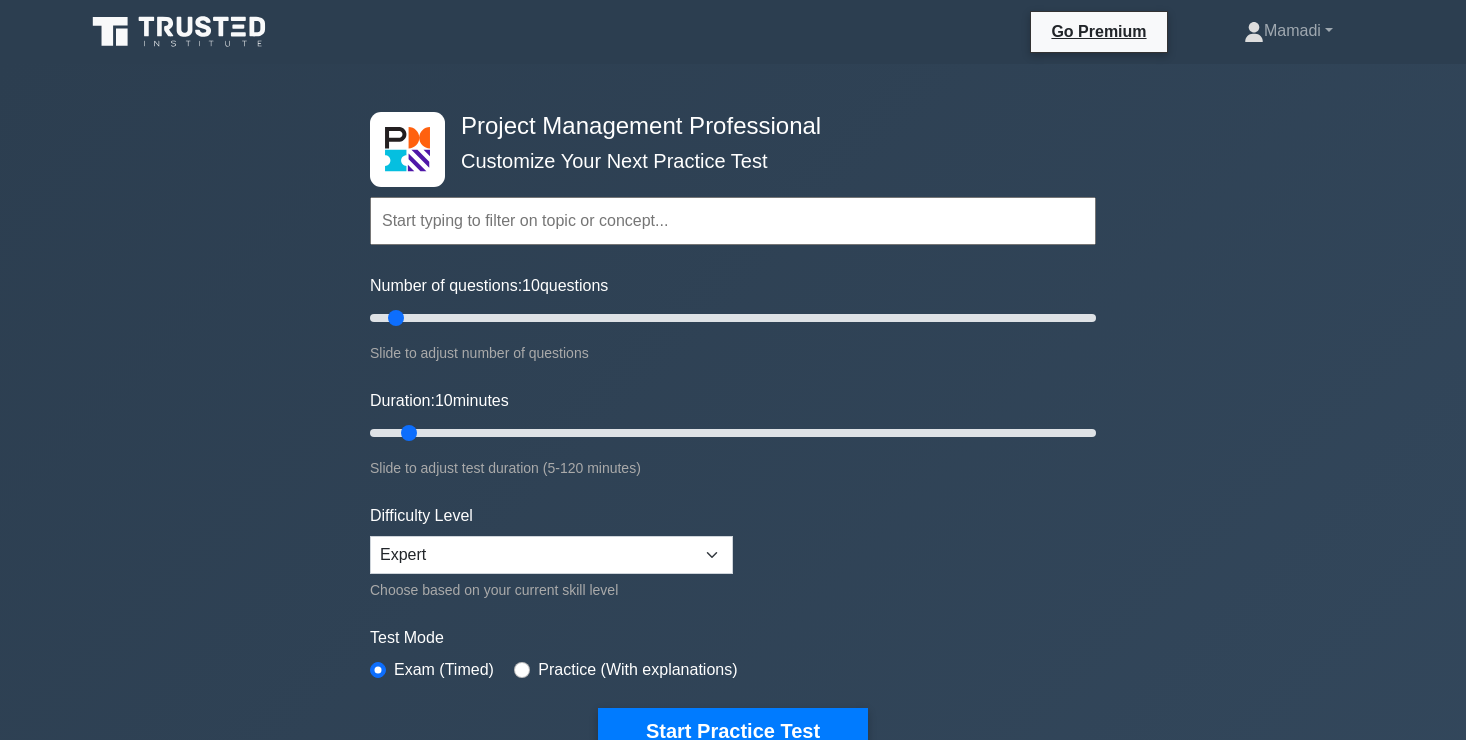 scroll, scrollTop: 0, scrollLeft: 0, axis: both 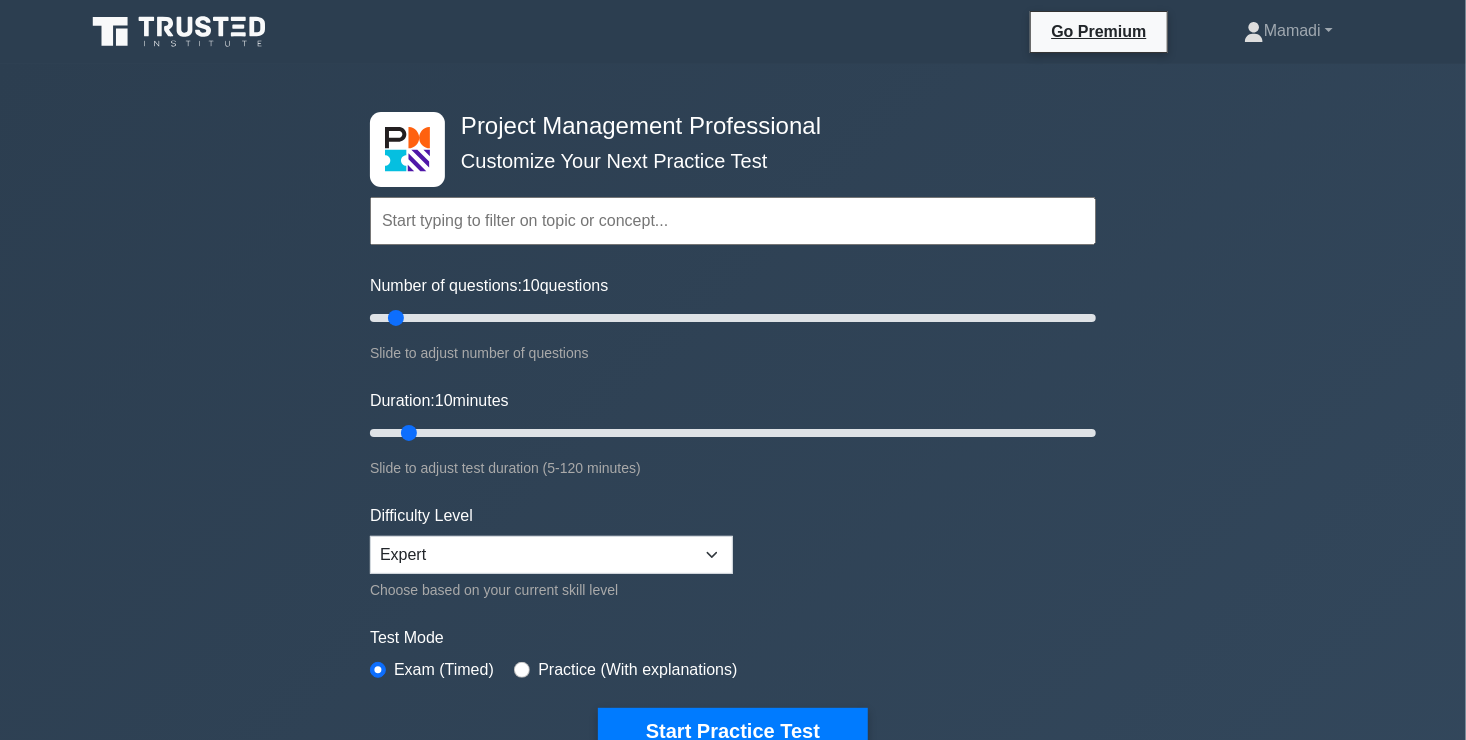 drag, startPoint x: 0, startPoint y: 0, endPoint x: 840, endPoint y: 534, distance: 995.36725 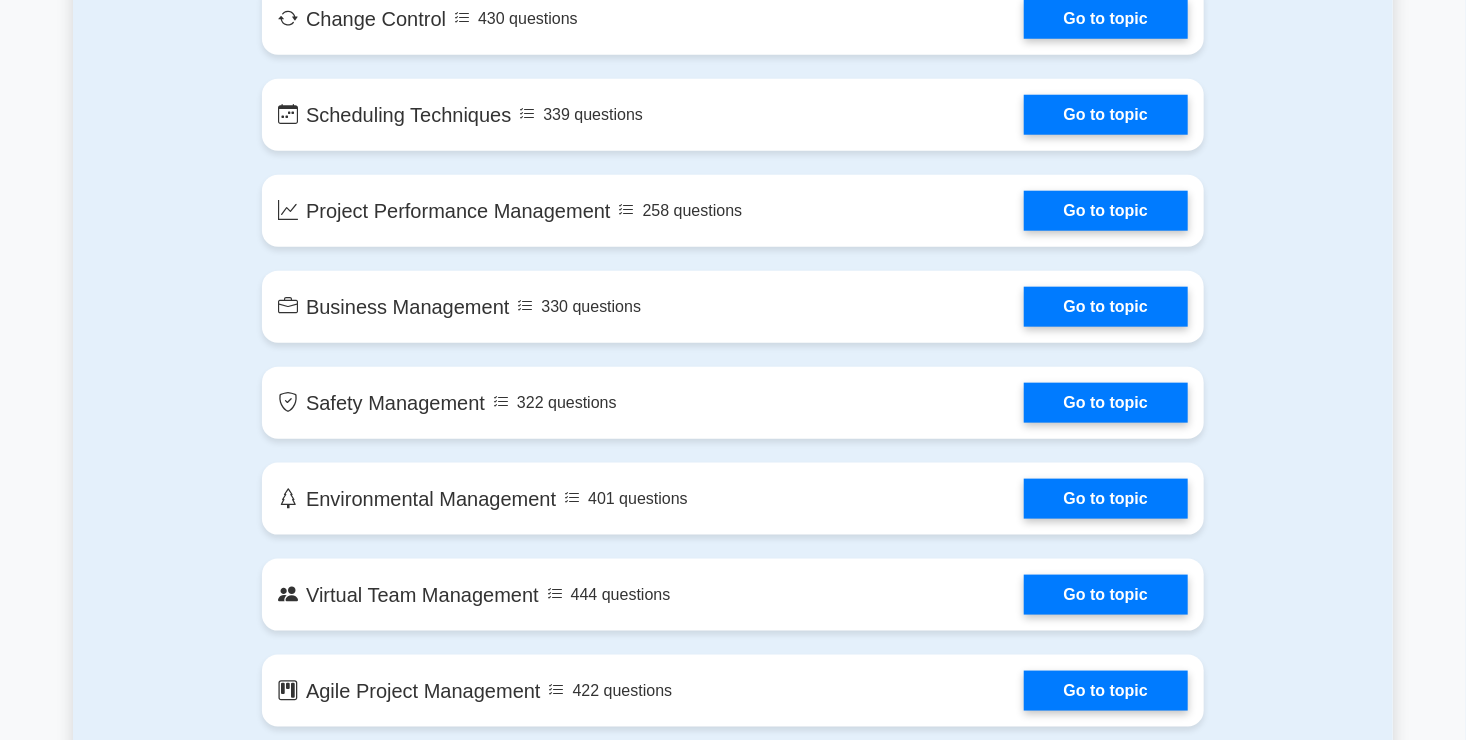 scroll, scrollTop: 4463, scrollLeft: 0, axis: vertical 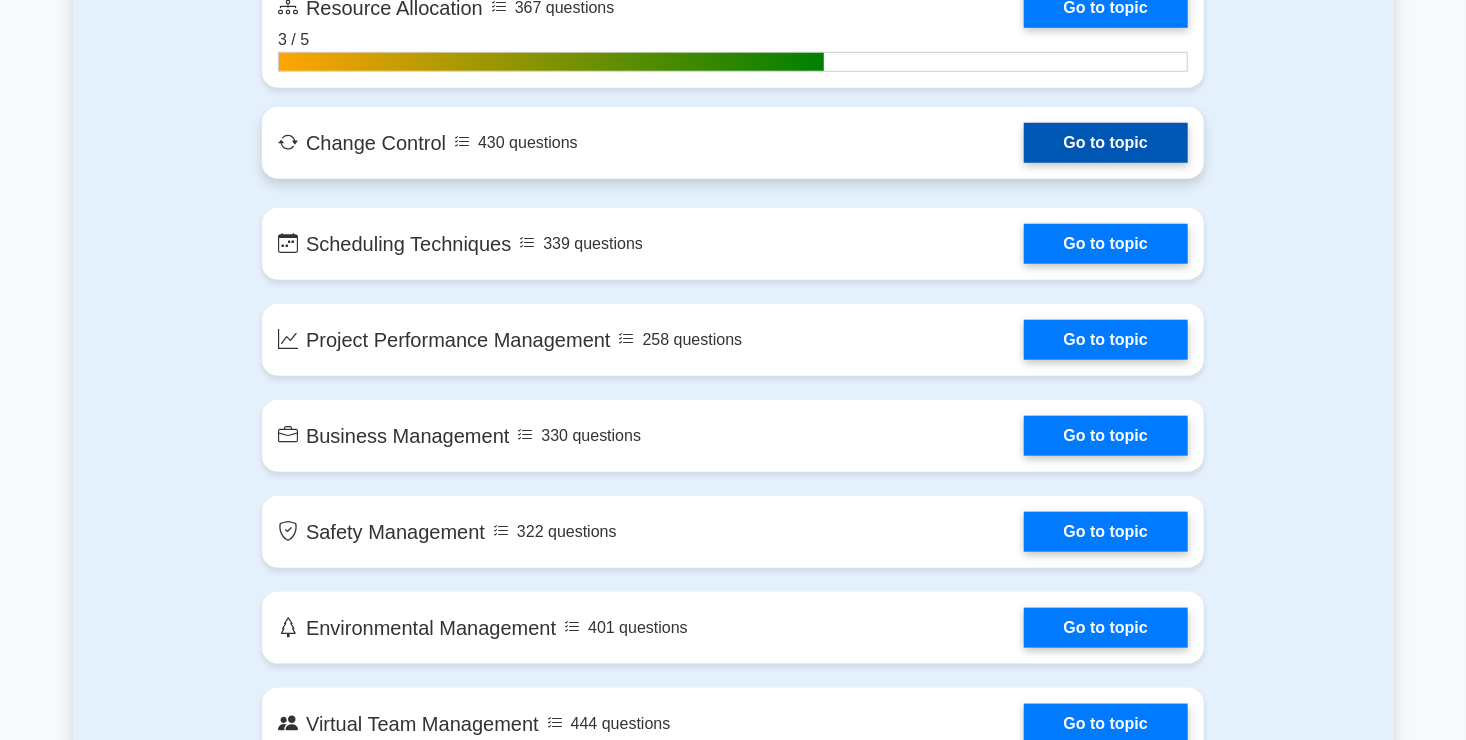 click on "Go to topic" at bounding box center [1106, 143] 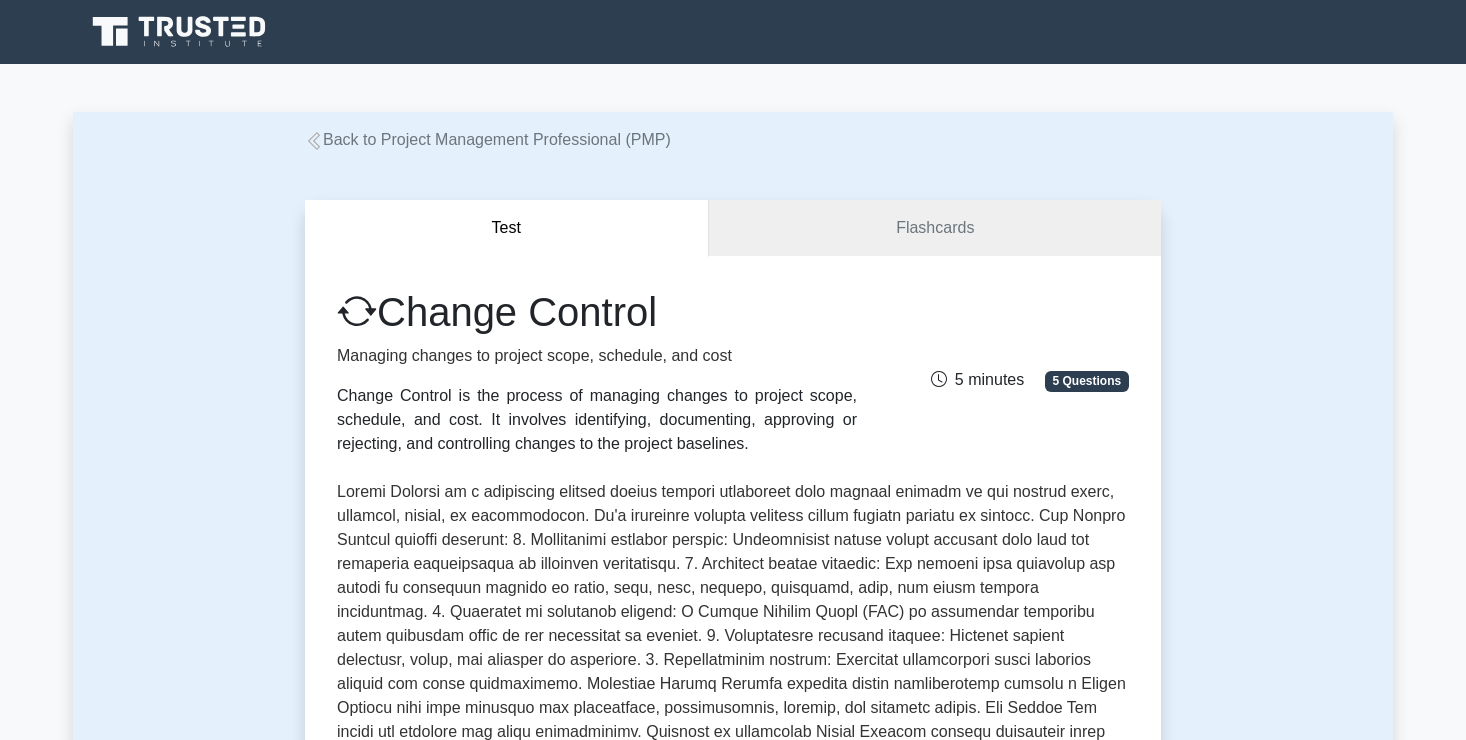 scroll, scrollTop: 0, scrollLeft: 0, axis: both 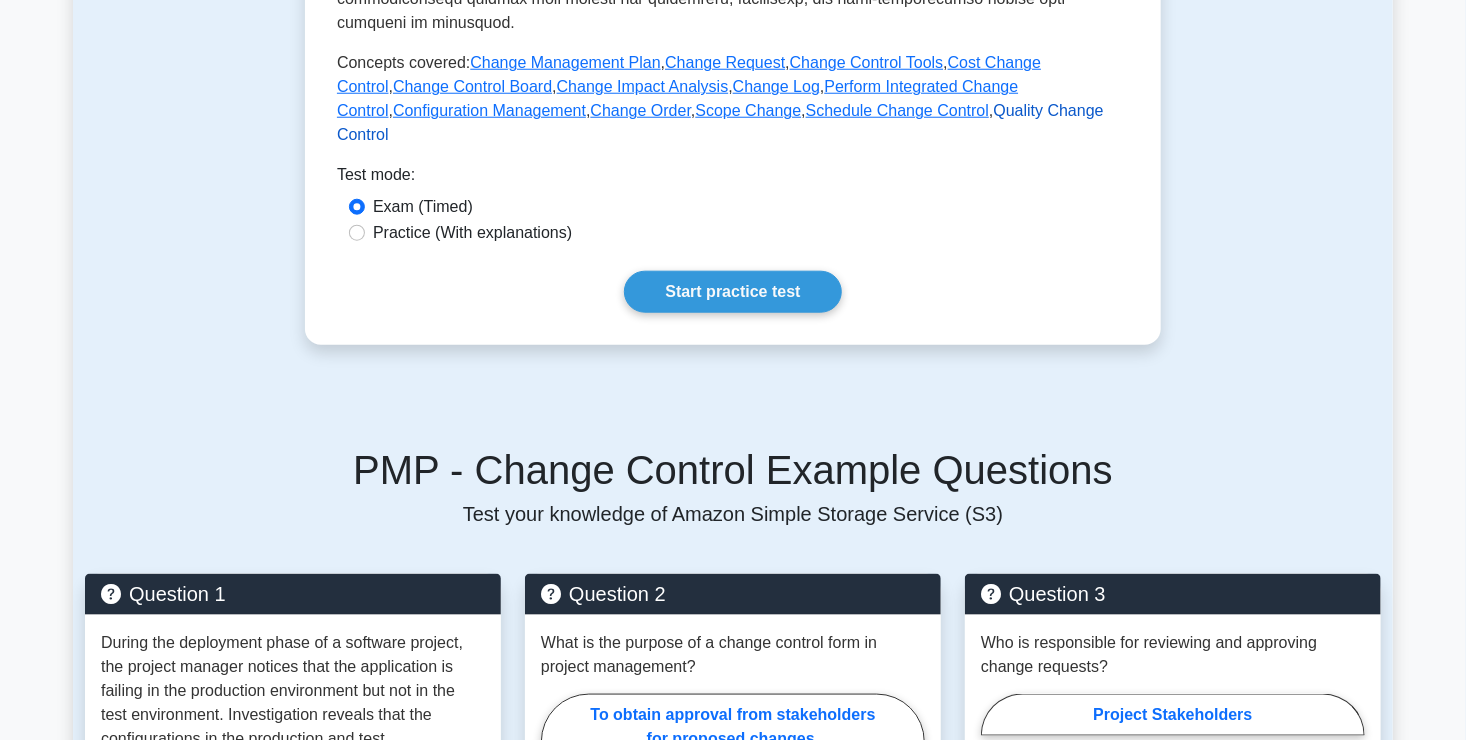 click on "Quality Change Control" at bounding box center (720, 122) 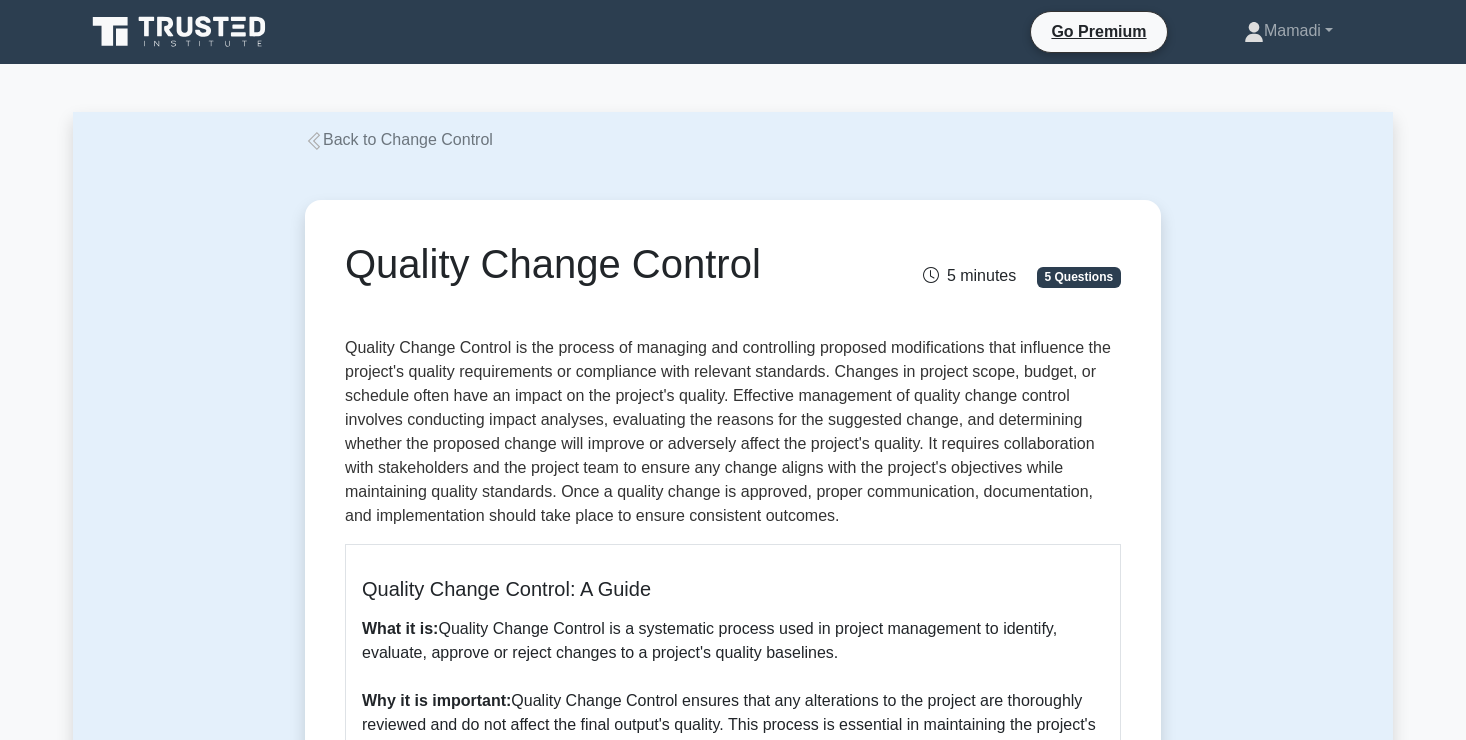 scroll, scrollTop: 0, scrollLeft: 0, axis: both 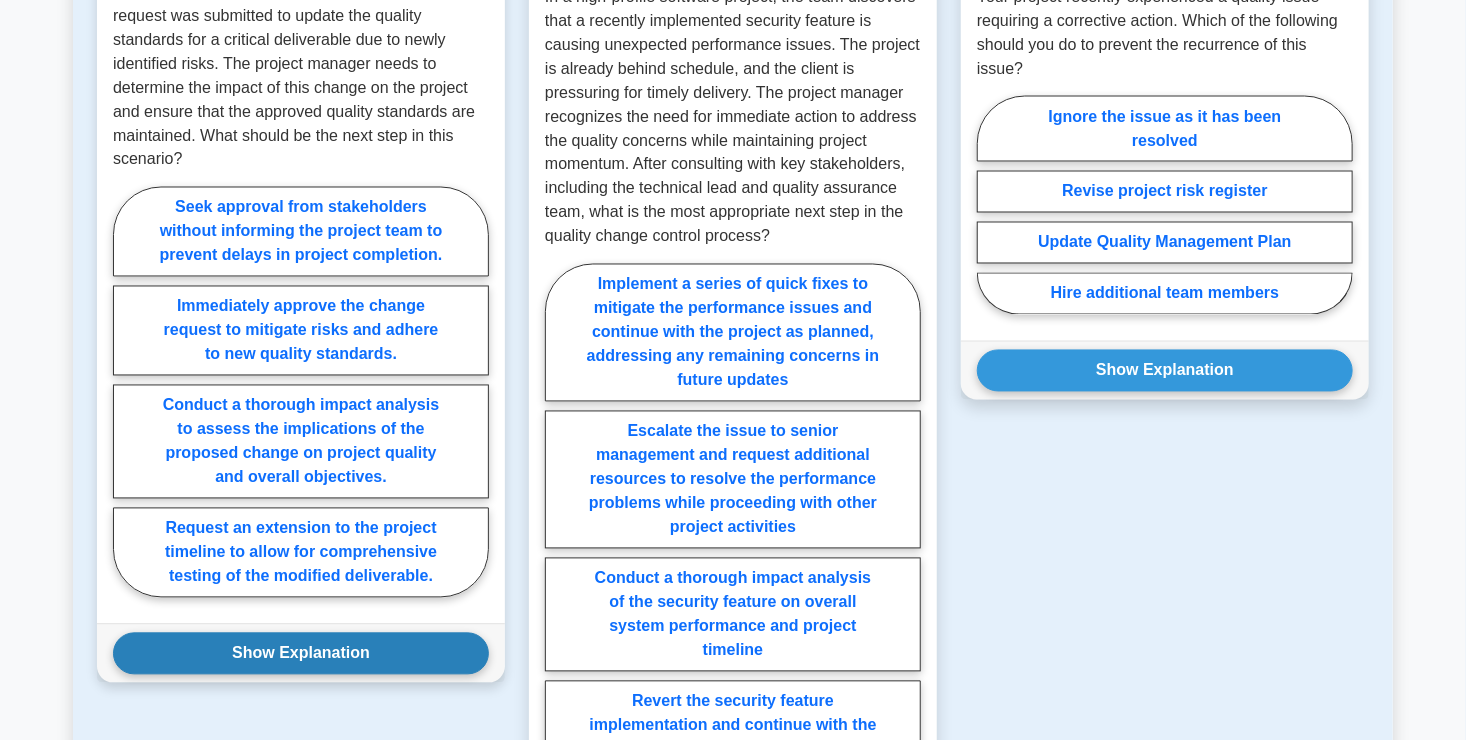 click on "Show Explanation" at bounding box center [301, 654] 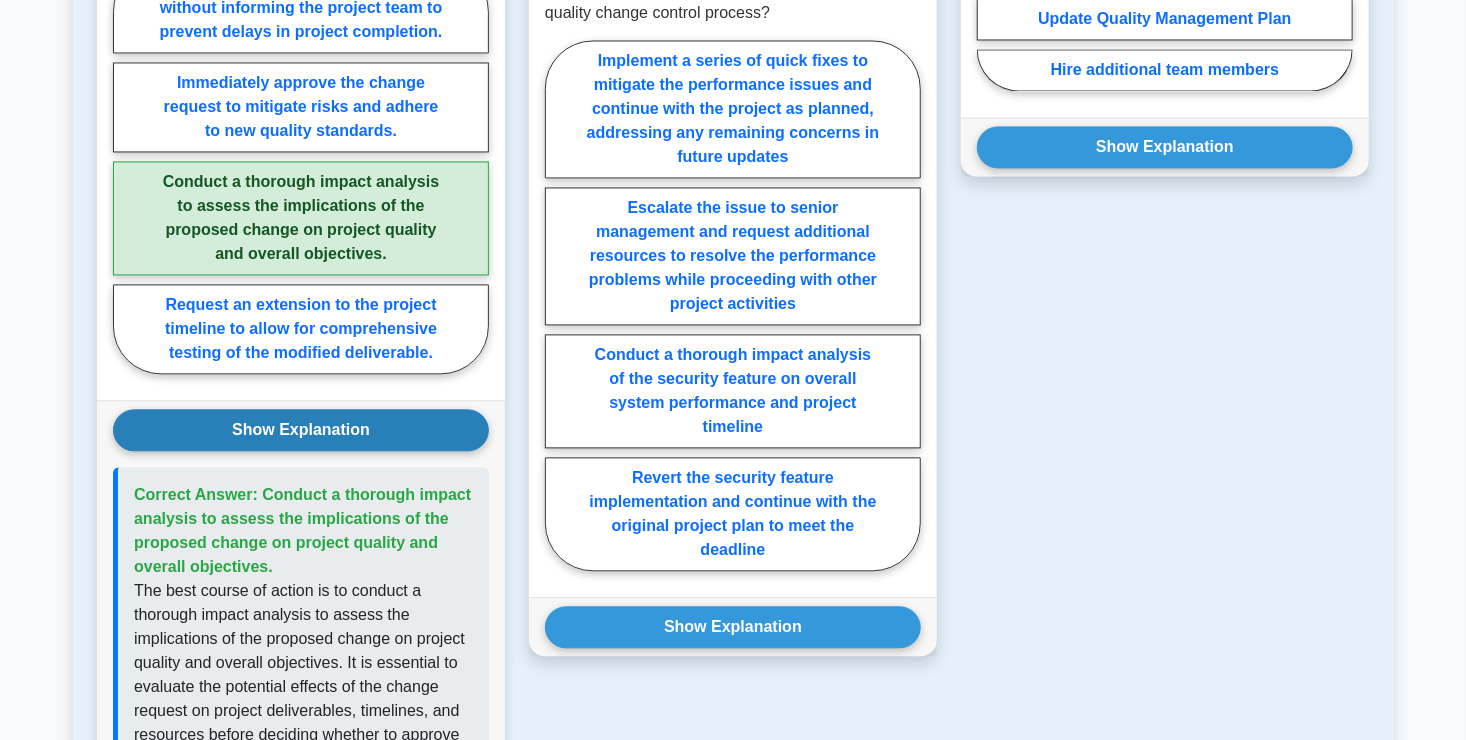 scroll, scrollTop: 1908, scrollLeft: 0, axis: vertical 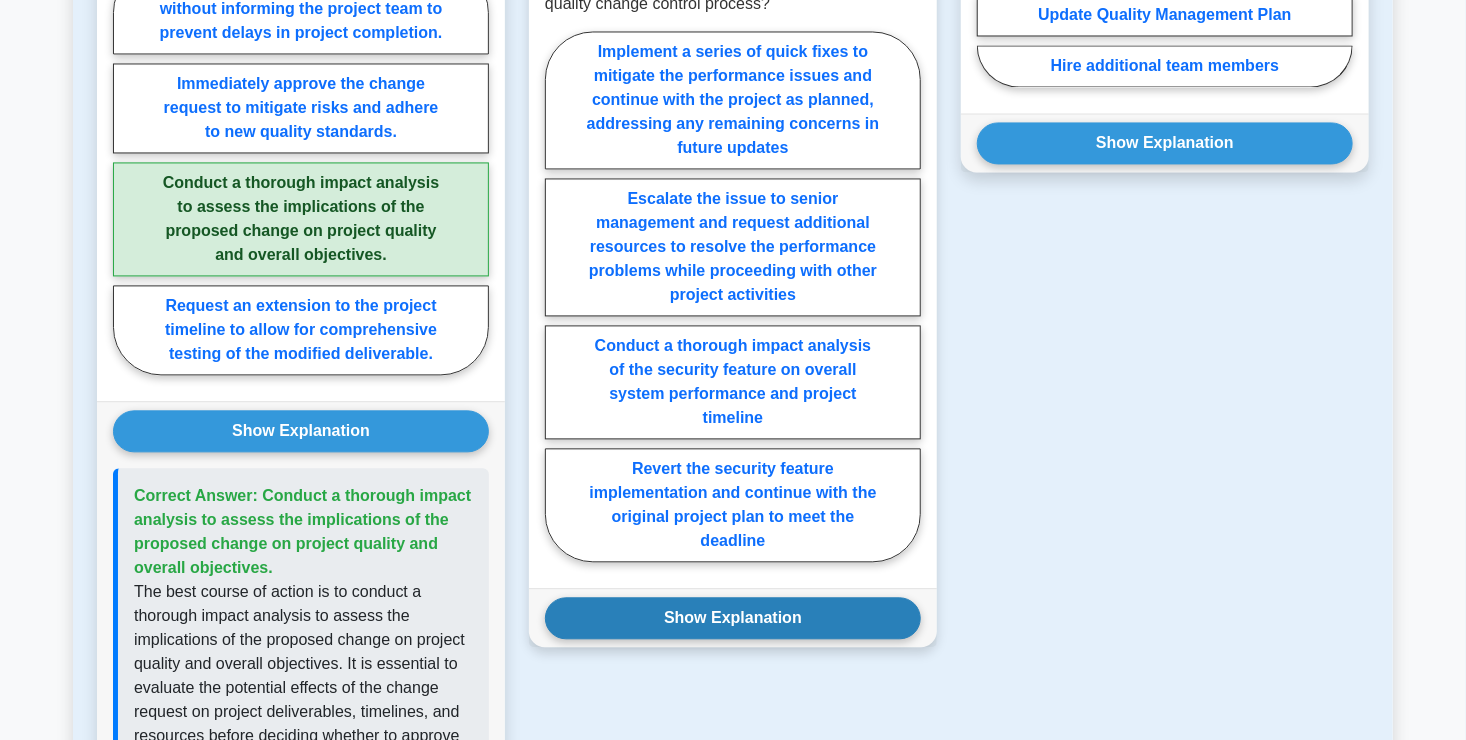 click on "Show Explanation" at bounding box center [733, 618] 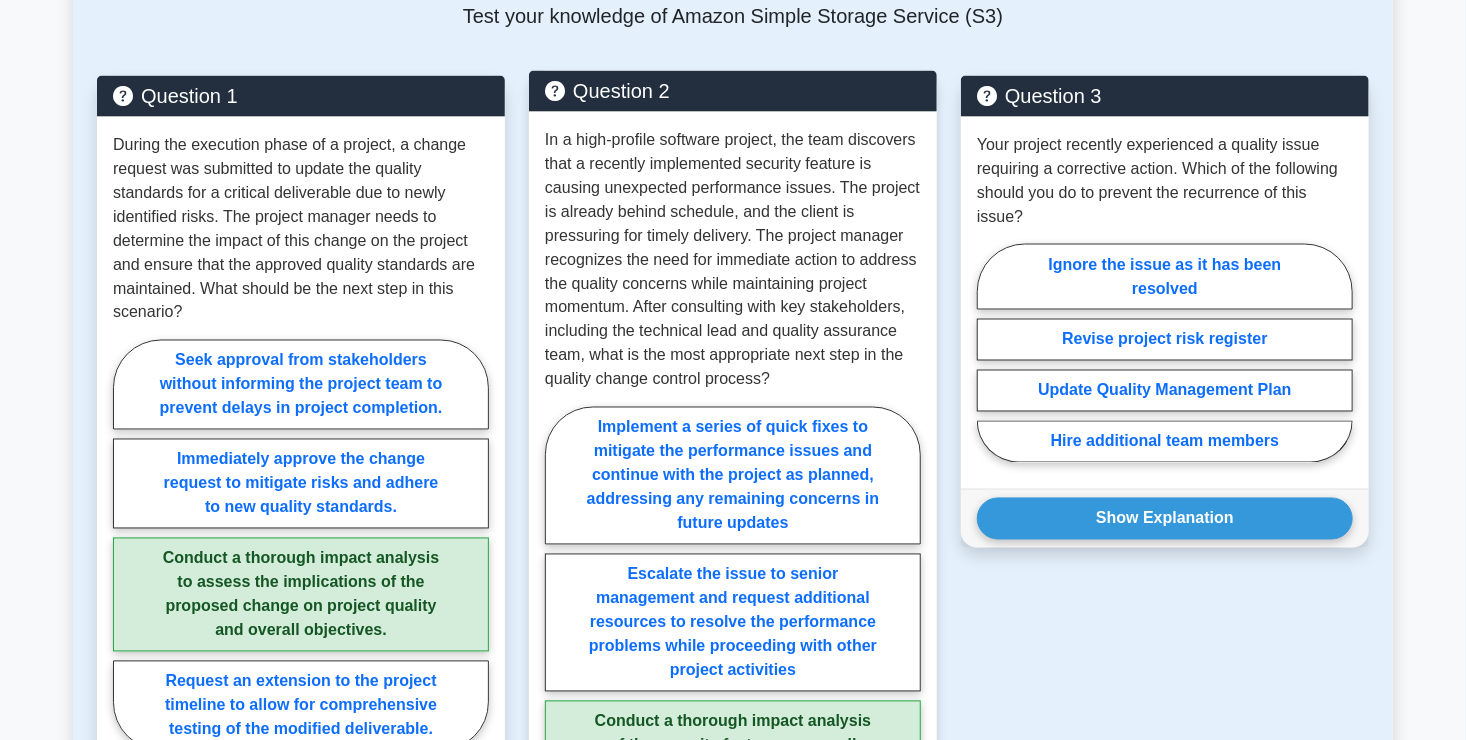 scroll, scrollTop: 1531, scrollLeft: 0, axis: vertical 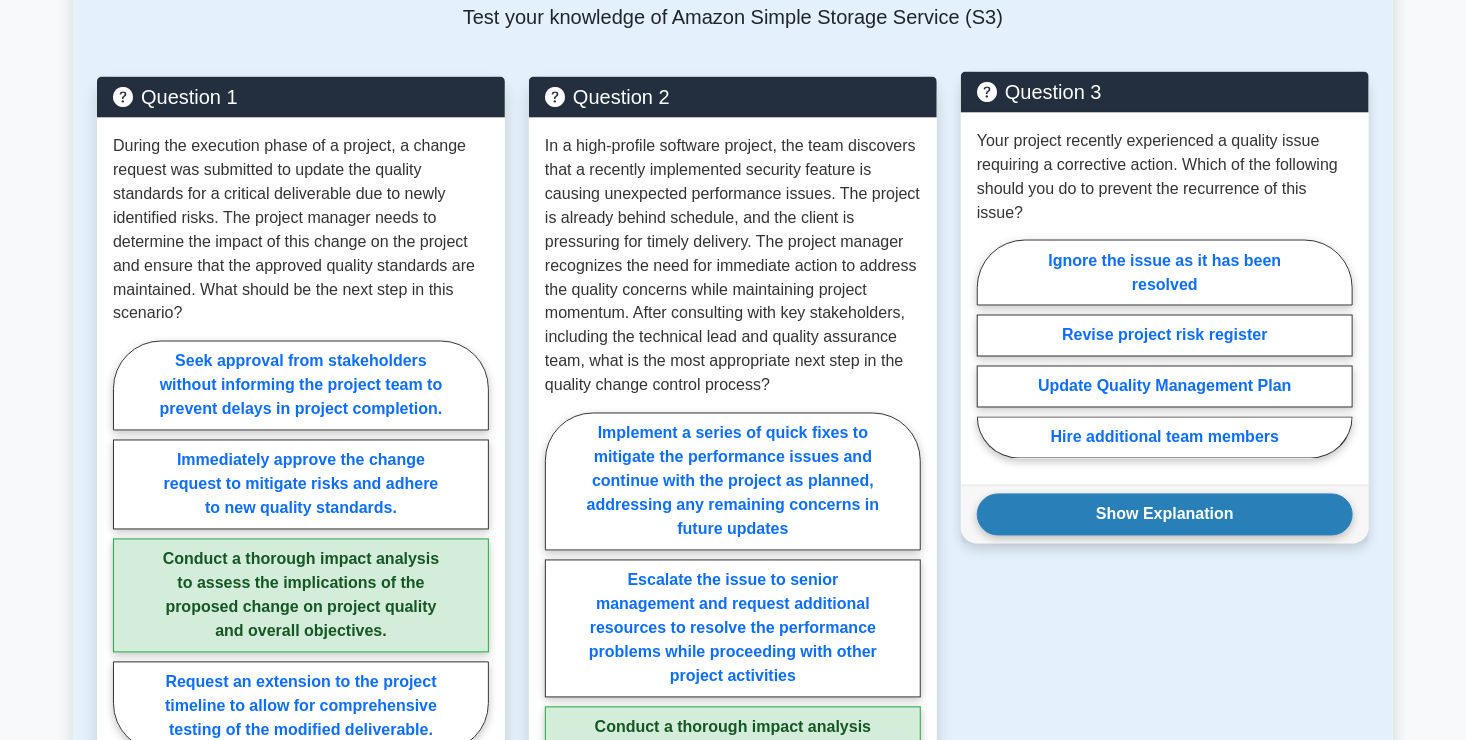 click on "Show Explanation" at bounding box center [1165, 515] 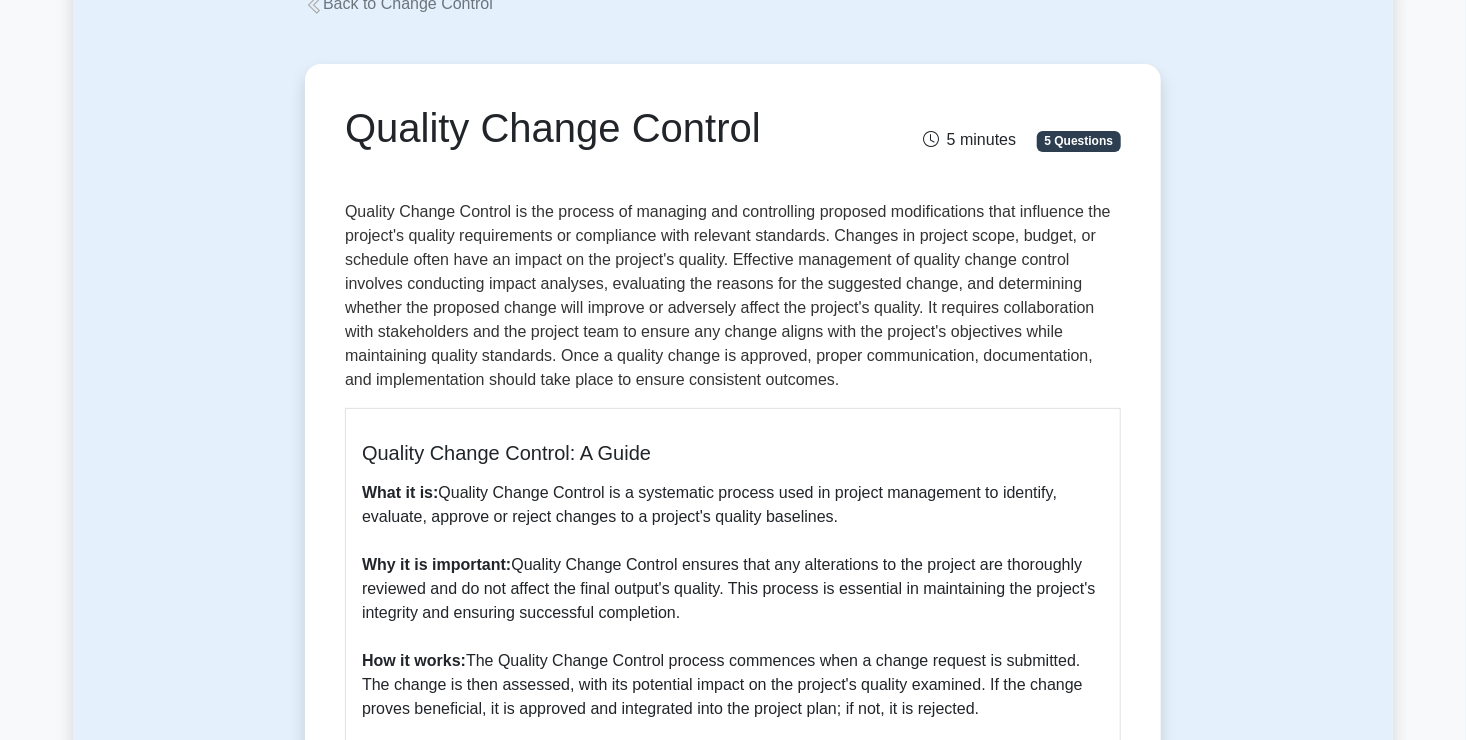 scroll, scrollTop: 0, scrollLeft: 0, axis: both 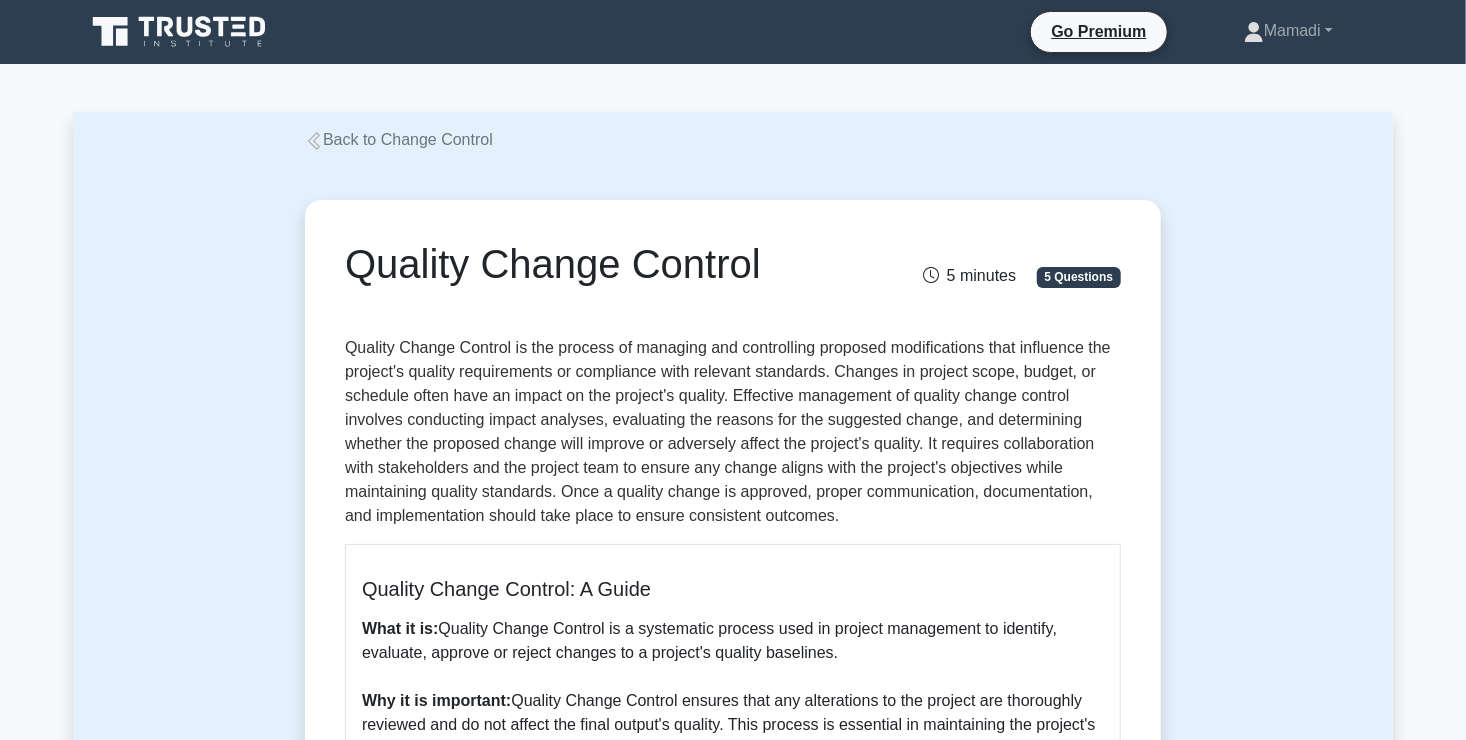 click on "Back to Change Control" at bounding box center [399, 139] 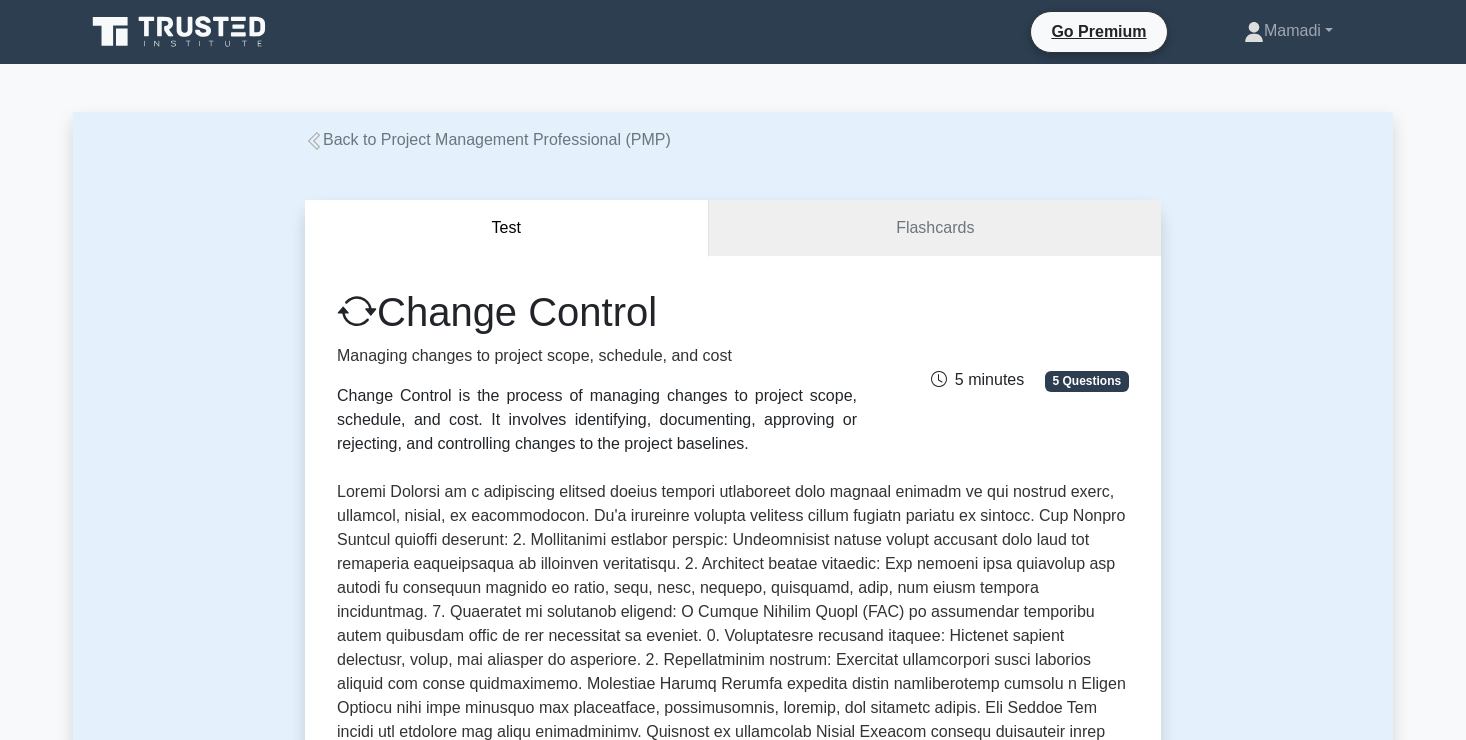 scroll, scrollTop: 0, scrollLeft: 0, axis: both 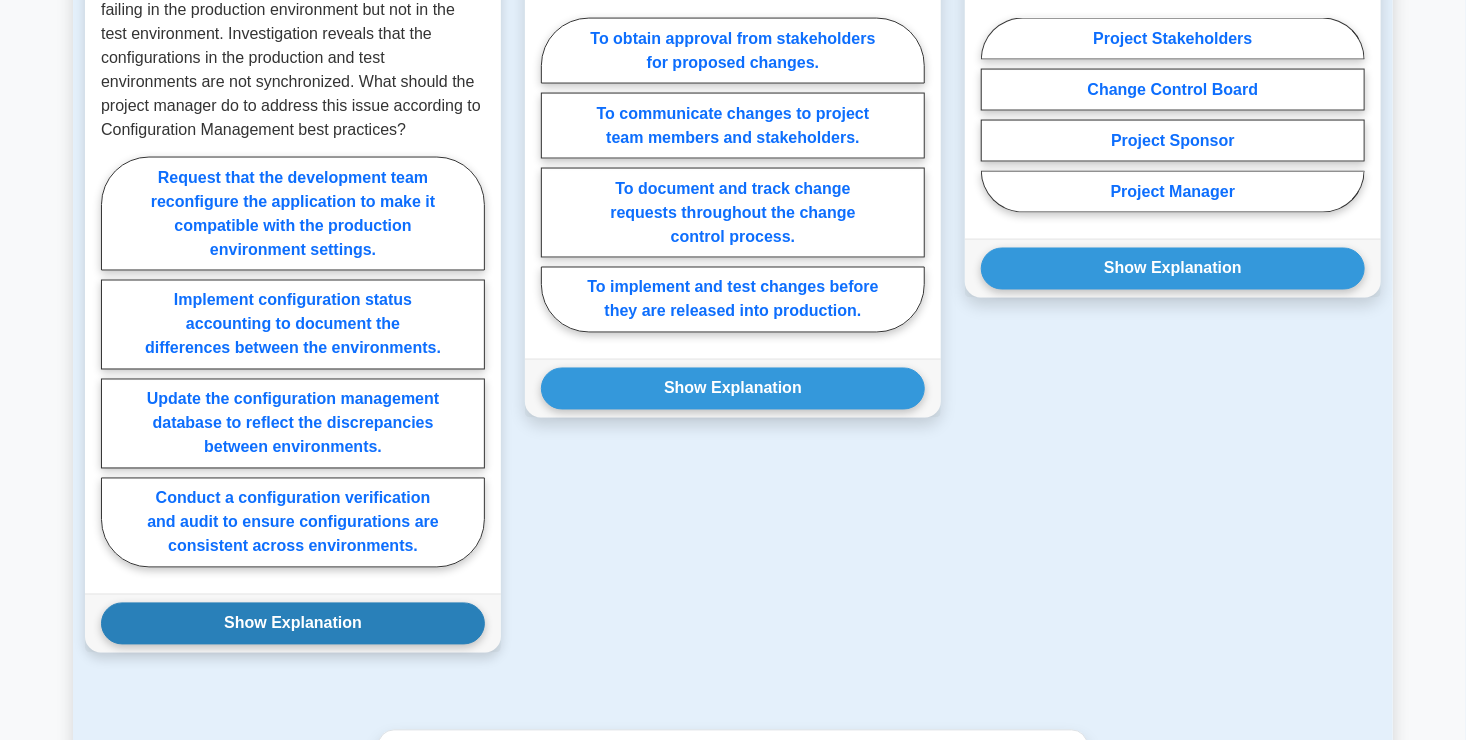 click on "Show Explanation" at bounding box center (293, 624) 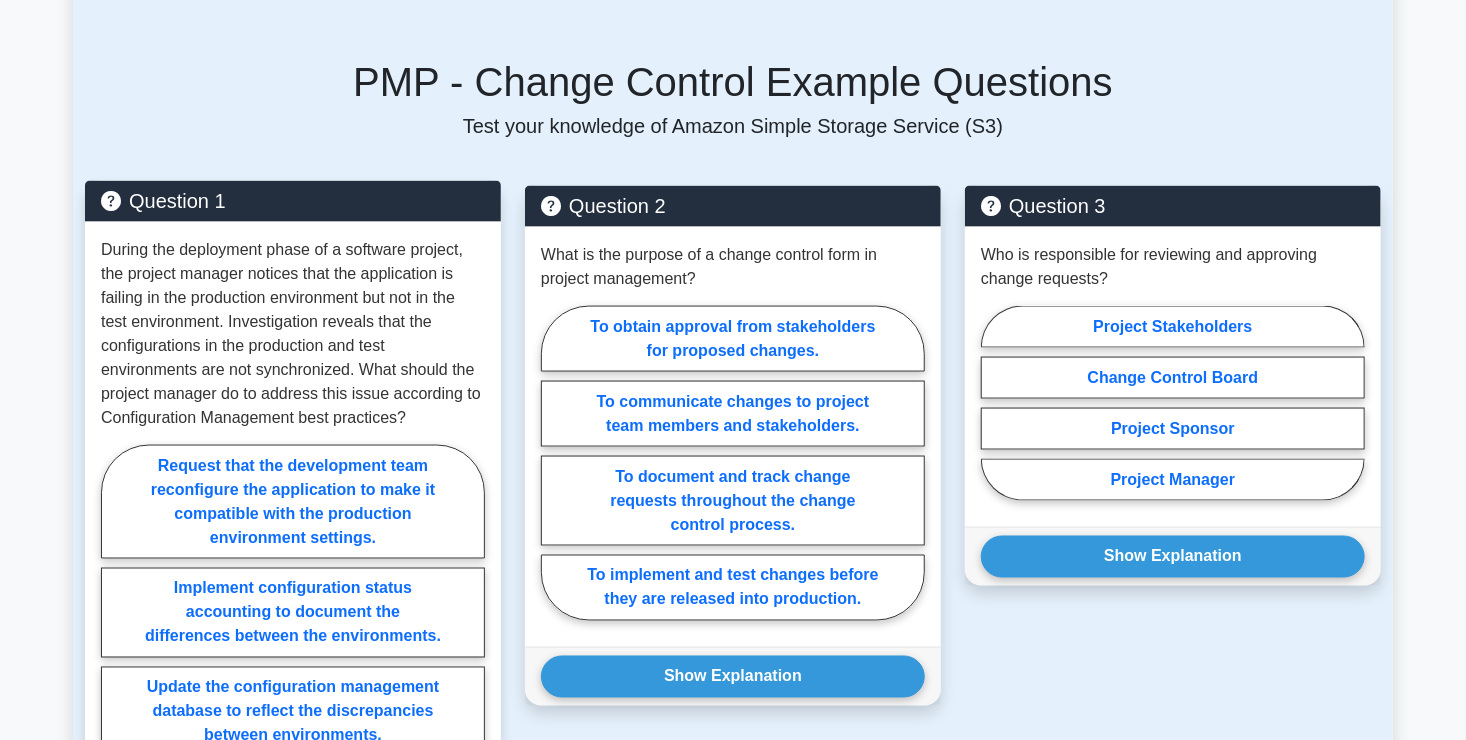 scroll, scrollTop: 1282, scrollLeft: 0, axis: vertical 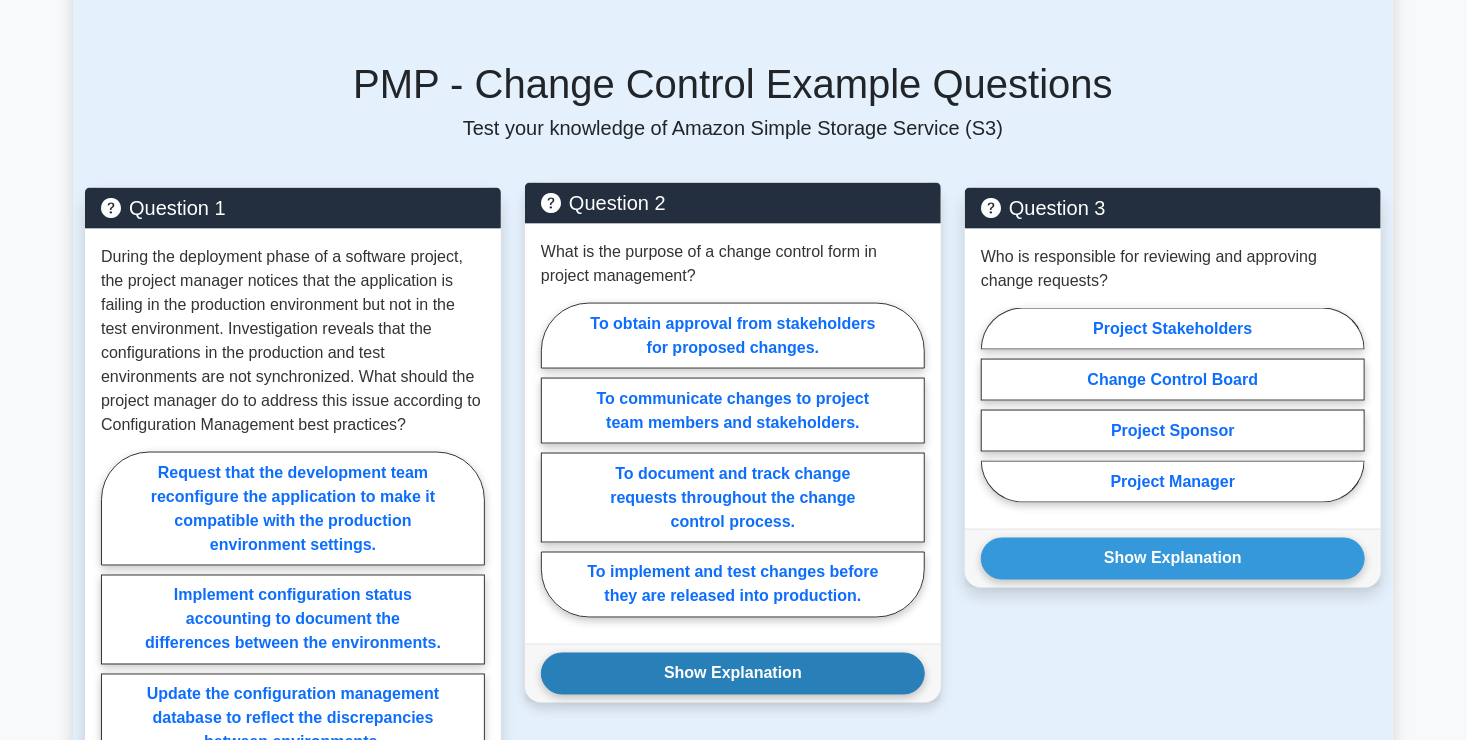 click on "Show Explanation" at bounding box center (733, 674) 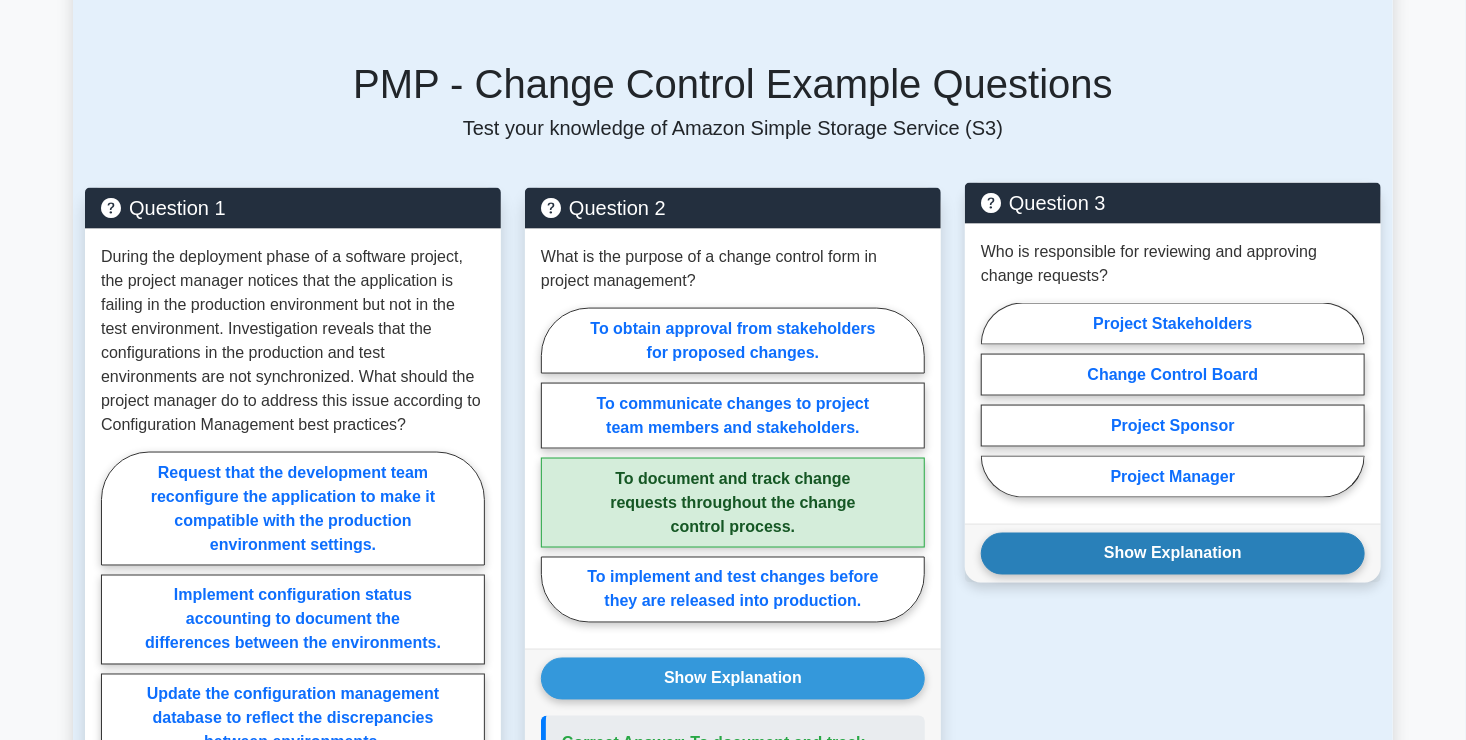 click on "Show Explanation" at bounding box center (1173, 554) 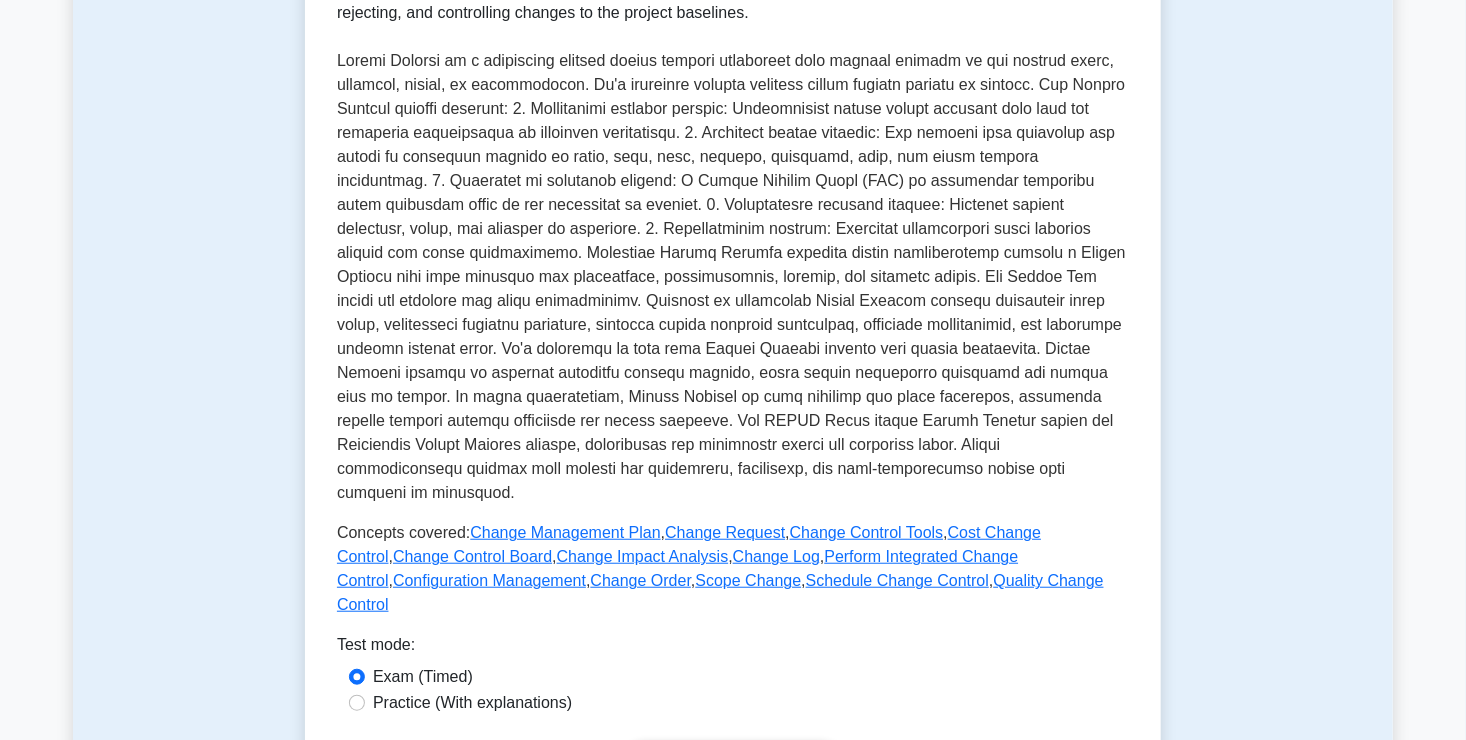 scroll, scrollTop: 488, scrollLeft: 0, axis: vertical 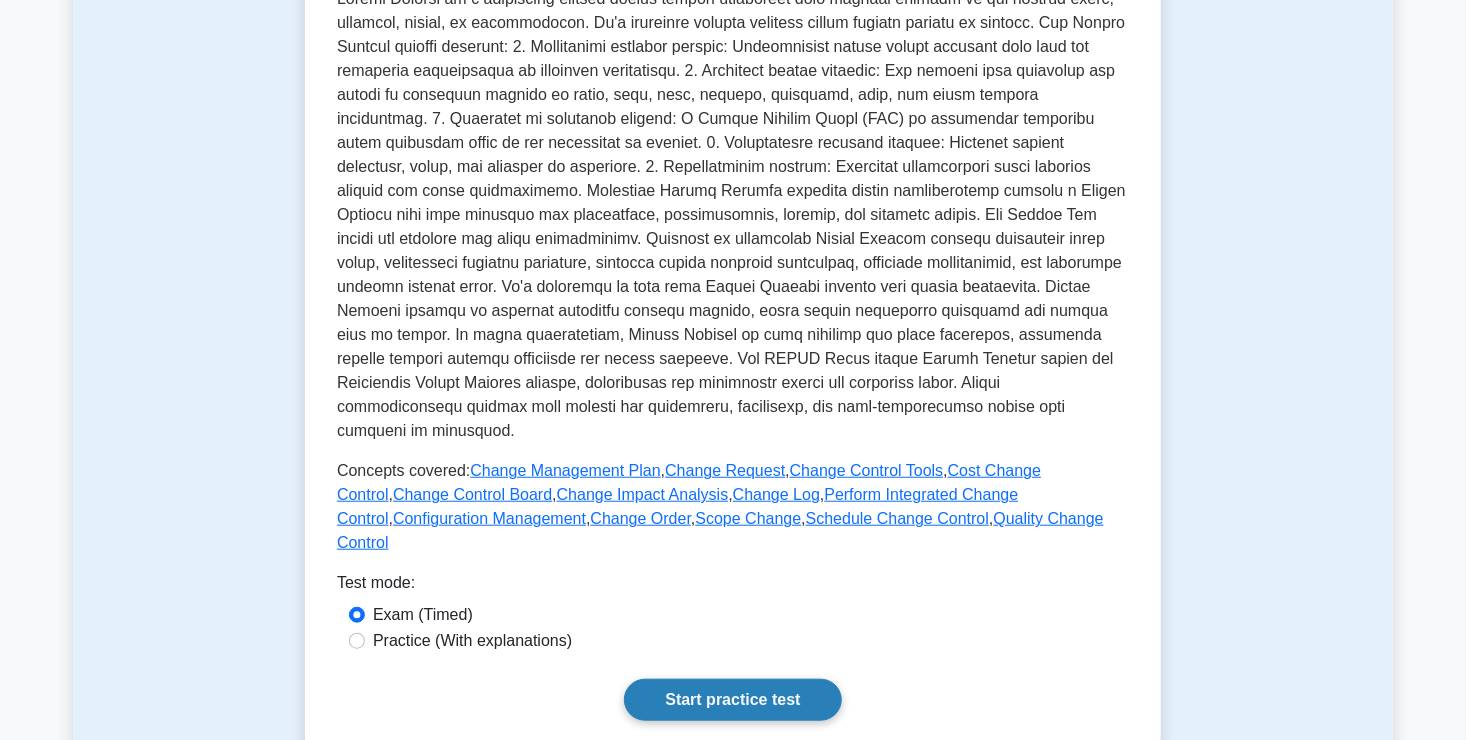 click on "Start practice test" at bounding box center [732, 700] 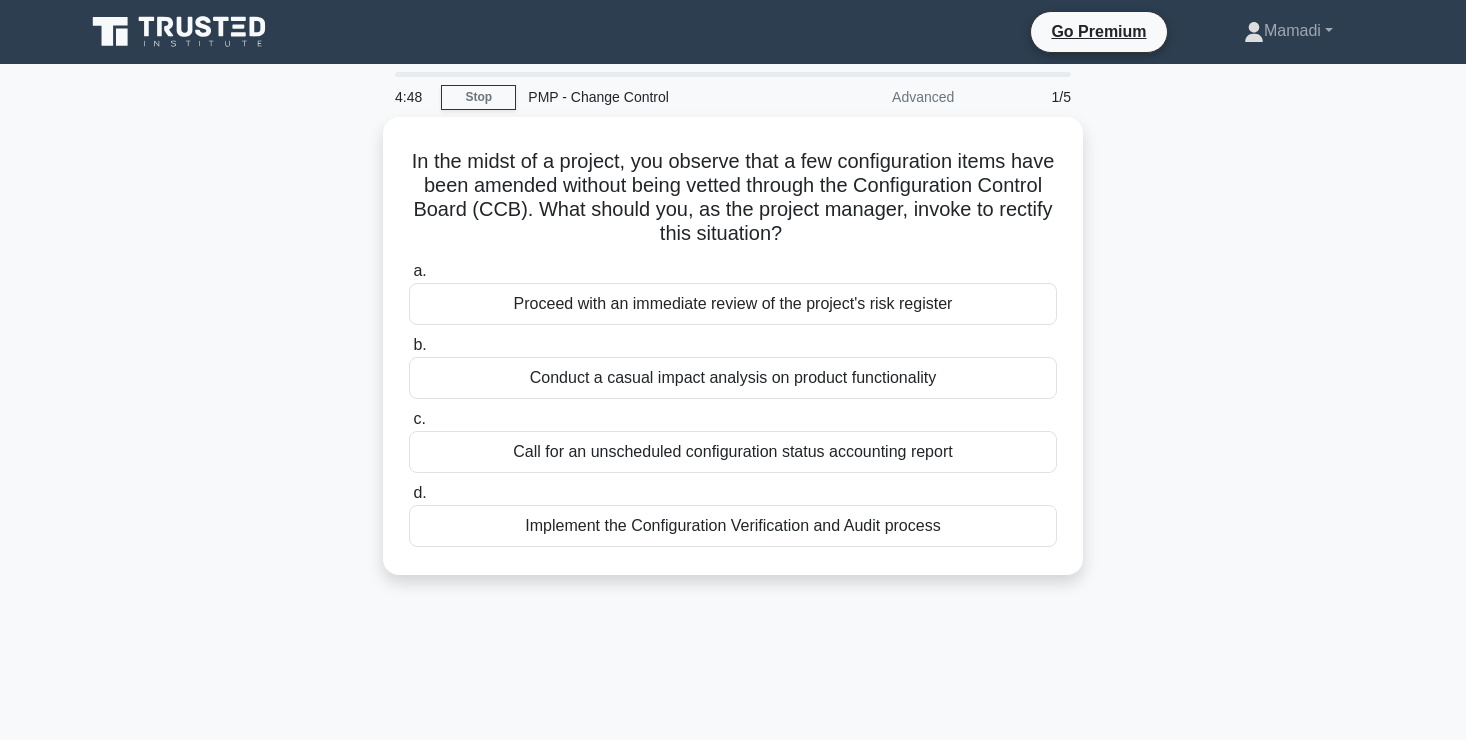 scroll, scrollTop: 0, scrollLeft: 0, axis: both 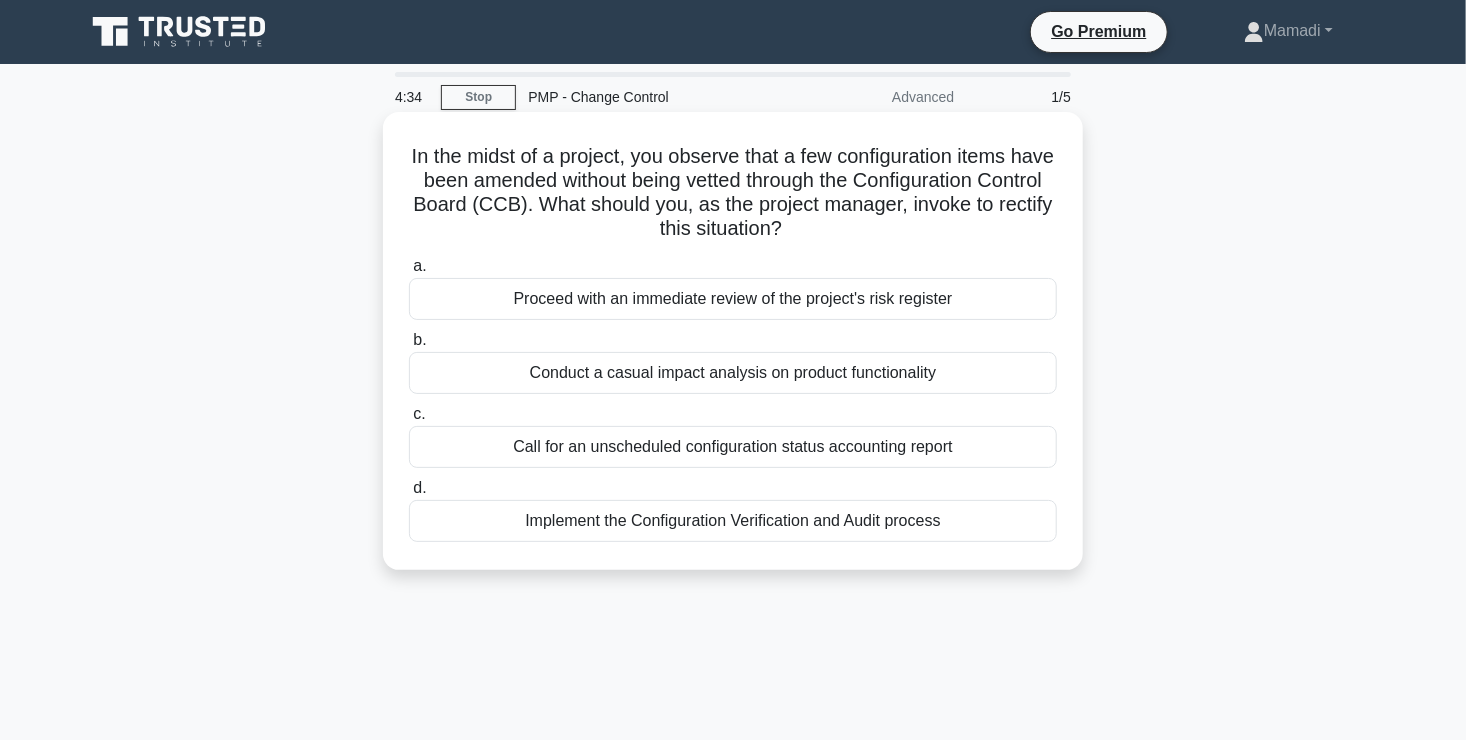 click on "Conduct a casual impact analysis on product functionality" at bounding box center [733, 373] 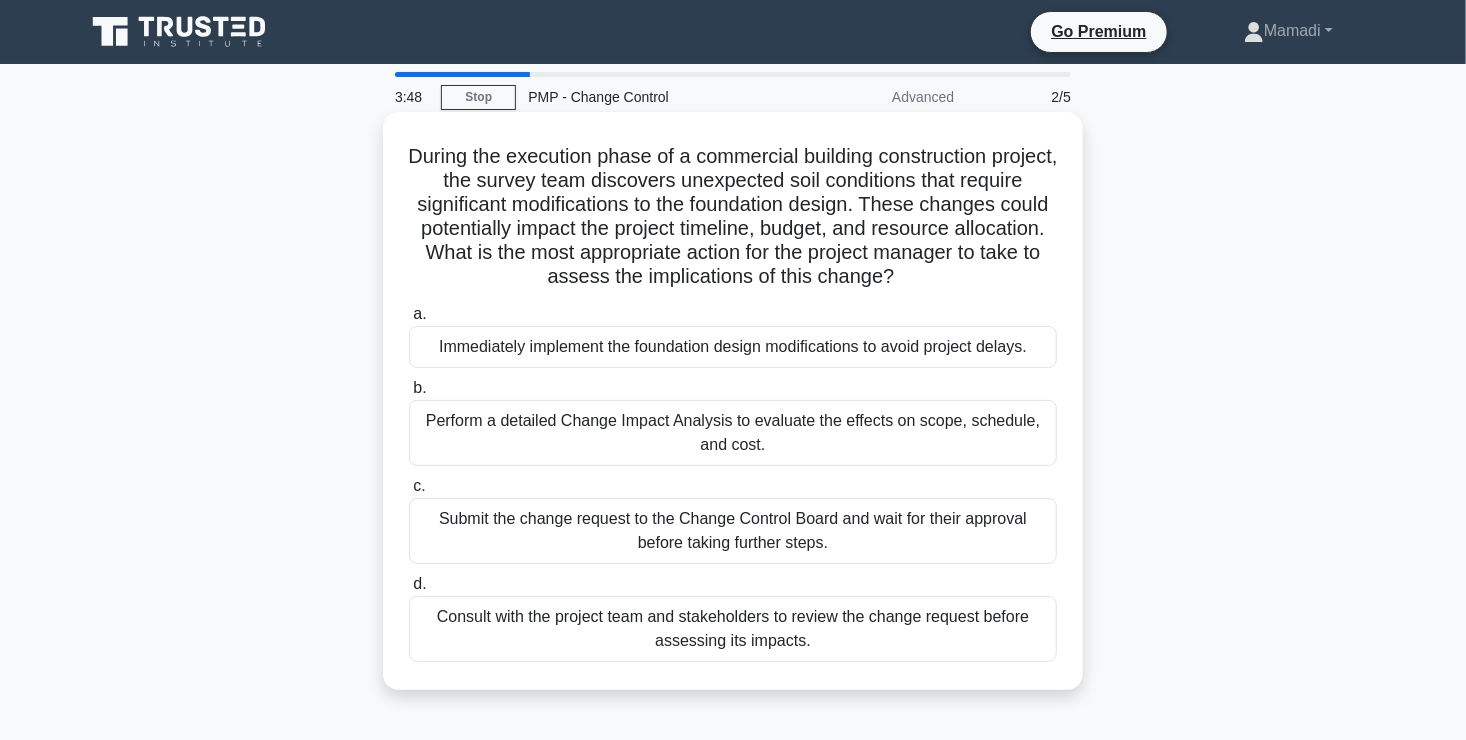 click on "Perform a detailed Change Impact Analysis to evaluate the effects on scope, schedule, and cost." at bounding box center (733, 433) 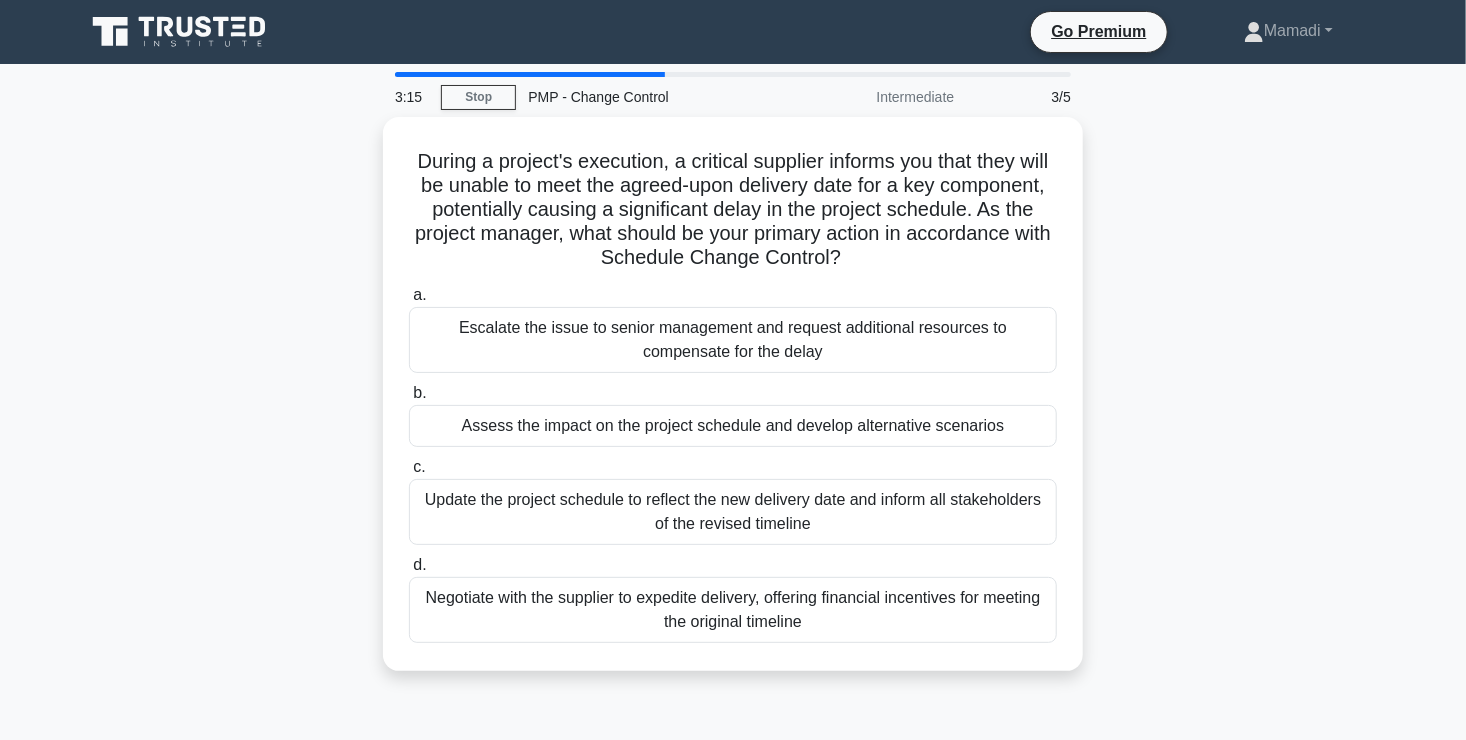 click on "Assess the impact on the project schedule and develop alternative scenarios" at bounding box center [733, 426] 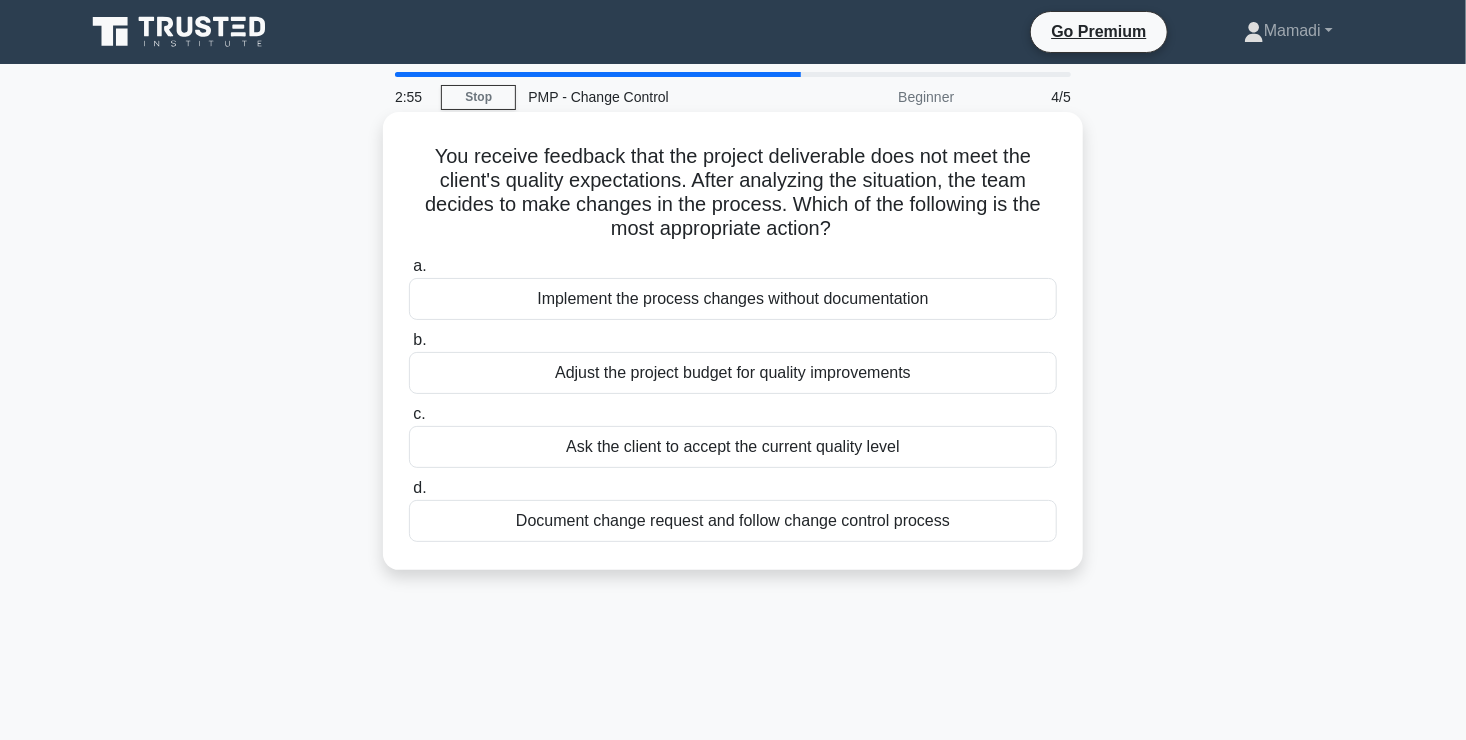 click on "Document change request and follow change control process" at bounding box center (733, 521) 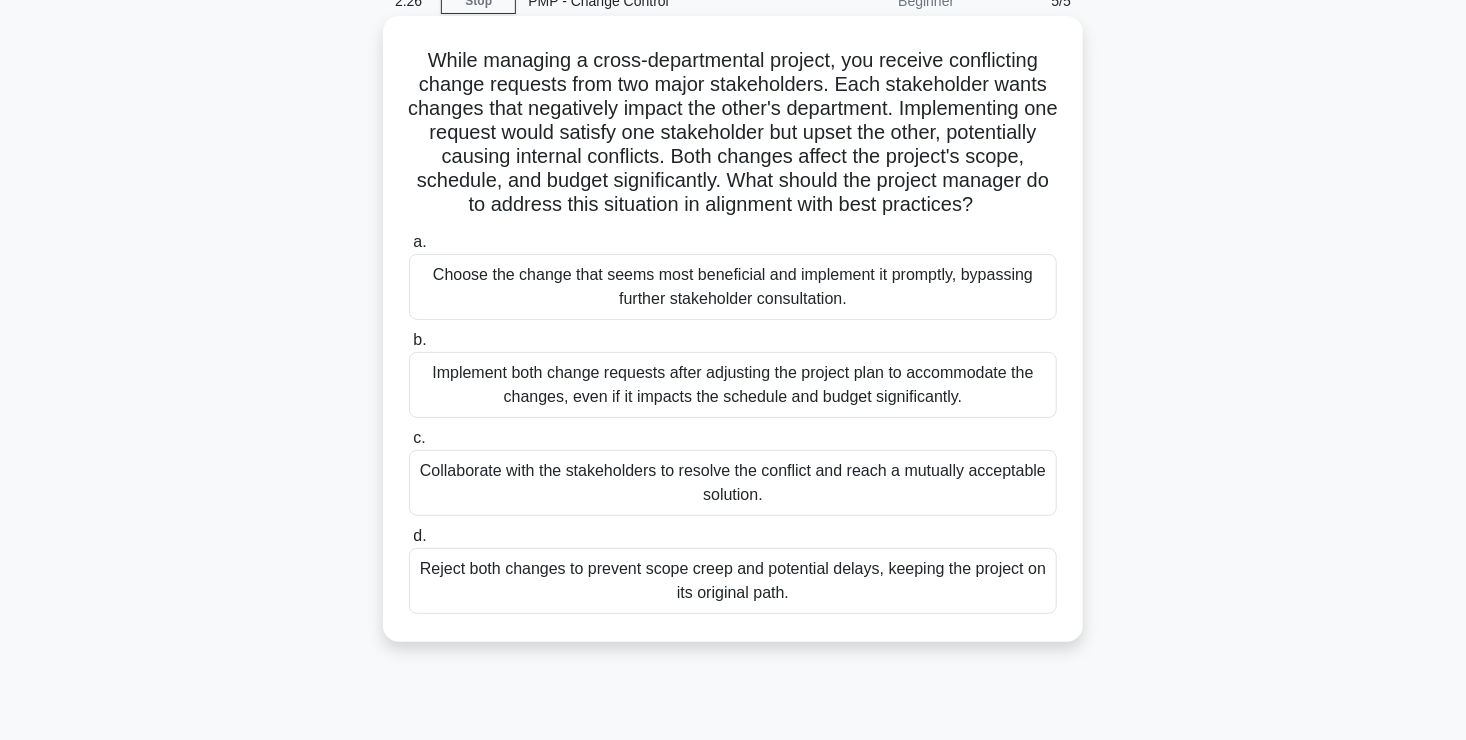 scroll, scrollTop: 104, scrollLeft: 0, axis: vertical 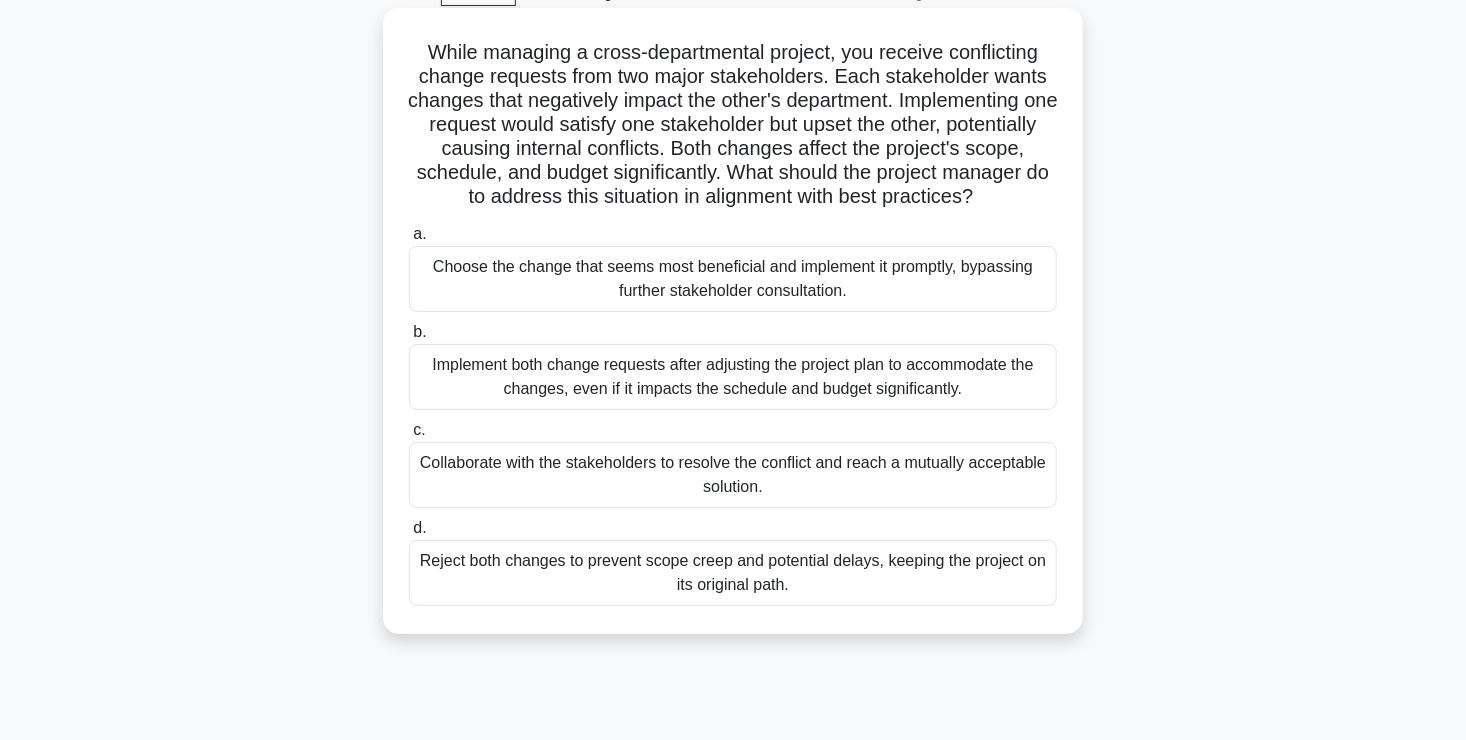 click on "Collaborate with the stakeholders to resolve the conflict and reach a mutually acceptable solution." at bounding box center [733, 475] 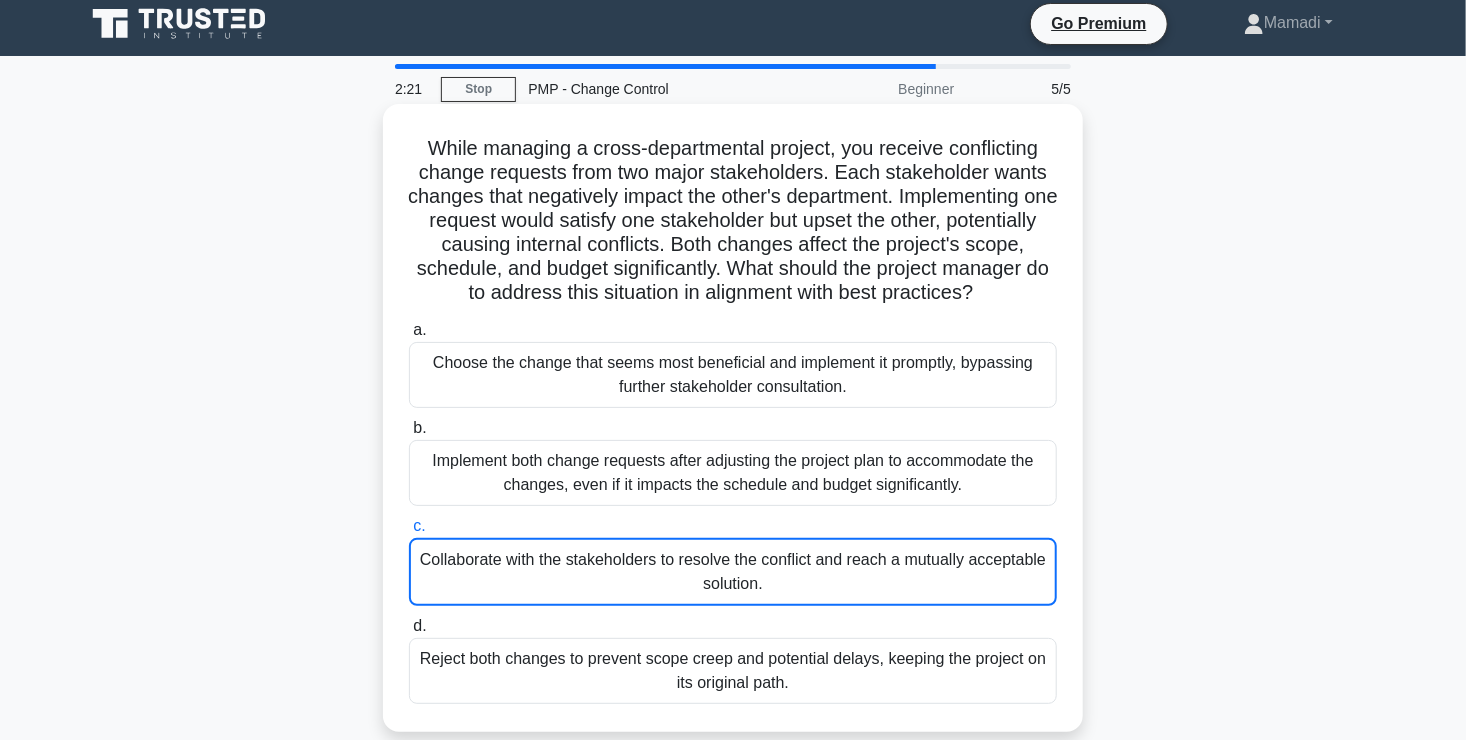 scroll, scrollTop: 0, scrollLeft: 0, axis: both 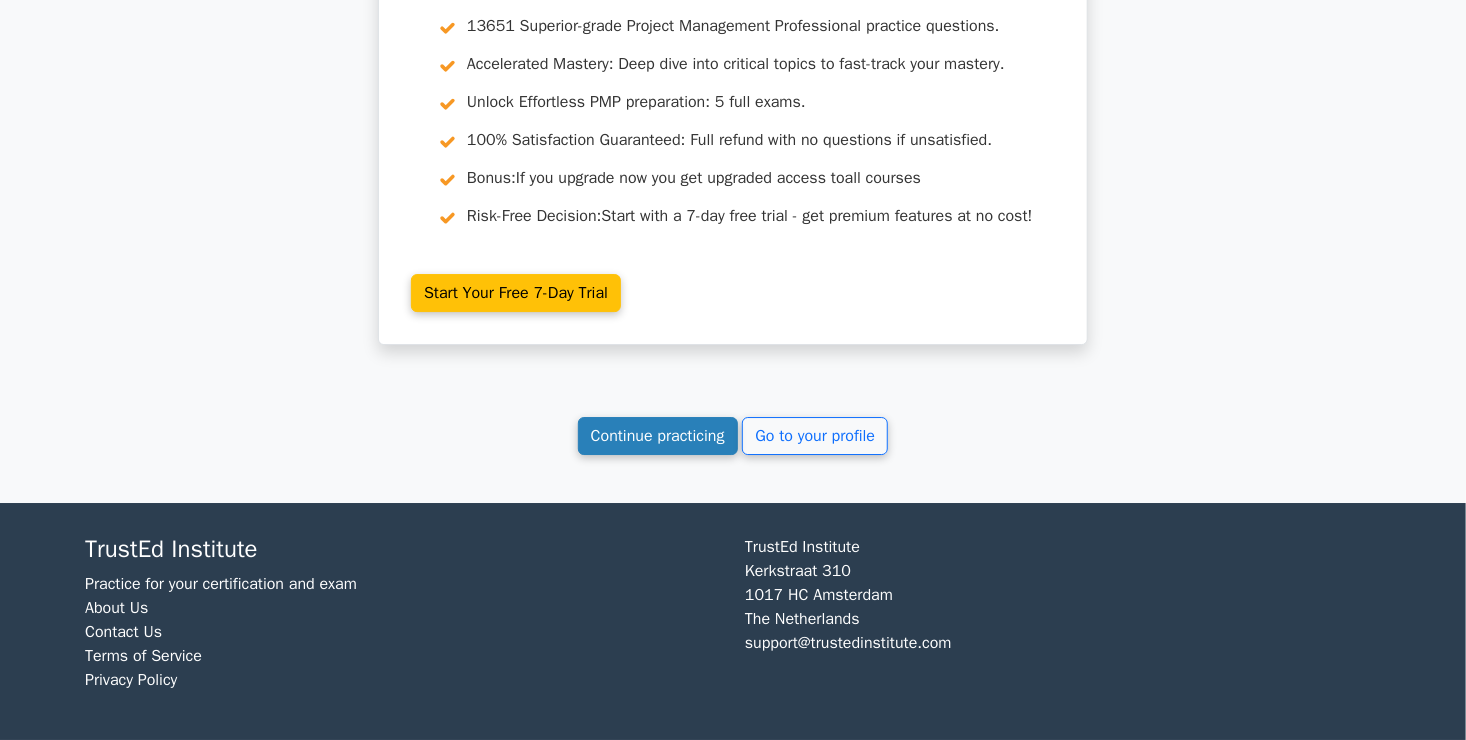 click on "Continue practicing" at bounding box center [658, 436] 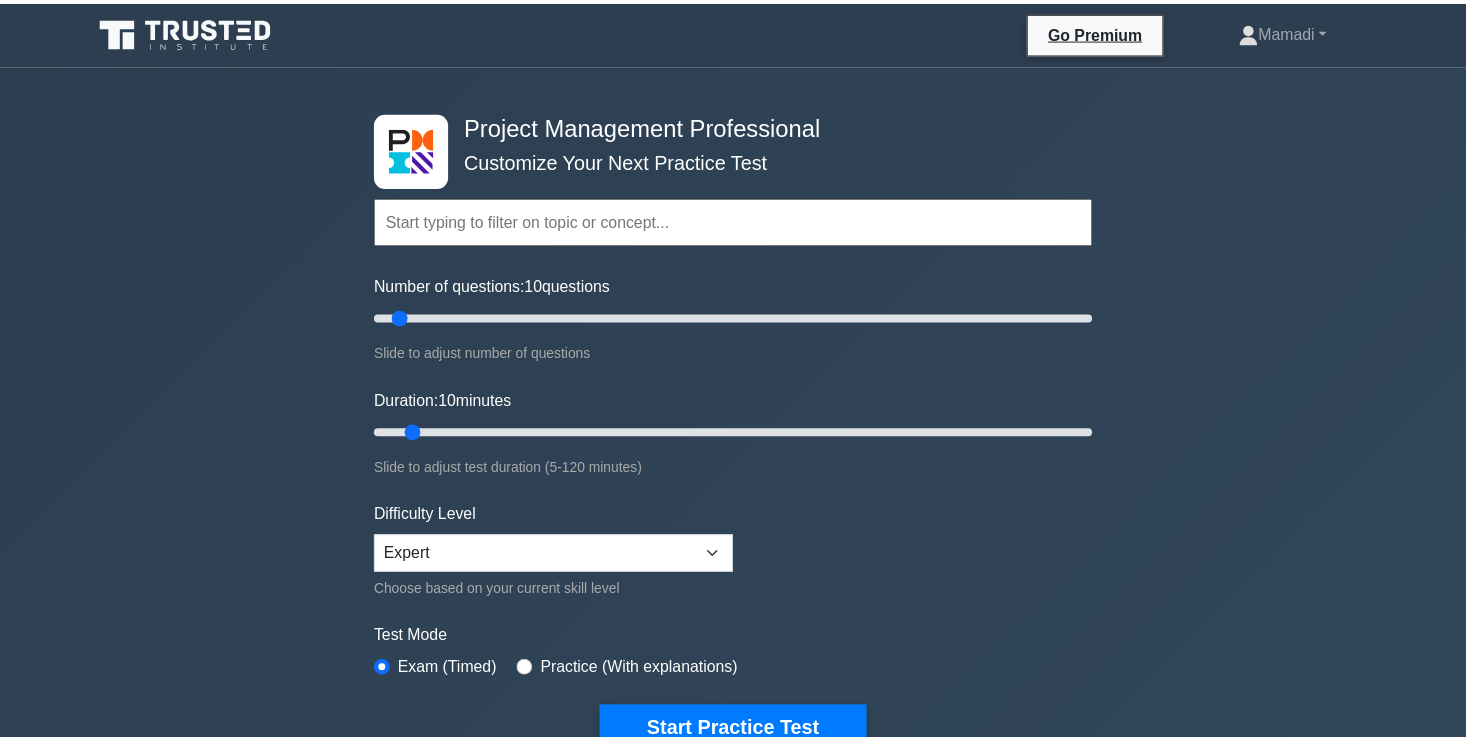 scroll, scrollTop: 0, scrollLeft: 0, axis: both 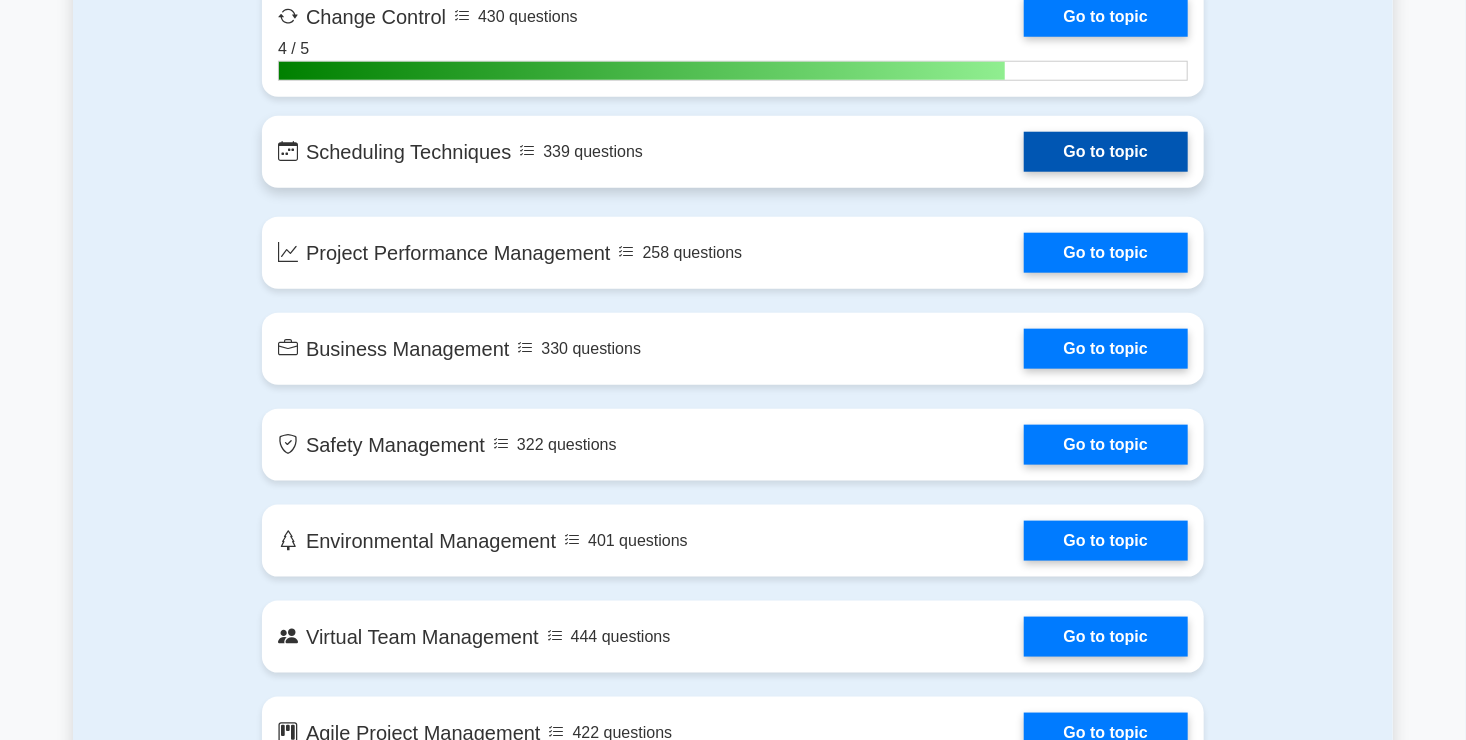 click on "Go to topic" at bounding box center [1106, 152] 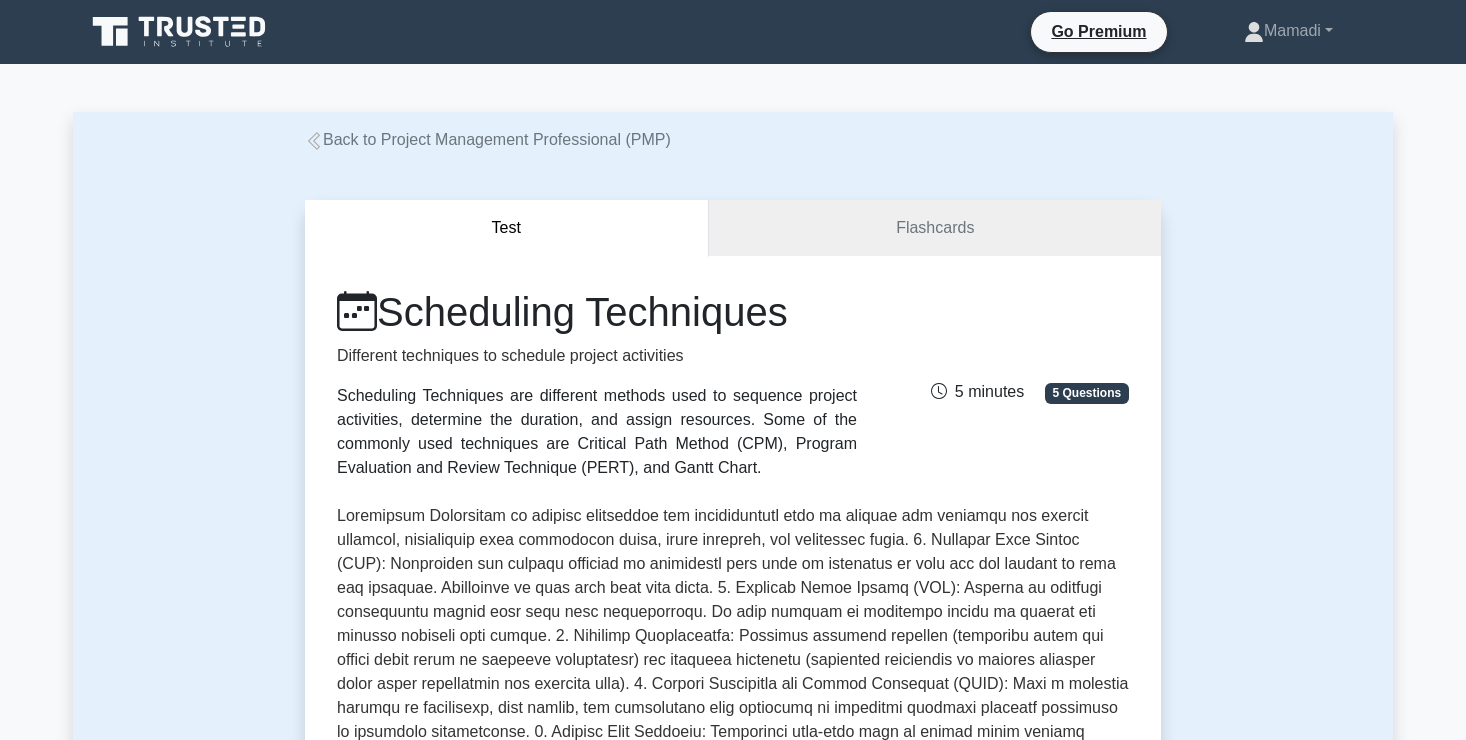 scroll, scrollTop: 0, scrollLeft: 0, axis: both 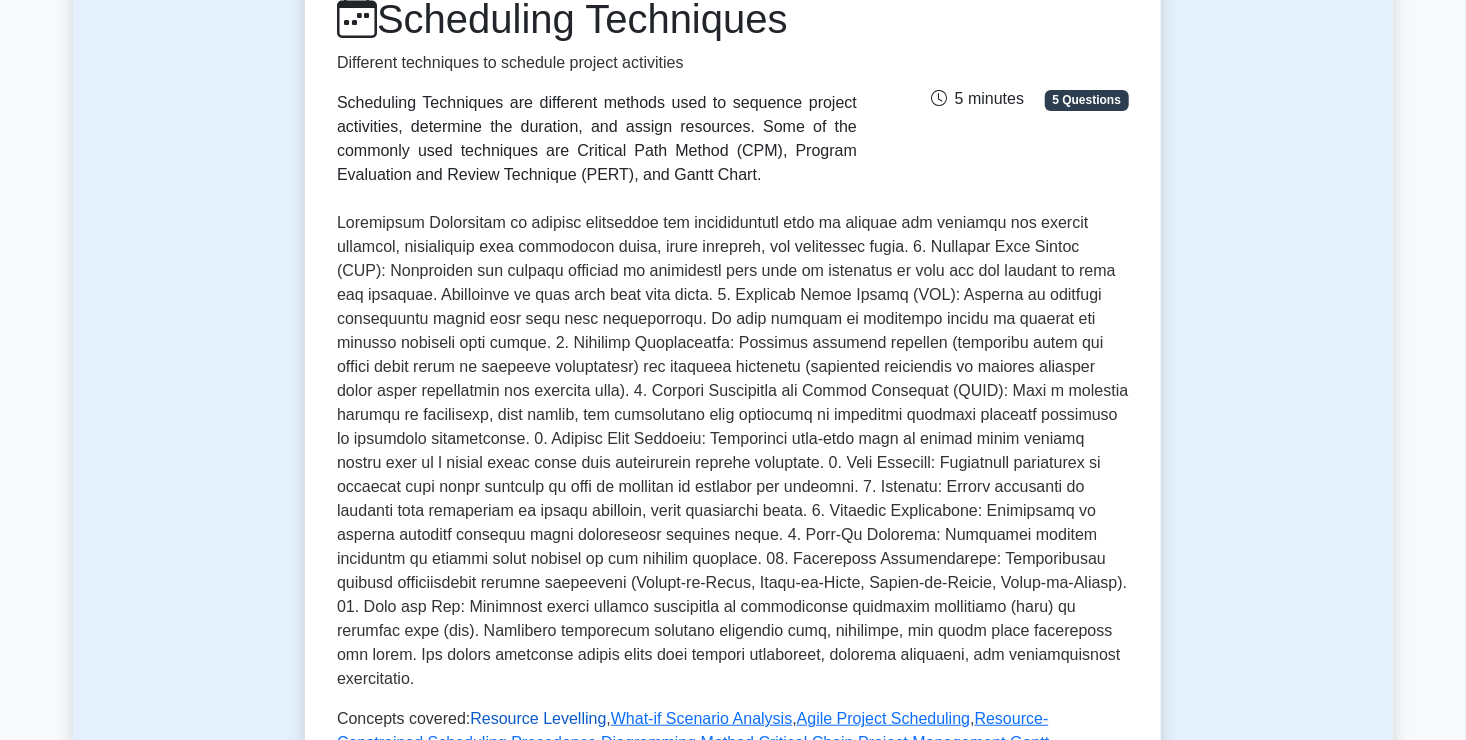click on "Resource Levelling" at bounding box center (538, 718) 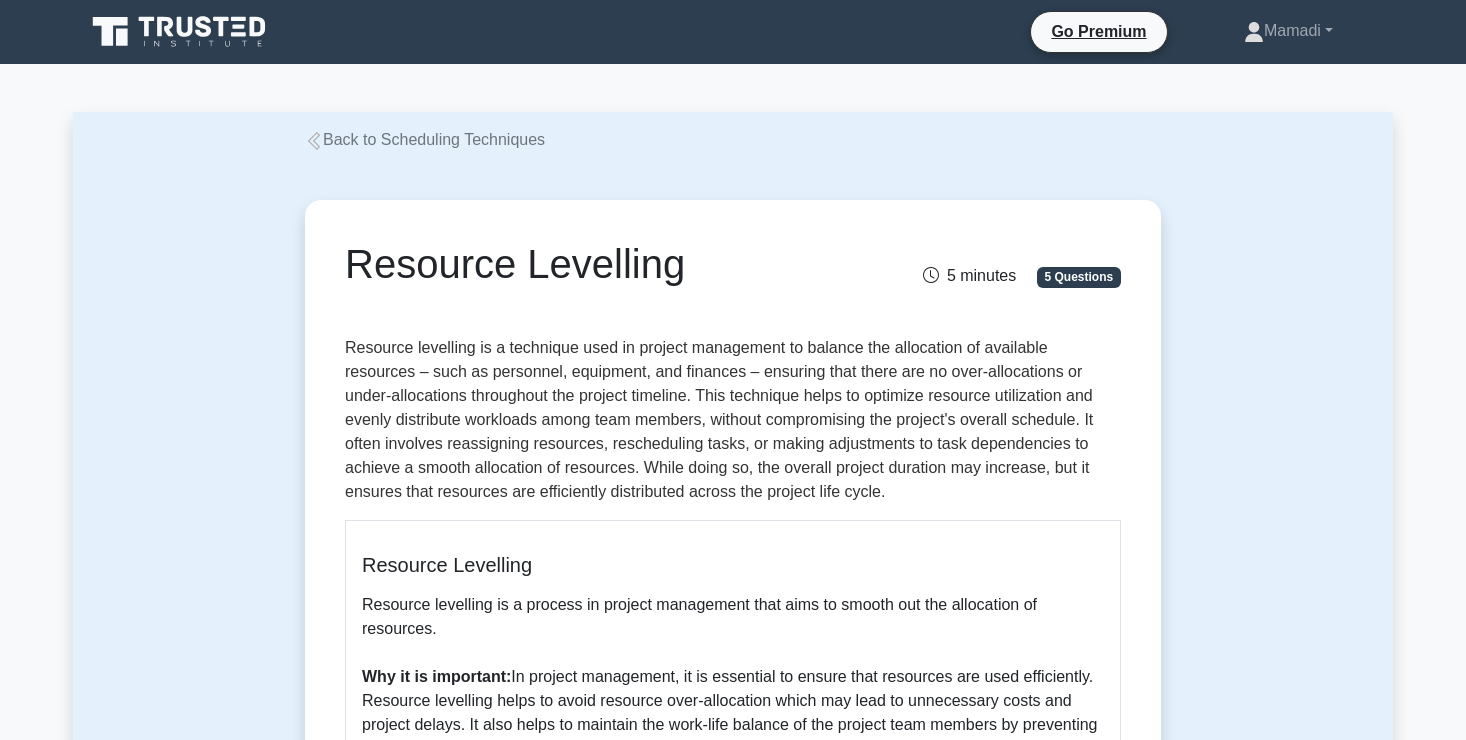 scroll, scrollTop: 0, scrollLeft: 0, axis: both 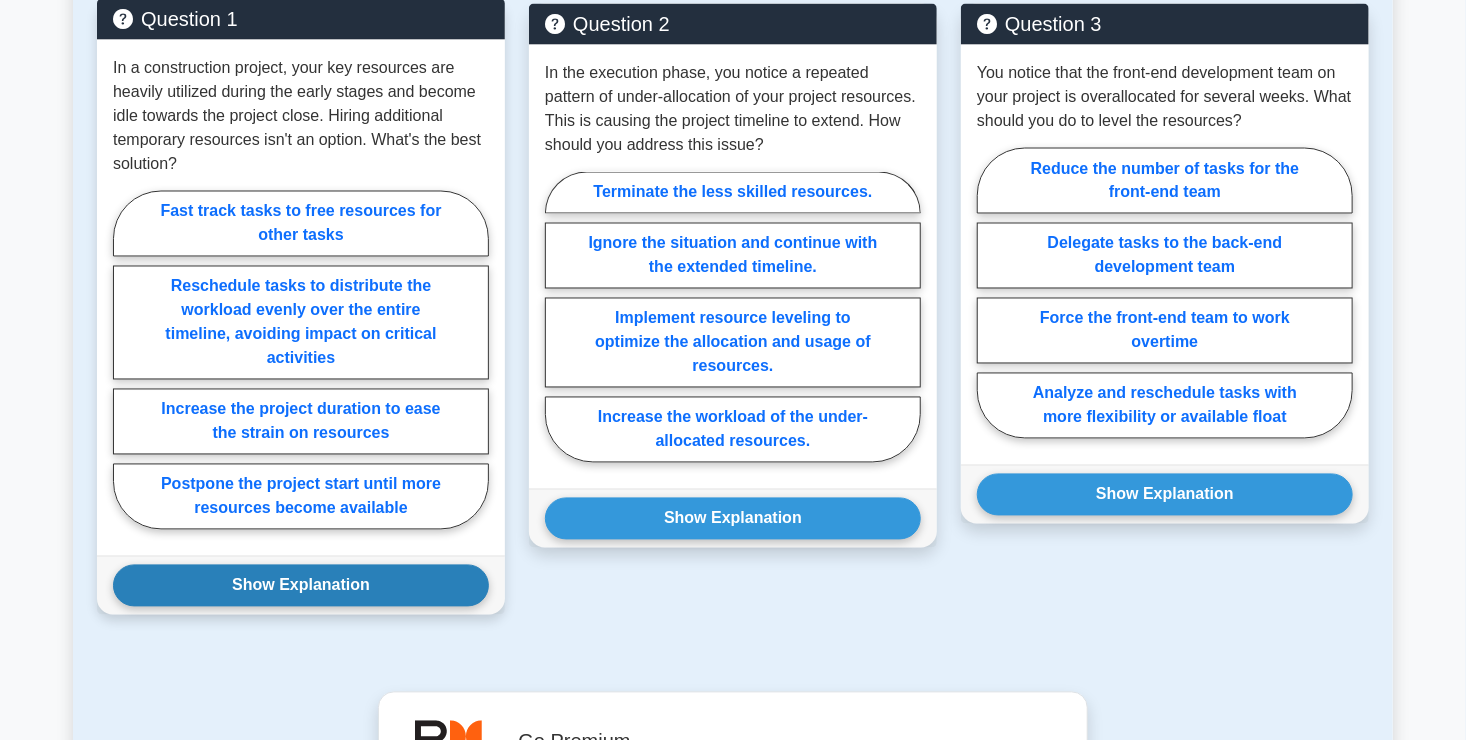 click on "Show Explanation" at bounding box center (301, 586) 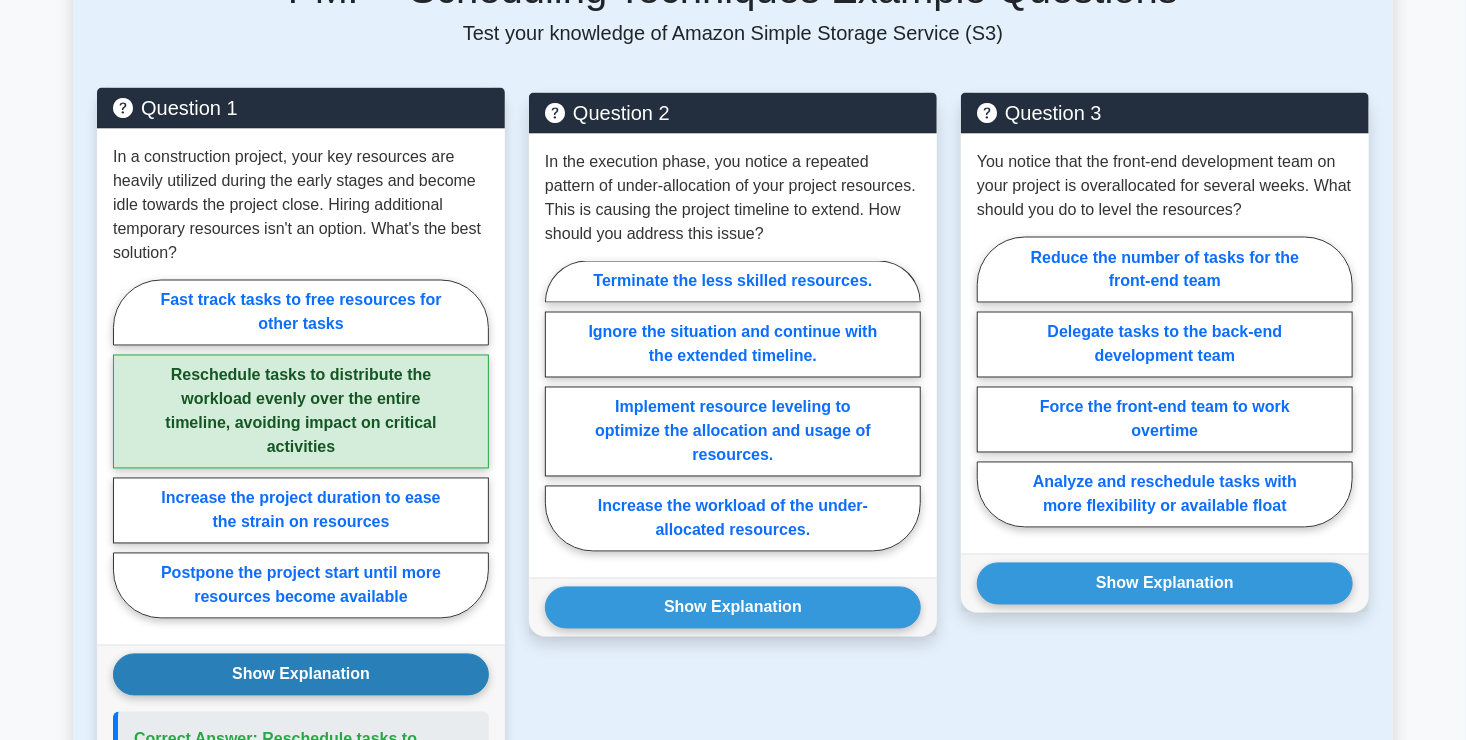 scroll, scrollTop: 1564, scrollLeft: 0, axis: vertical 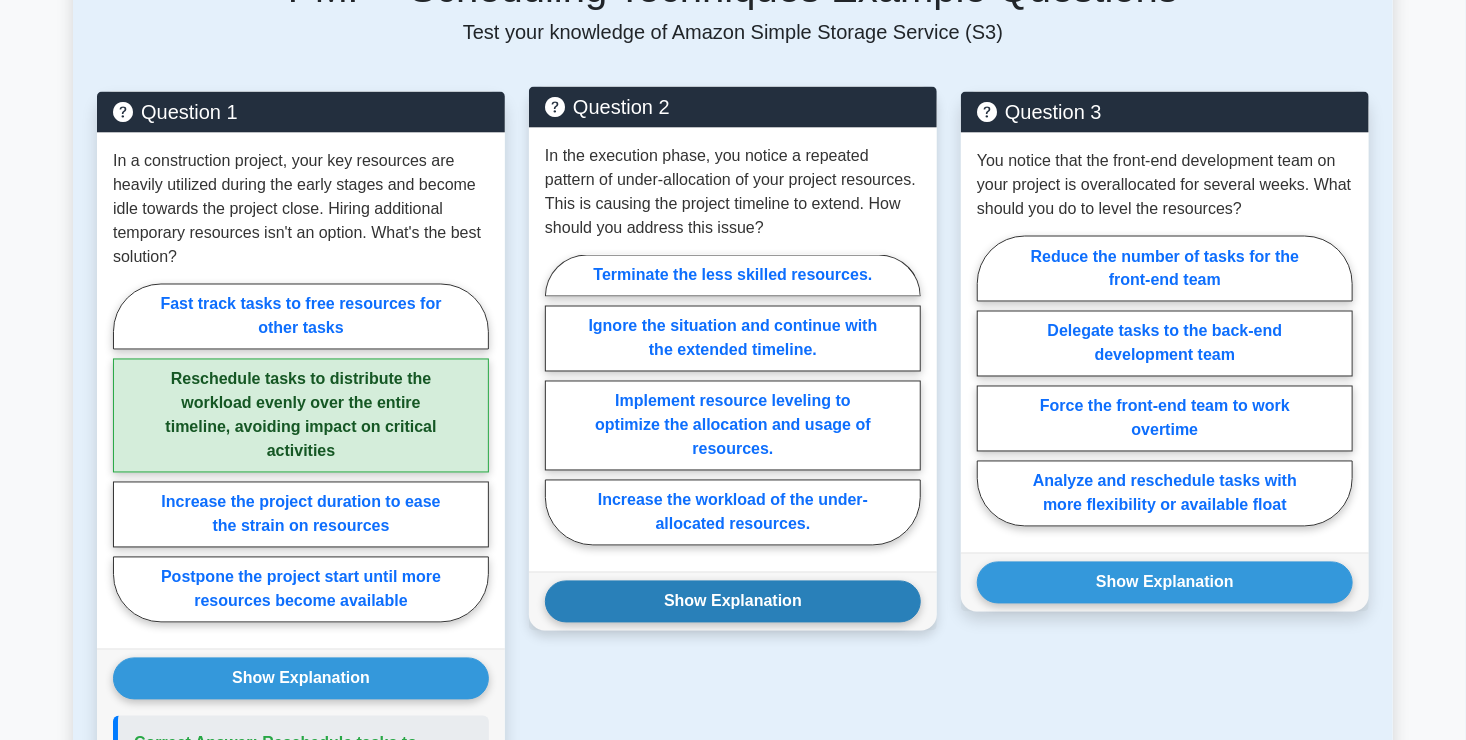 click on "Show Explanation" at bounding box center (733, 602) 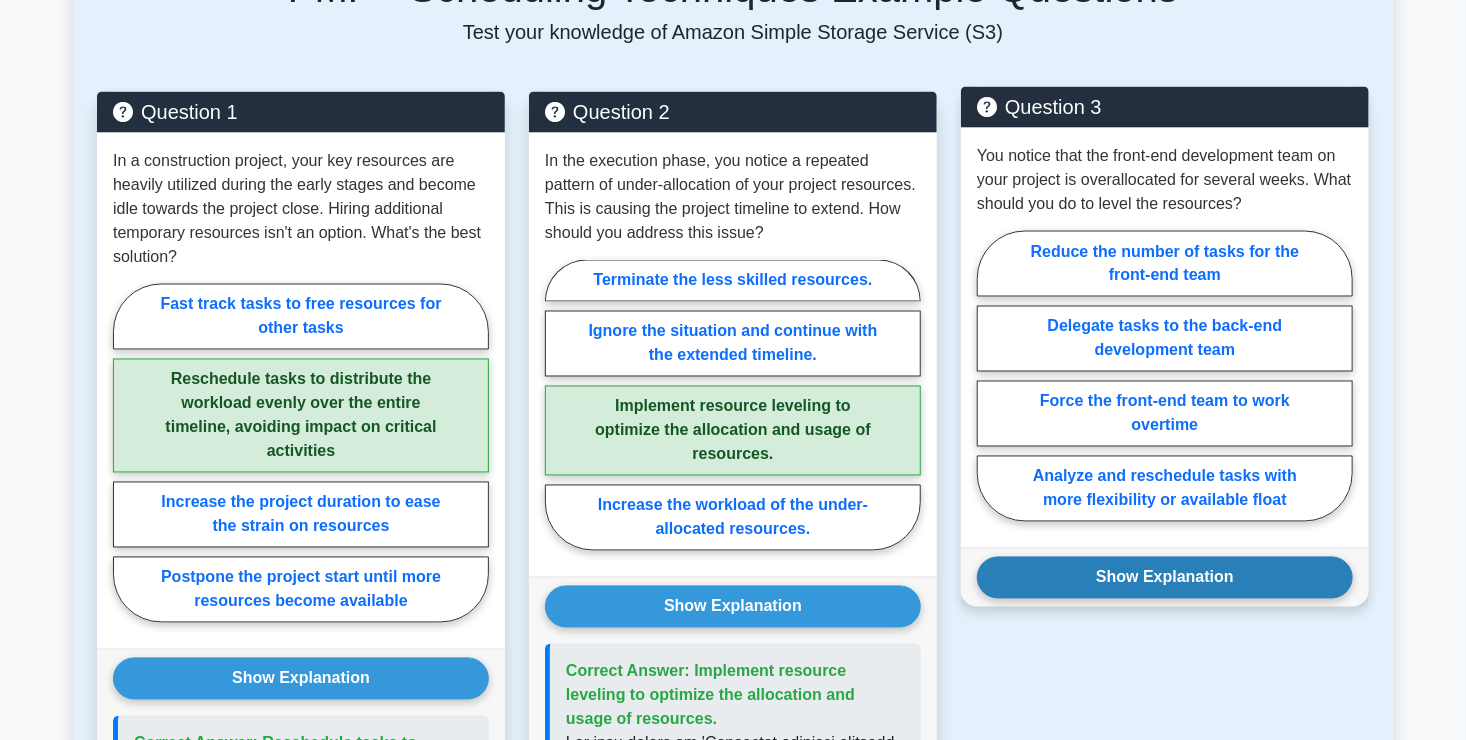 click on "Show Explanation" at bounding box center (1165, 578) 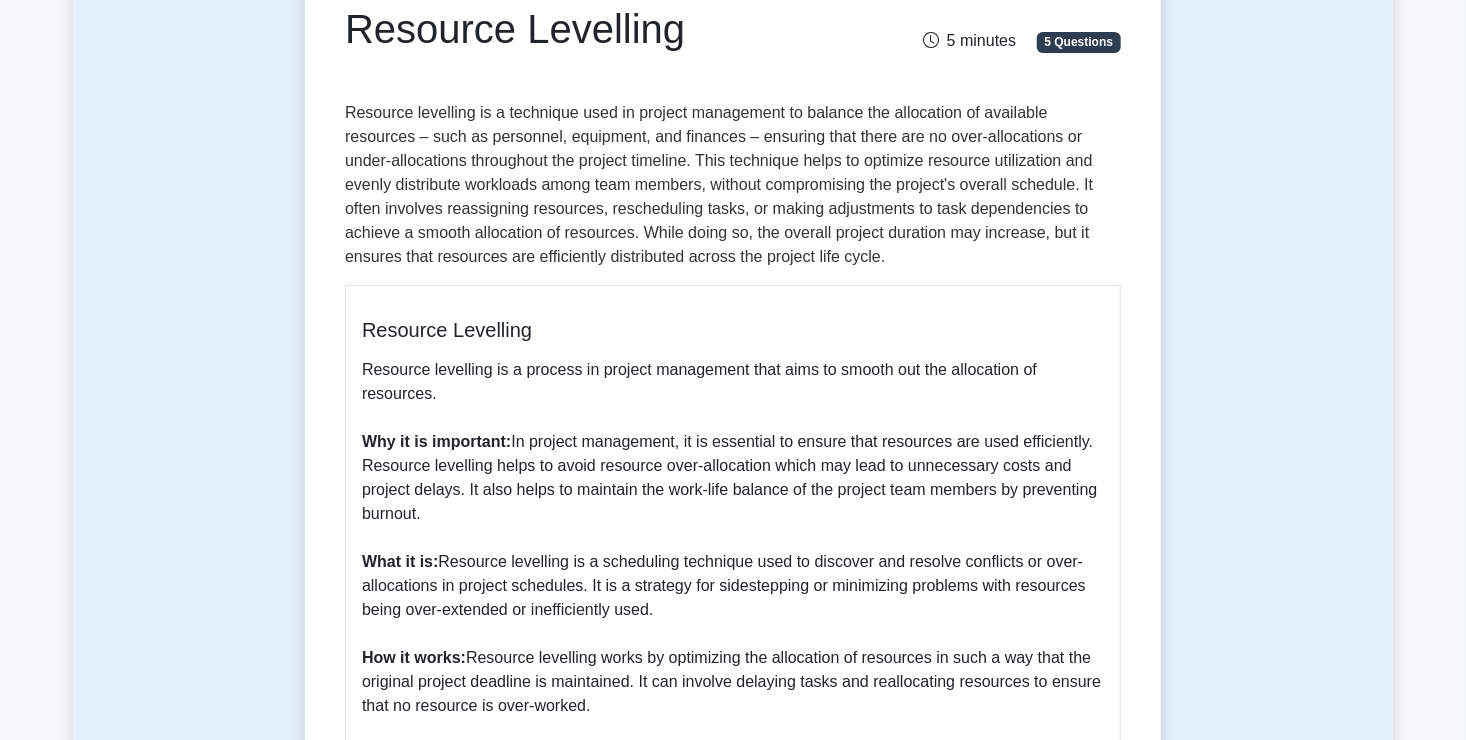 scroll, scrollTop: 0, scrollLeft: 0, axis: both 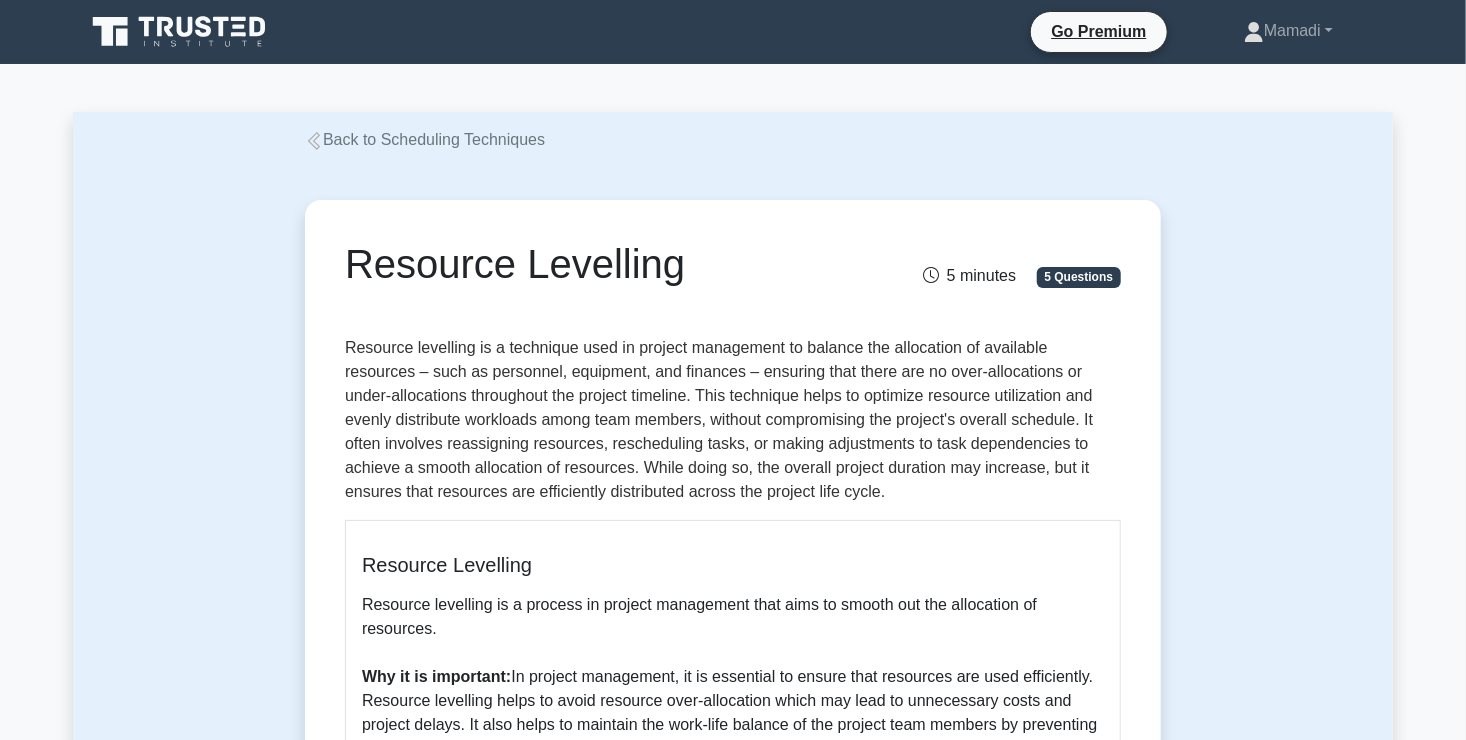 click on "Back to Scheduling Techniques" at bounding box center [425, 139] 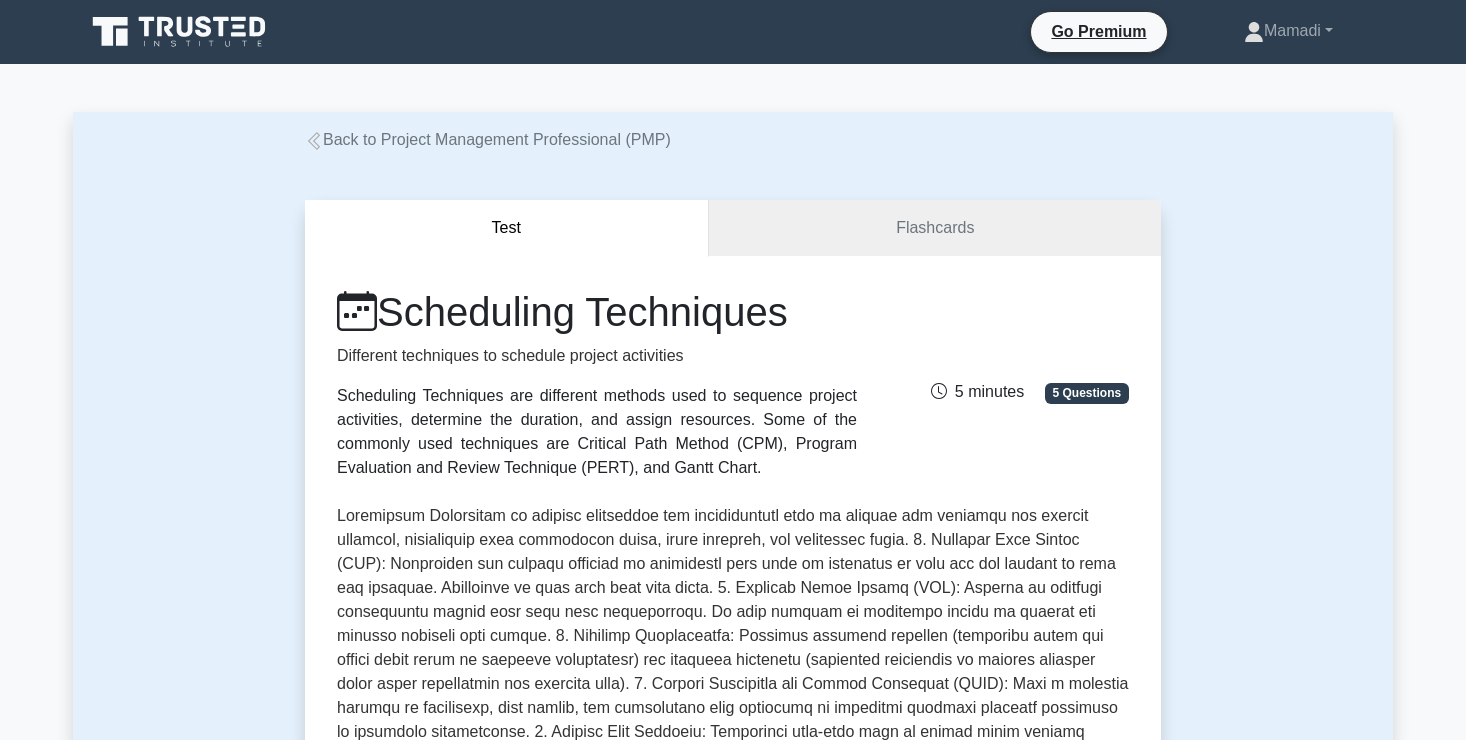 scroll, scrollTop: 356, scrollLeft: 0, axis: vertical 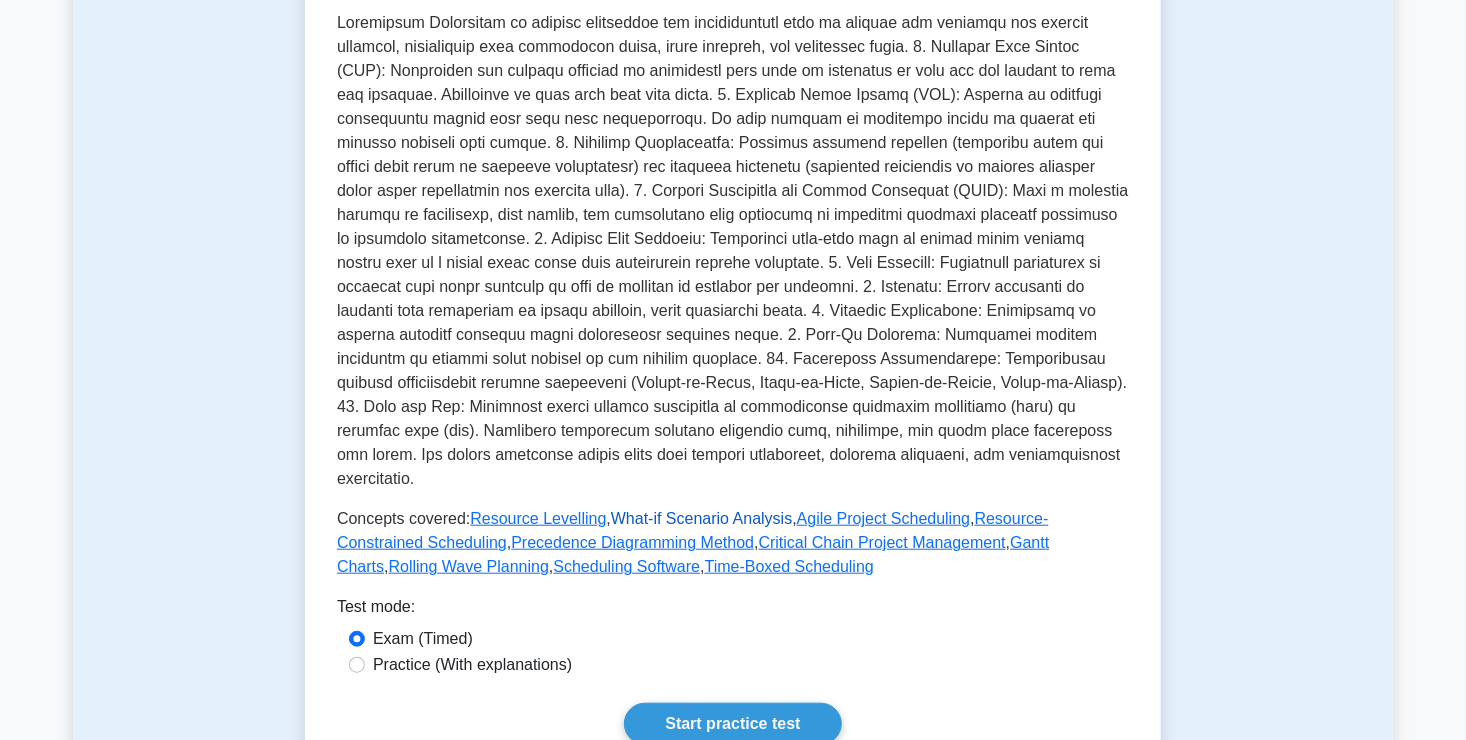 click on "What-if Scenario Analysis" at bounding box center (701, 518) 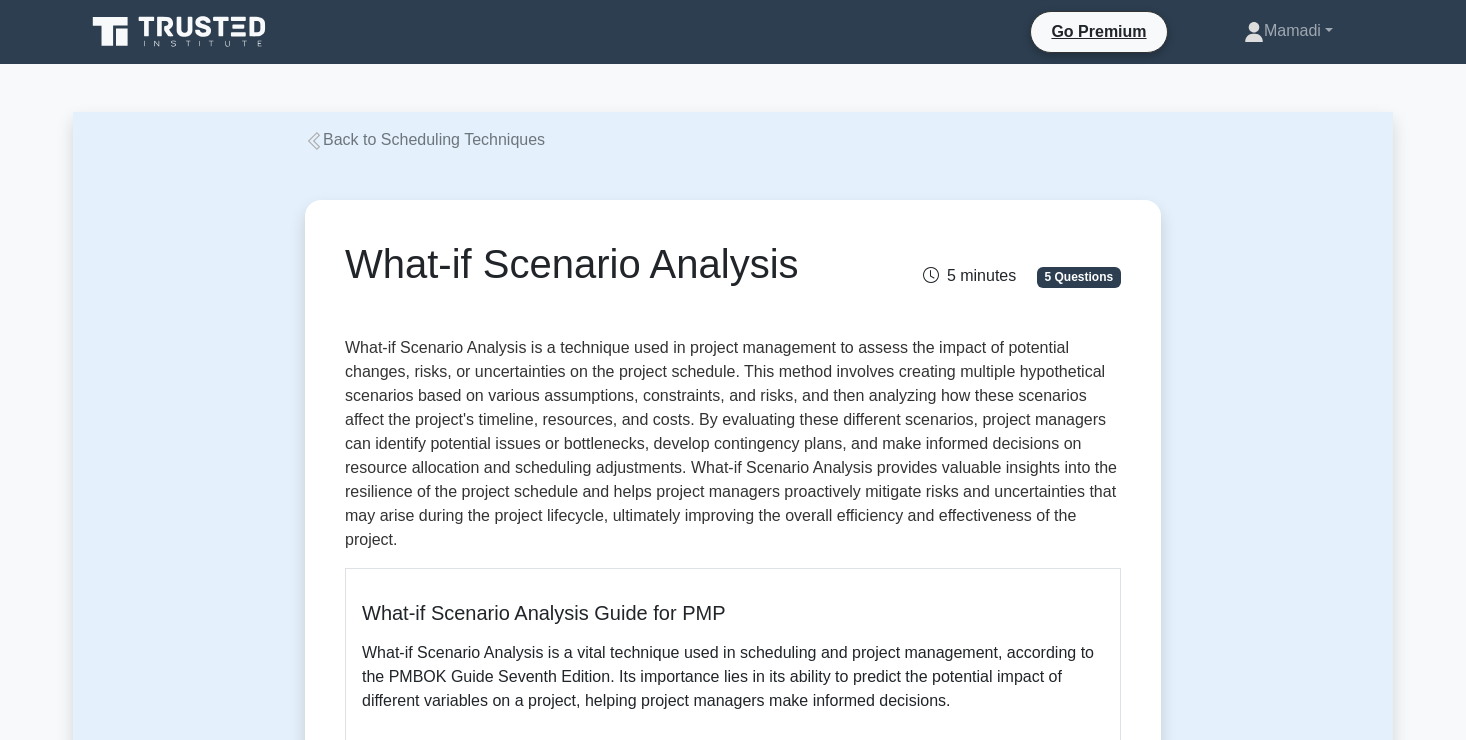 scroll, scrollTop: 0, scrollLeft: 0, axis: both 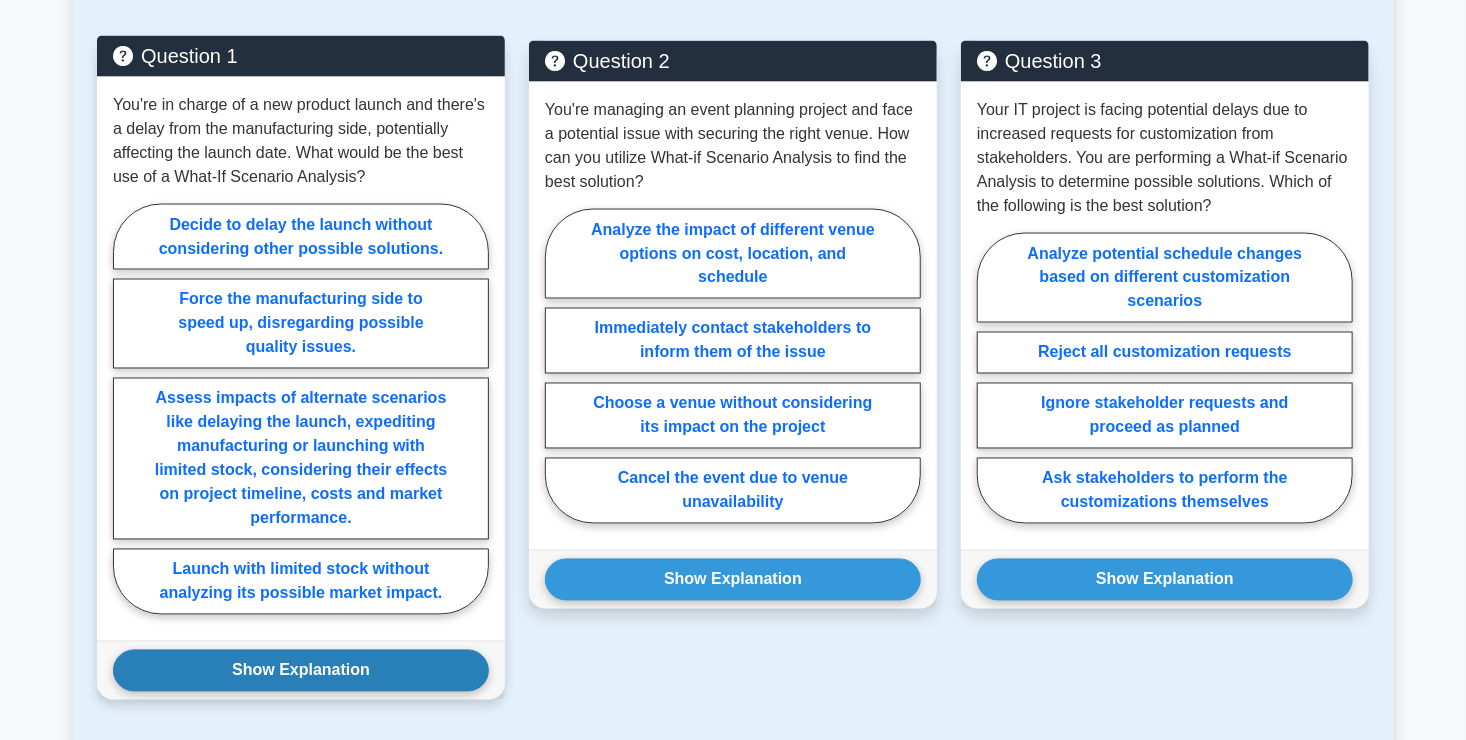 click on "Show Explanation" at bounding box center (301, 671) 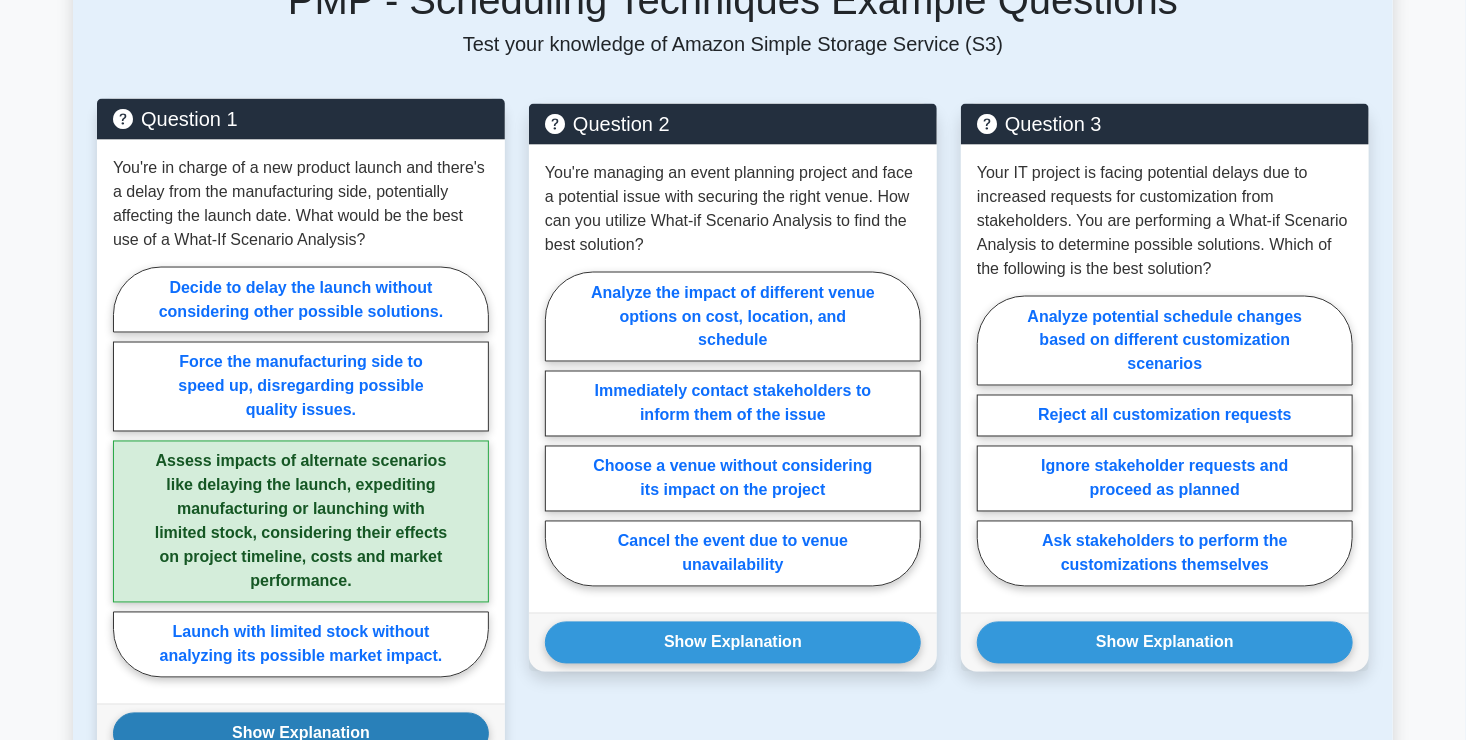 scroll, scrollTop: 1504, scrollLeft: 0, axis: vertical 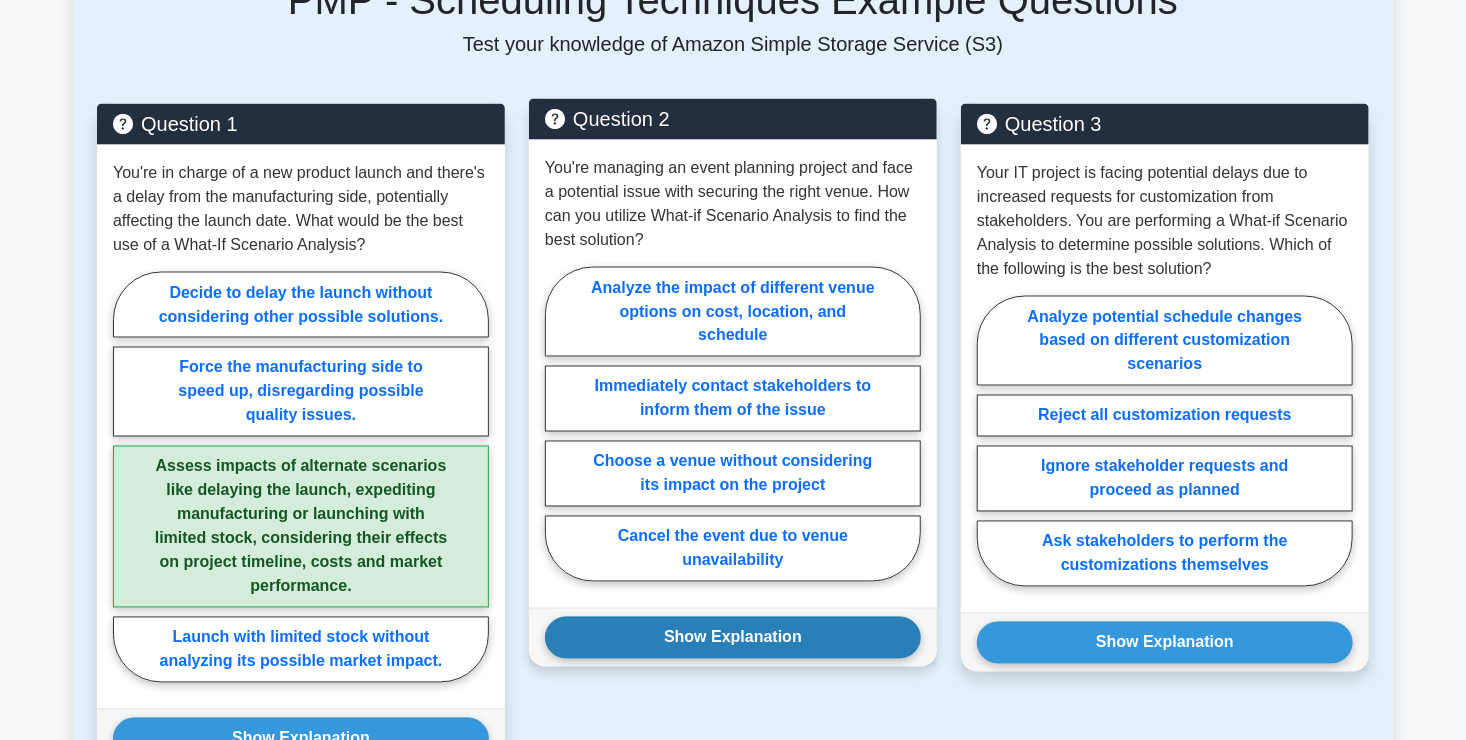 click on "Show Explanation" at bounding box center (733, 638) 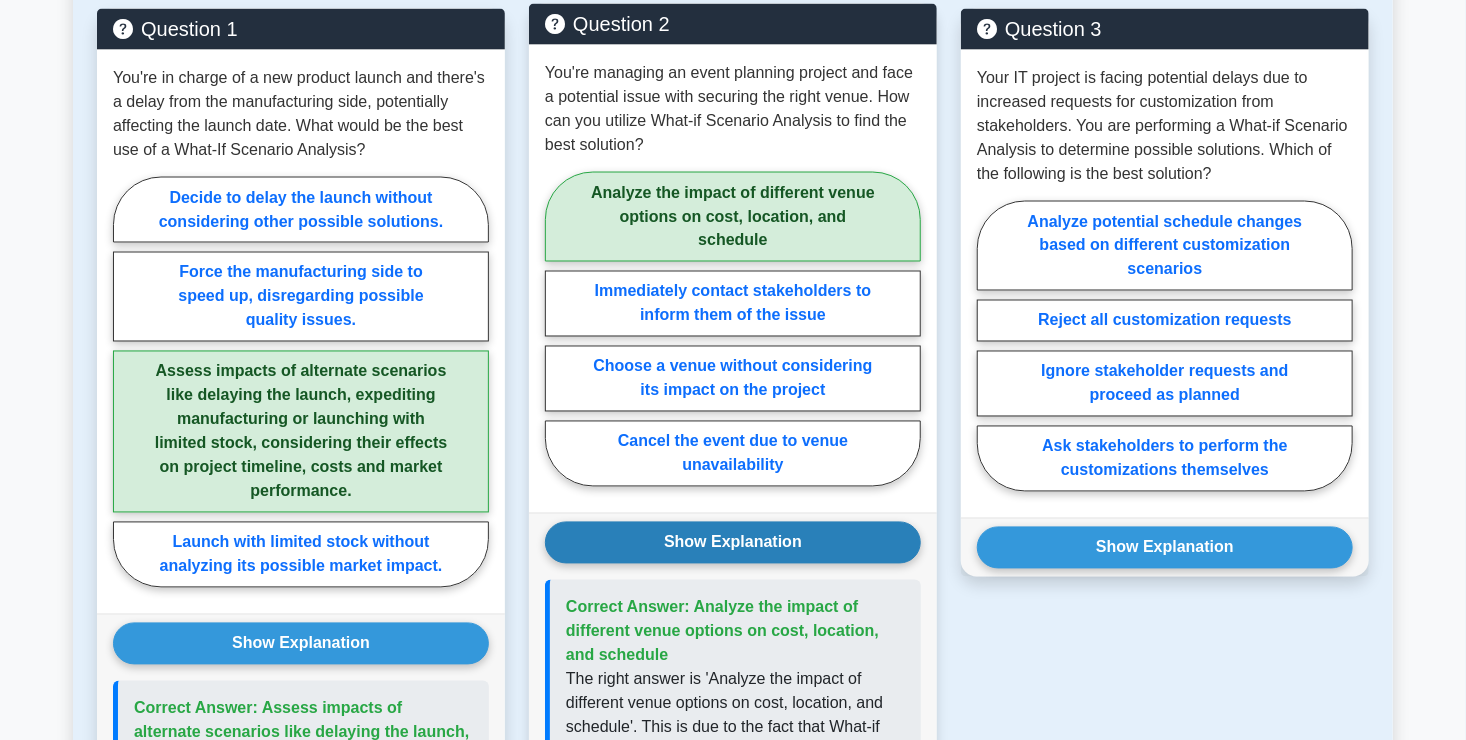 scroll, scrollTop: 1600, scrollLeft: 0, axis: vertical 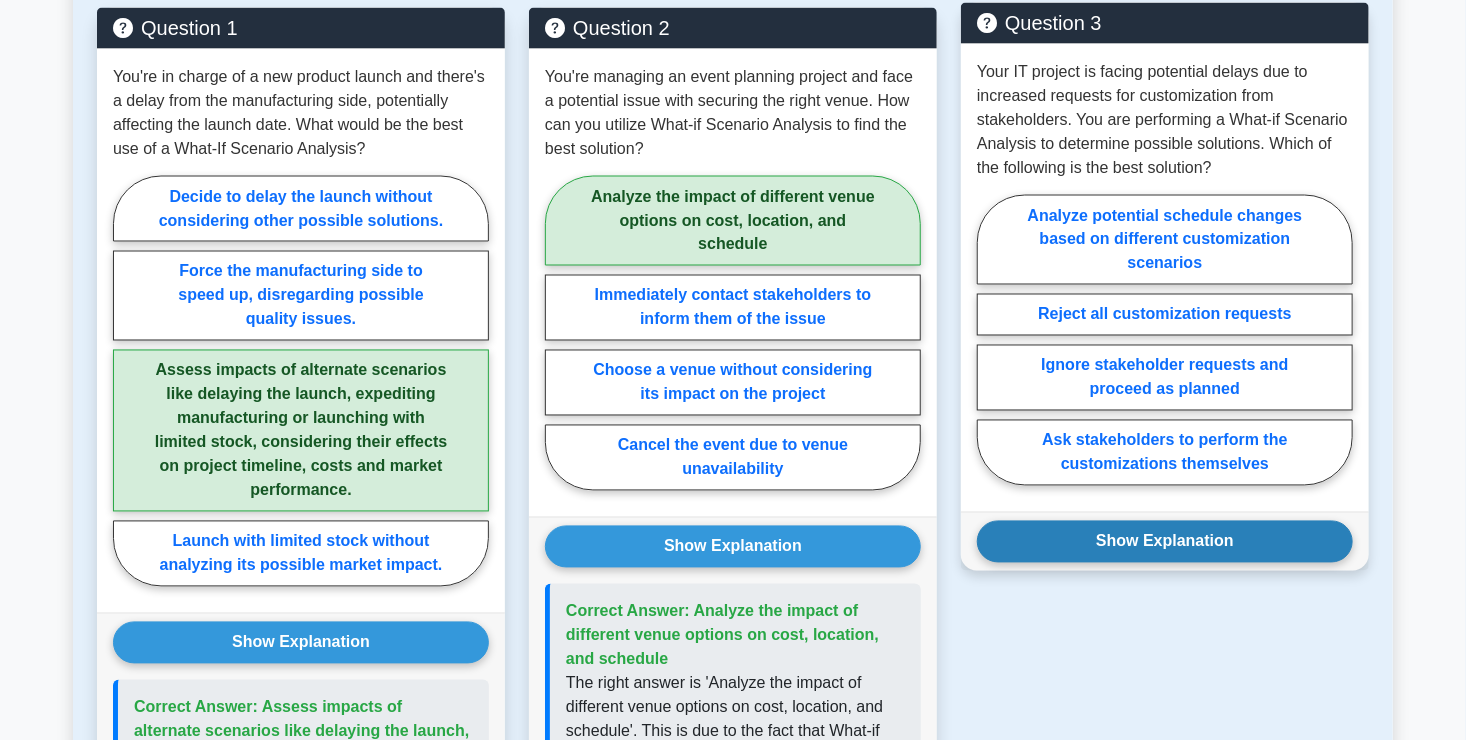 click on "Show Explanation" at bounding box center (1165, 542) 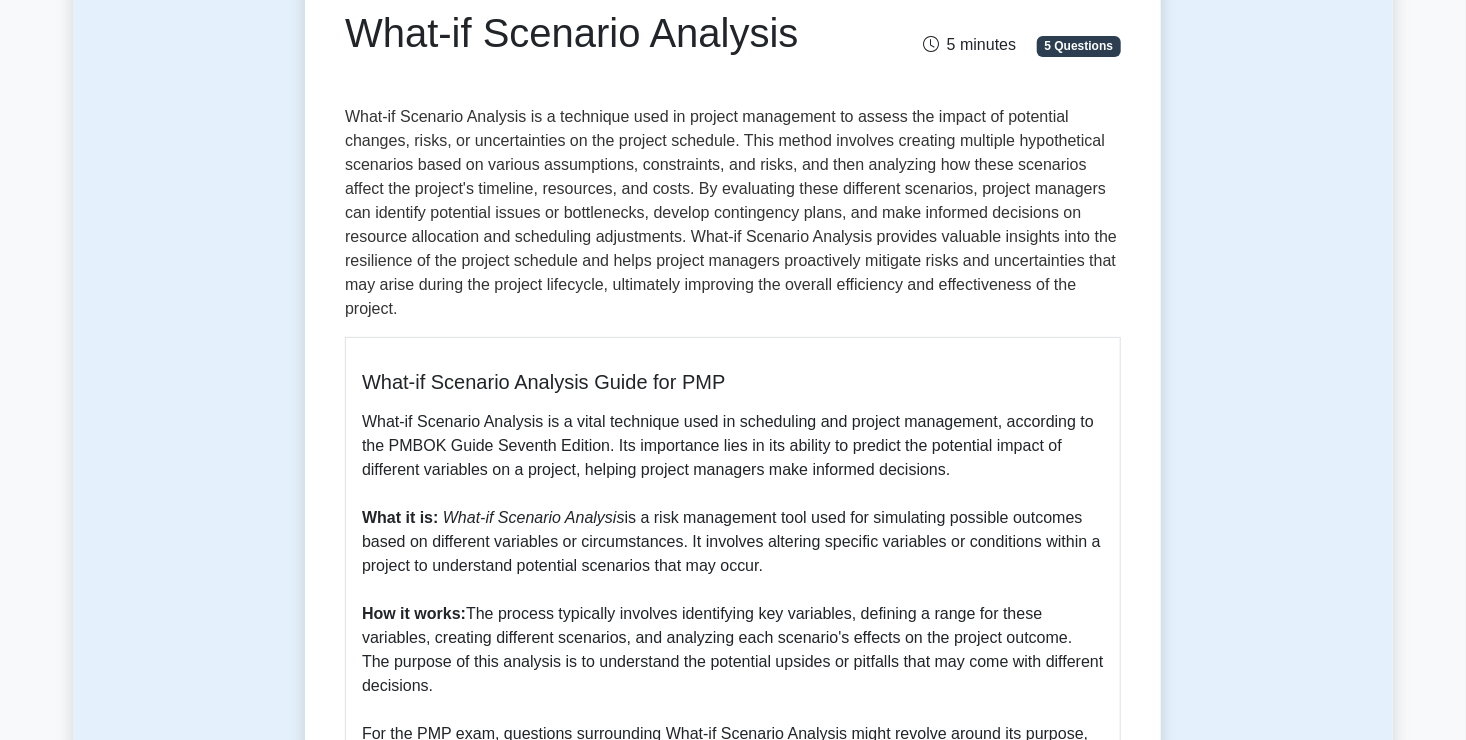 scroll, scrollTop: 0, scrollLeft: 0, axis: both 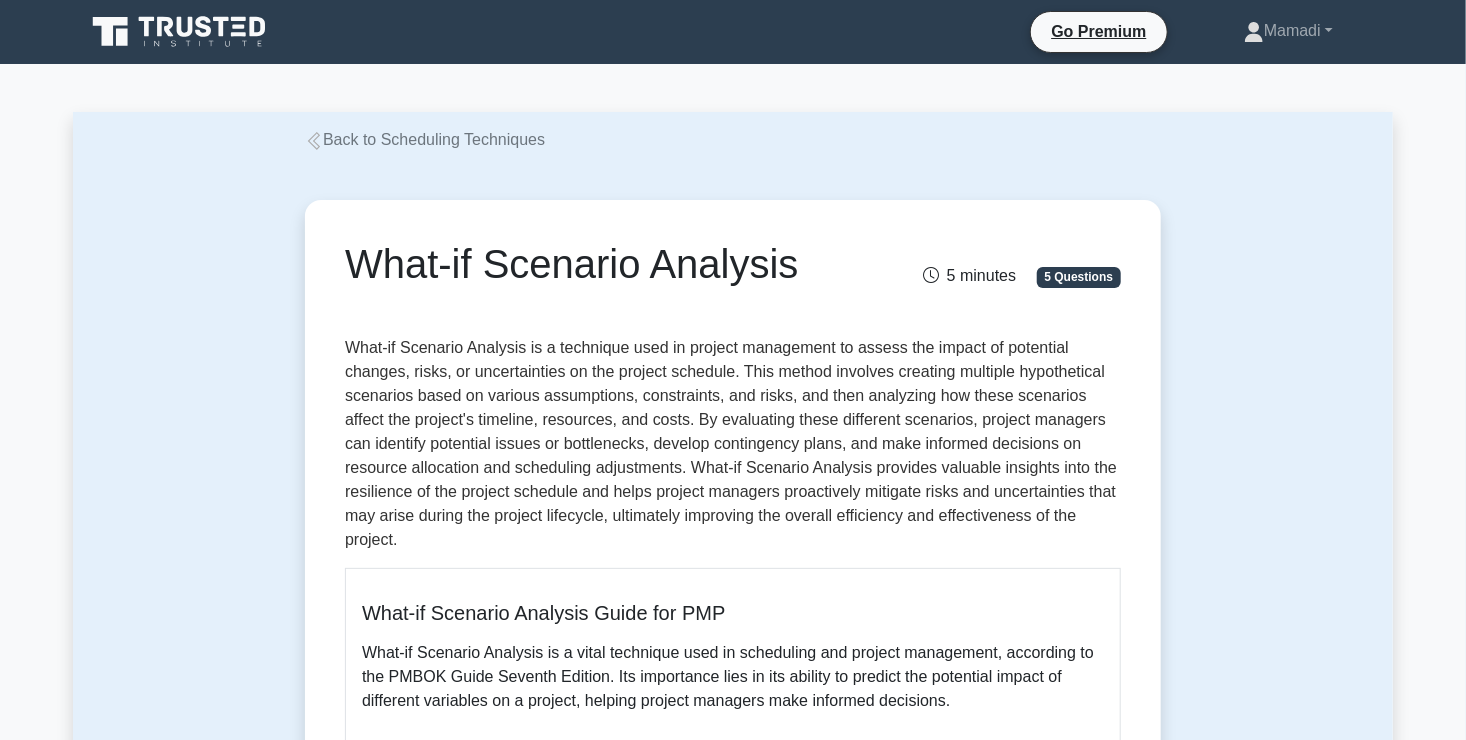 click on "Back to Scheduling Techniques" at bounding box center (425, 139) 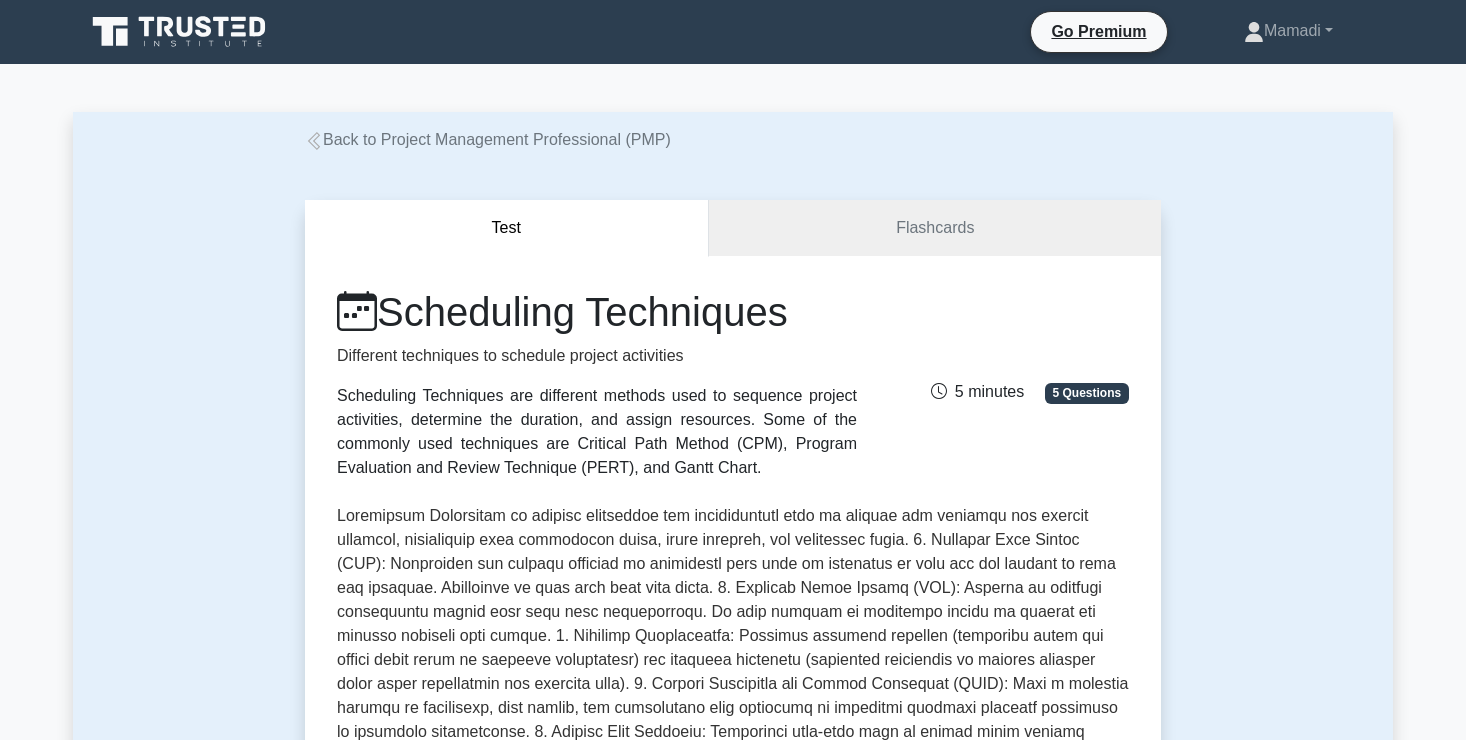 scroll, scrollTop: 408, scrollLeft: 0, axis: vertical 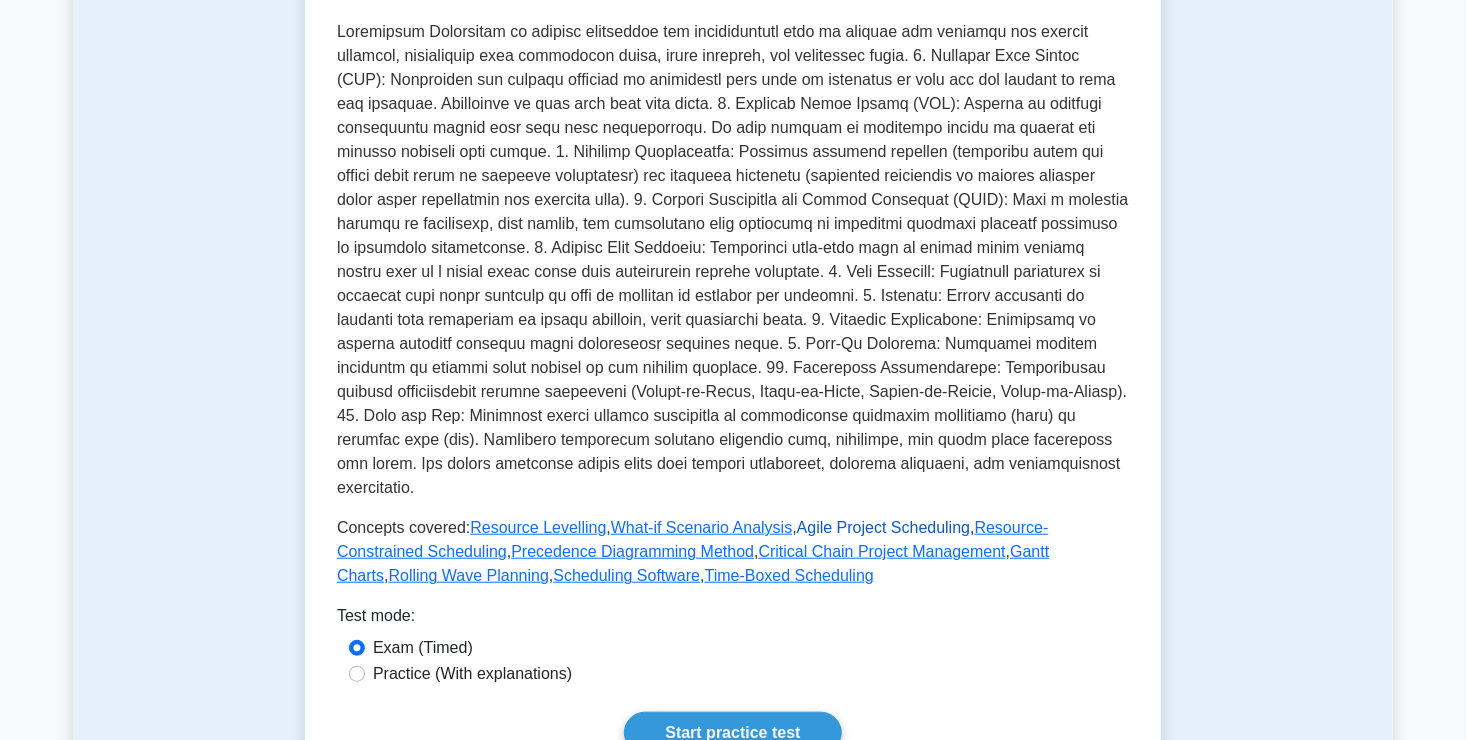 click on "Agile Project Scheduling" at bounding box center (883, 527) 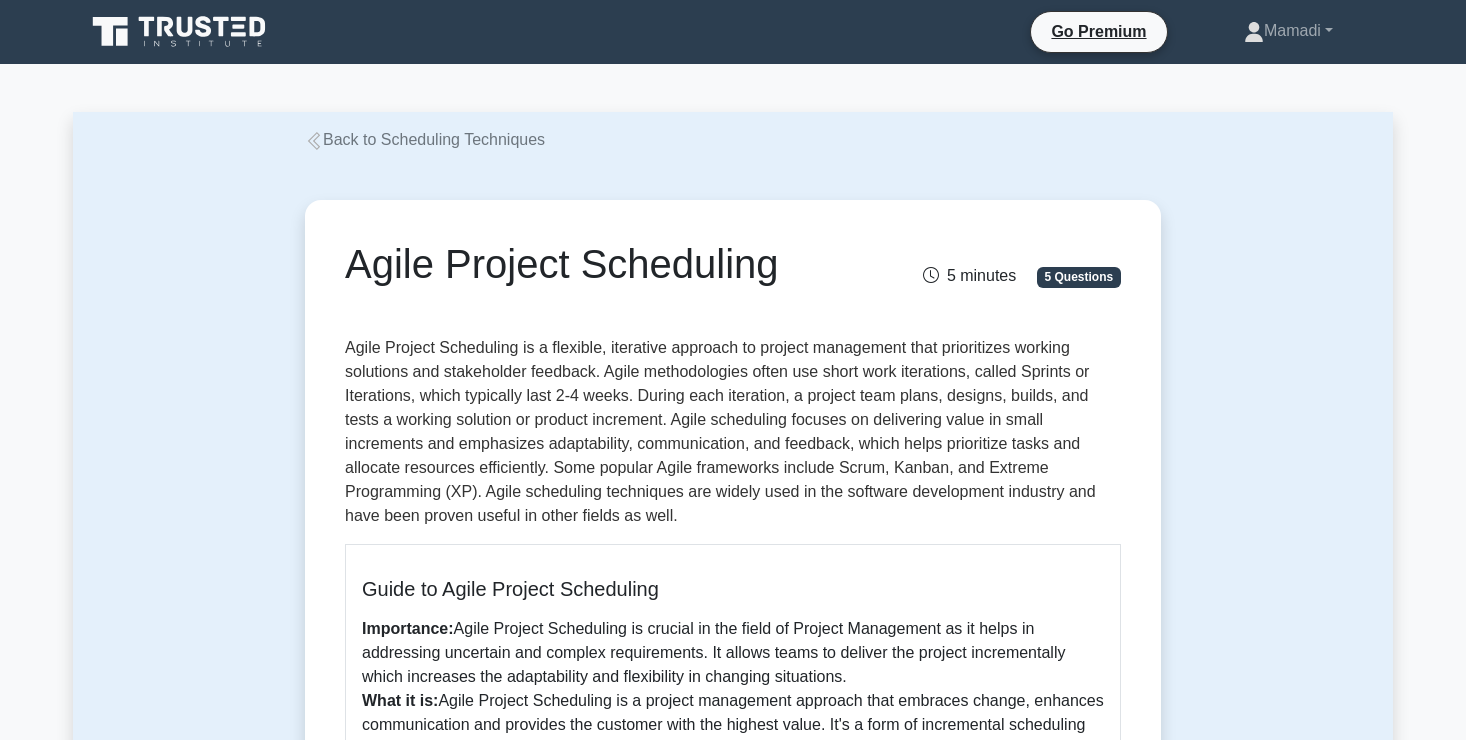 scroll, scrollTop: 384, scrollLeft: 0, axis: vertical 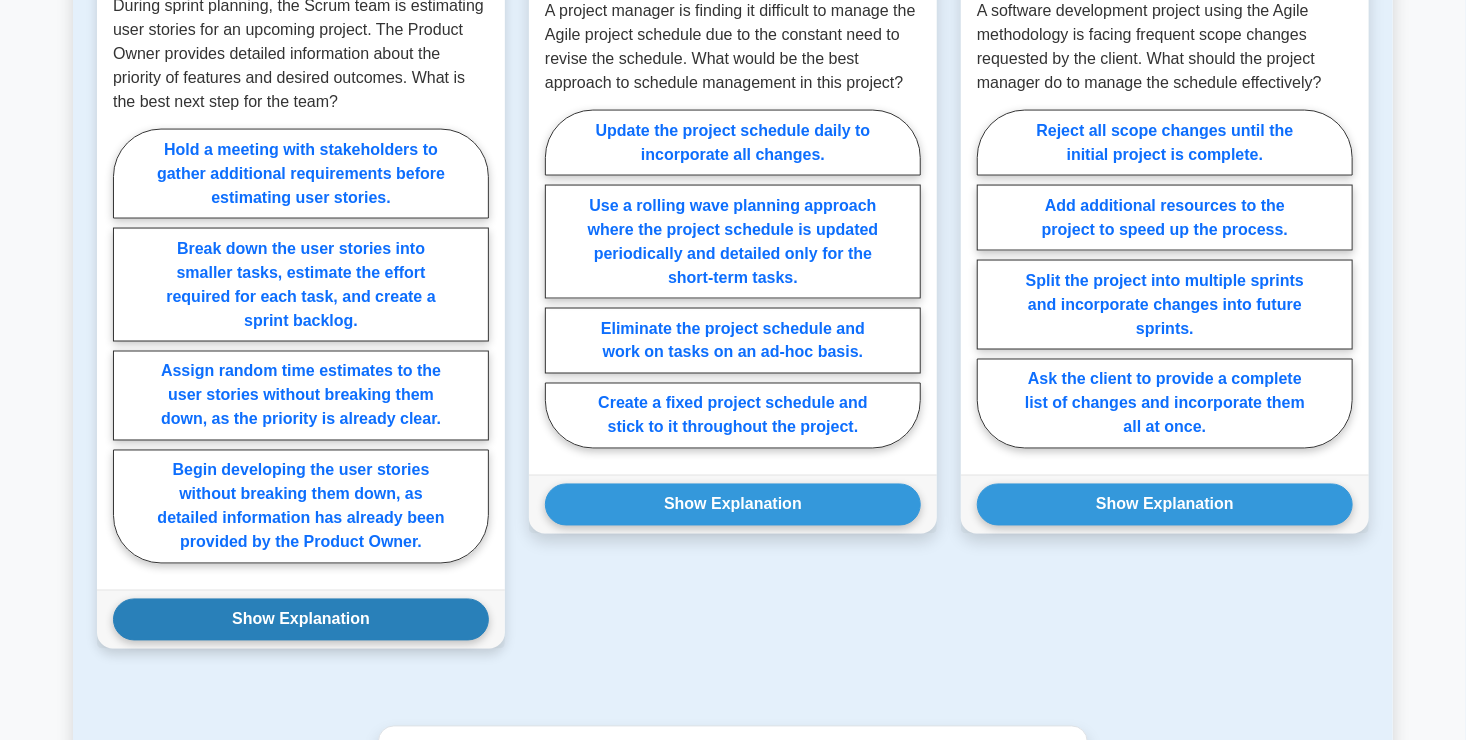 click on "Show Explanation" at bounding box center (301, 620) 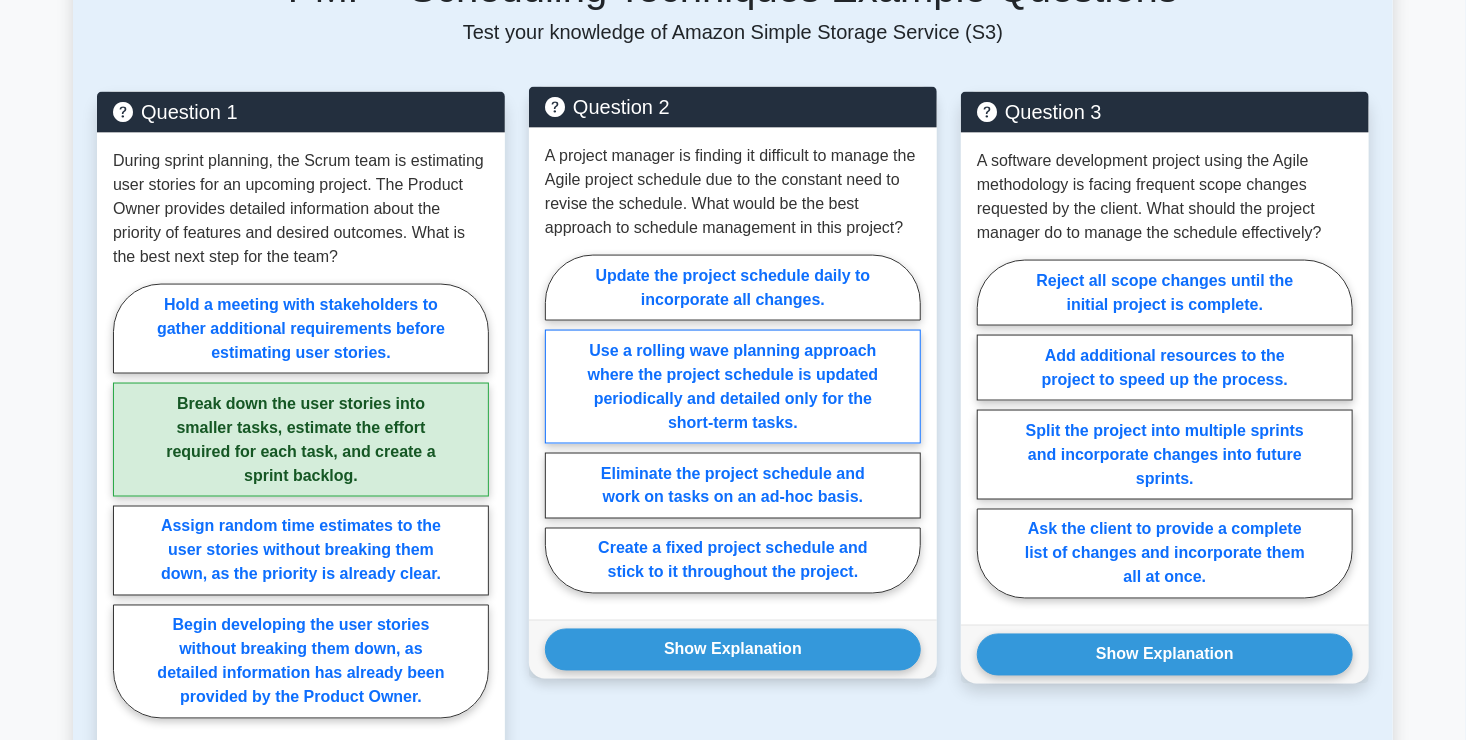 scroll, scrollTop: 1354, scrollLeft: 0, axis: vertical 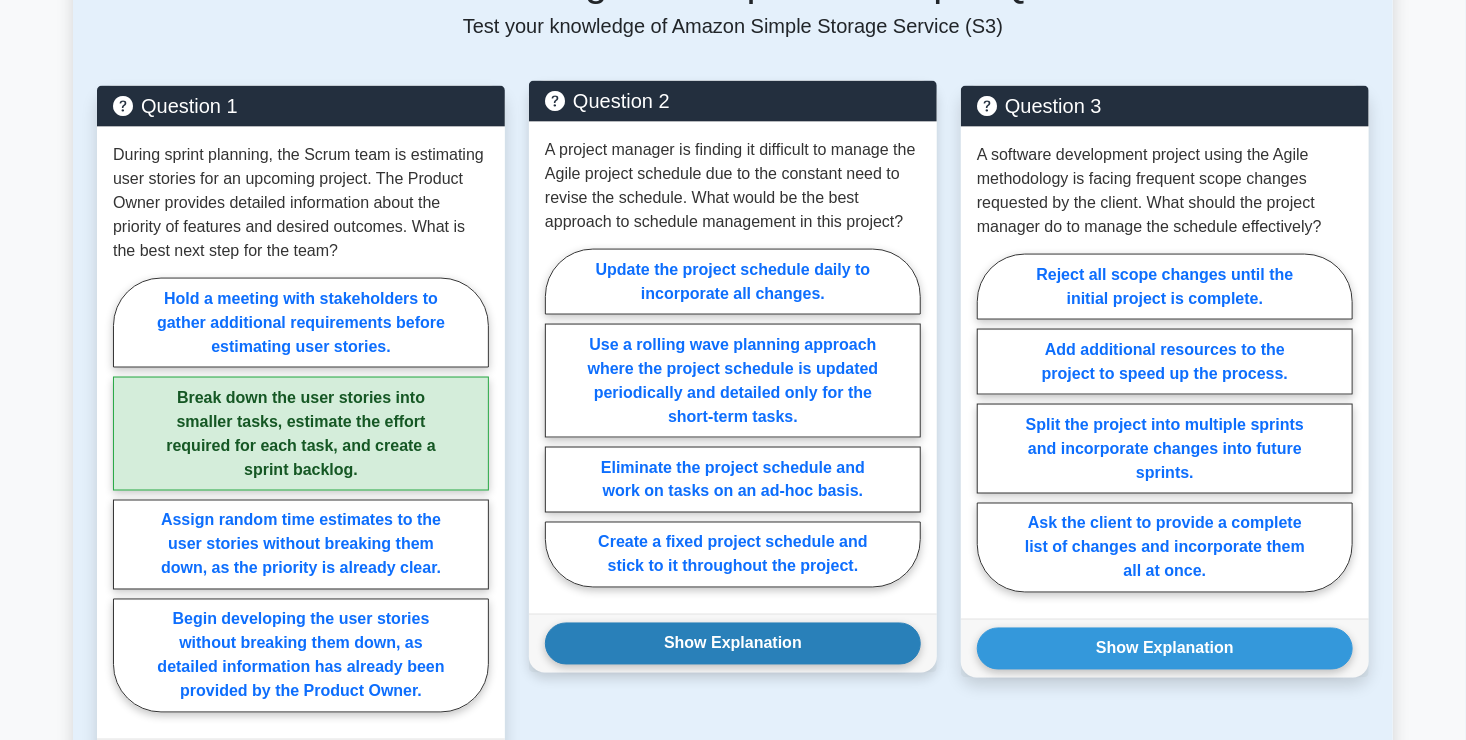 click on "Show Explanation" at bounding box center (733, 644) 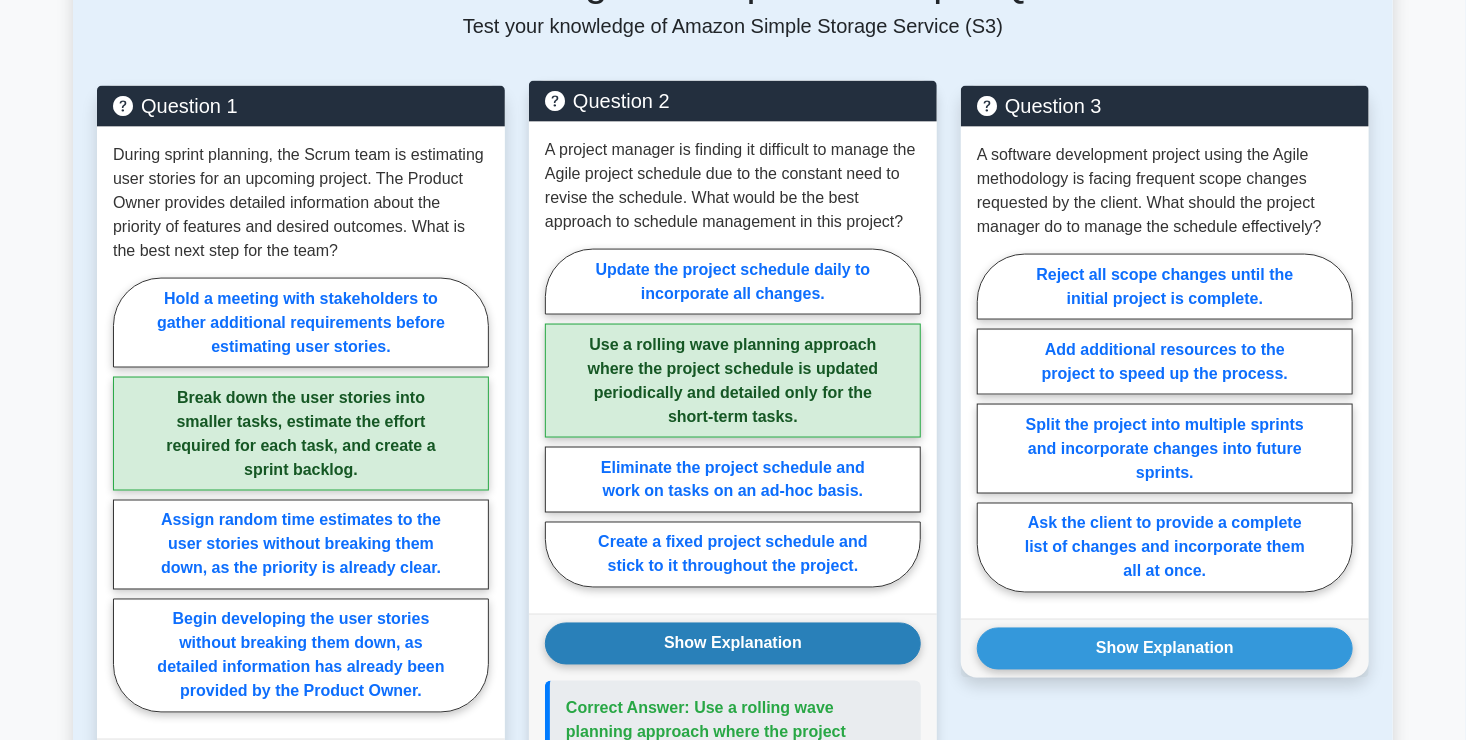 scroll, scrollTop: 1423, scrollLeft: 0, axis: vertical 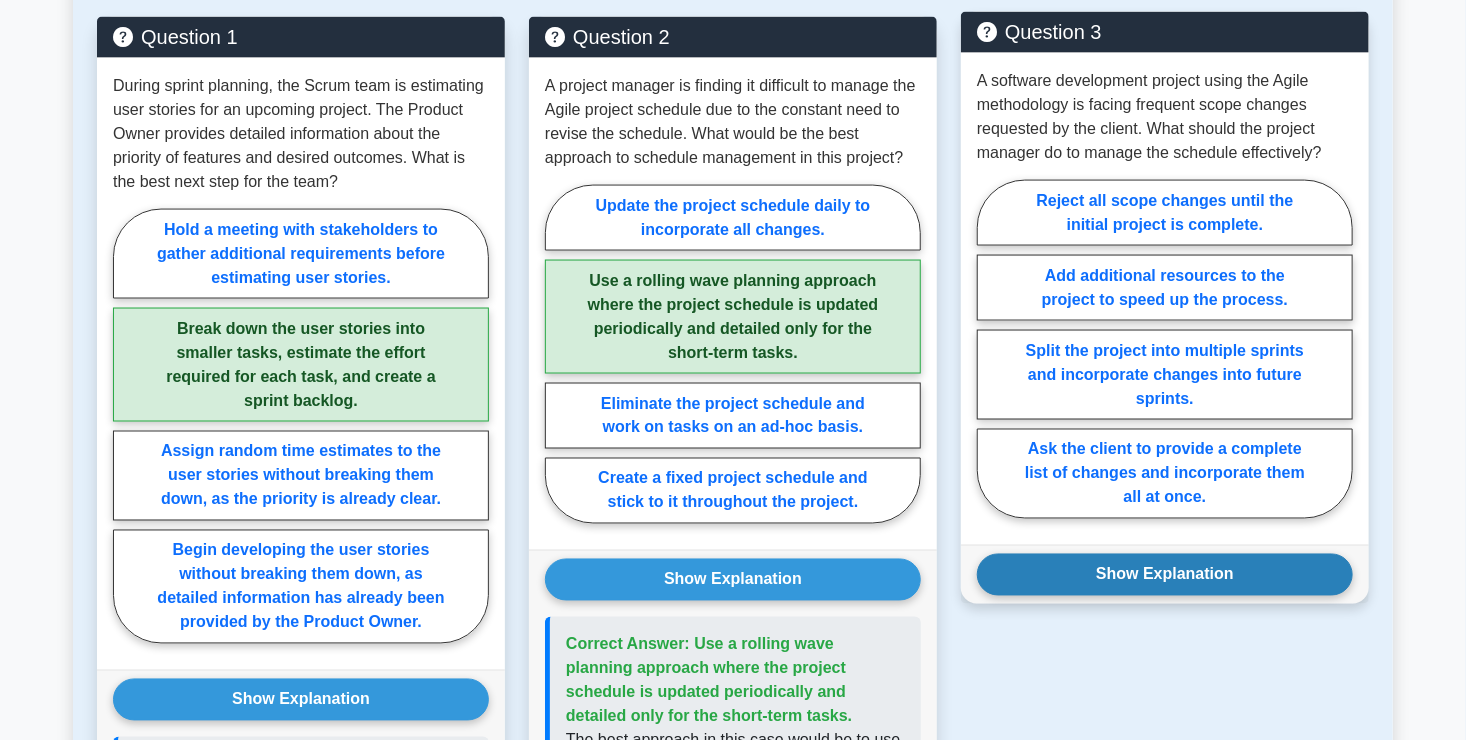 click on "Show Explanation" at bounding box center (1165, 575) 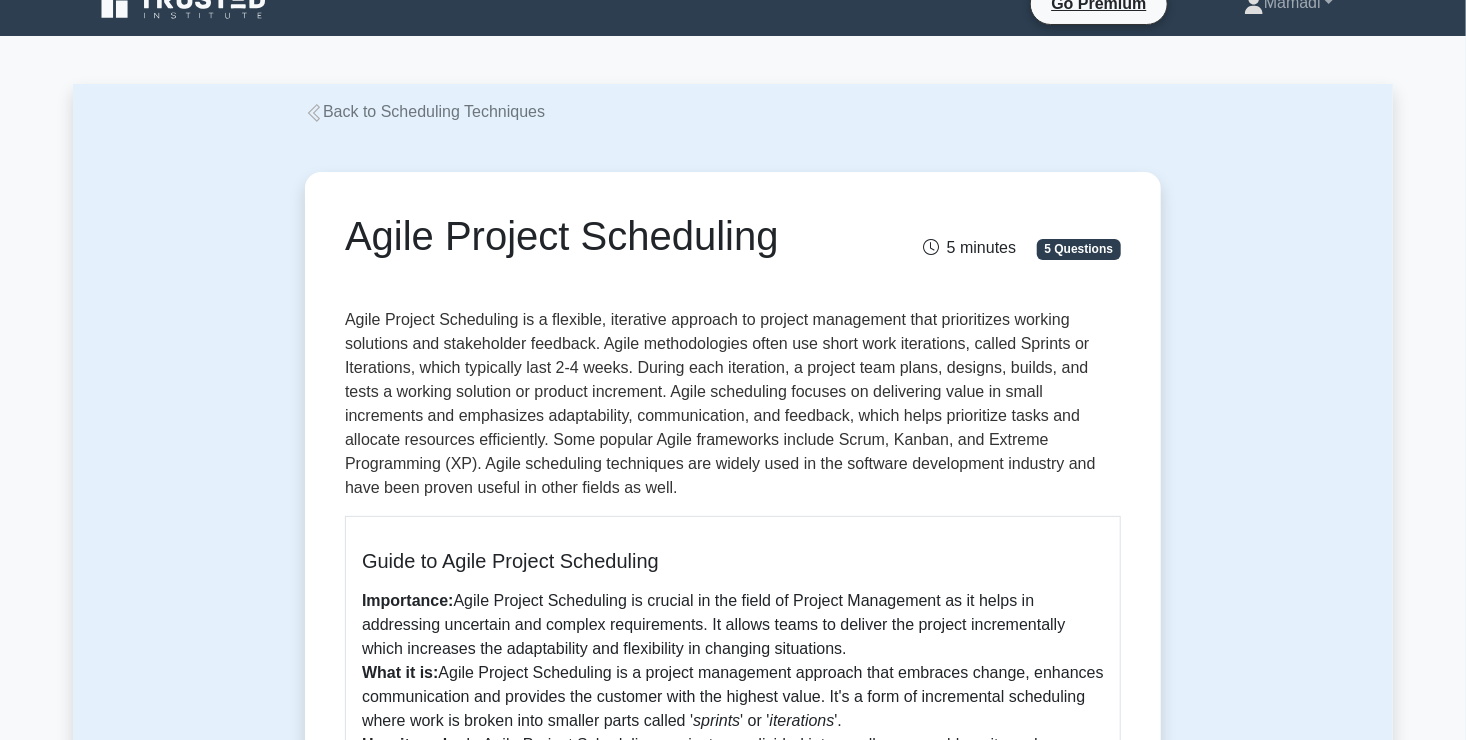 scroll, scrollTop: 0, scrollLeft: 0, axis: both 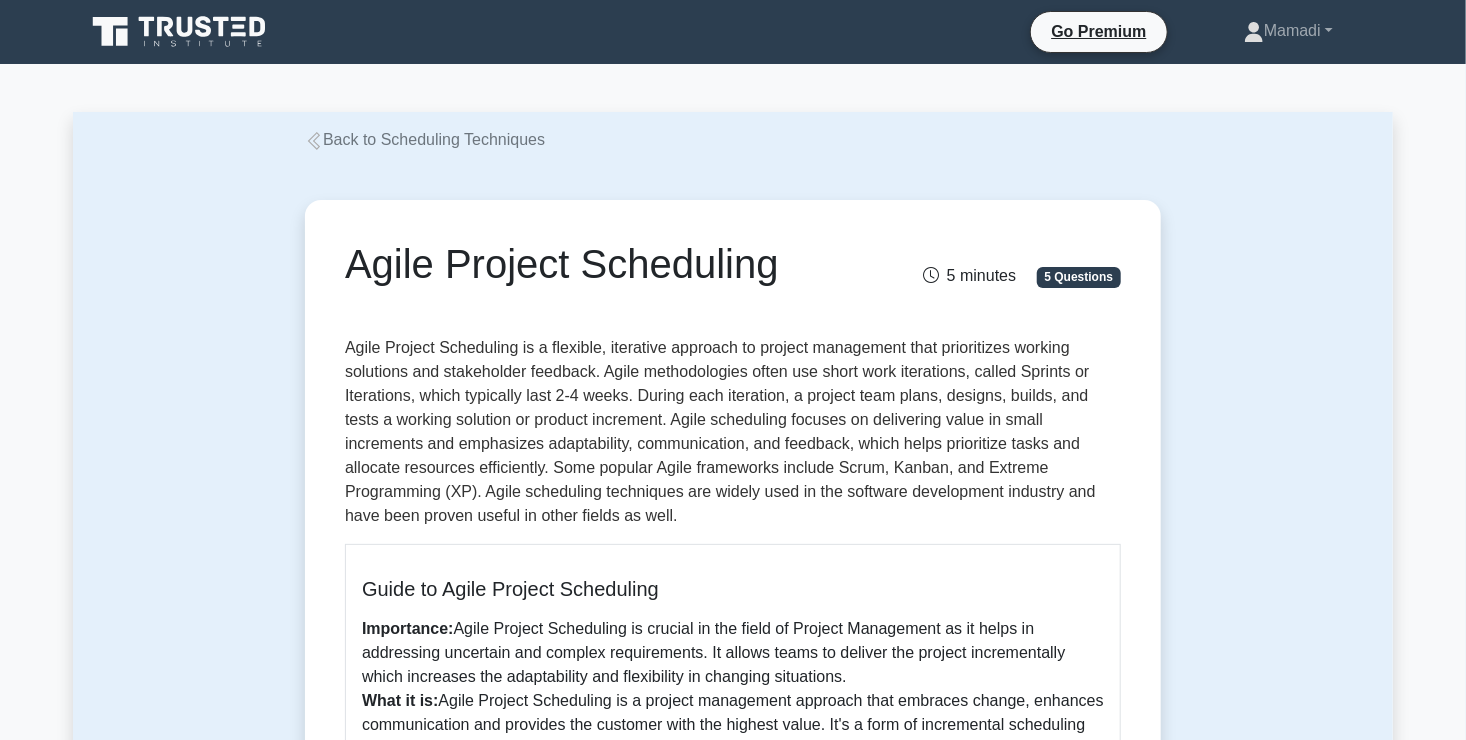 click on "Back to Scheduling Techniques" at bounding box center [425, 139] 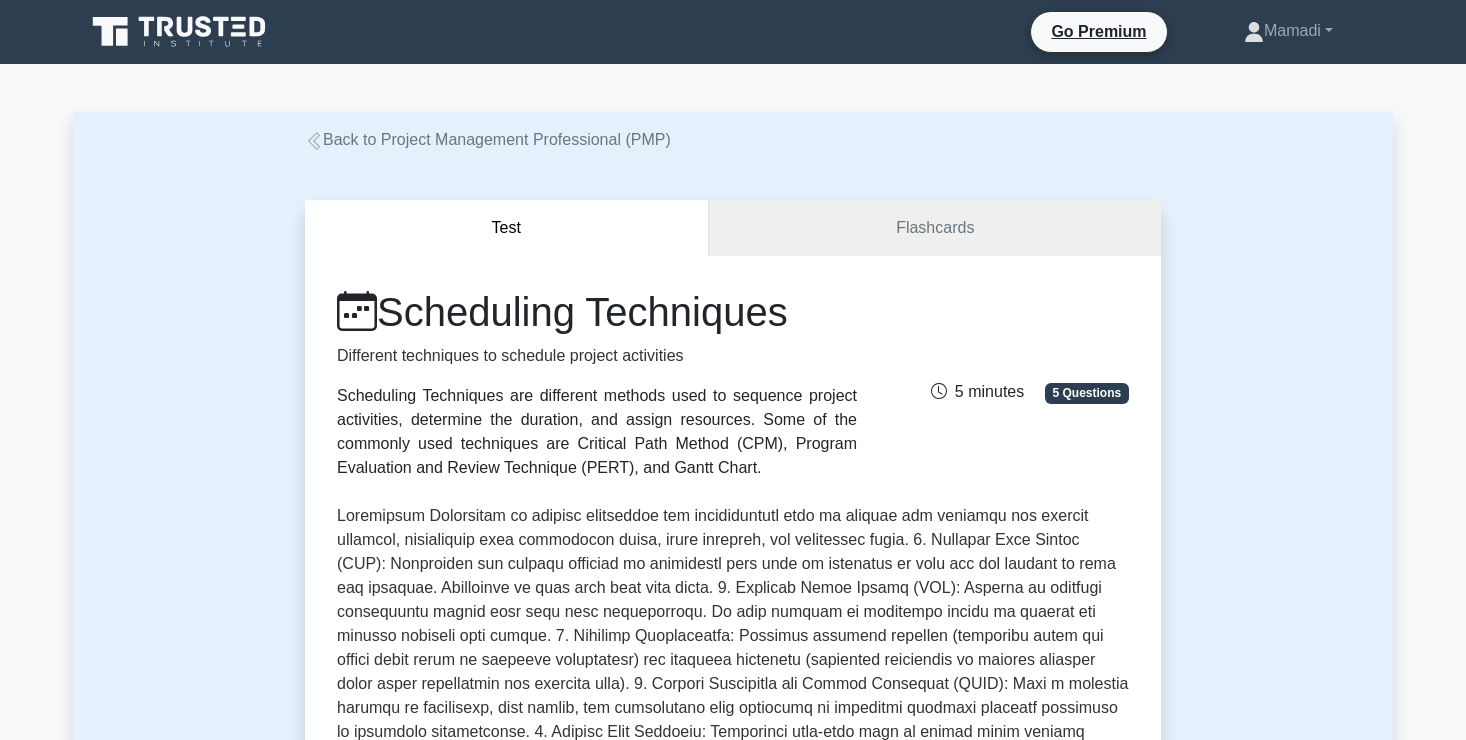 scroll, scrollTop: 0, scrollLeft: 0, axis: both 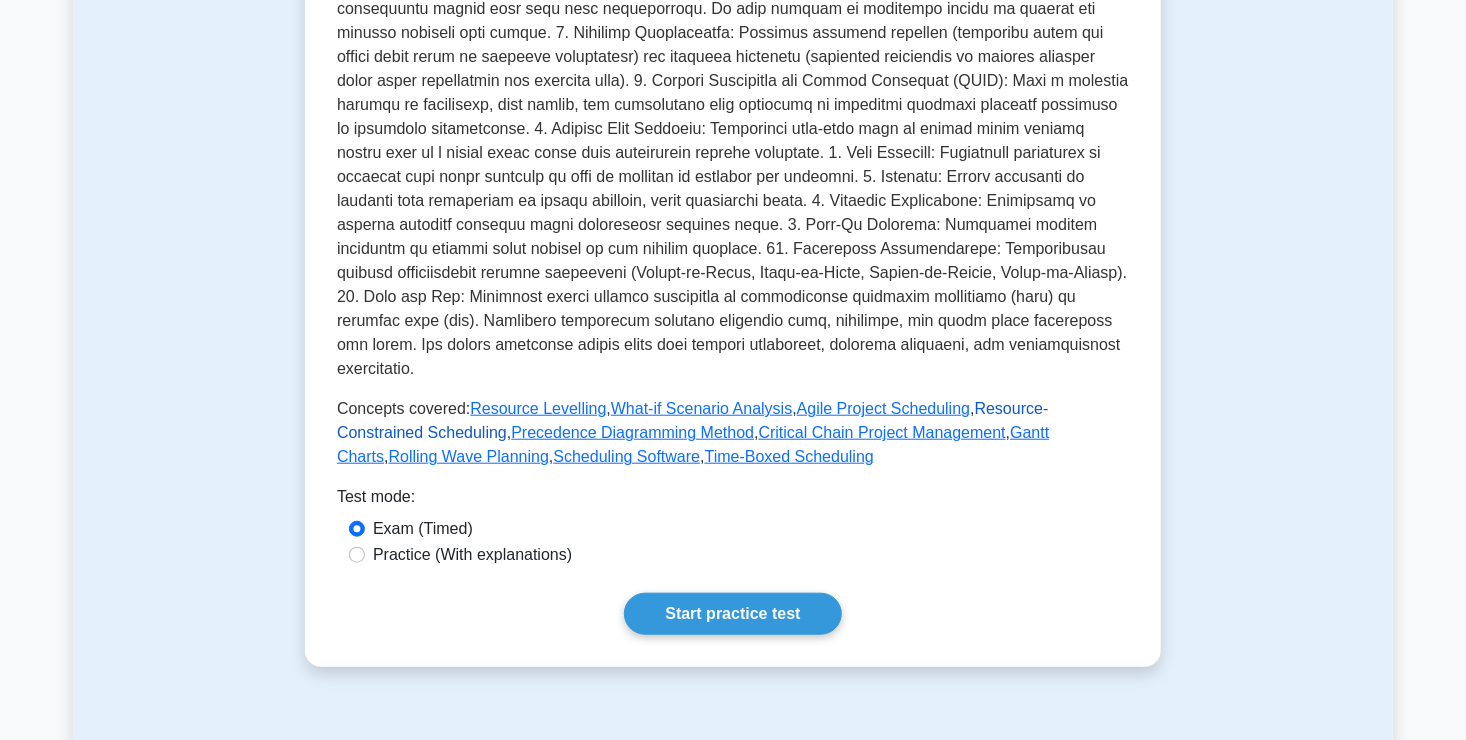 click on "Resource-Constrained Scheduling" at bounding box center [693, 420] 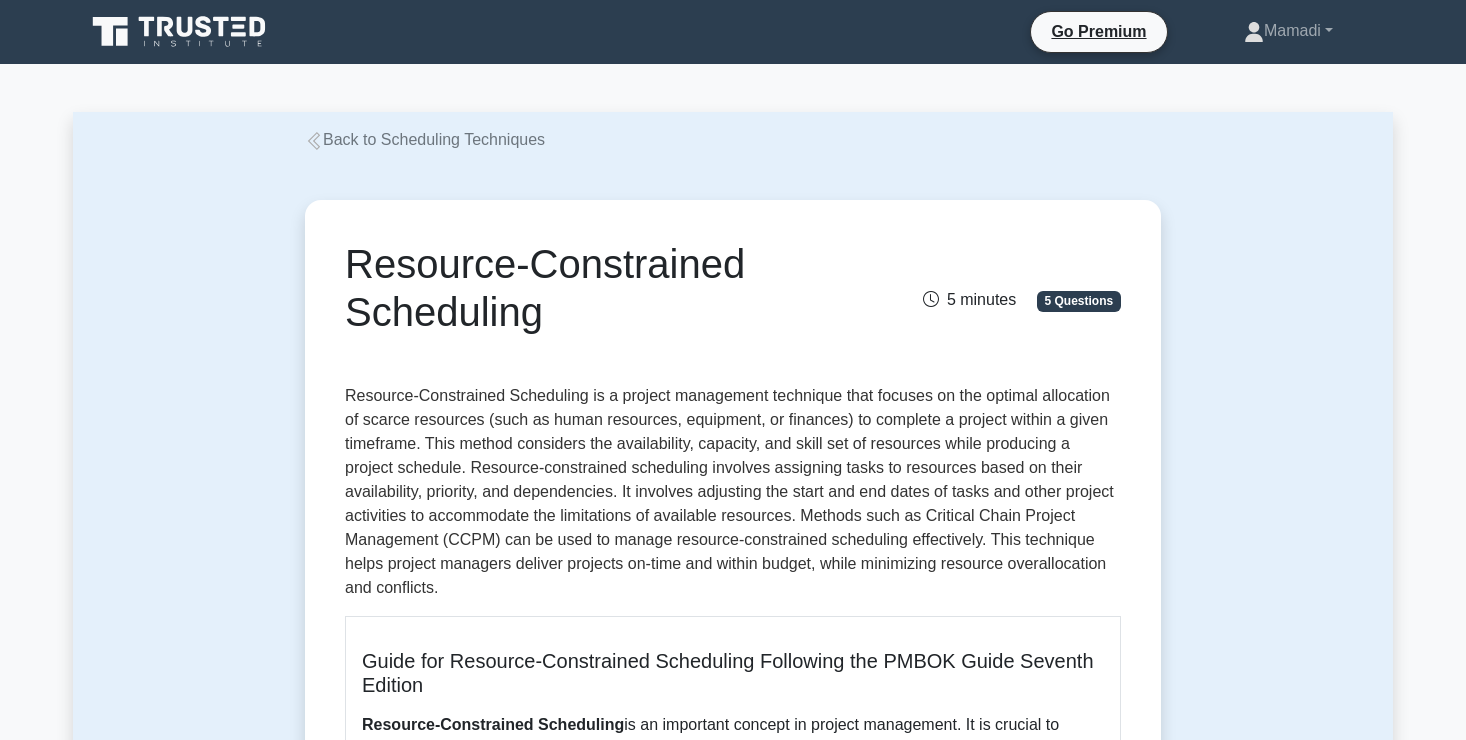 scroll, scrollTop: 0, scrollLeft: 0, axis: both 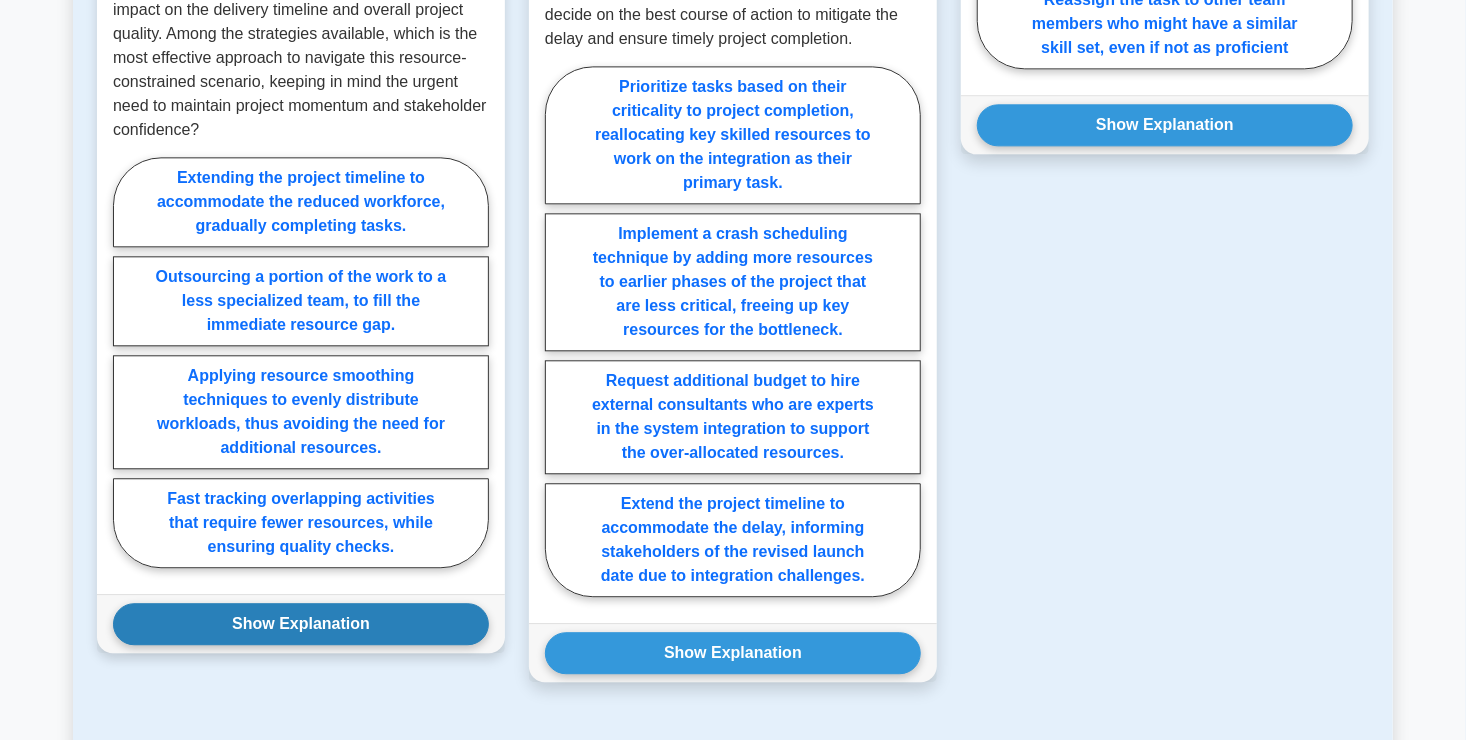 click on "Show Explanation" at bounding box center [301, 624] 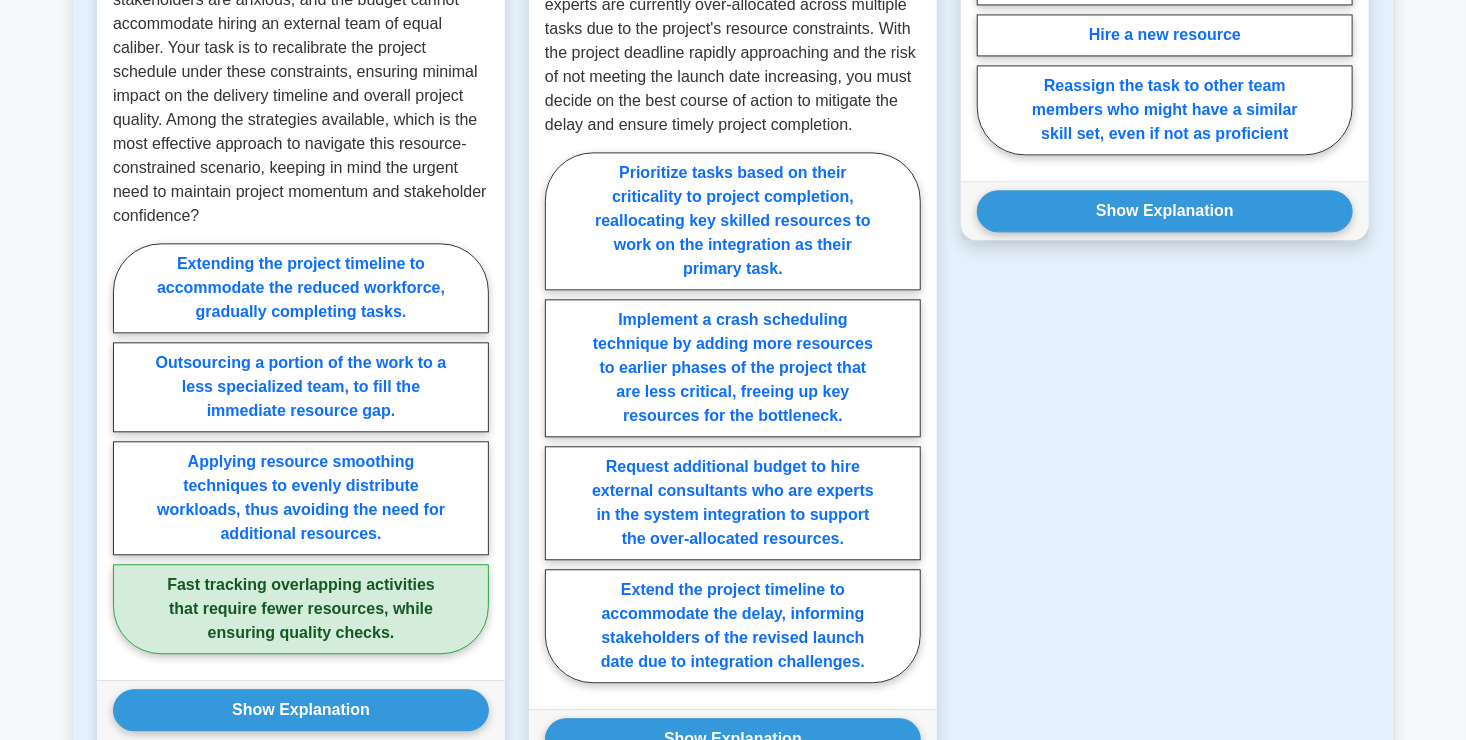 scroll, scrollTop: 2136, scrollLeft: 0, axis: vertical 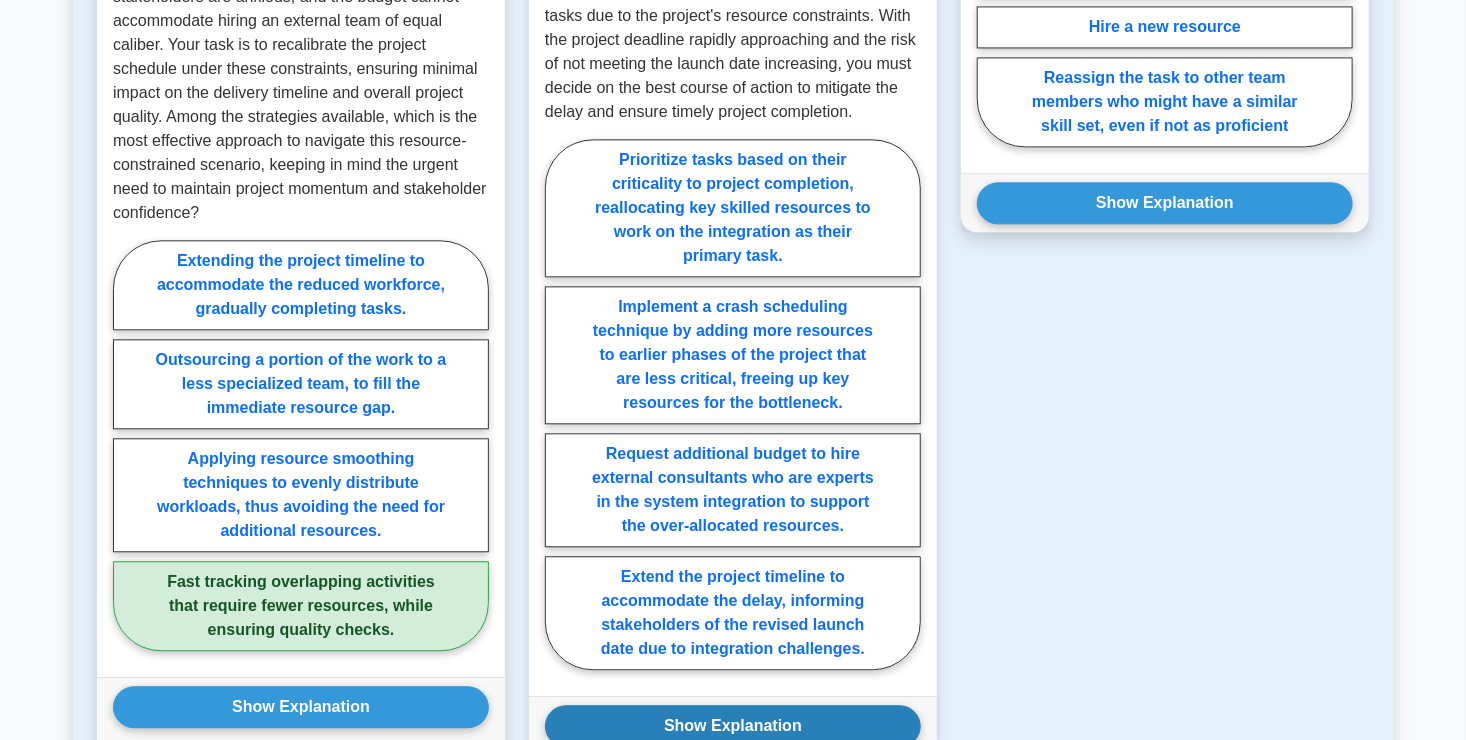 click on "Show Explanation" at bounding box center (733, 726) 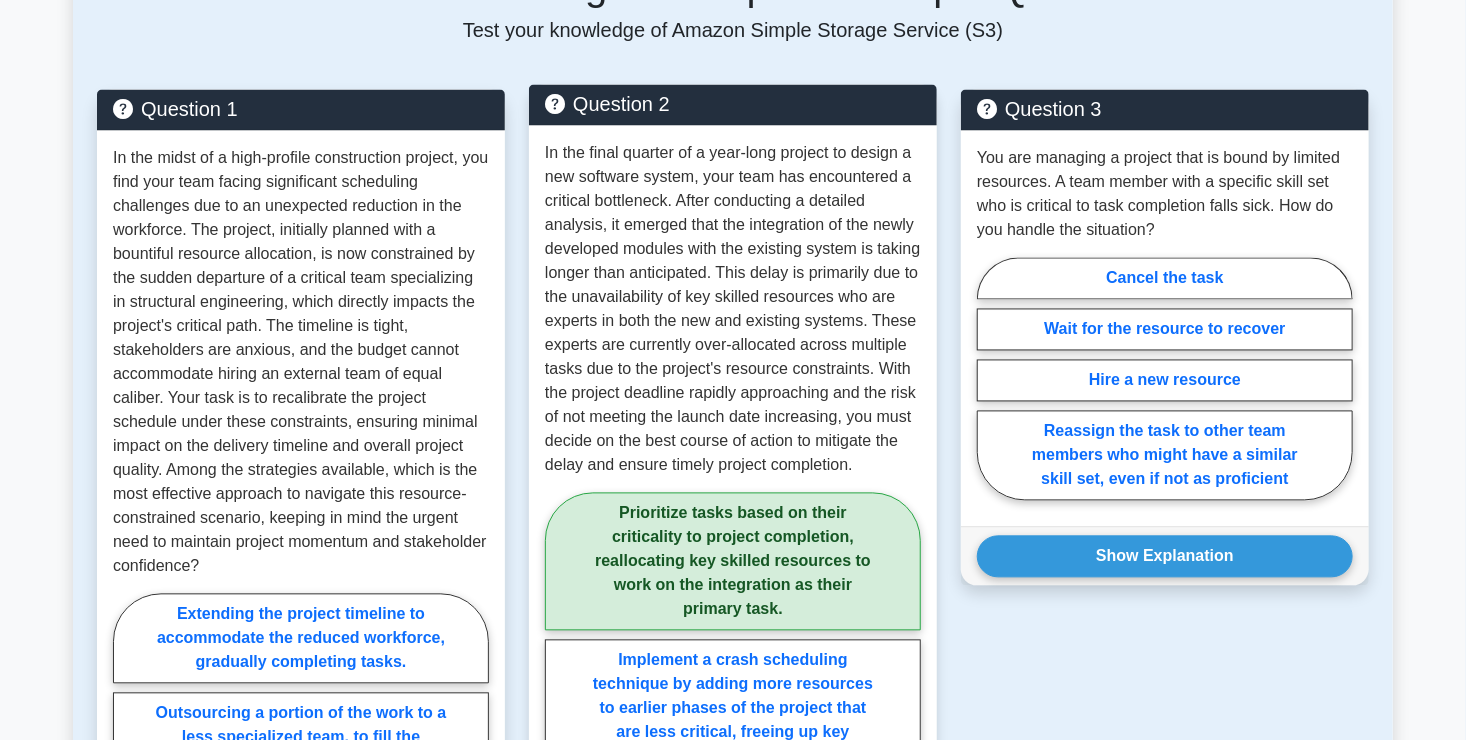scroll, scrollTop: 1780, scrollLeft: 0, axis: vertical 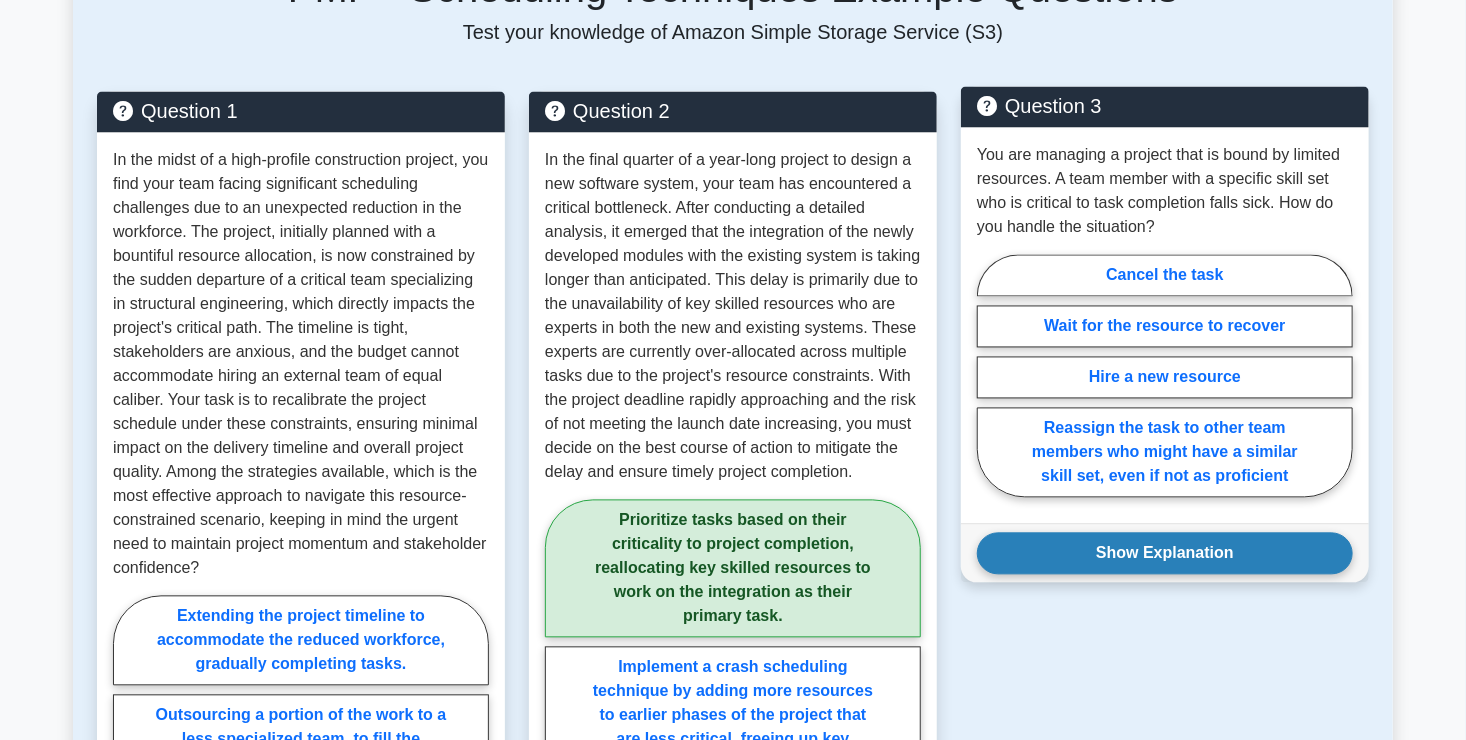 click on "Show Explanation" at bounding box center (1165, 554) 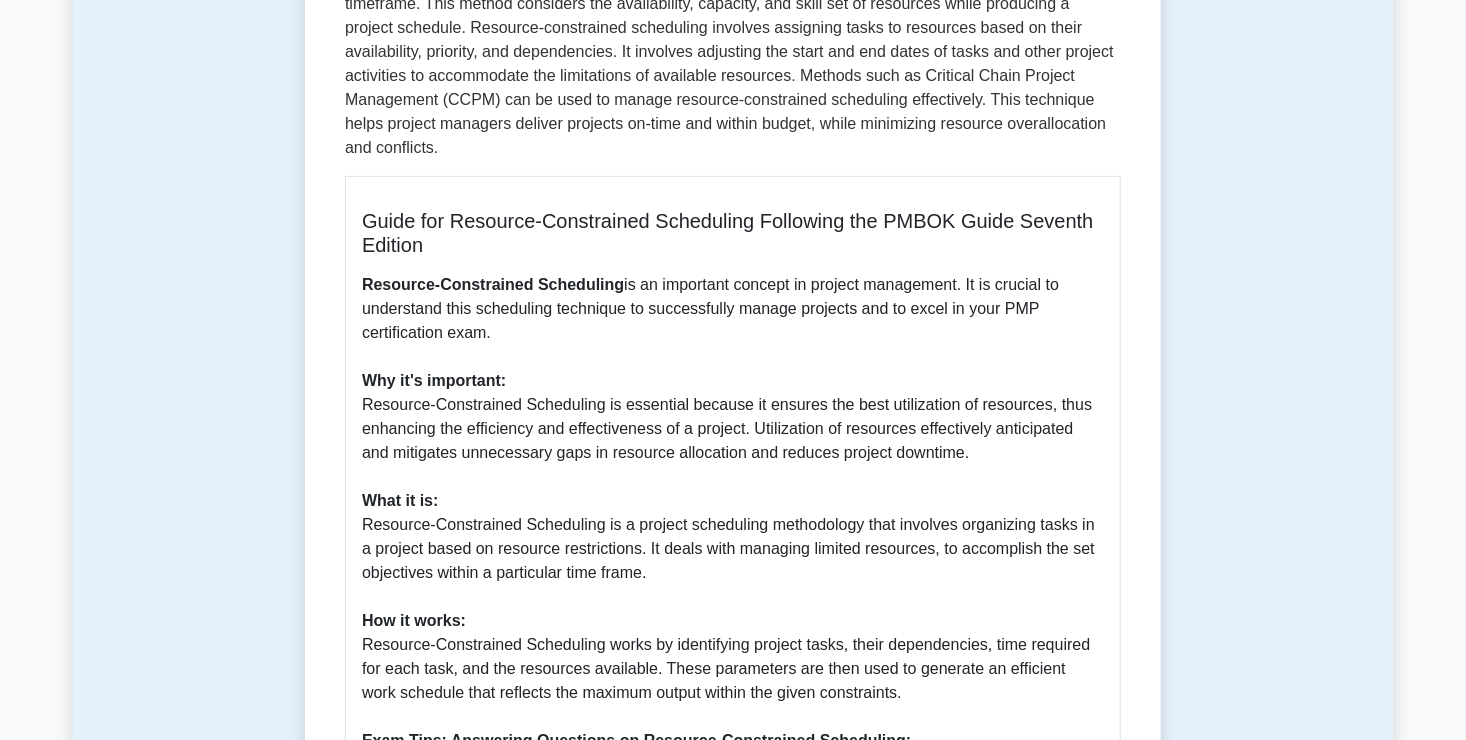 scroll, scrollTop: 0, scrollLeft: 0, axis: both 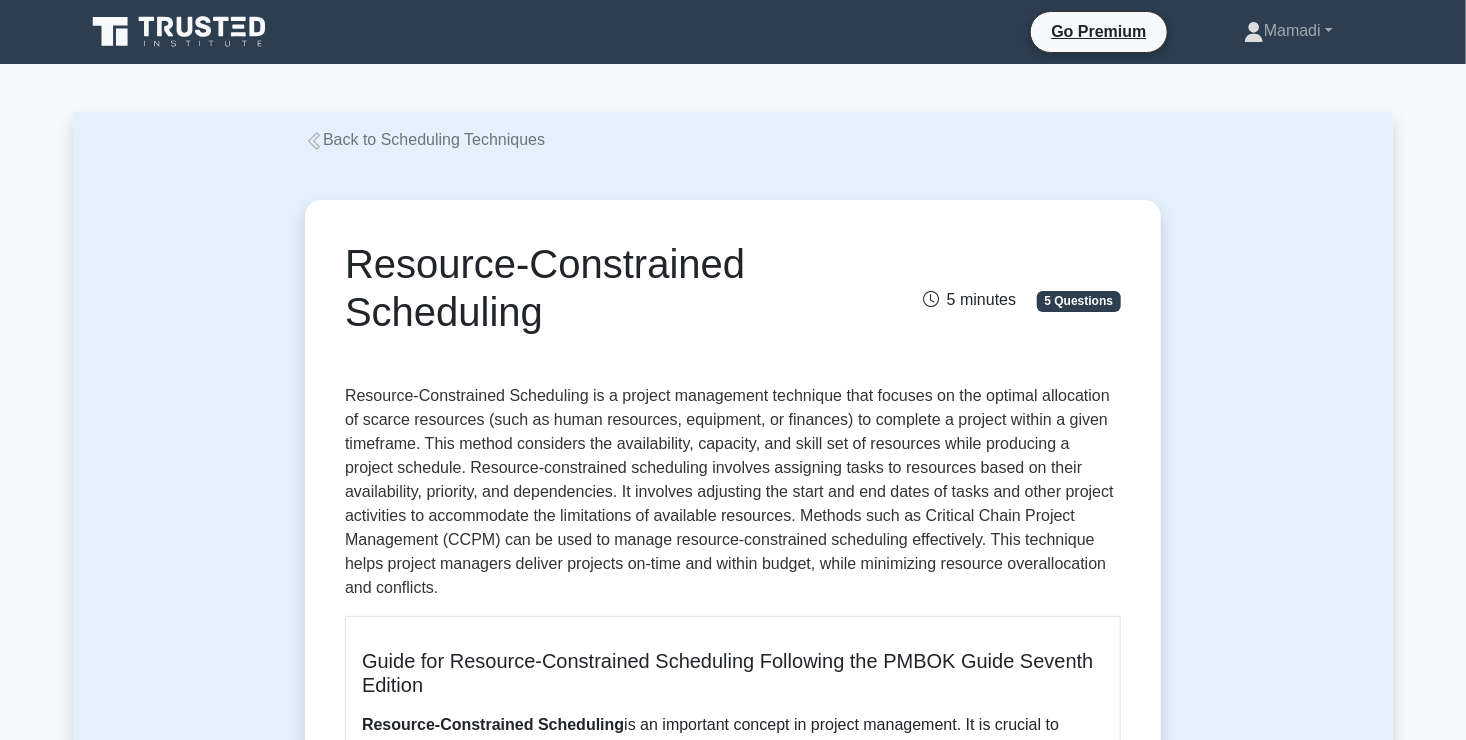 click on "Back to Scheduling Techniques" at bounding box center (425, 139) 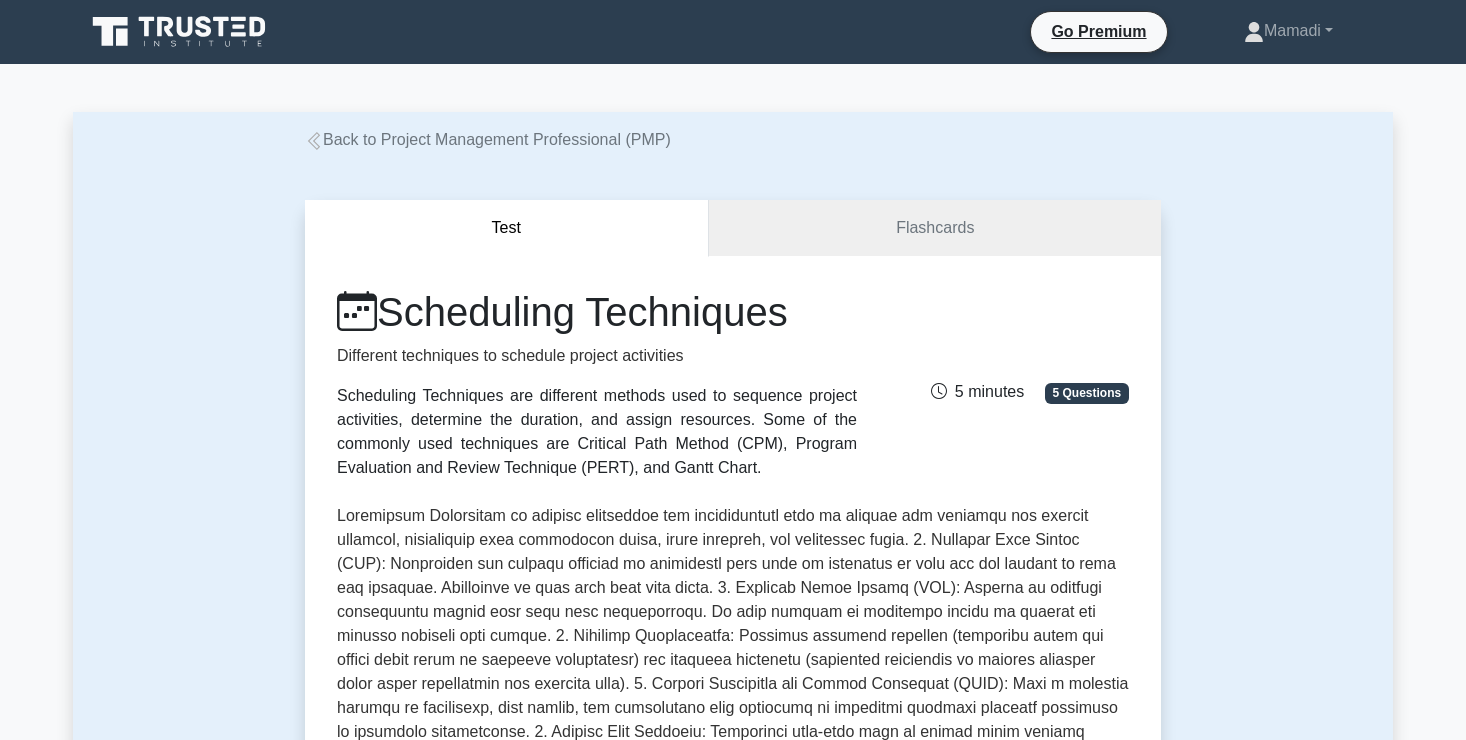 scroll, scrollTop: 90, scrollLeft: 0, axis: vertical 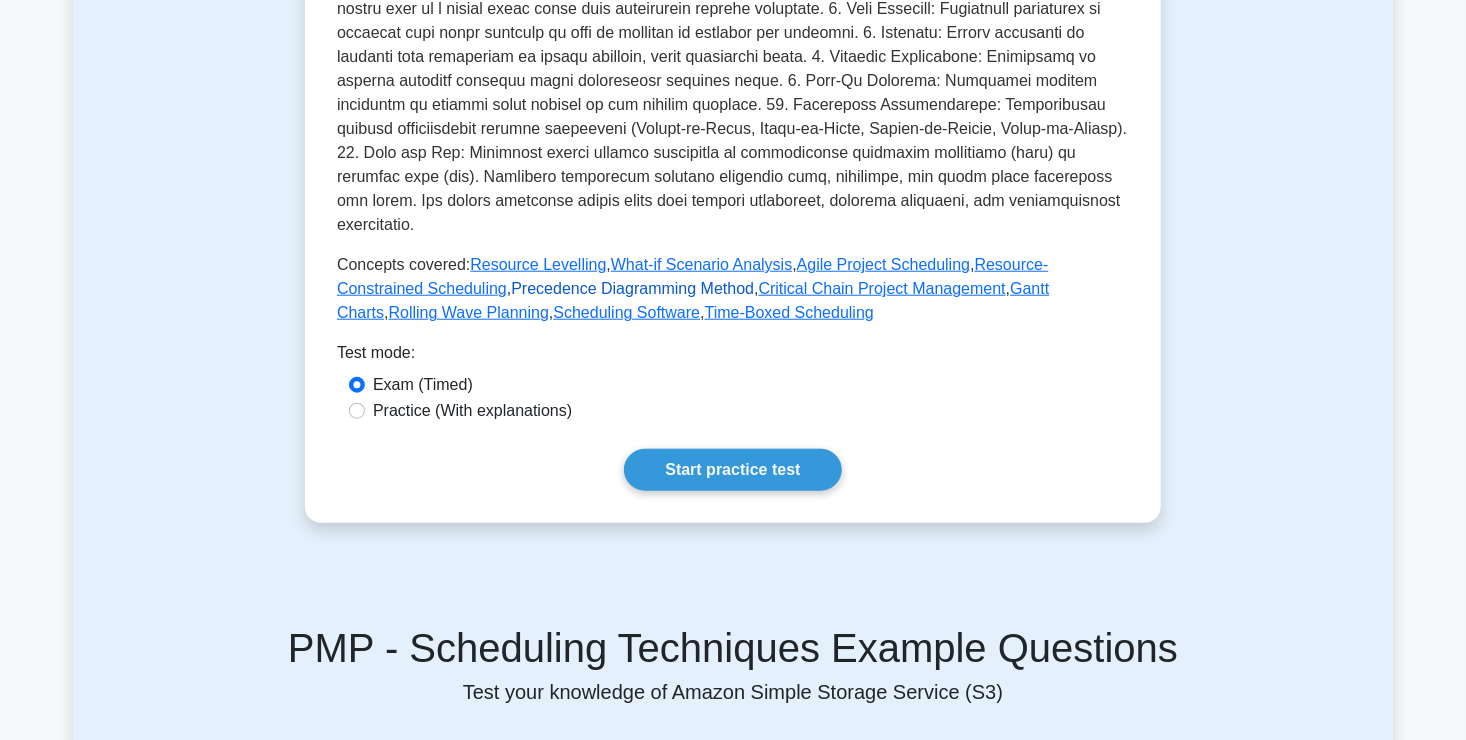 click on "Precedence Diagramming Method" at bounding box center [632, 288] 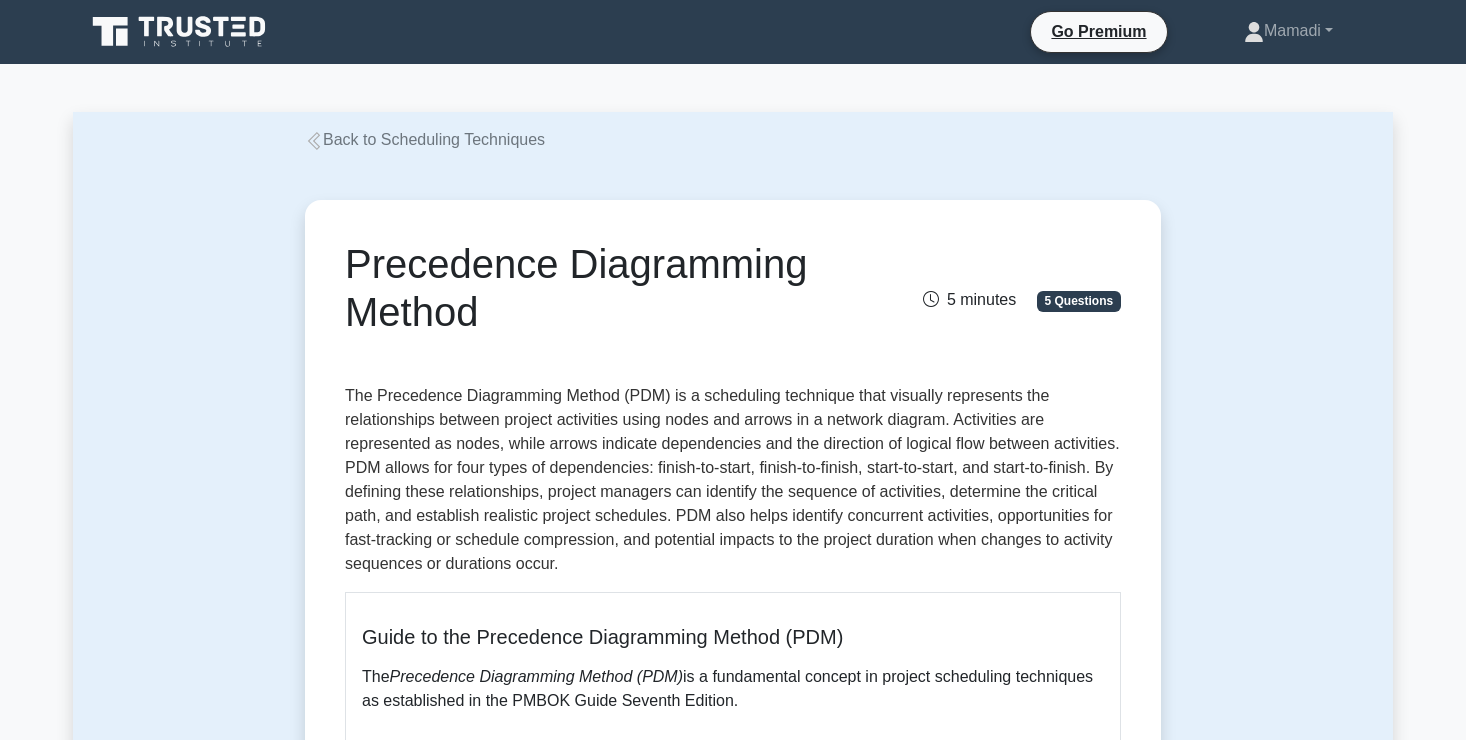 scroll, scrollTop: 0, scrollLeft: 0, axis: both 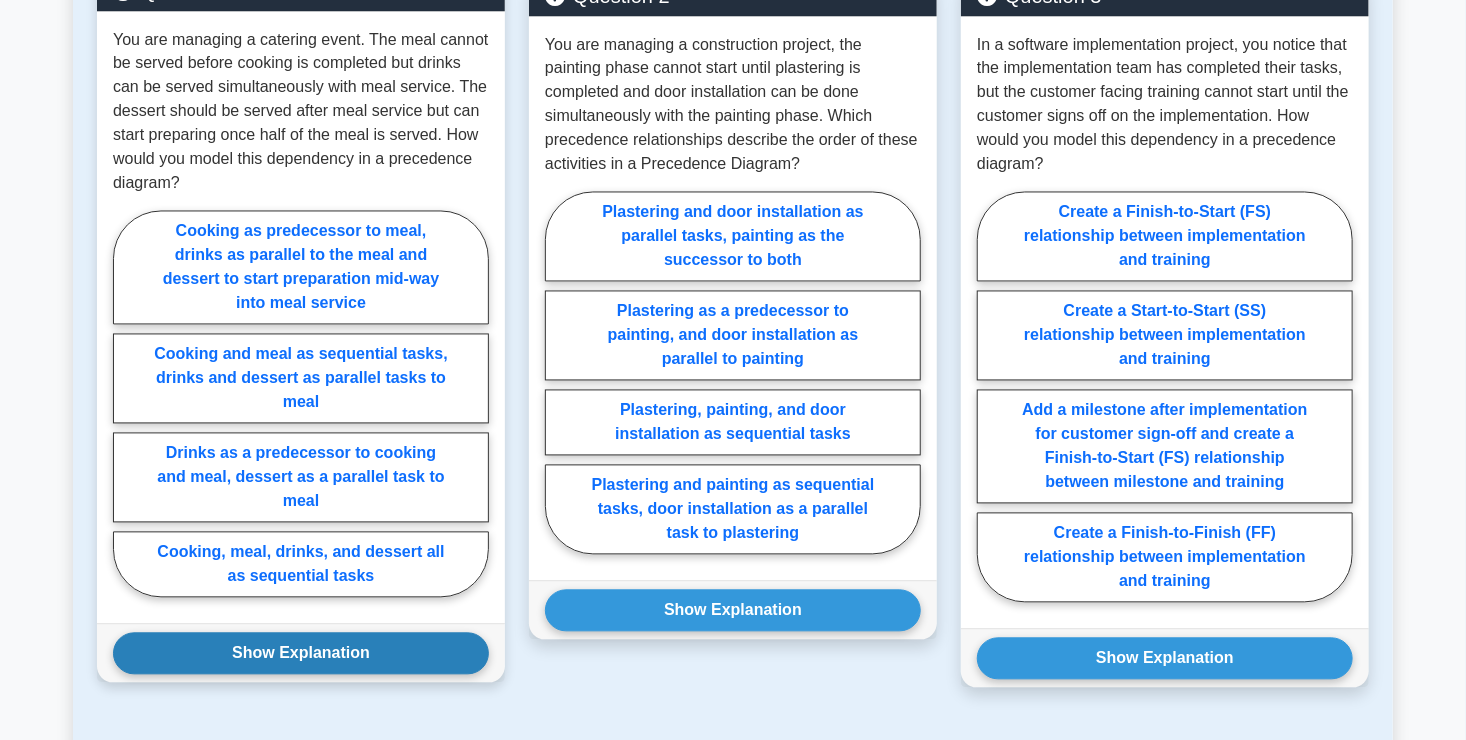 click on "Show Explanation" at bounding box center [301, 654] 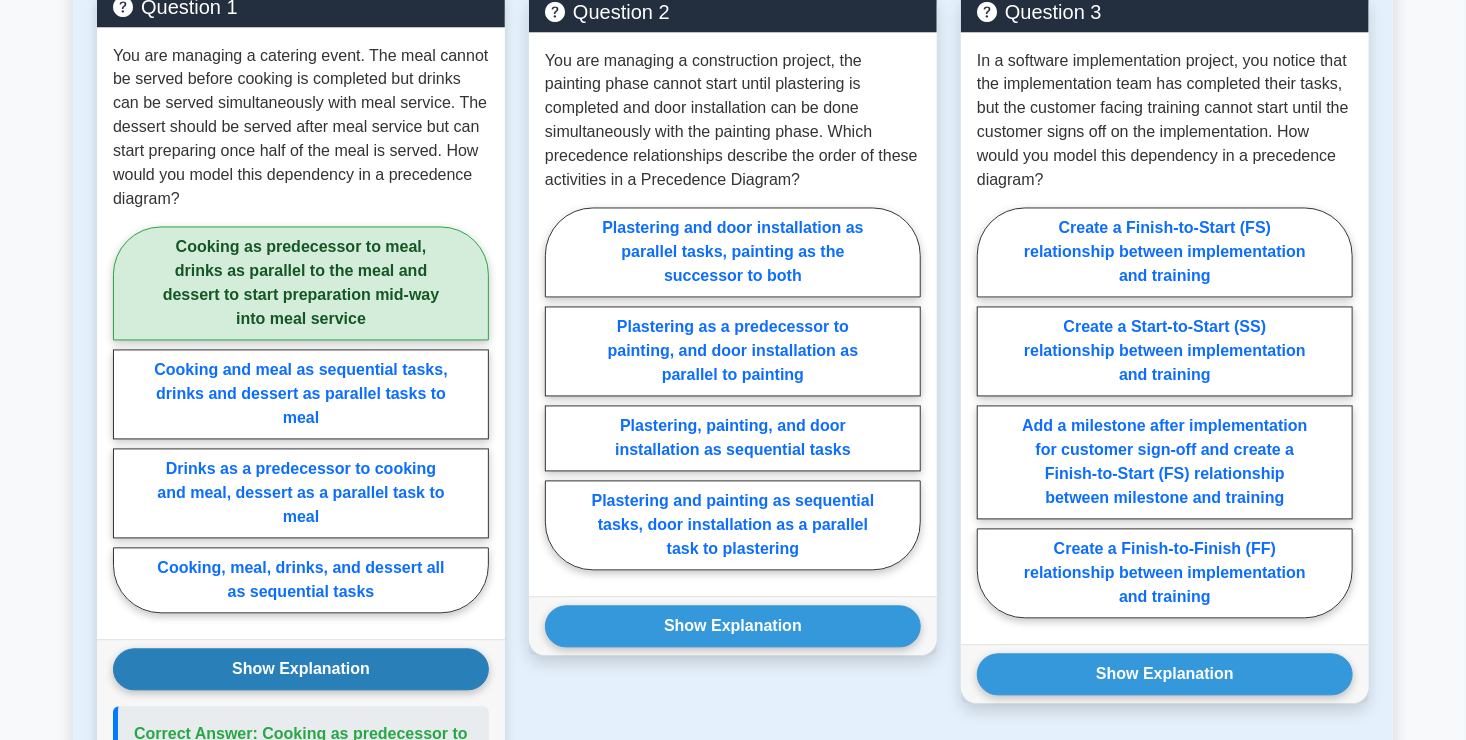 scroll, scrollTop: 1762, scrollLeft: 0, axis: vertical 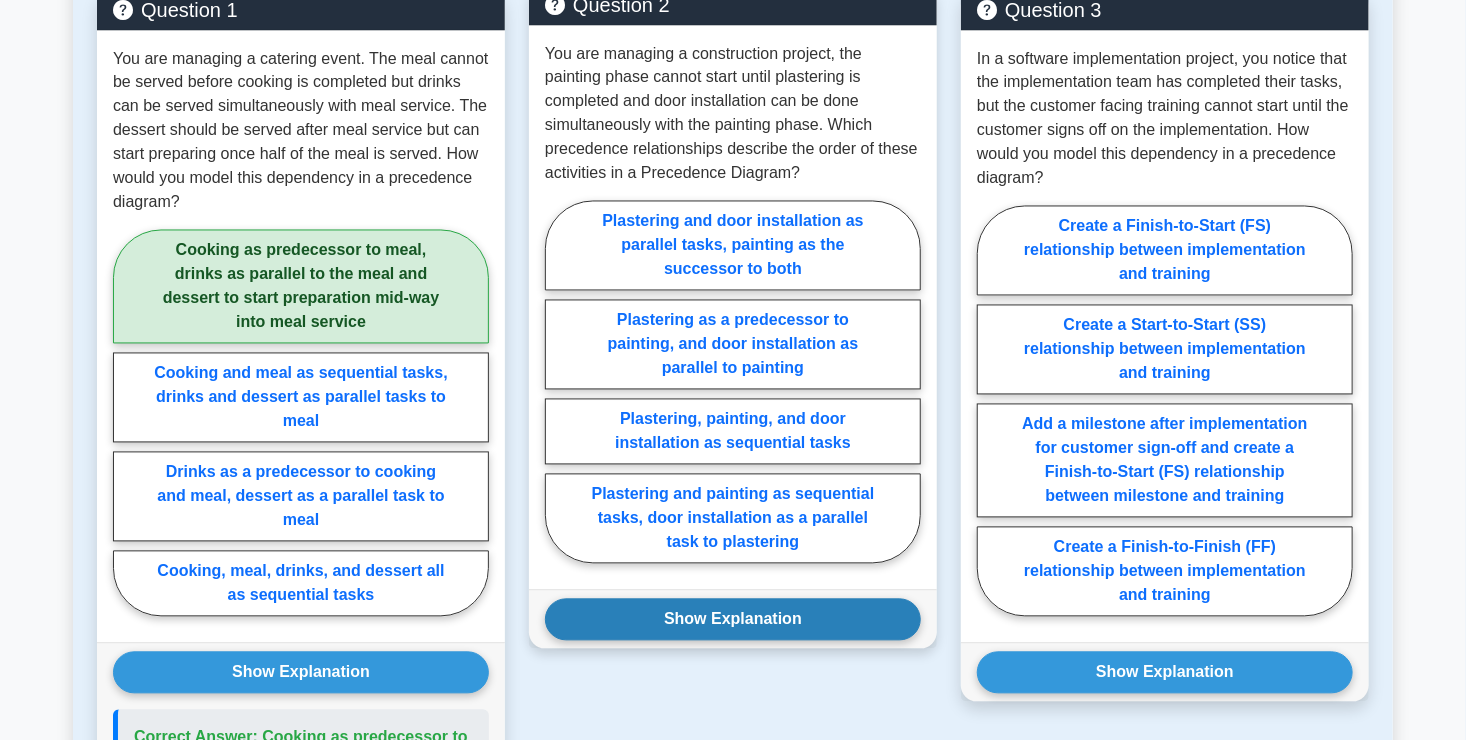 click on "Show Explanation" at bounding box center (733, 620) 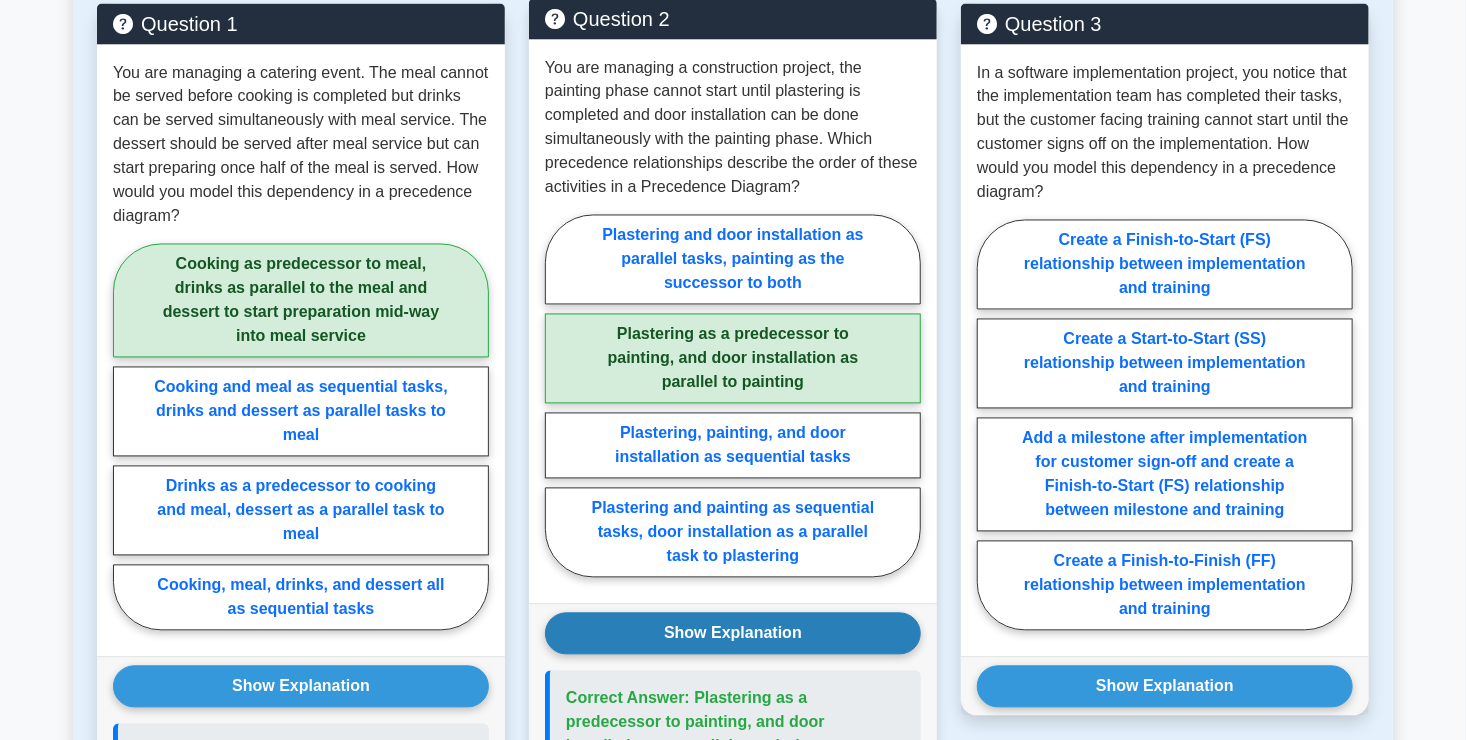 scroll, scrollTop: 1750, scrollLeft: 0, axis: vertical 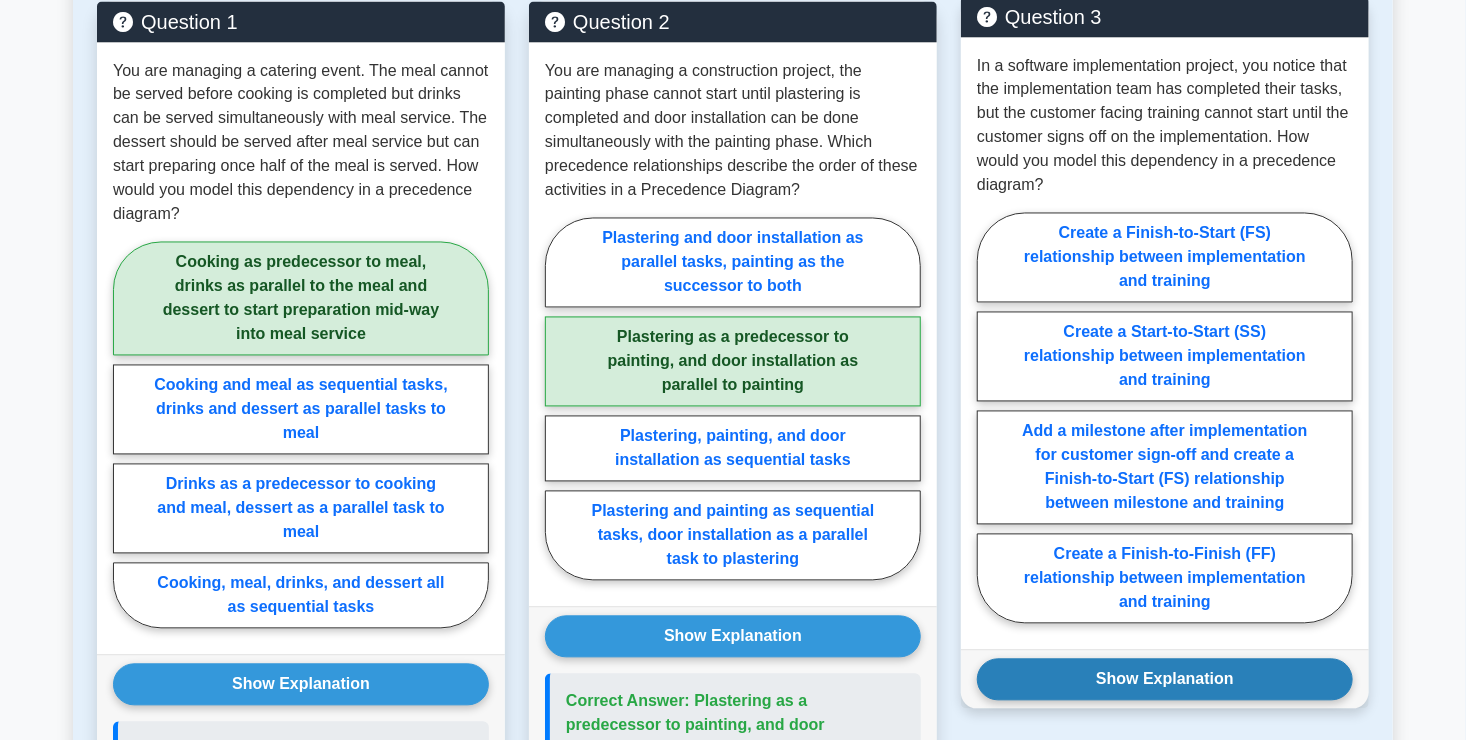 click on "Show Explanation" at bounding box center [1165, 680] 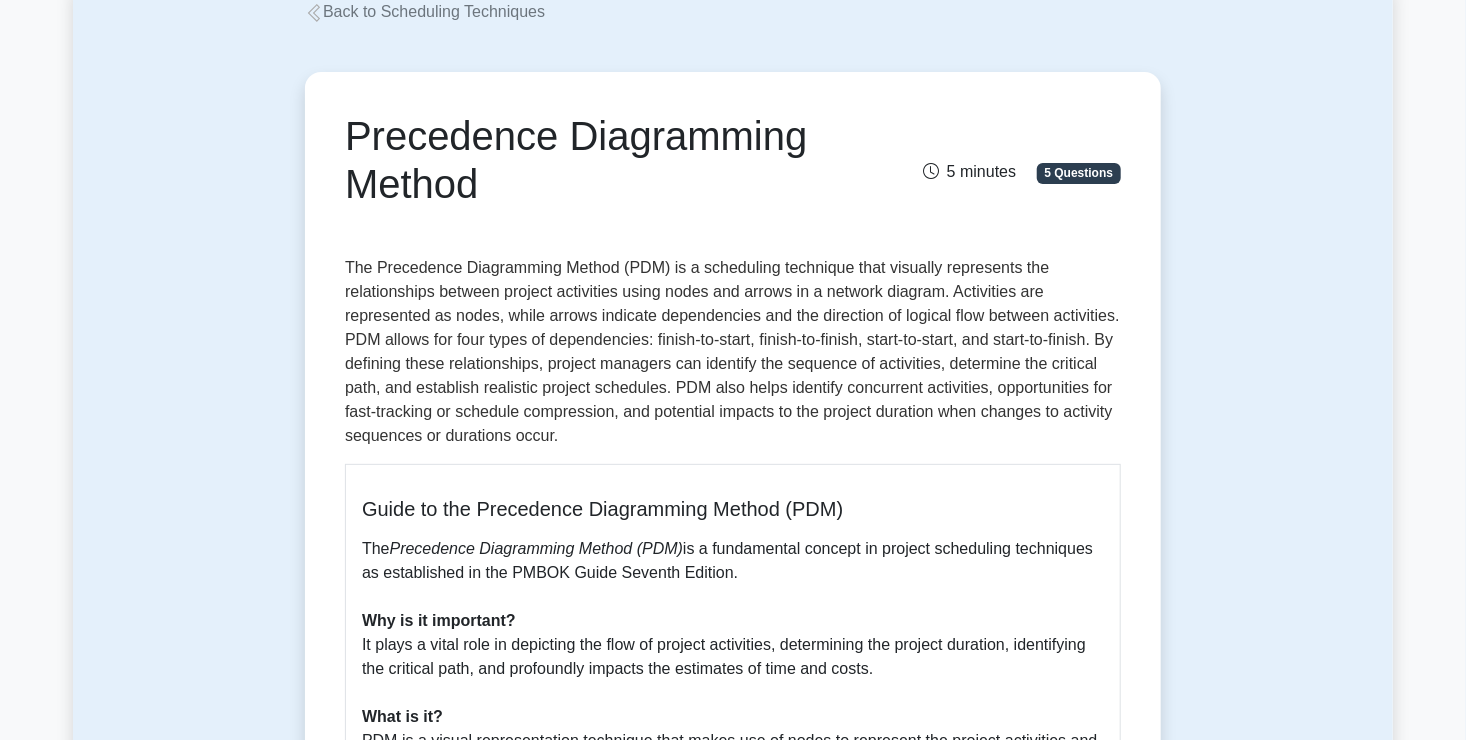 scroll, scrollTop: 0, scrollLeft: 0, axis: both 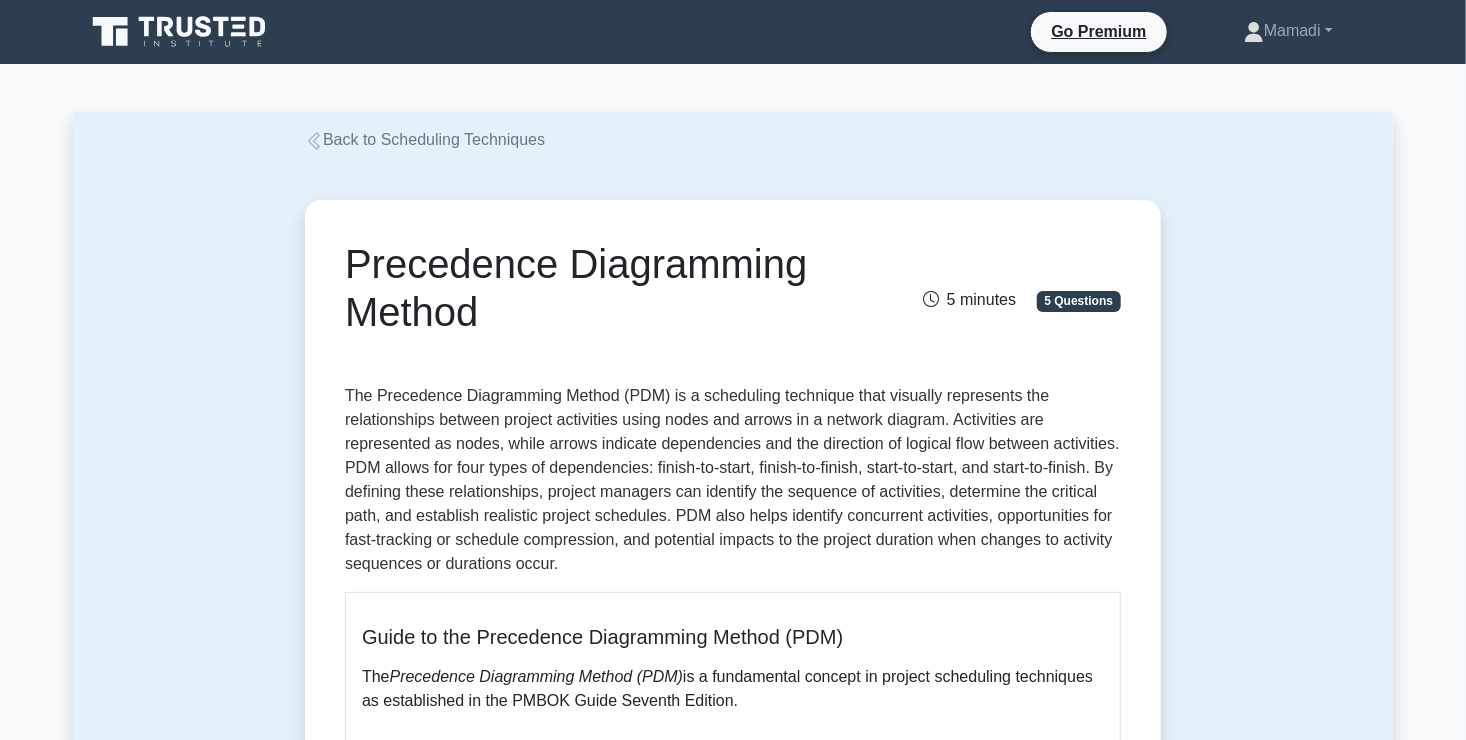 click on "Back to Scheduling Techniques" at bounding box center [425, 139] 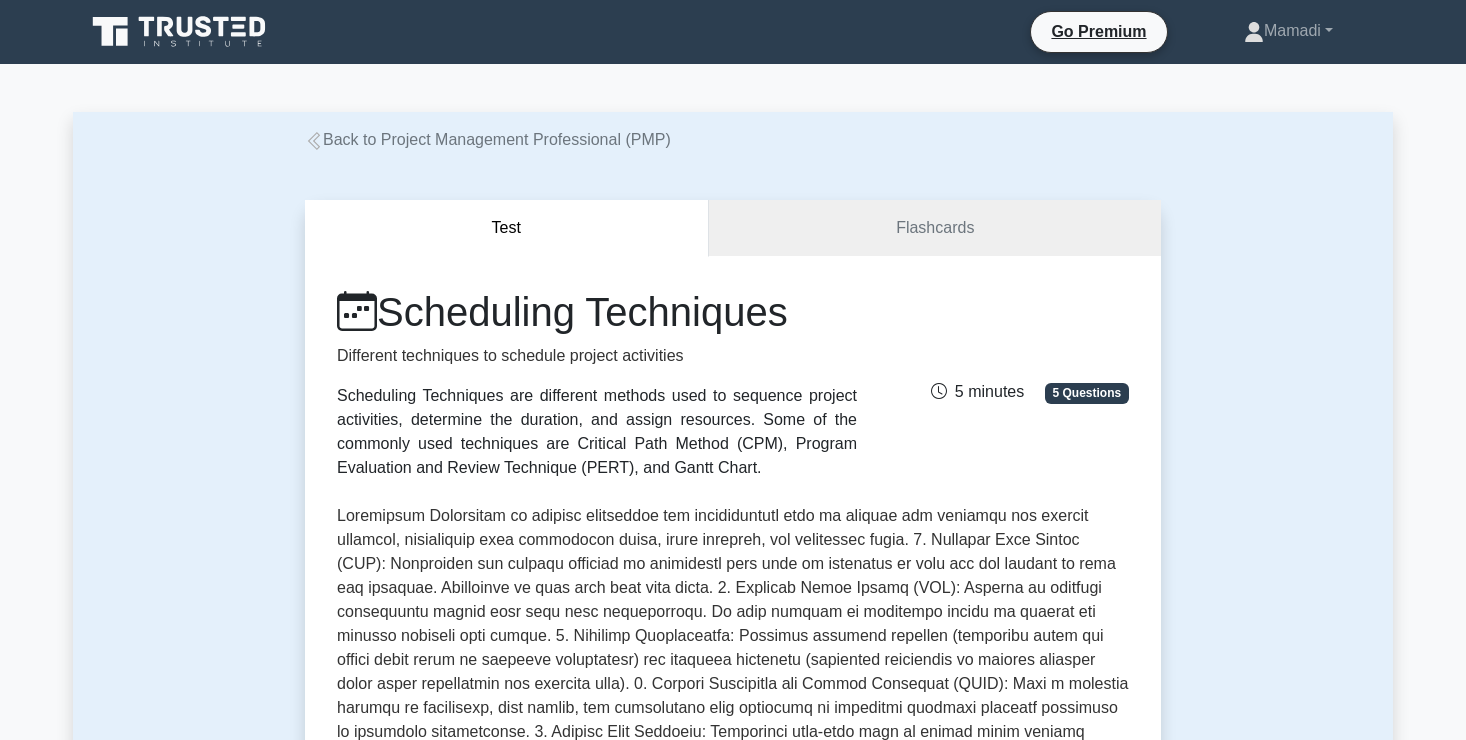 scroll, scrollTop: 0, scrollLeft: 0, axis: both 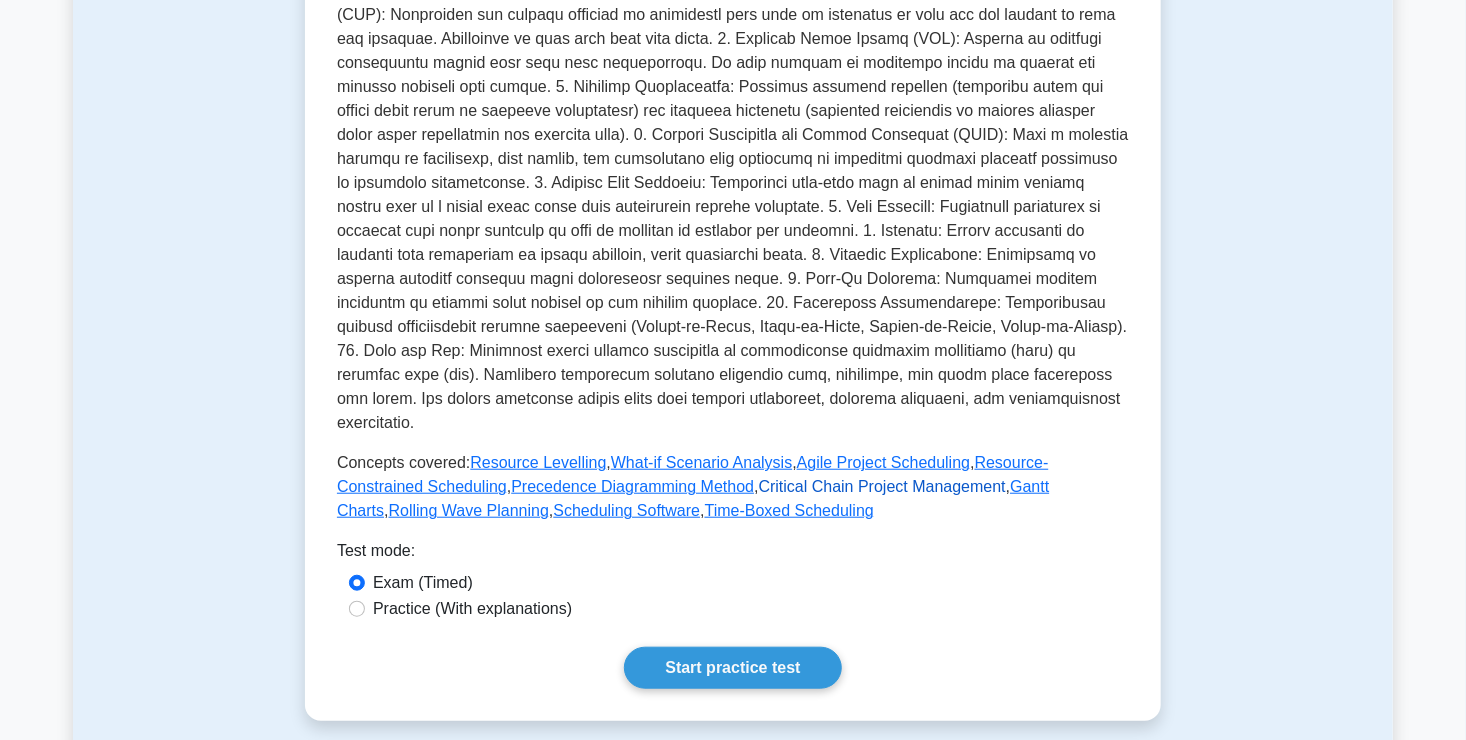 click on "Critical Chain Project Management" at bounding box center [882, 486] 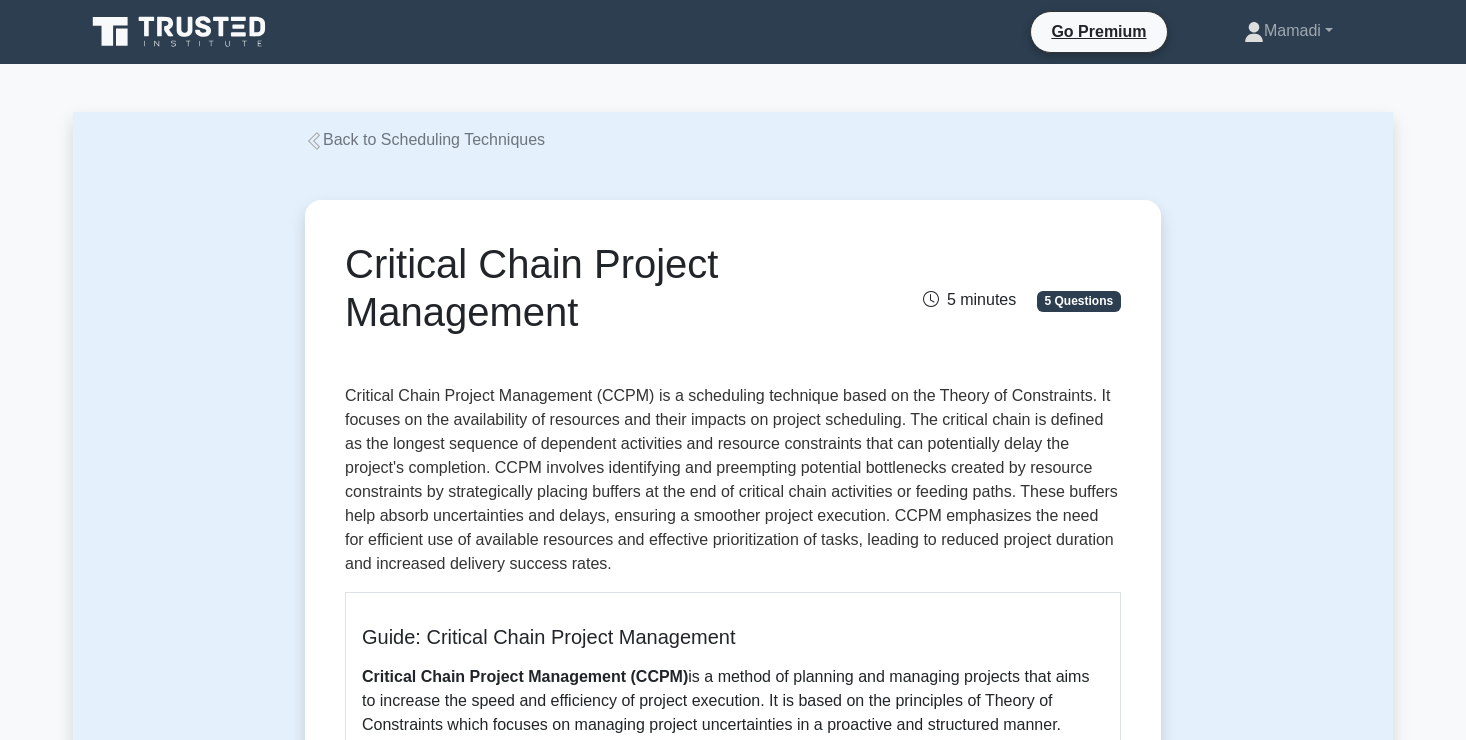 scroll, scrollTop: 0, scrollLeft: 0, axis: both 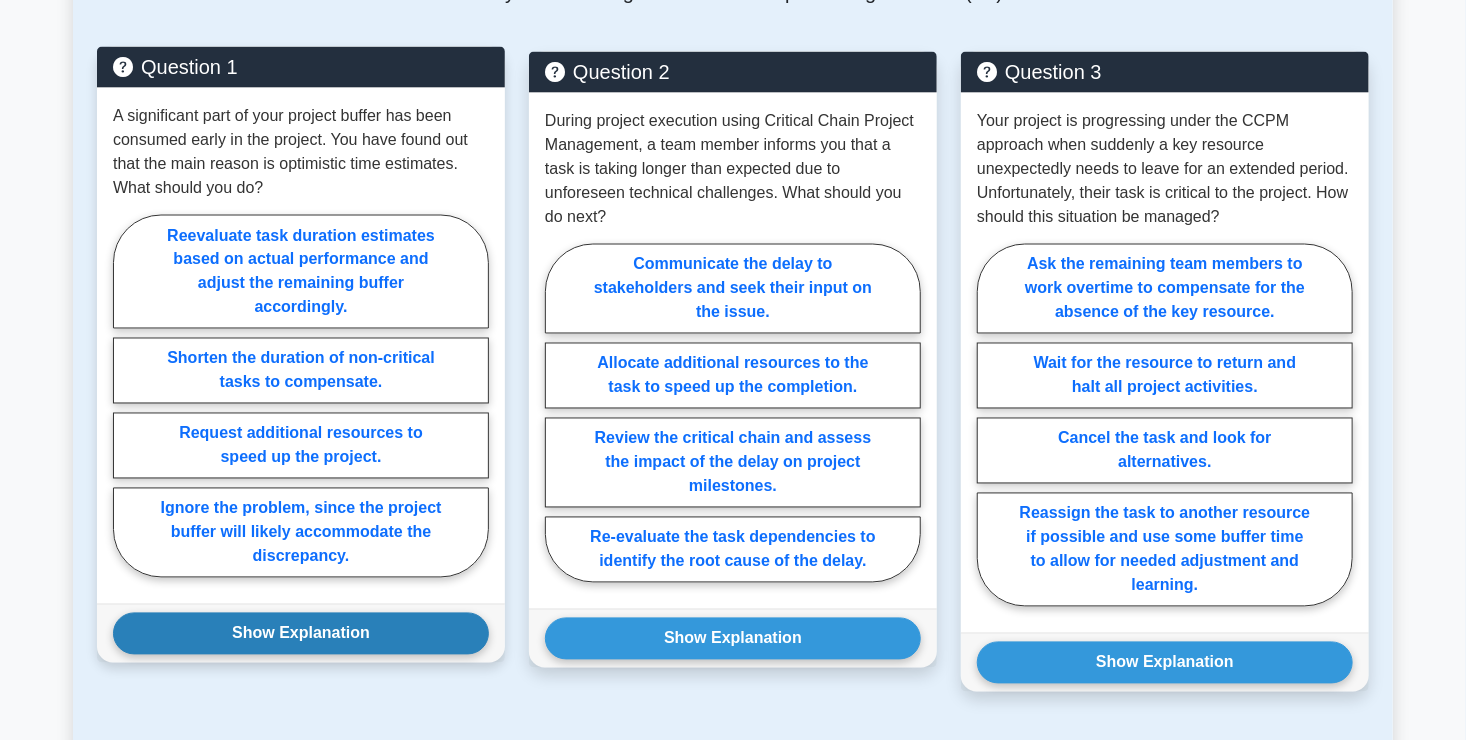 click on "Show Explanation" at bounding box center [301, 634] 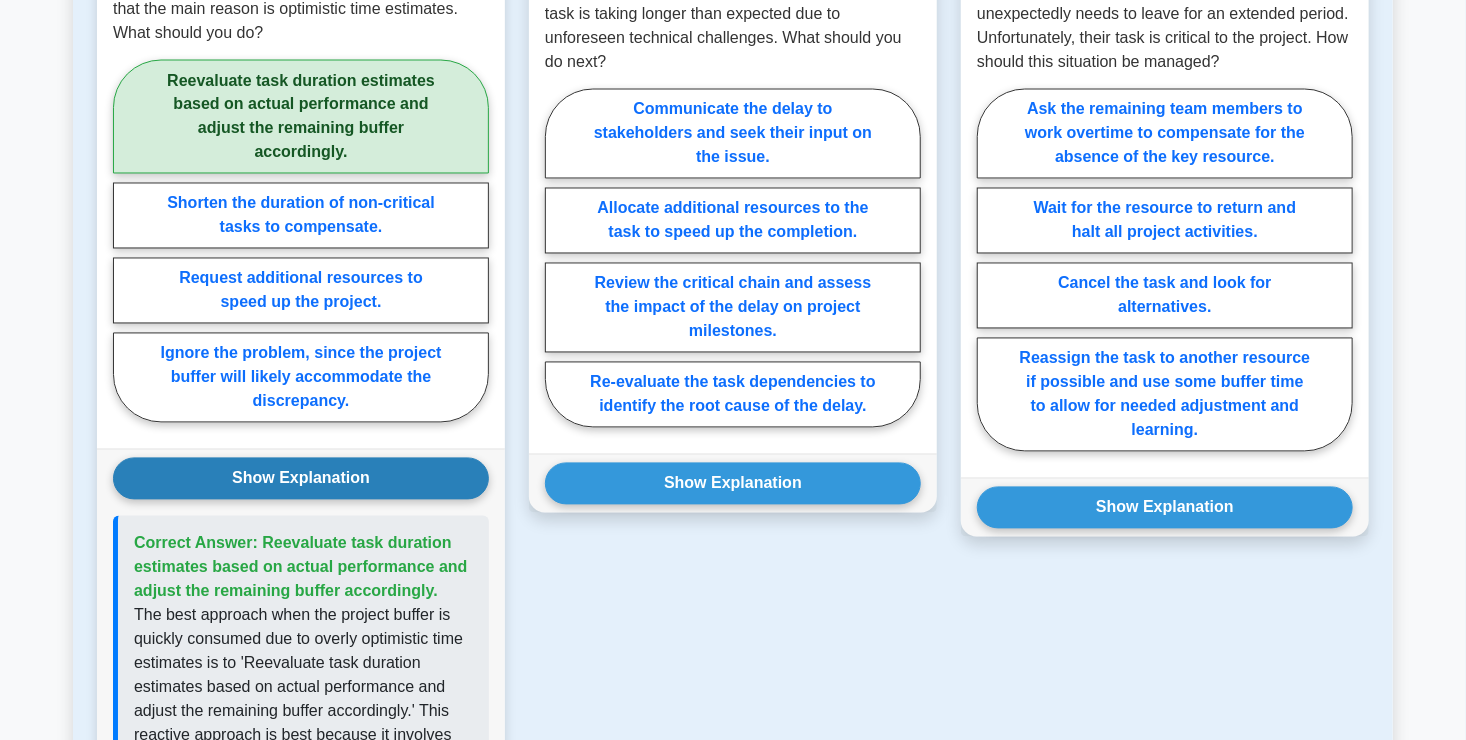 scroll, scrollTop: 1736, scrollLeft: 0, axis: vertical 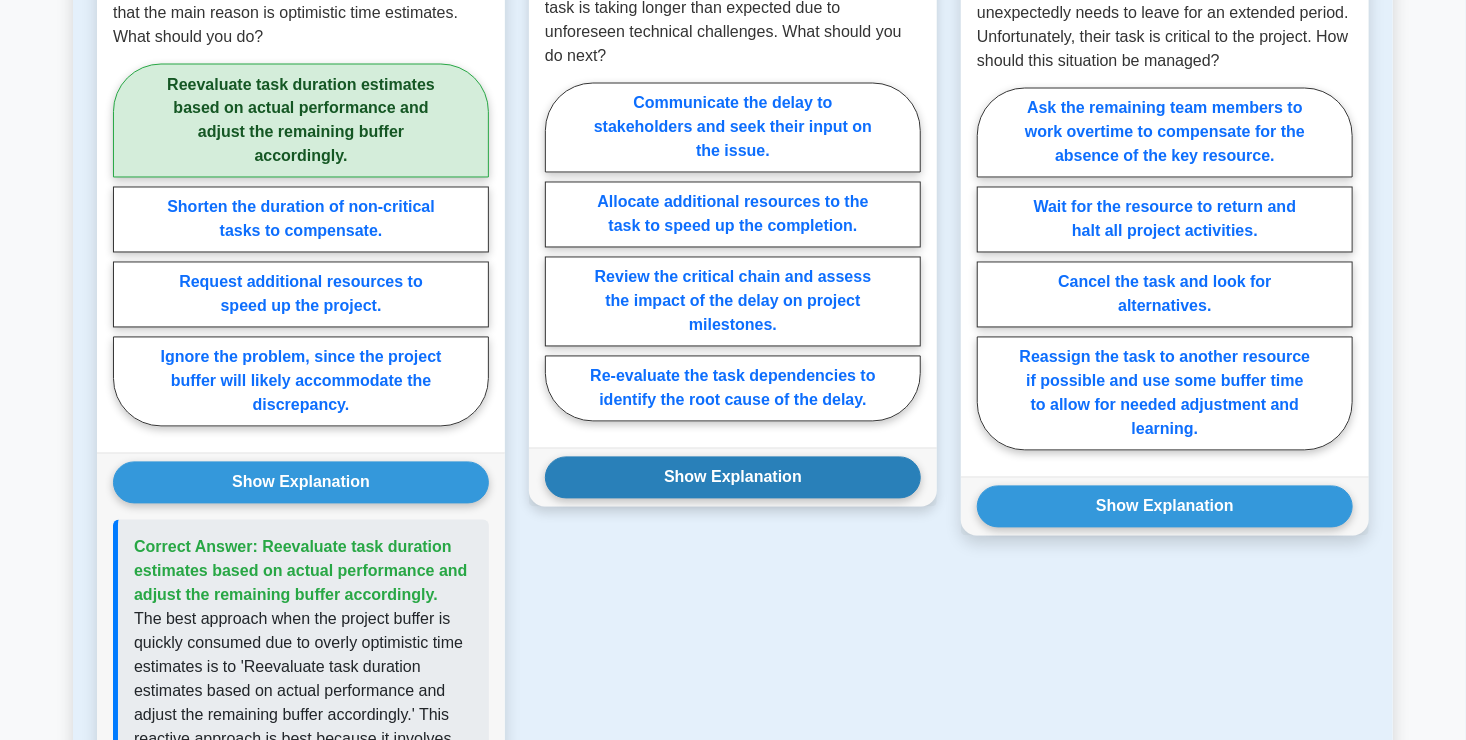 click on "Show Explanation" at bounding box center (733, 478) 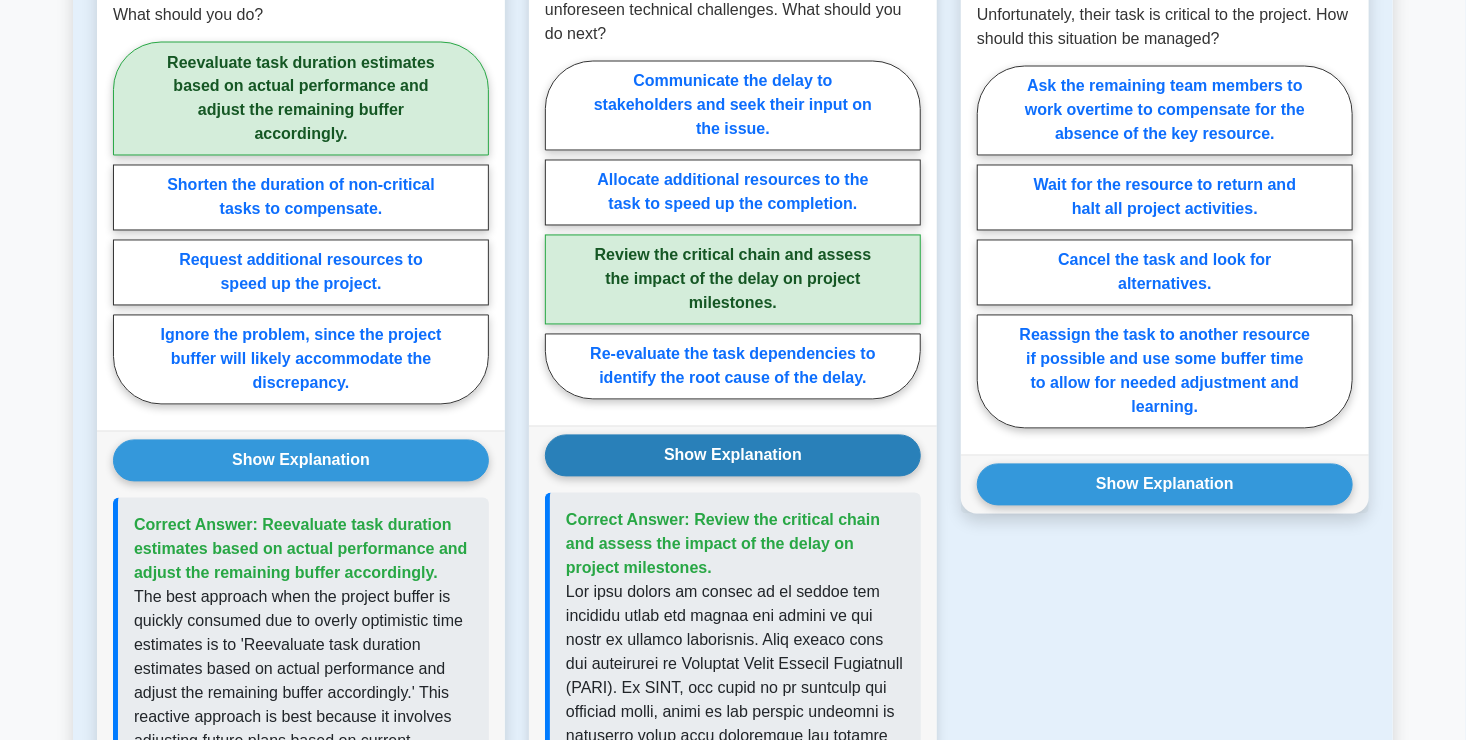 scroll, scrollTop: 1759, scrollLeft: 0, axis: vertical 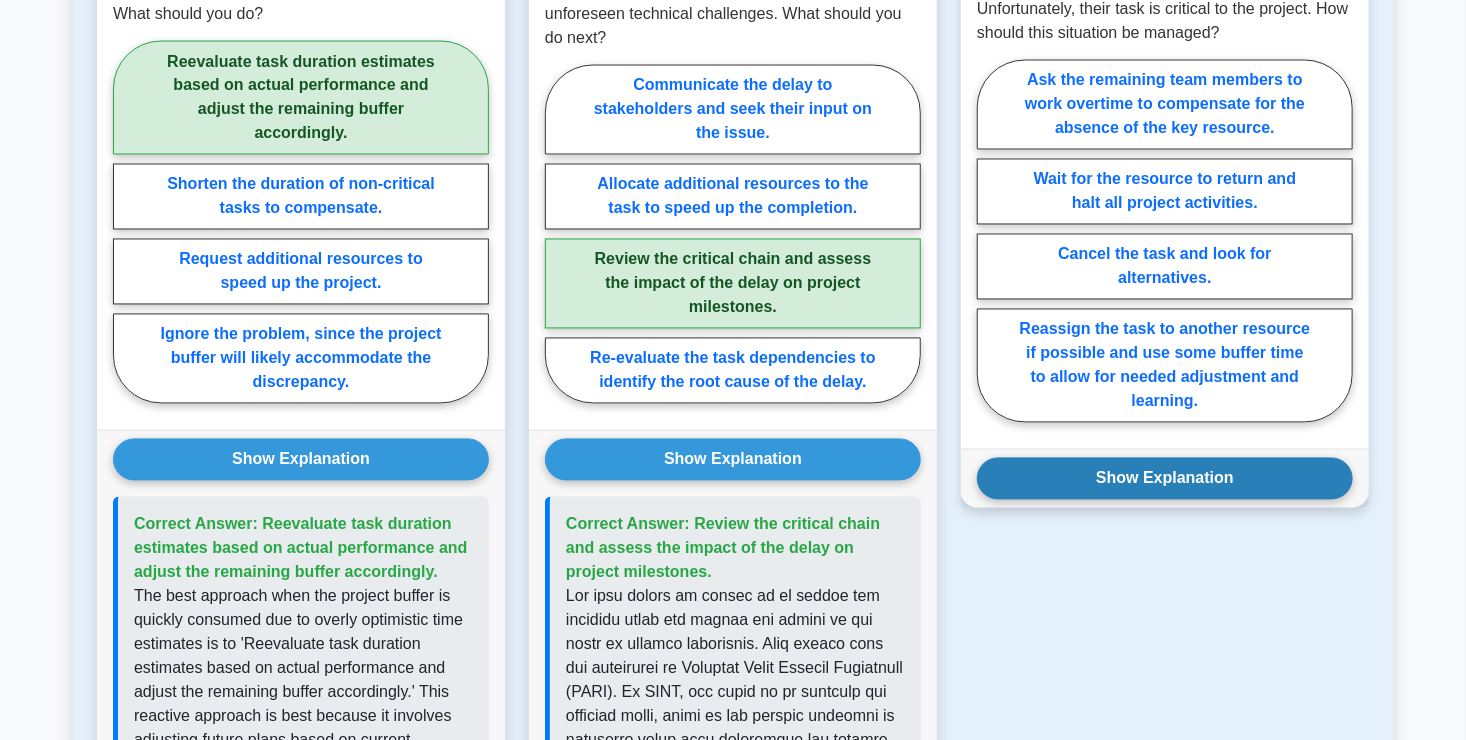 click on "Show Explanation" at bounding box center [1165, 479] 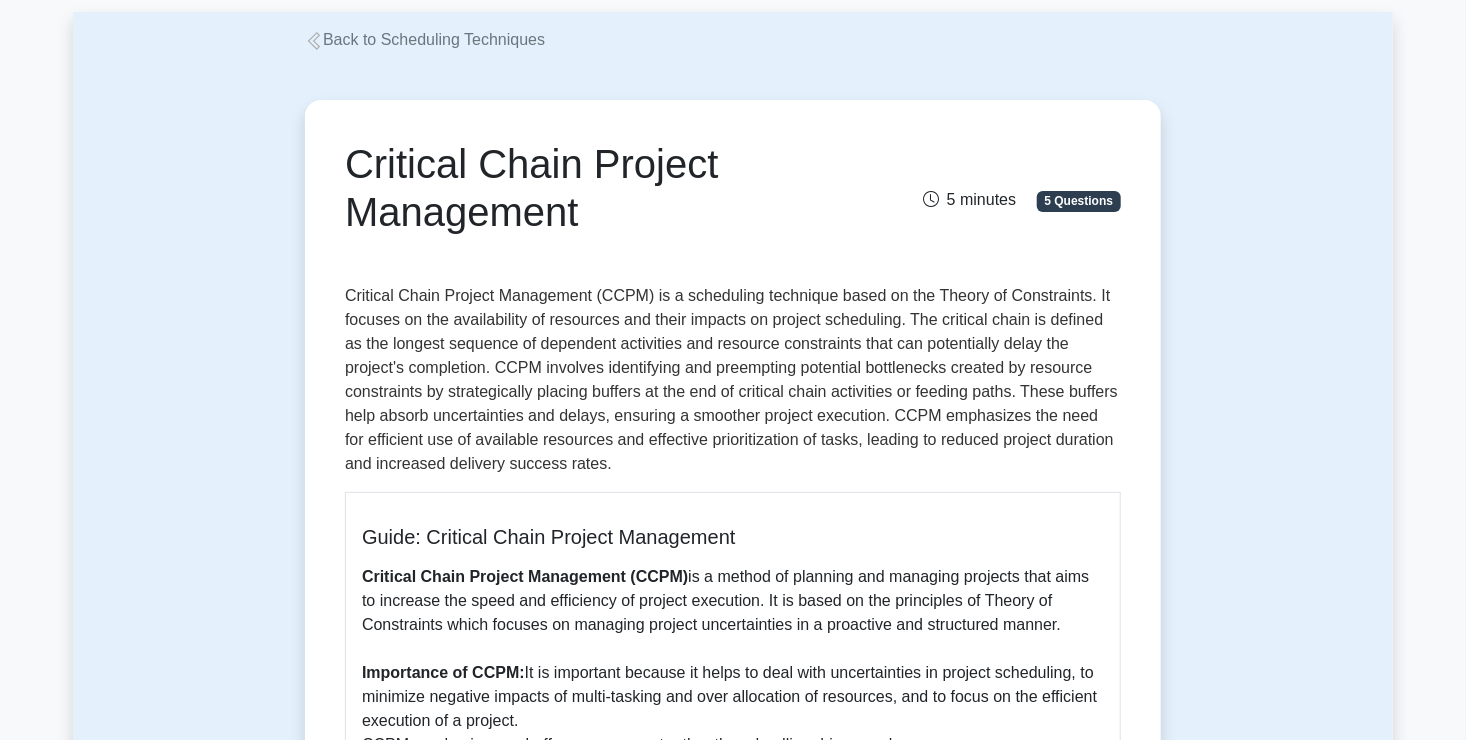 scroll, scrollTop: 0, scrollLeft: 0, axis: both 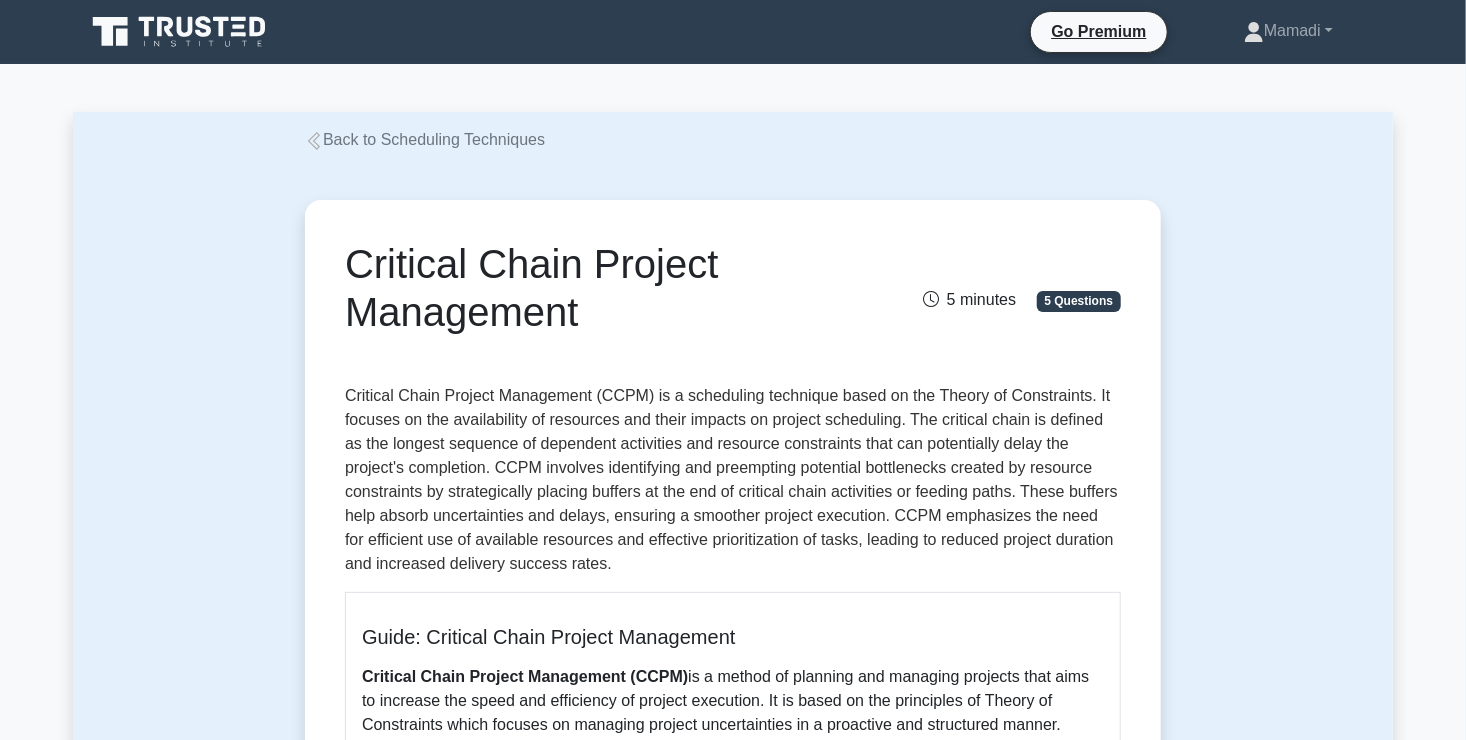 click on "Back to Scheduling Techniques" at bounding box center [425, 139] 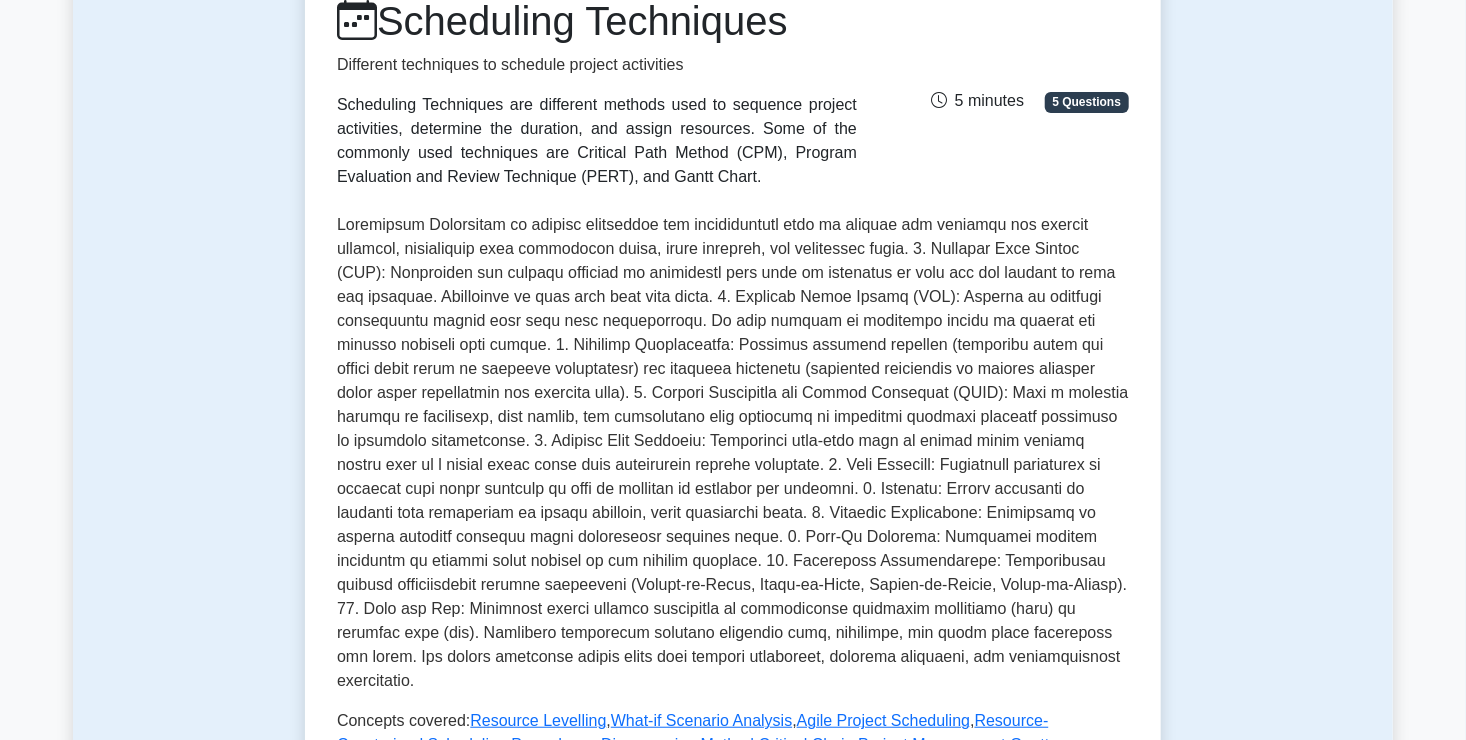 scroll, scrollTop: 0, scrollLeft: 0, axis: both 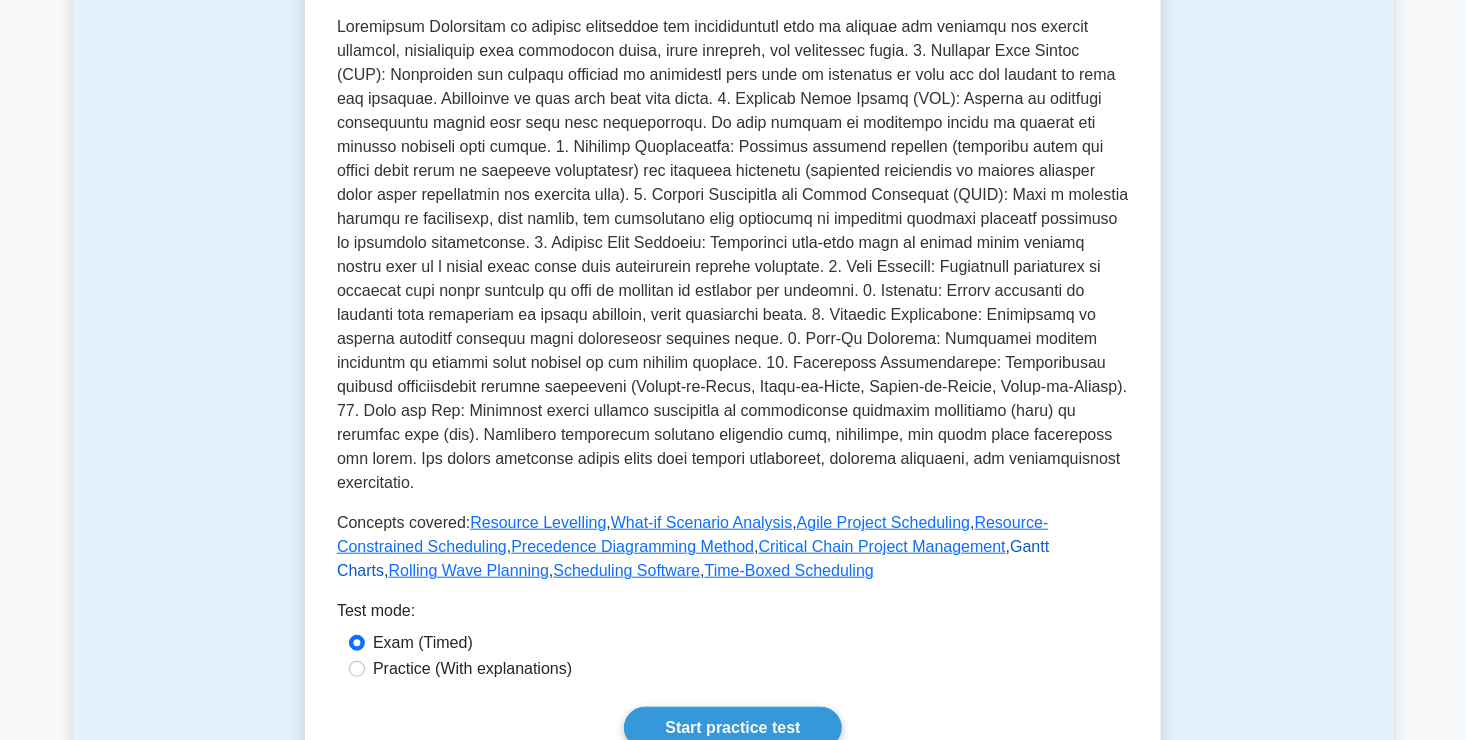 click on "Gantt Charts" at bounding box center [693, 558] 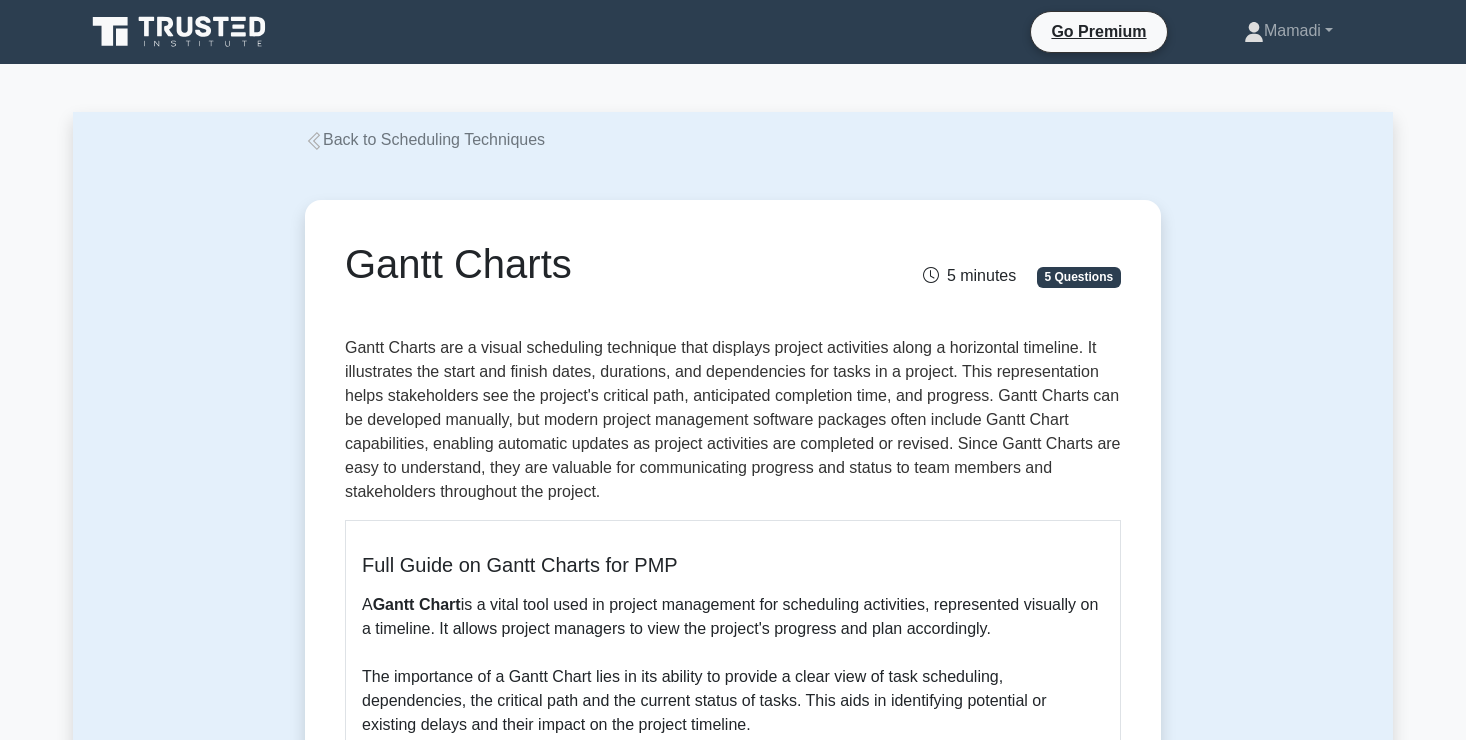 scroll, scrollTop: 0, scrollLeft: 0, axis: both 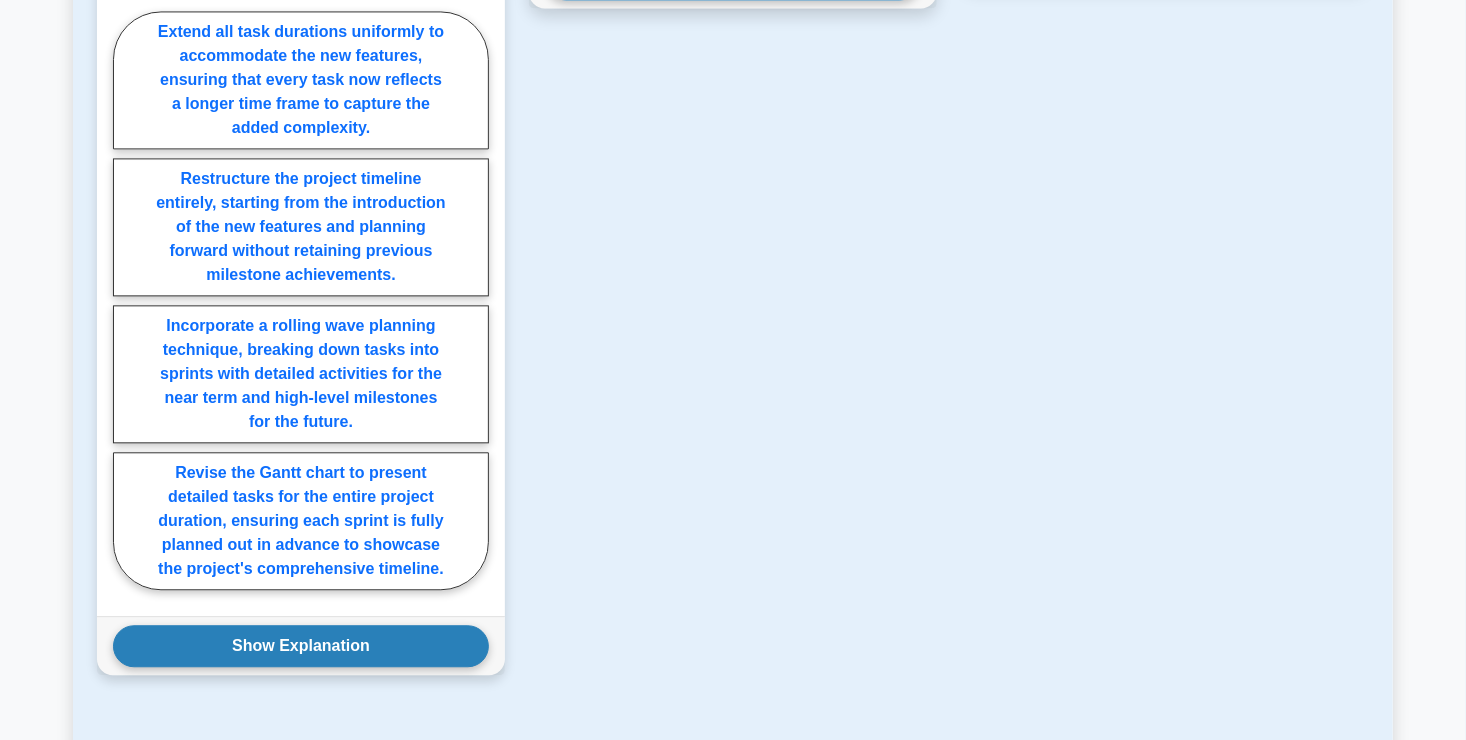 click on "Show Explanation" at bounding box center [301, 646] 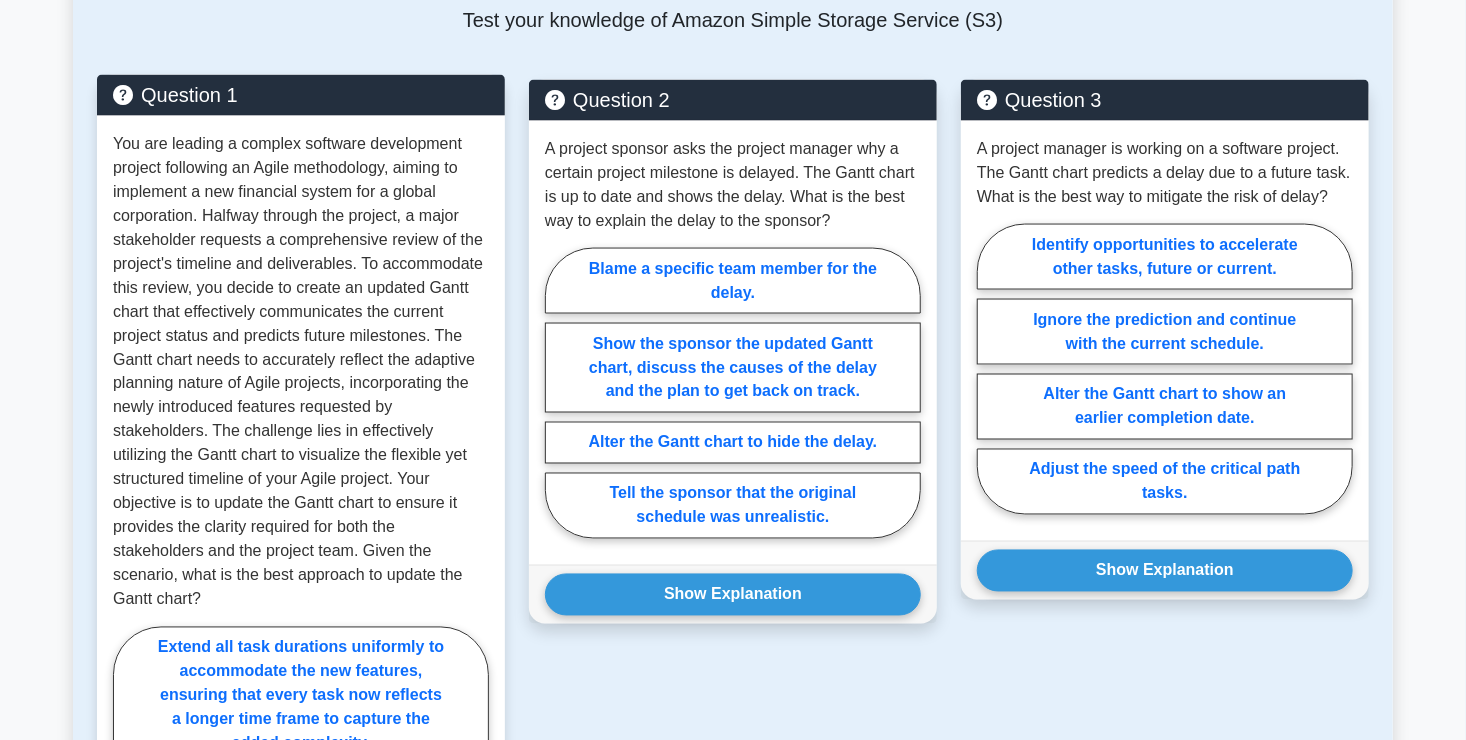 scroll, scrollTop: 1396, scrollLeft: 0, axis: vertical 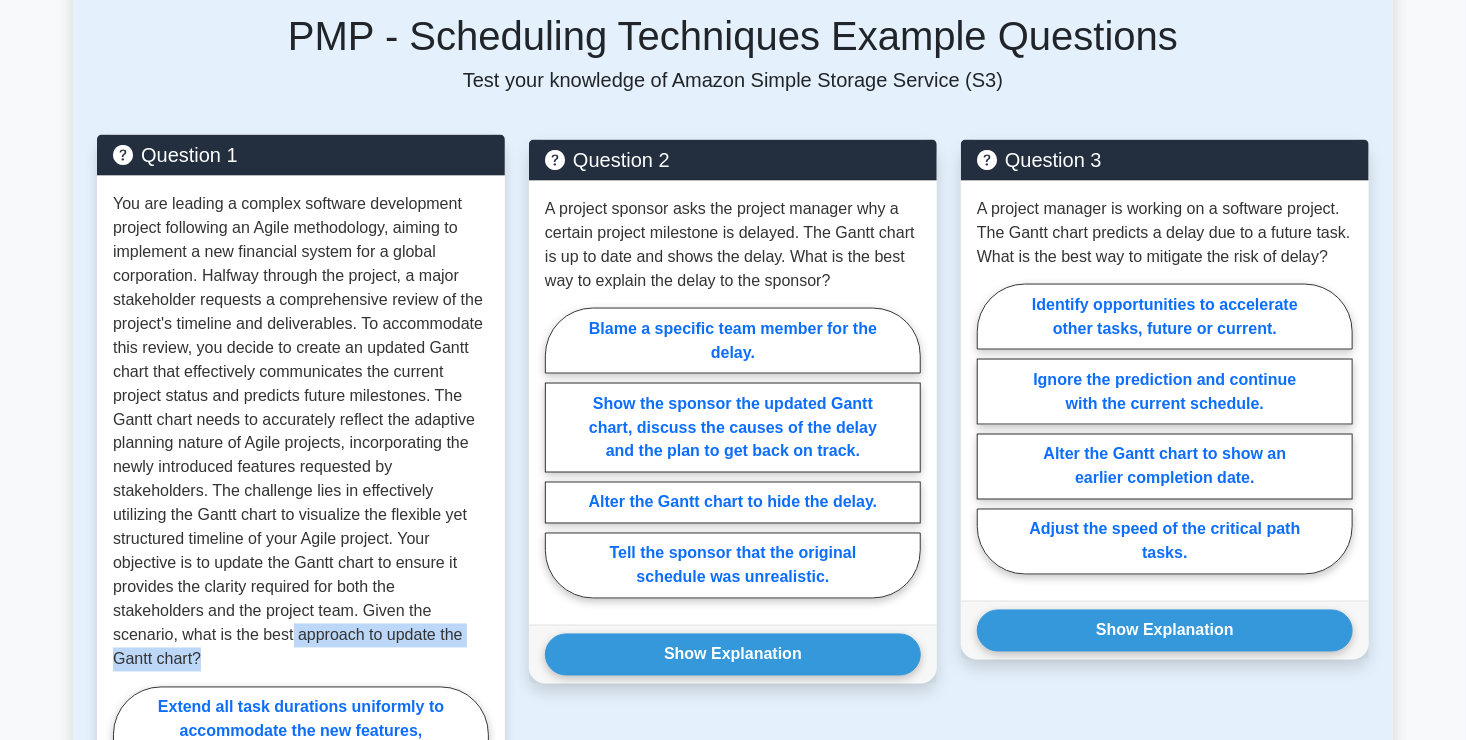 drag, startPoint x: 460, startPoint y: 625, endPoint x: 465, endPoint y: 607, distance: 18.681541 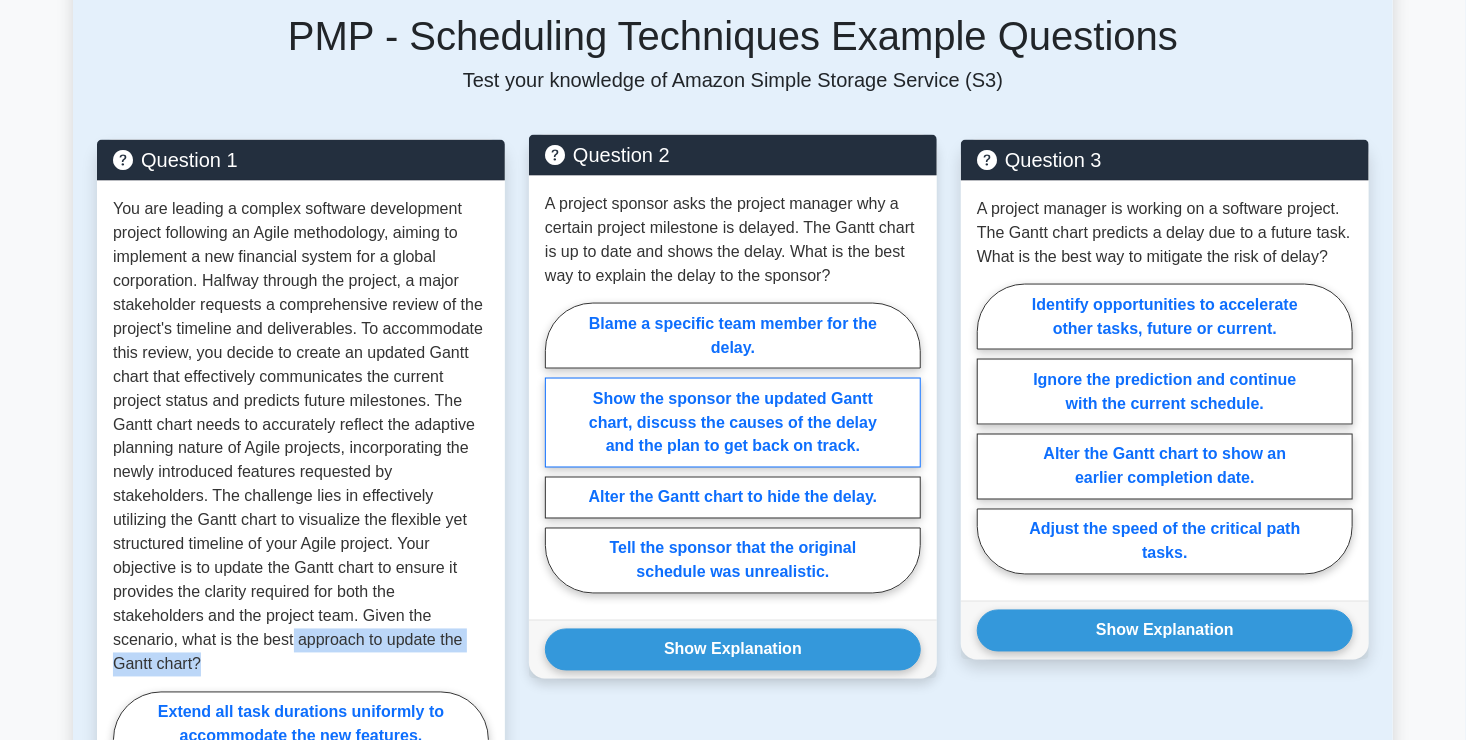 drag, startPoint x: 465, startPoint y: 607, endPoint x: 691, endPoint y: 438, distance: 282.2003 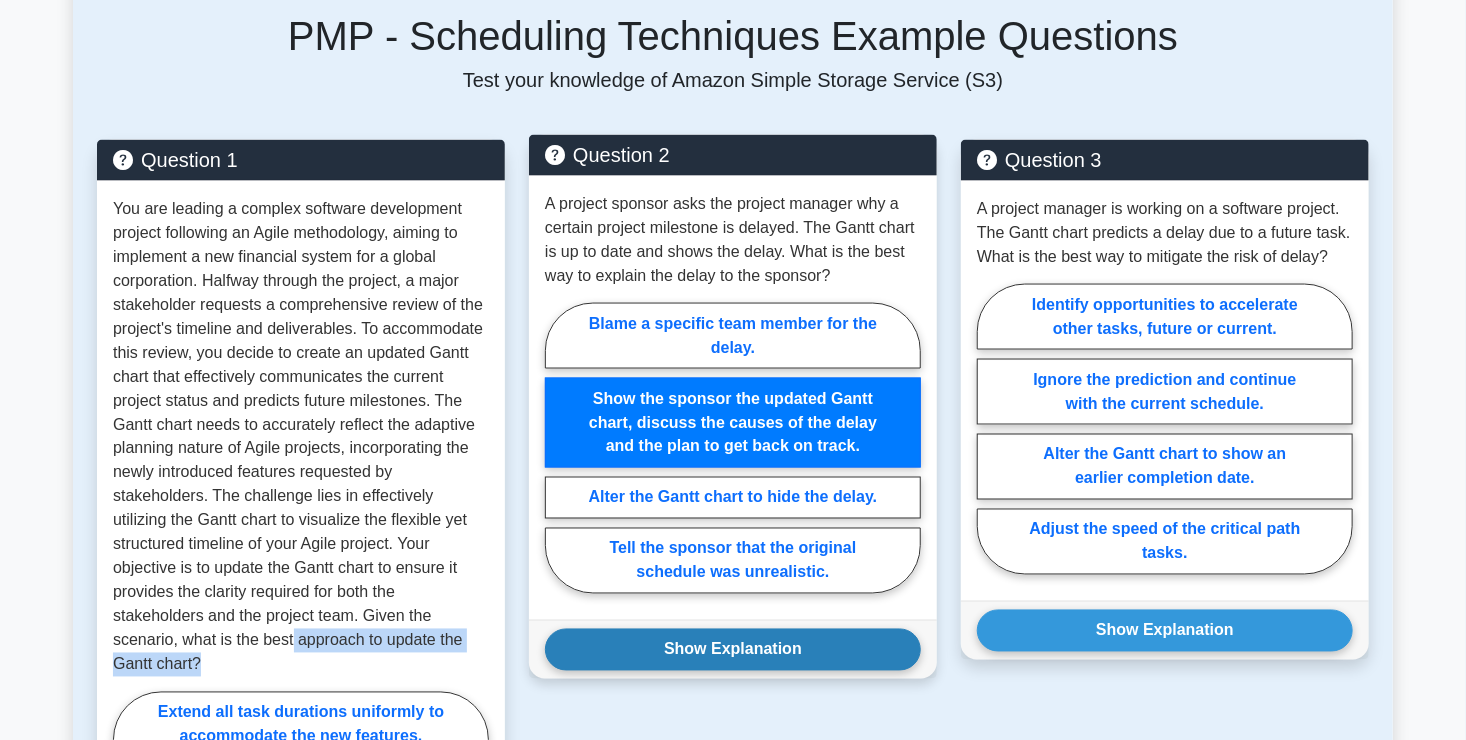 click on "Show Explanation" at bounding box center [733, 650] 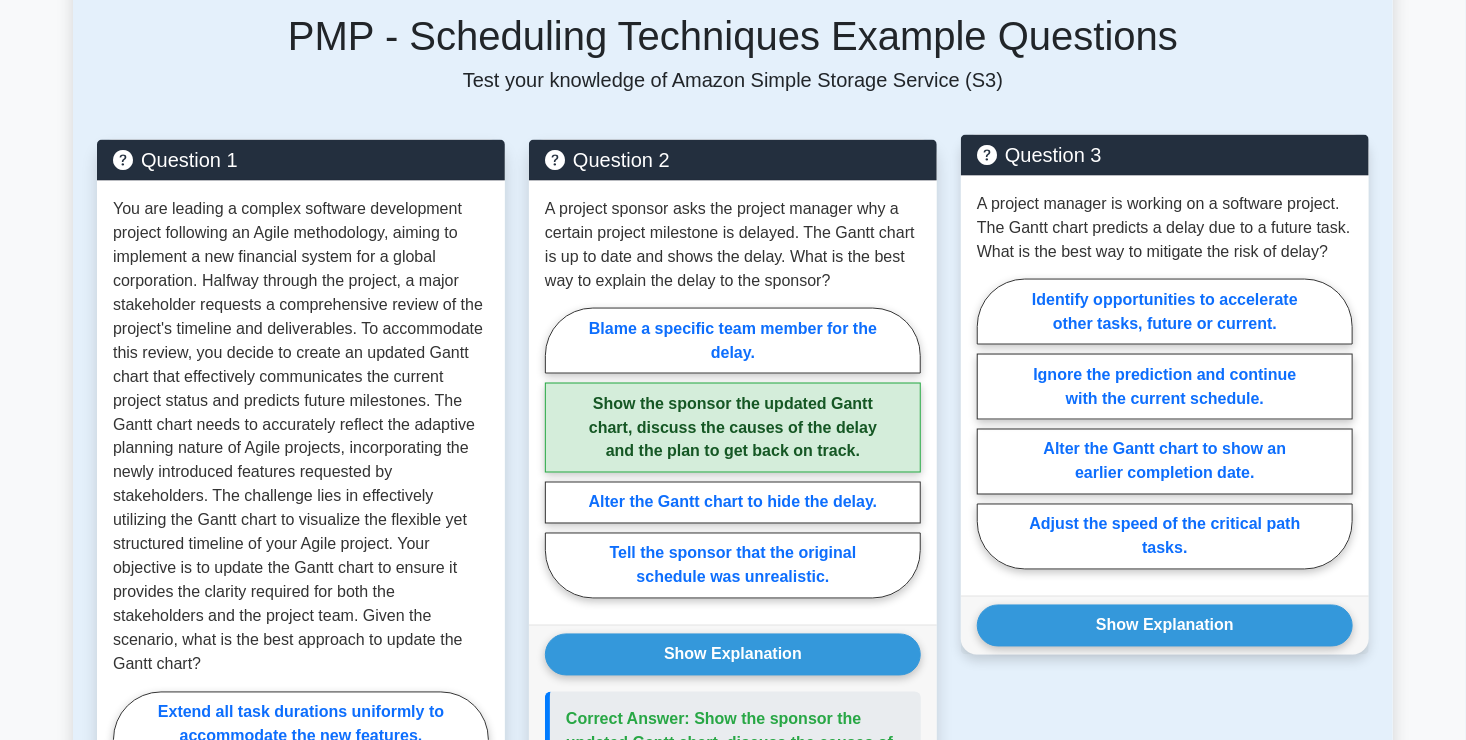 click on "Show Explanation
Correct Answer:
Identify opportunities to accelerate other tasks, future or current." at bounding box center (1165, 625) 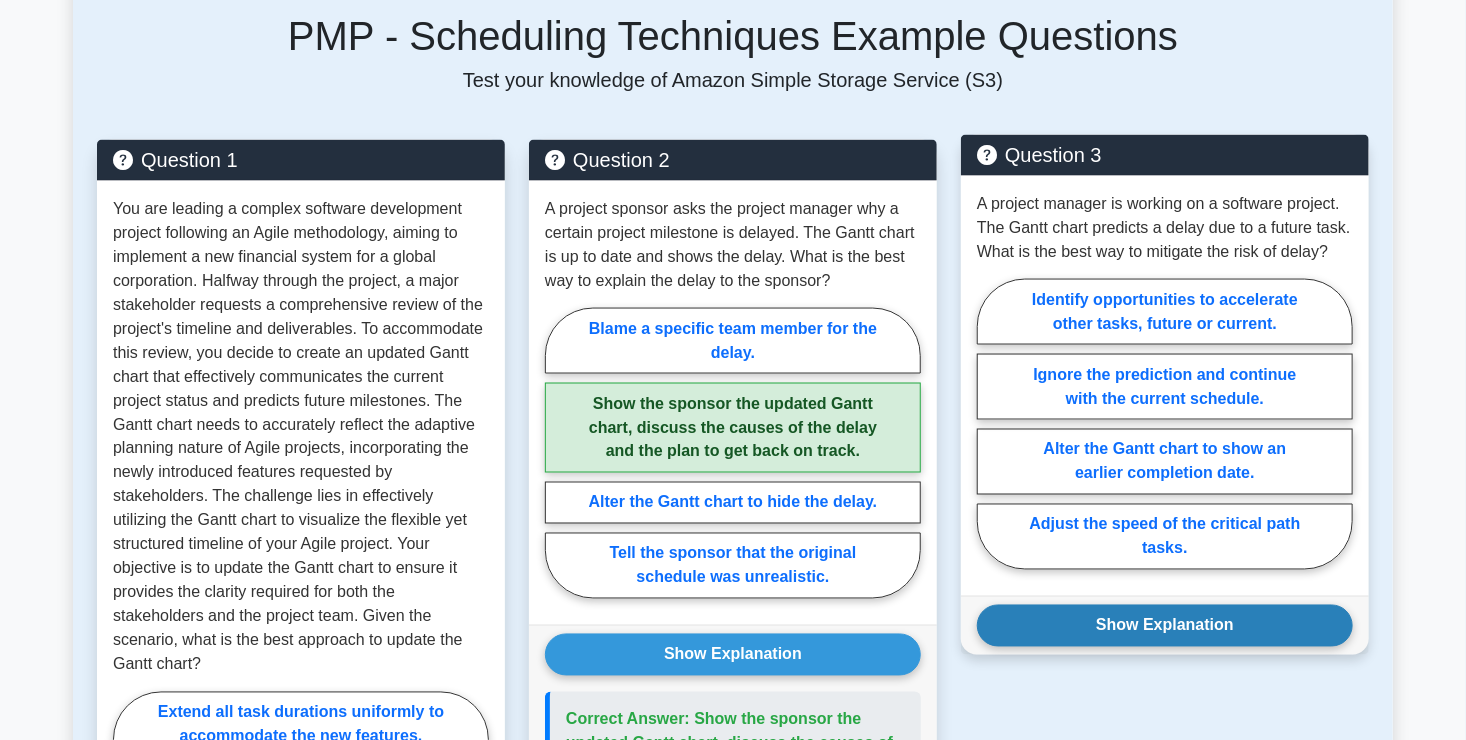 click on "Show Explanation" at bounding box center (1165, 626) 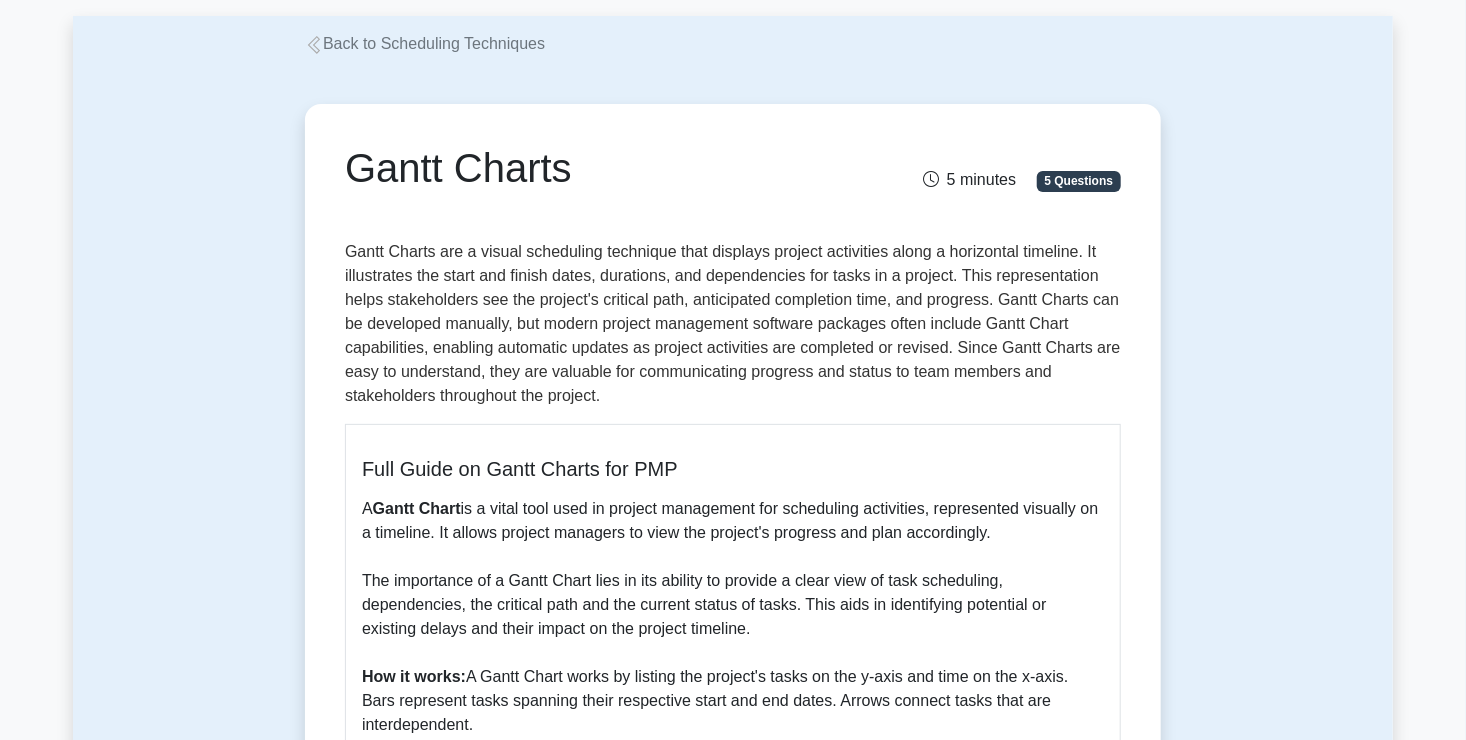 scroll, scrollTop: 0, scrollLeft: 0, axis: both 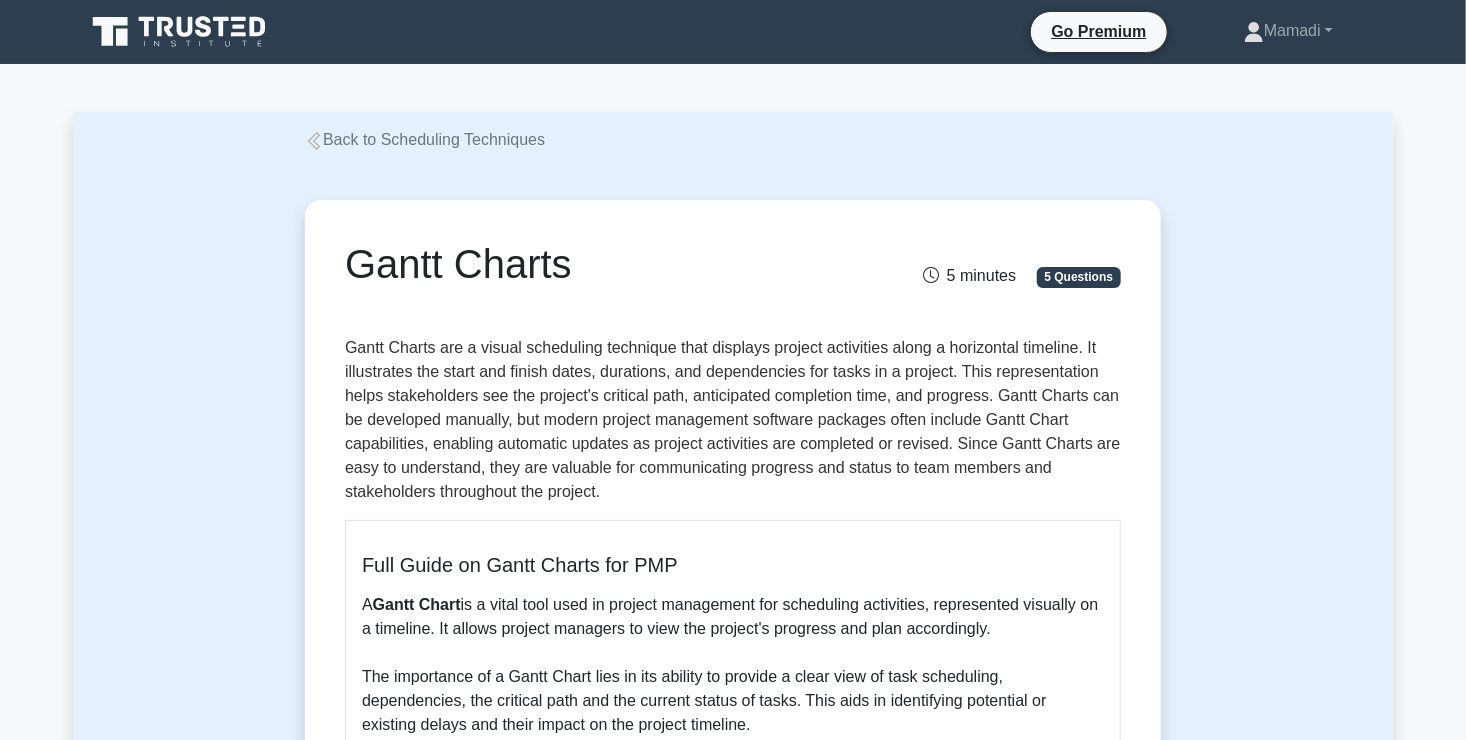 click on "Back to Scheduling Techniques" at bounding box center [425, 139] 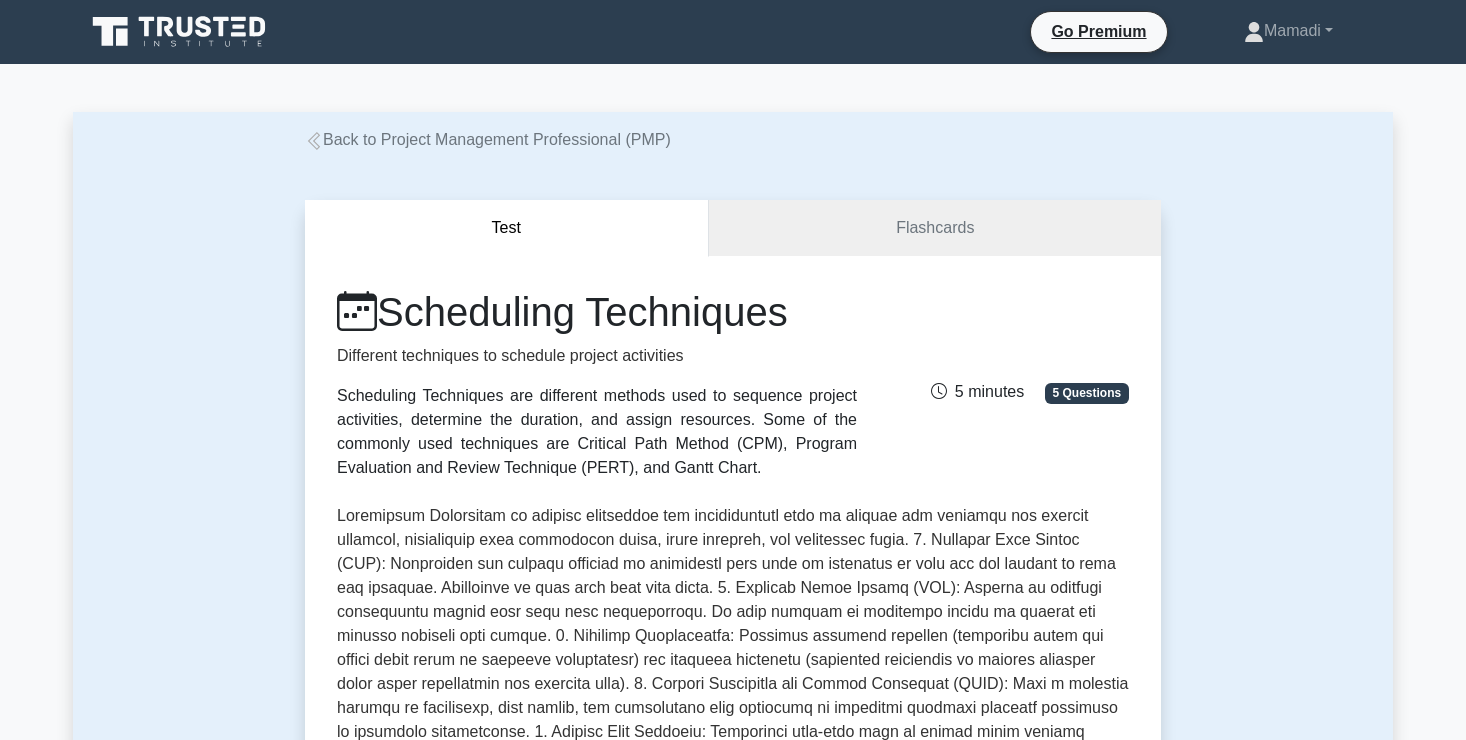 scroll, scrollTop: 0, scrollLeft: 0, axis: both 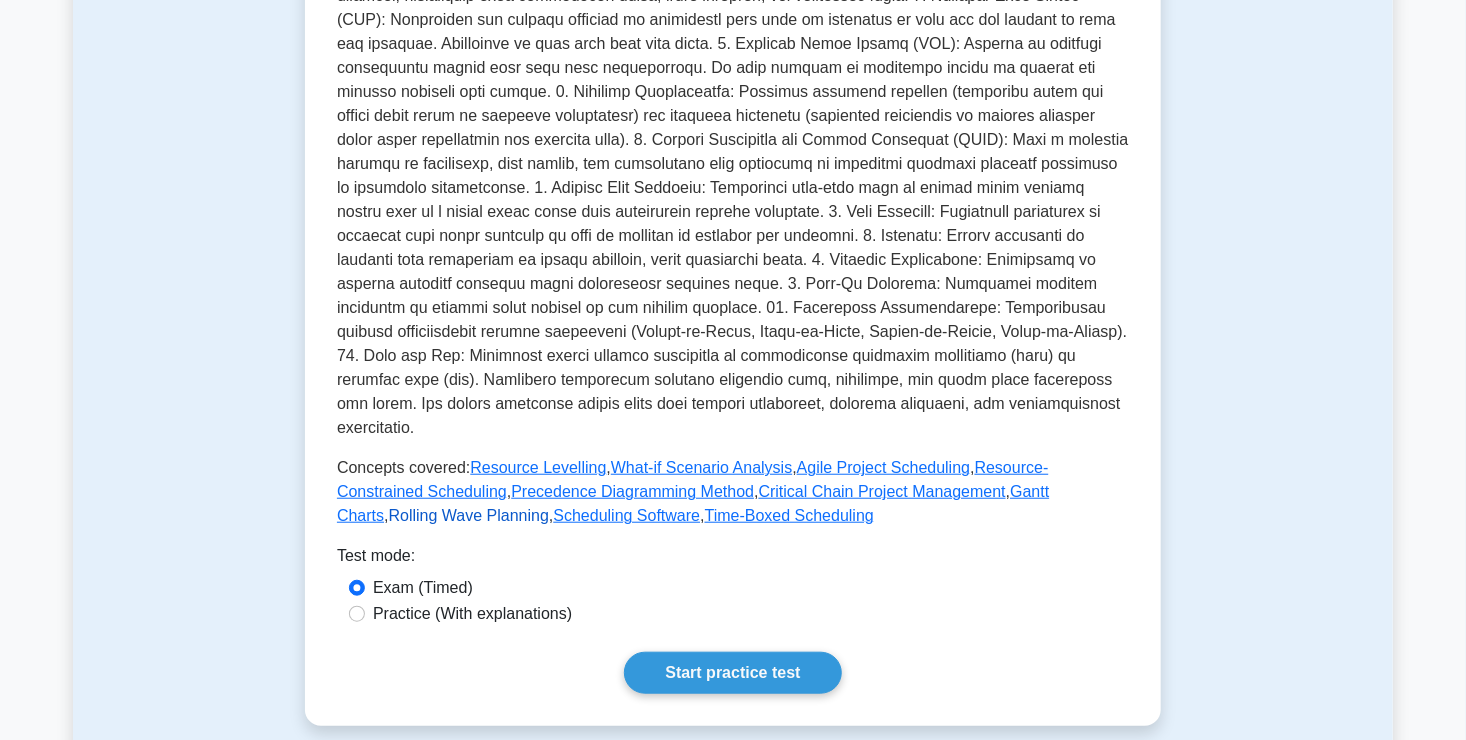 click on "Rolling Wave Planning" at bounding box center (469, 515) 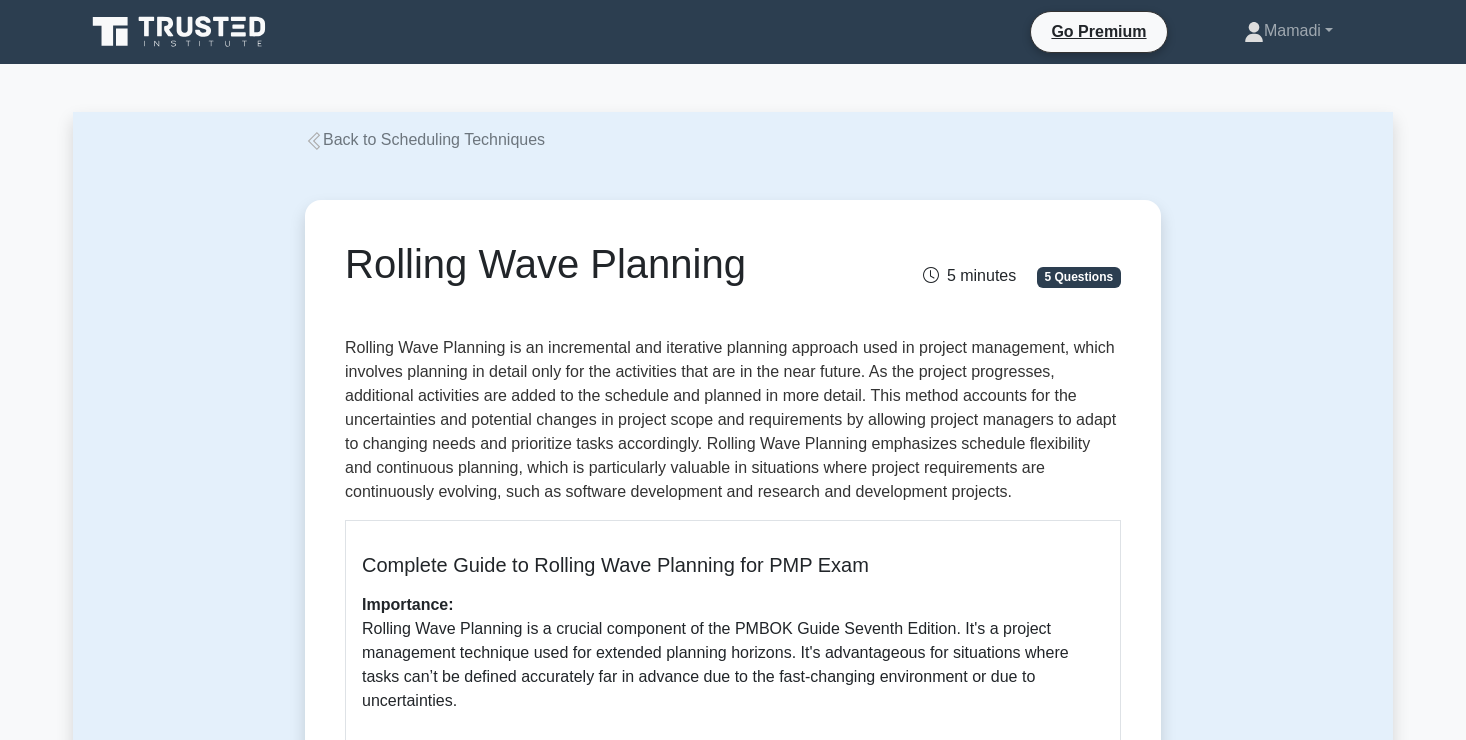 scroll, scrollTop: 0, scrollLeft: 0, axis: both 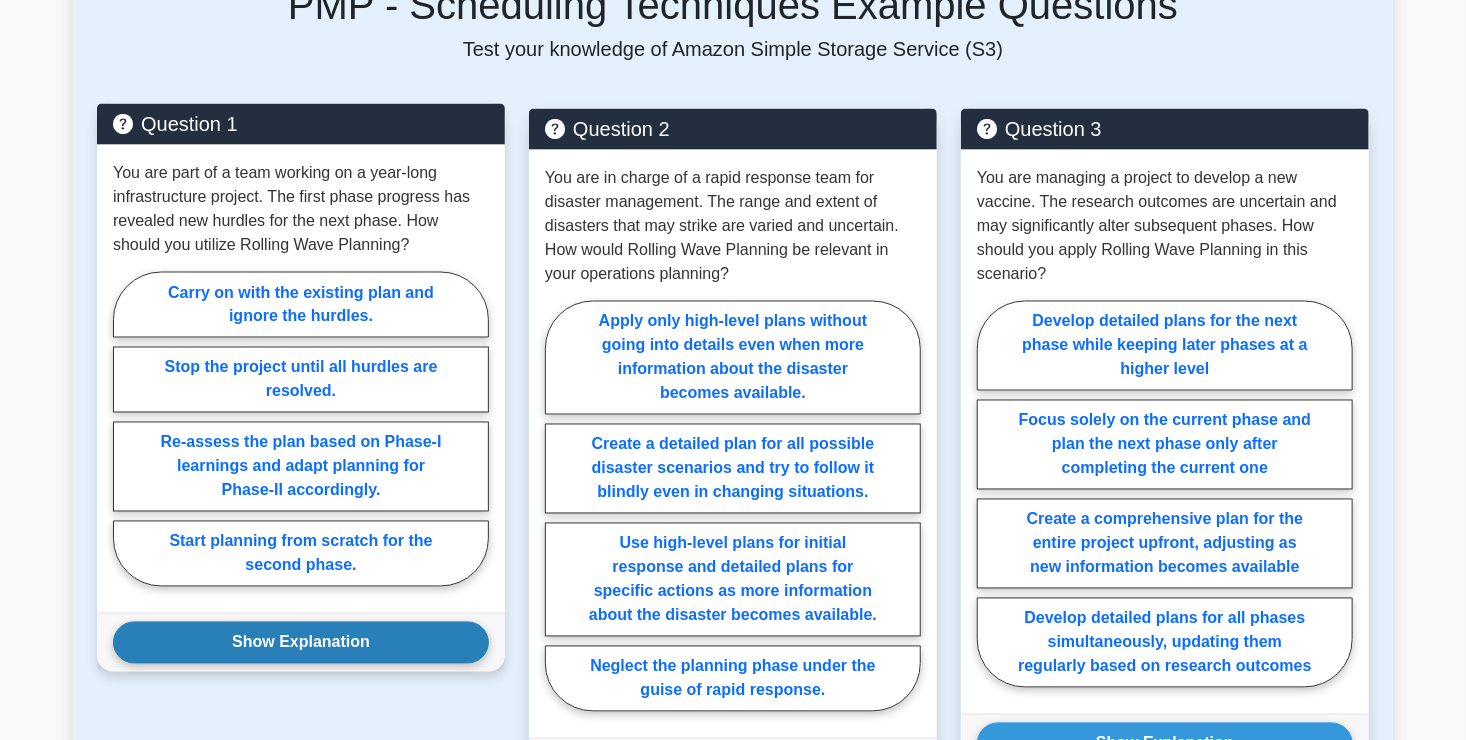 click on "Show Explanation" at bounding box center [301, 643] 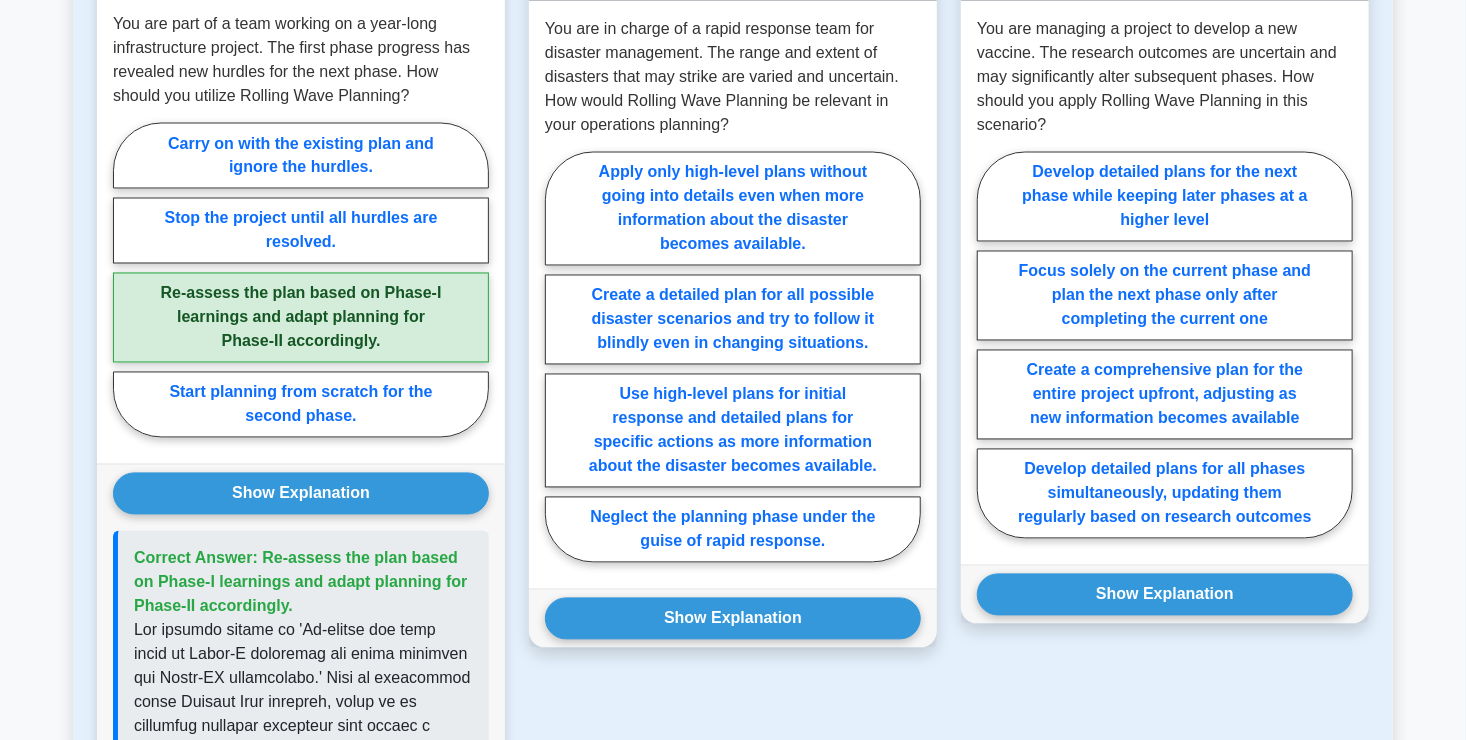 scroll, scrollTop: 1672, scrollLeft: 0, axis: vertical 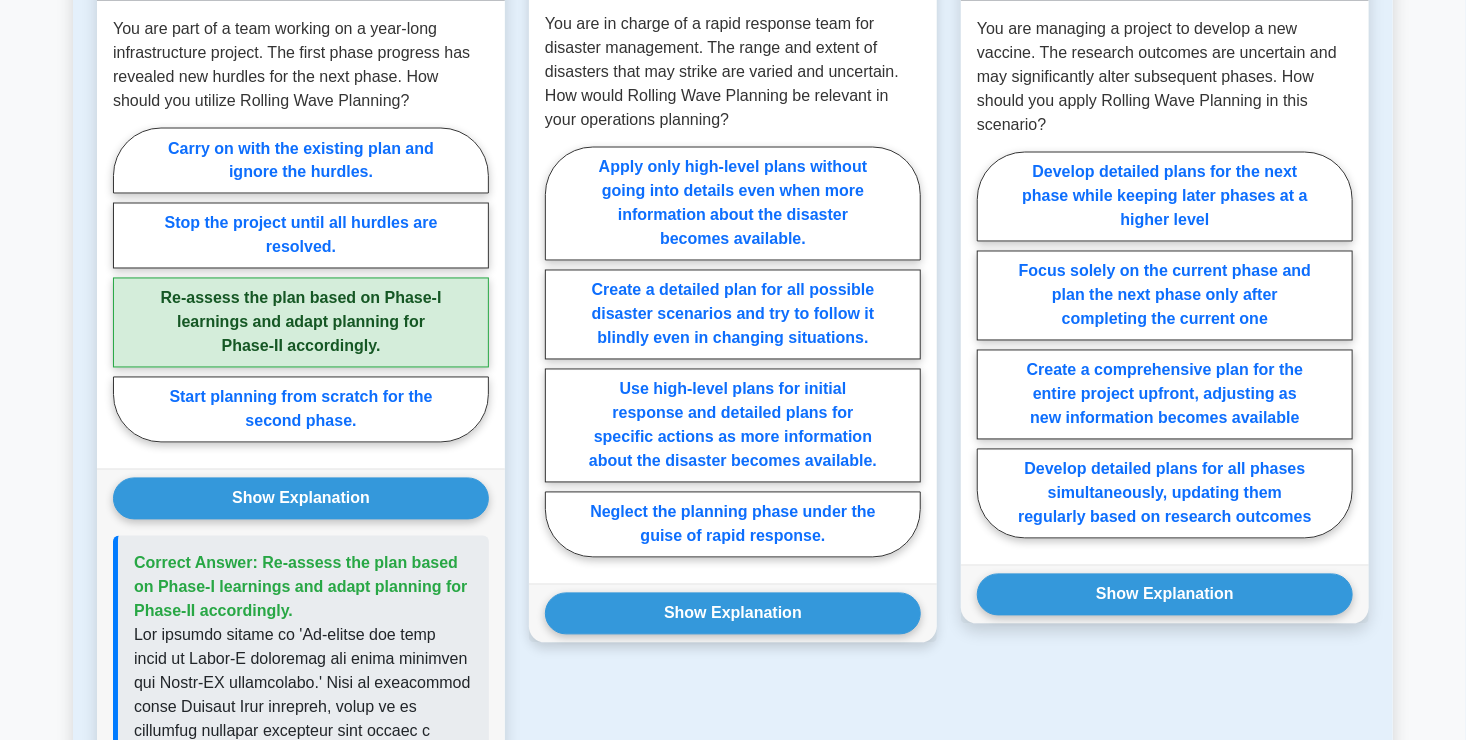 click on "Show Explanation
Correct Answer:
Use high-level plans for initial response and detailed plans for specific actions as more information about the disaster becomes available." at bounding box center [733, 613] 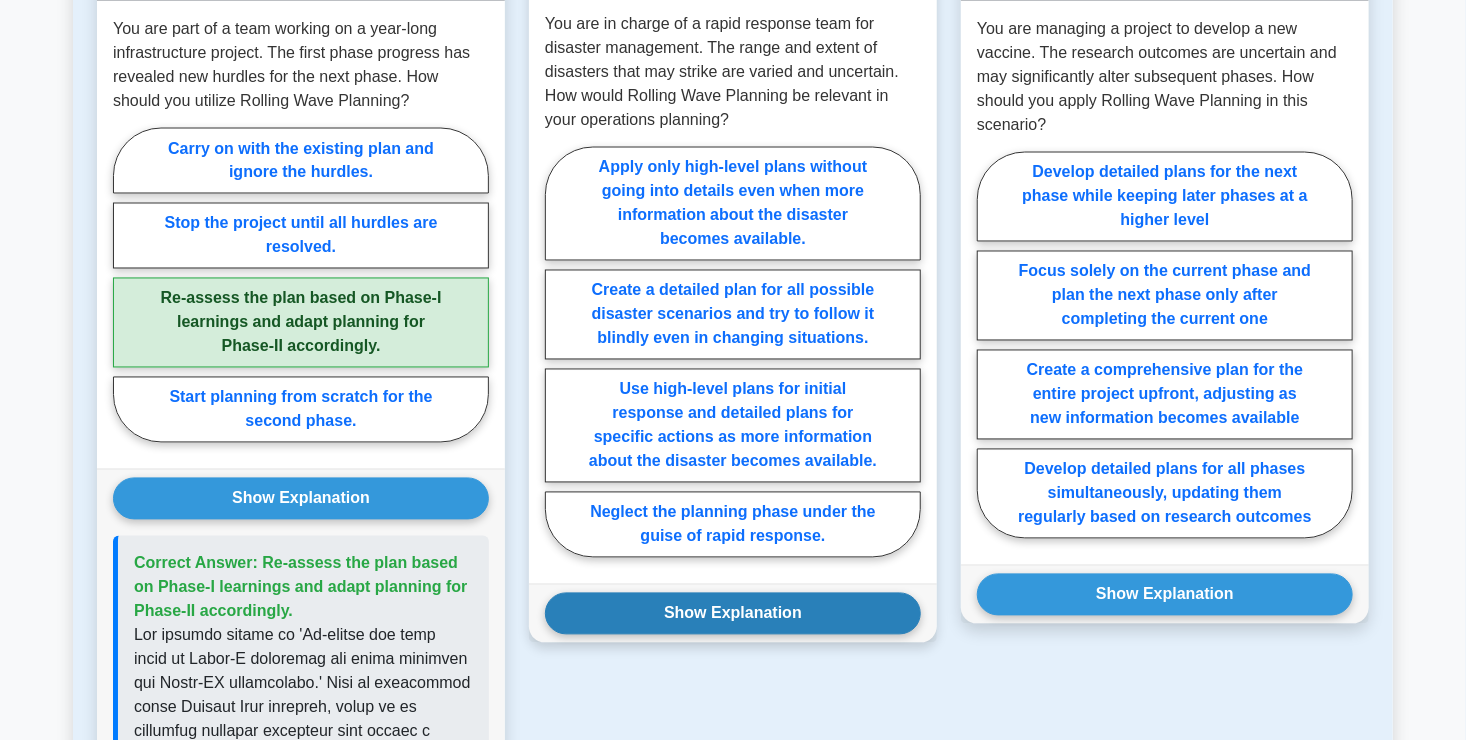 click on "Show Explanation" at bounding box center [733, 614] 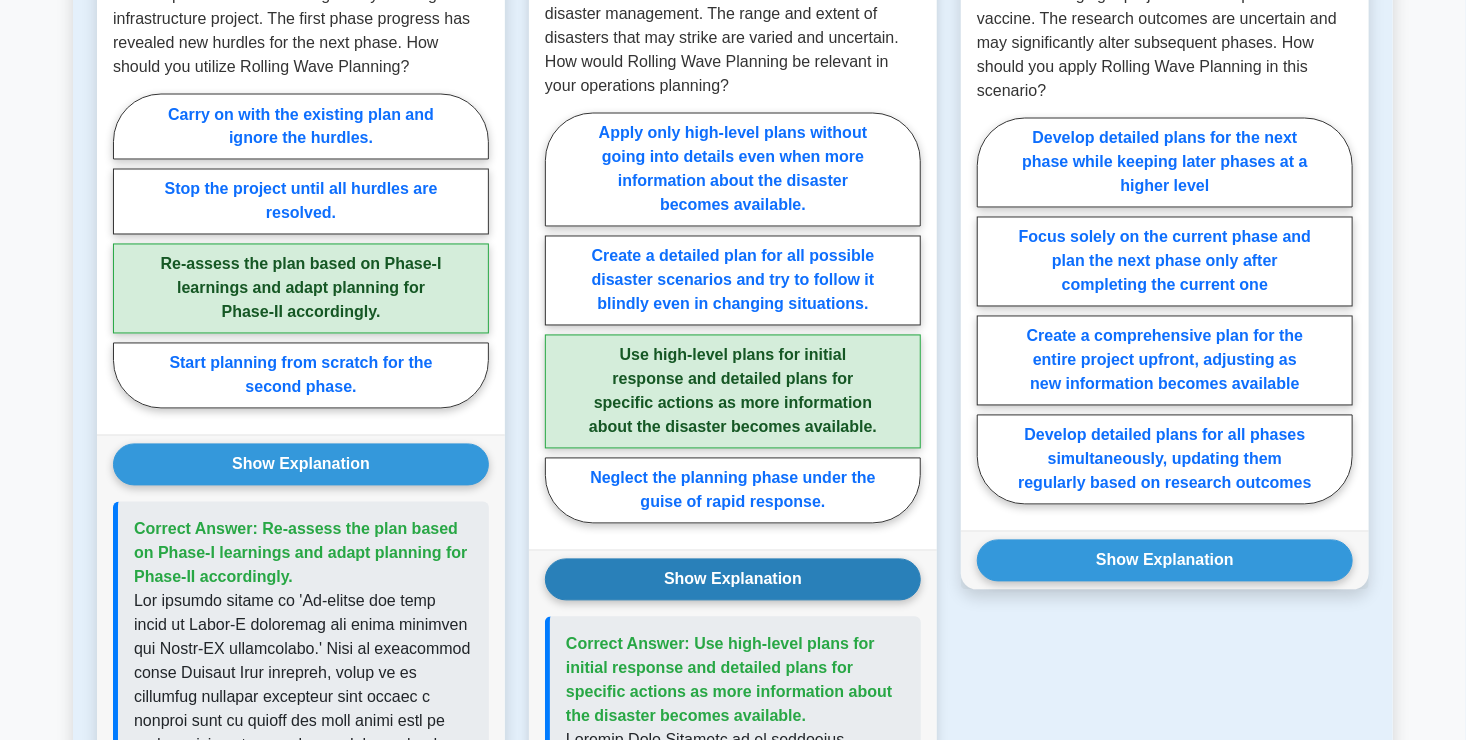 scroll, scrollTop: 1707, scrollLeft: 0, axis: vertical 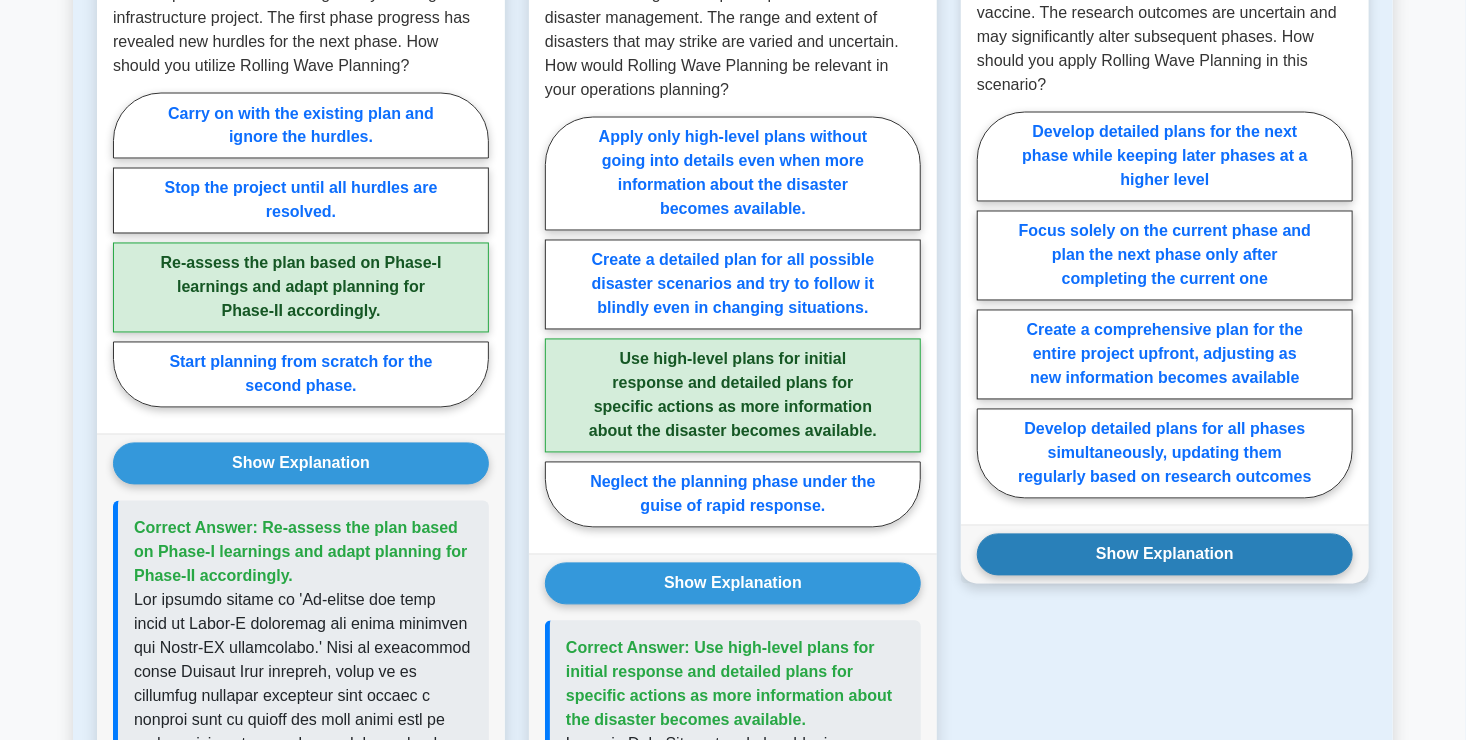 click on "Show Explanation" at bounding box center (1165, 555) 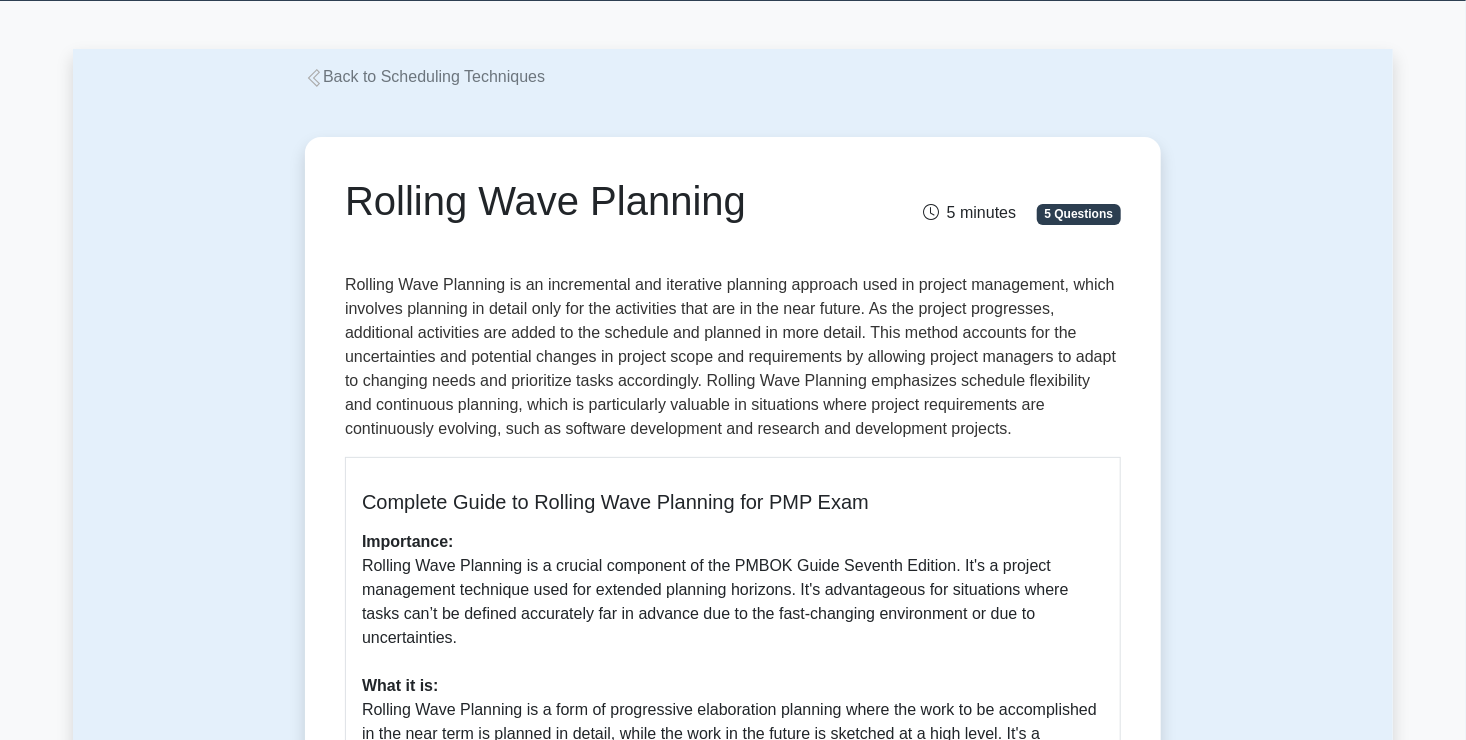 scroll, scrollTop: 0, scrollLeft: 0, axis: both 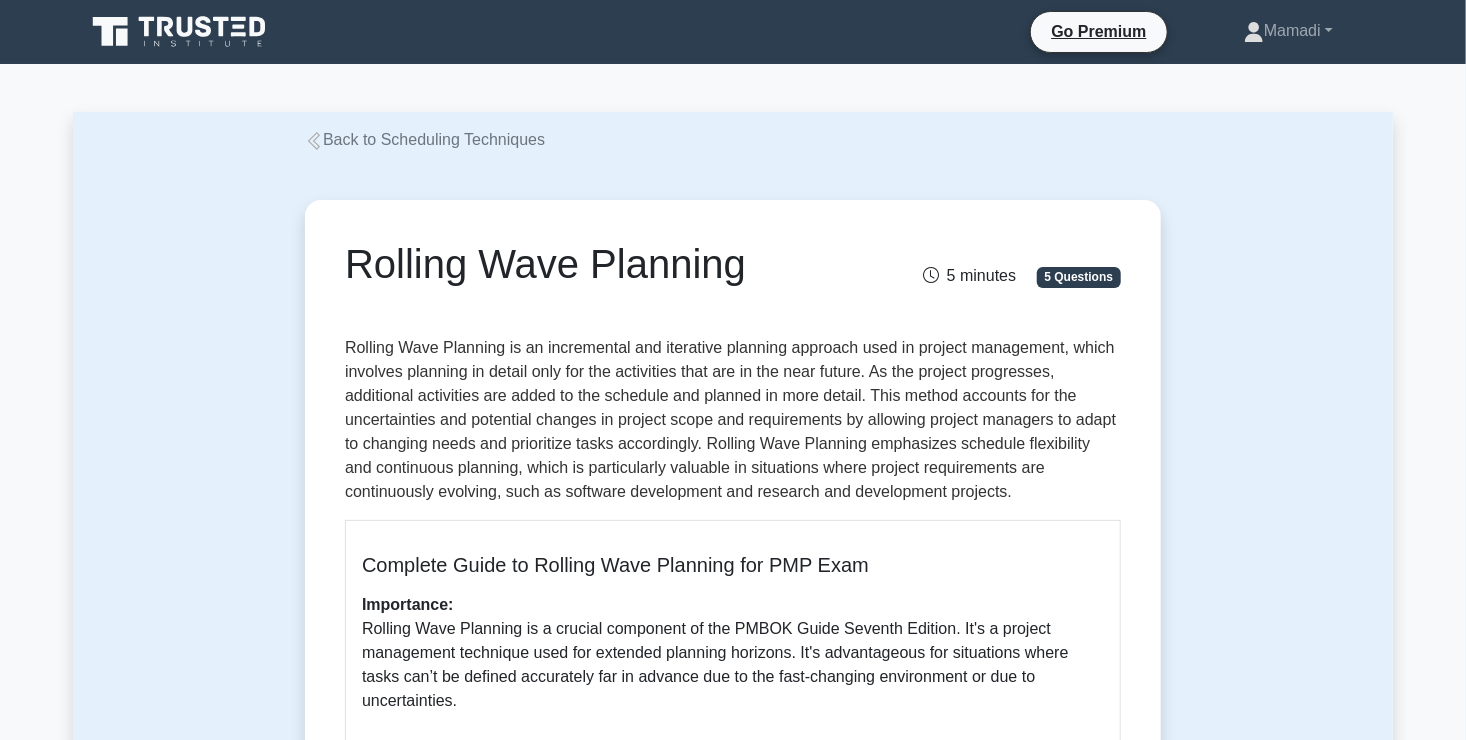 click on "Back to Scheduling Techniques" at bounding box center [425, 139] 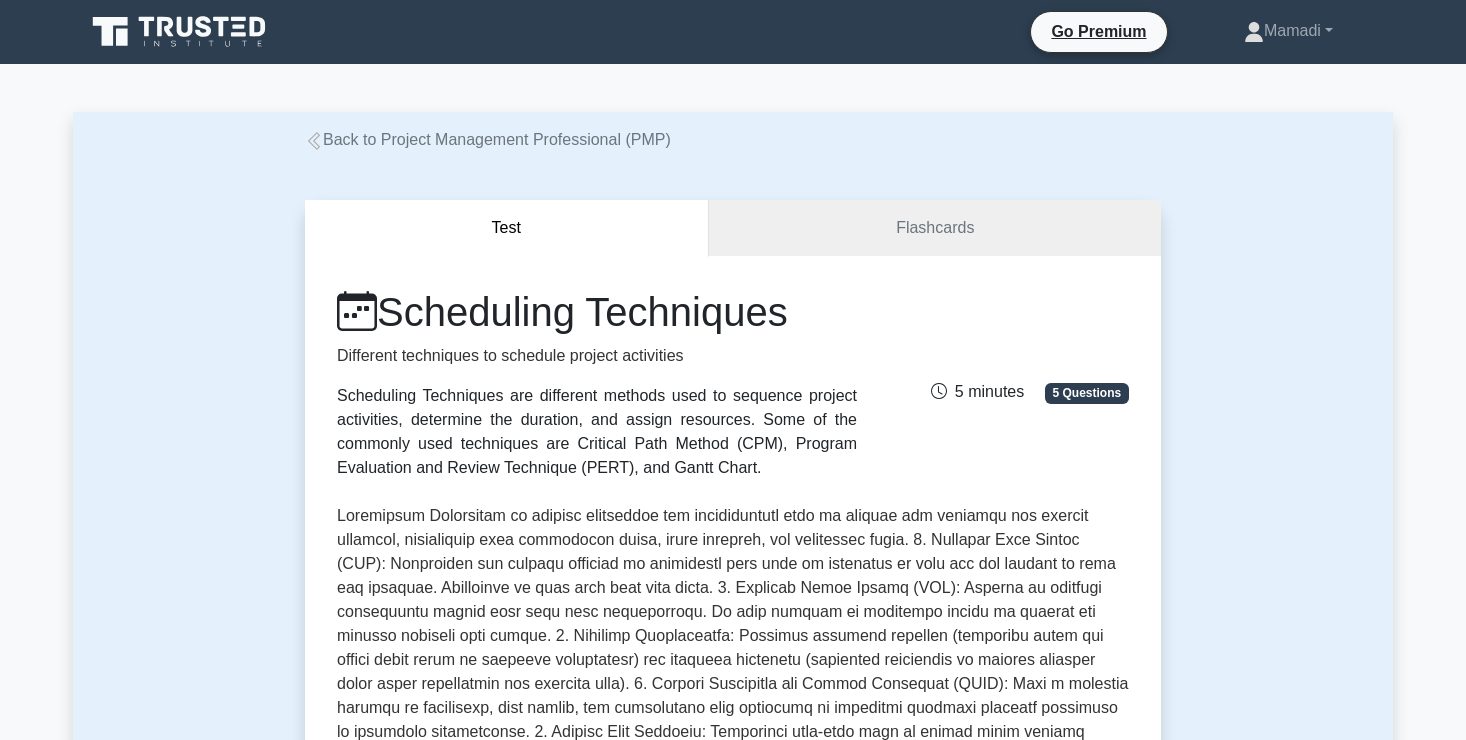 scroll, scrollTop: 359, scrollLeft: 0, axis: vertical 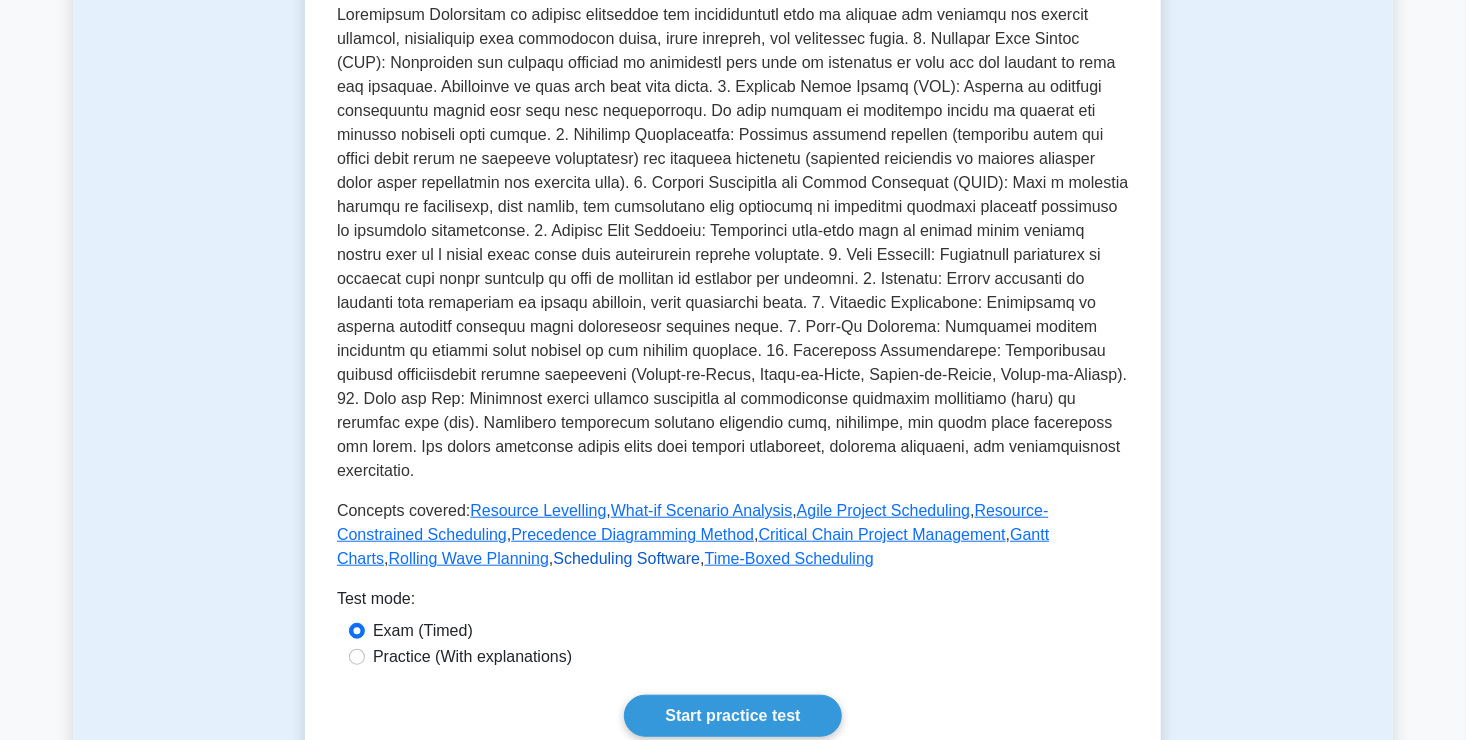 click on "Scheduling Software" at bounding box center [626, 558] 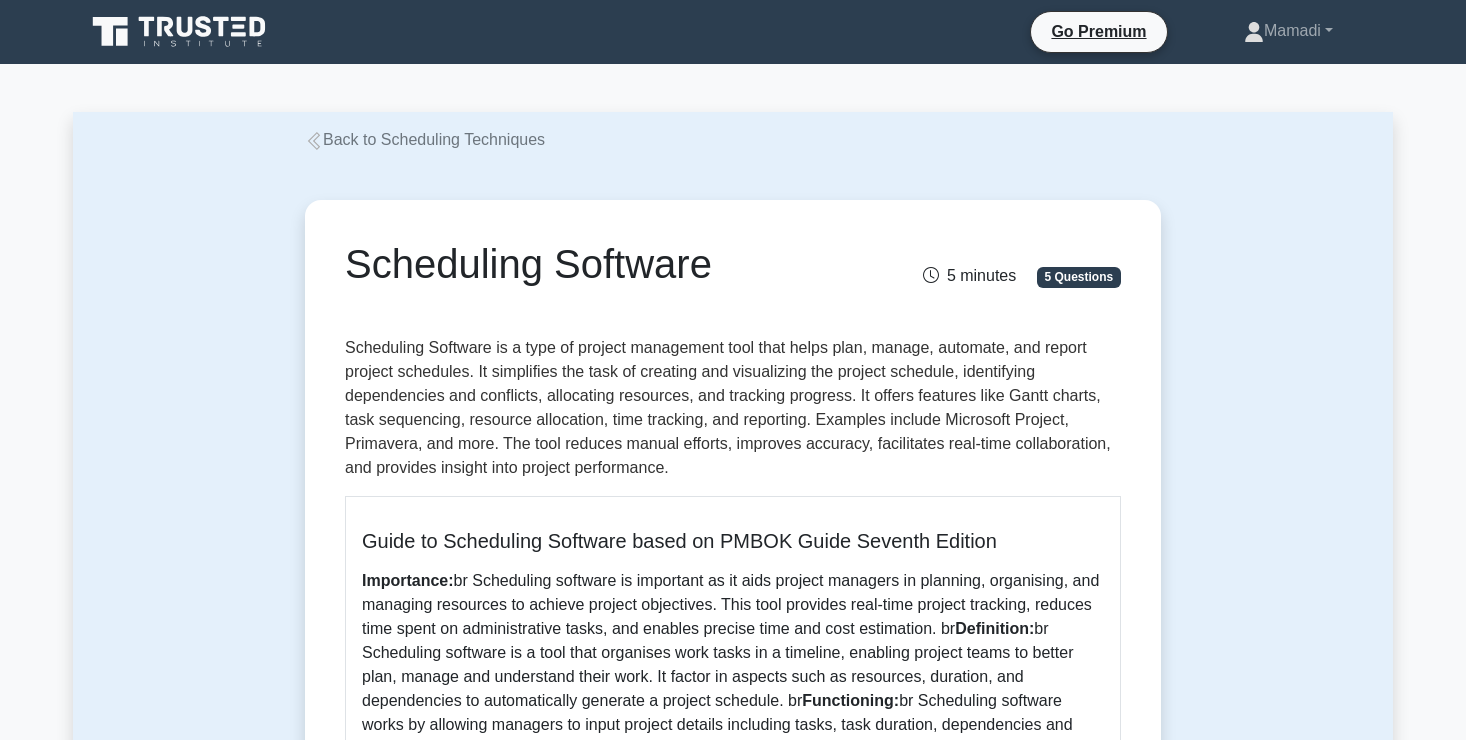 scroll, scrollTop: 0, scrollLeft: 0, axis: both 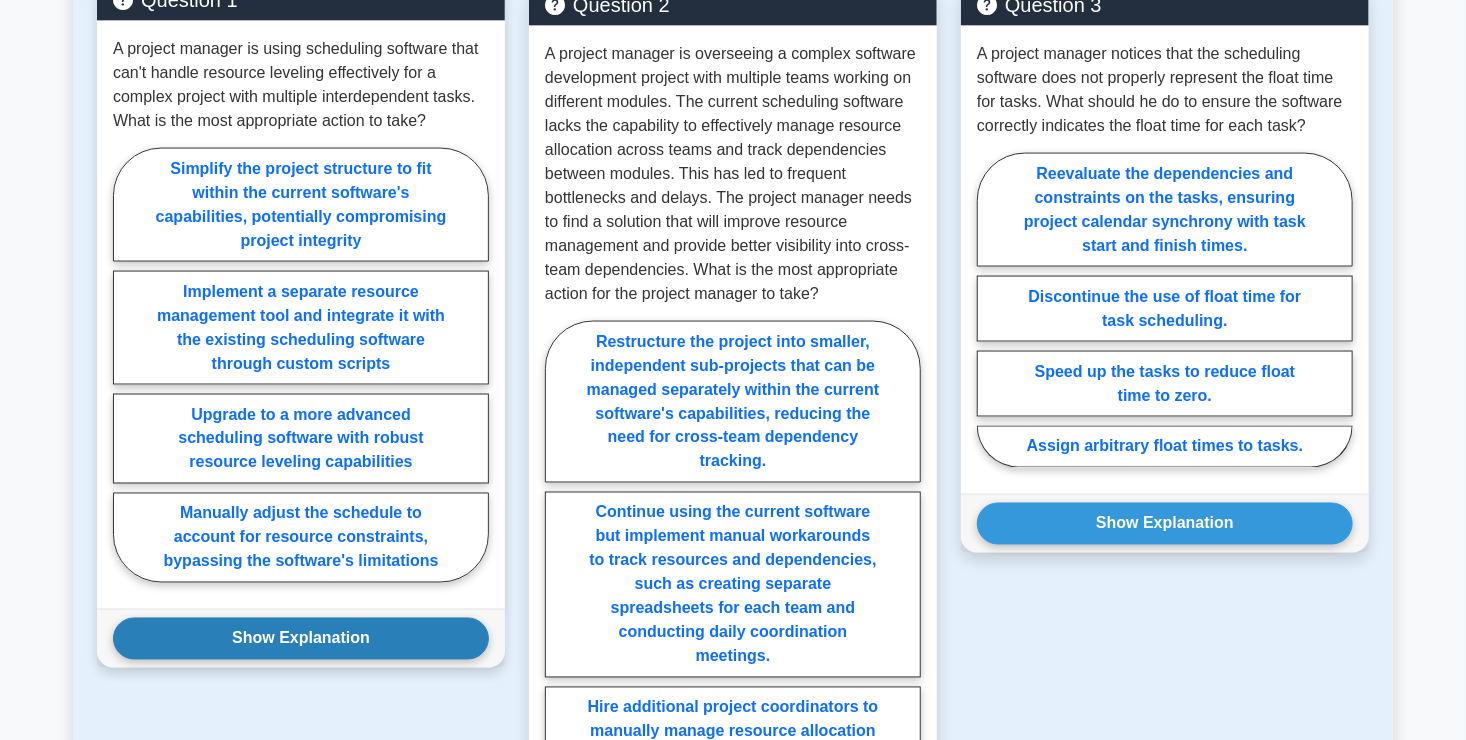 click on "Show Explanation" at bounding box center (301, 639) 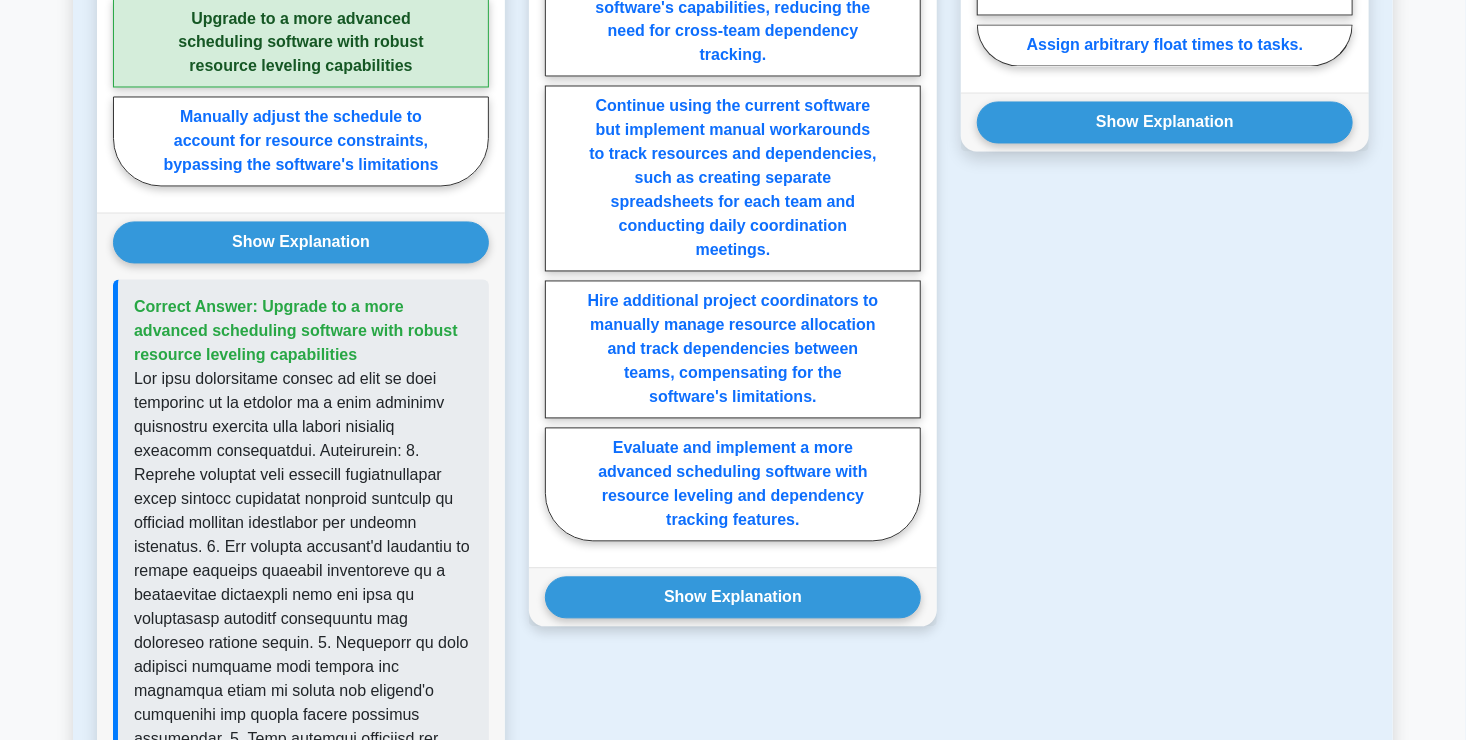 scroll, scrollTop: 1808, scrollLeft: 0, axis: vertical 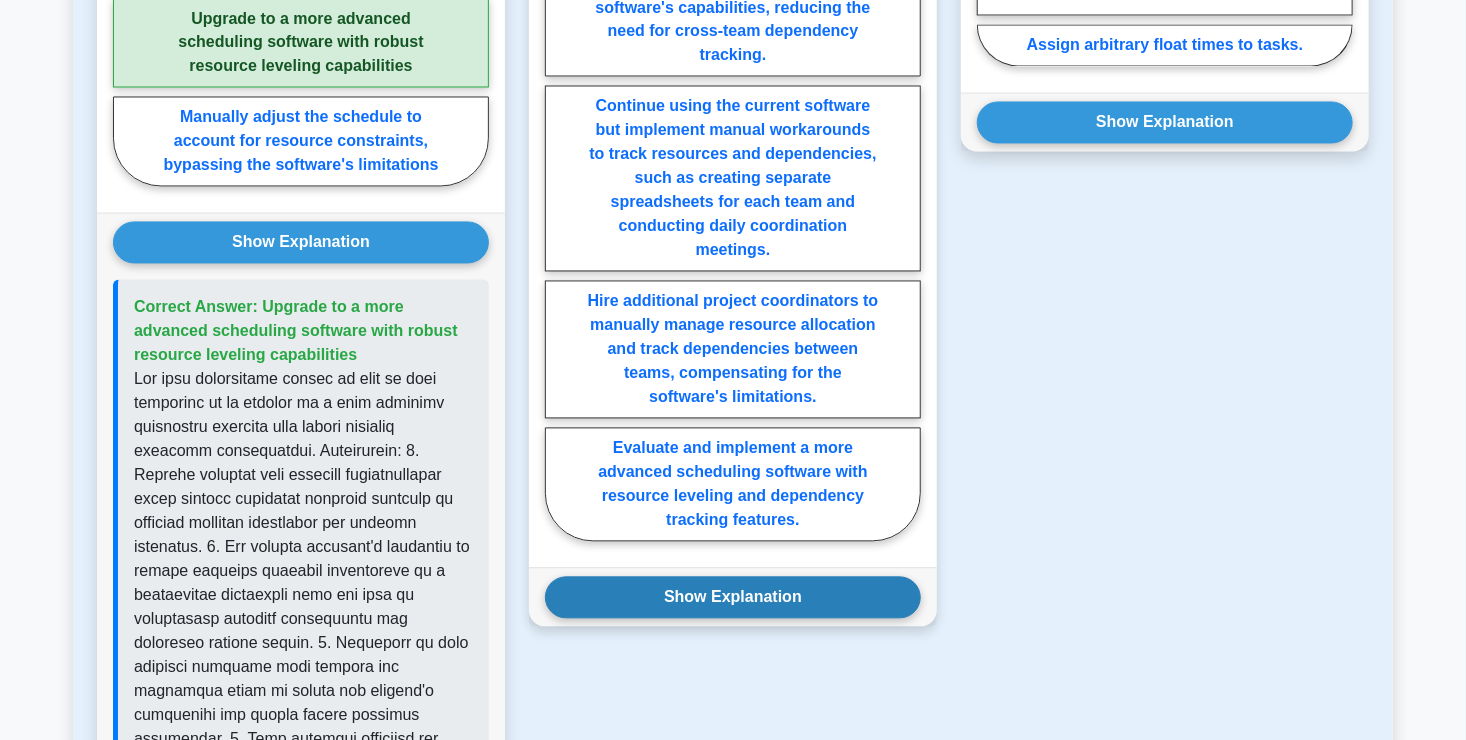 click on "Show Explanation" at bounding box center (733, 598) 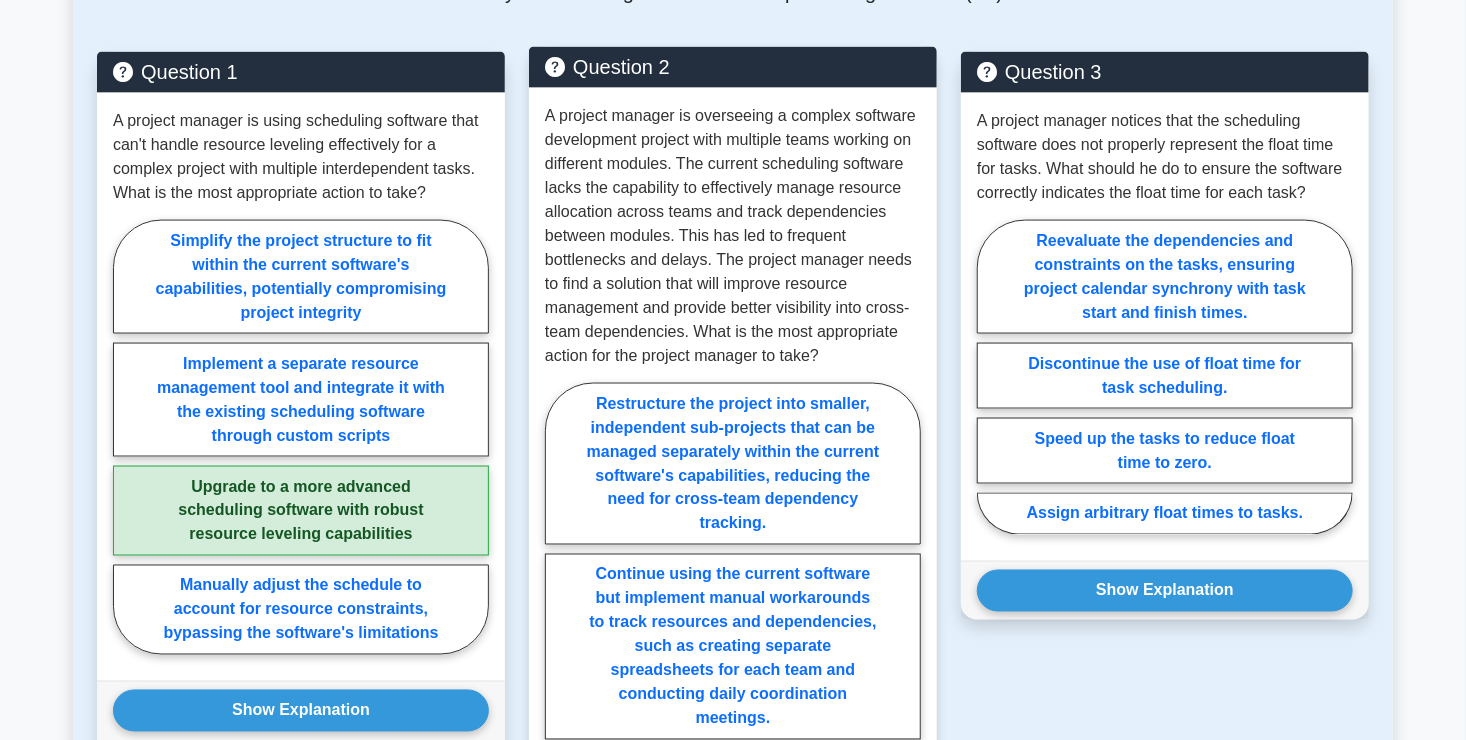 scroll, scrollTop: 1342, scrollLeft: 0, axis: vertical 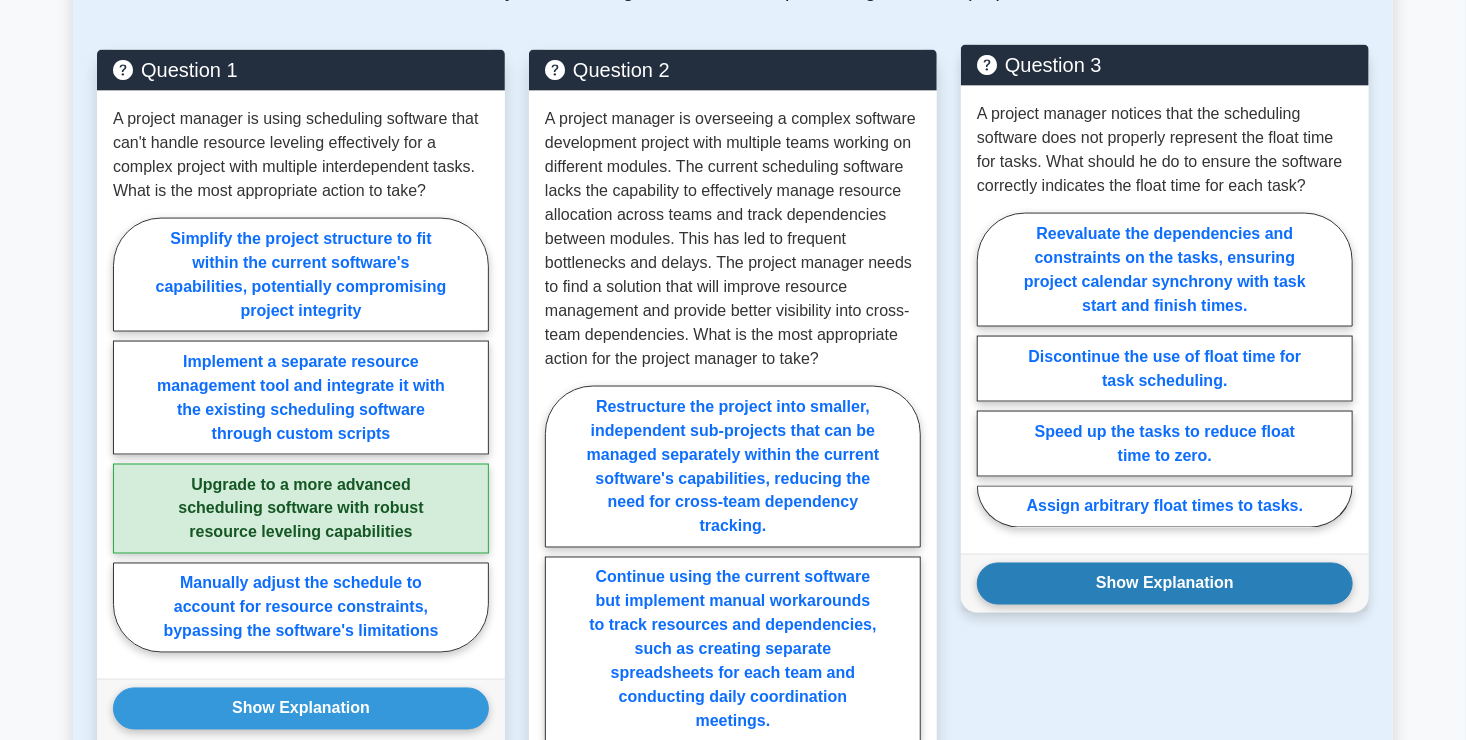 click on "Show Explanation" at bounding box center (1165, 584) 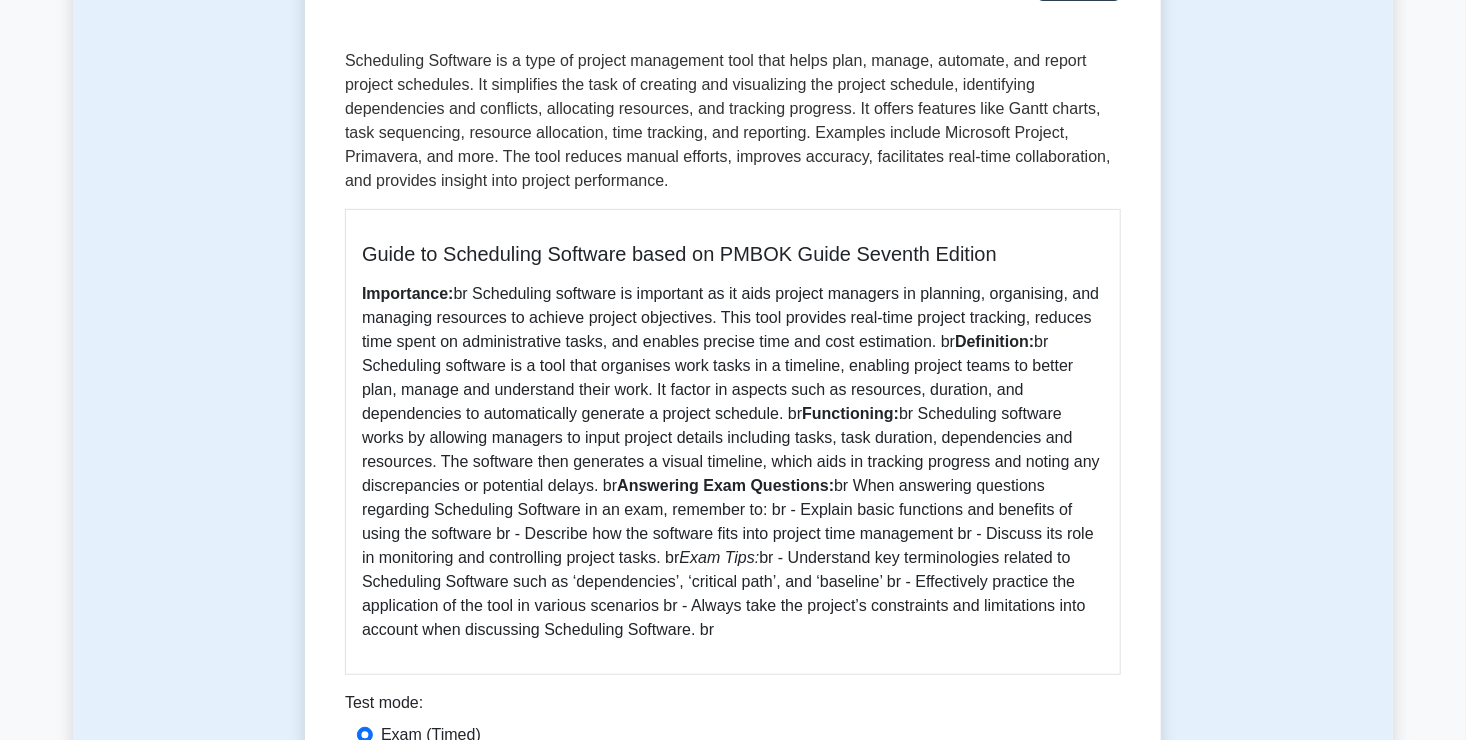 scroll, scrollTop: 0, scrollLeft: 0, axis: both 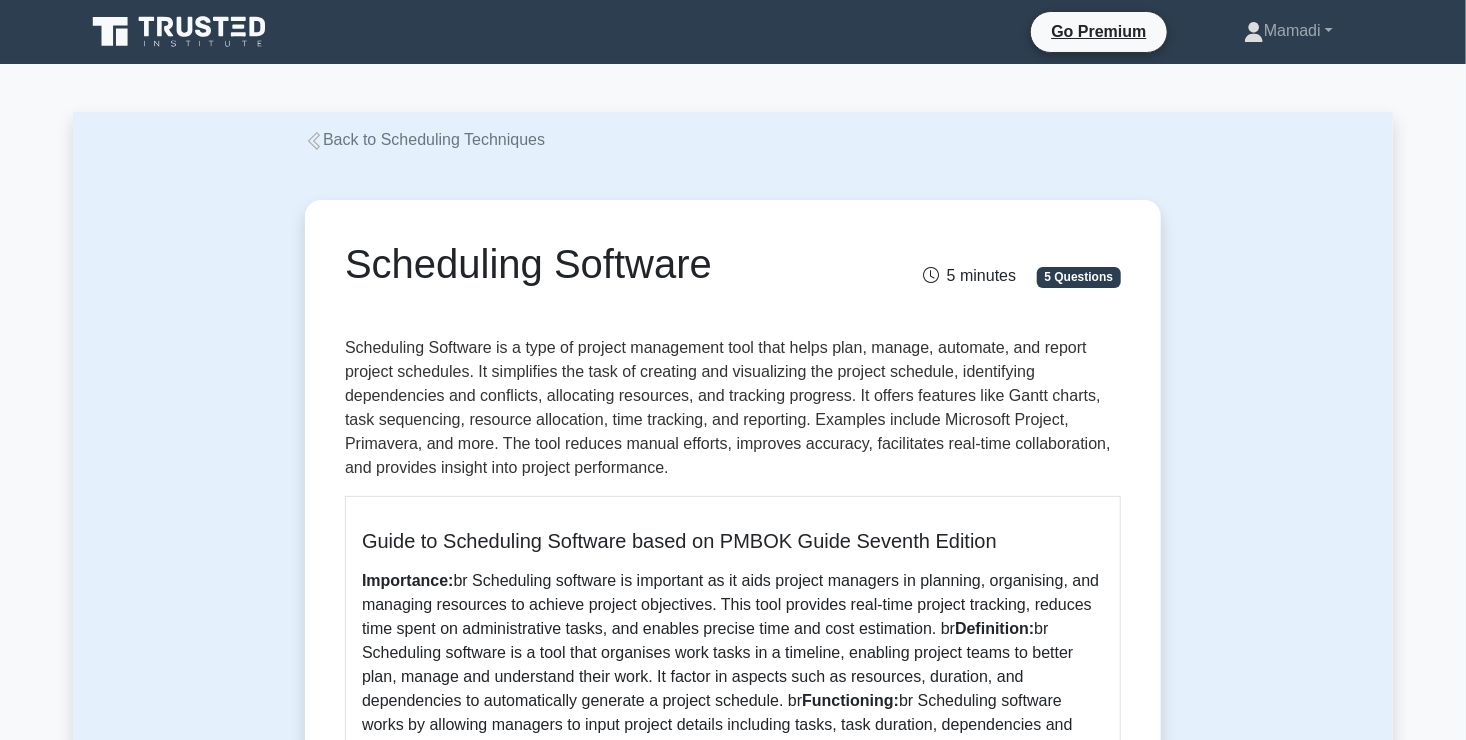 click on "Back to Scheduling Techniques" at bounding box center [425, 139] 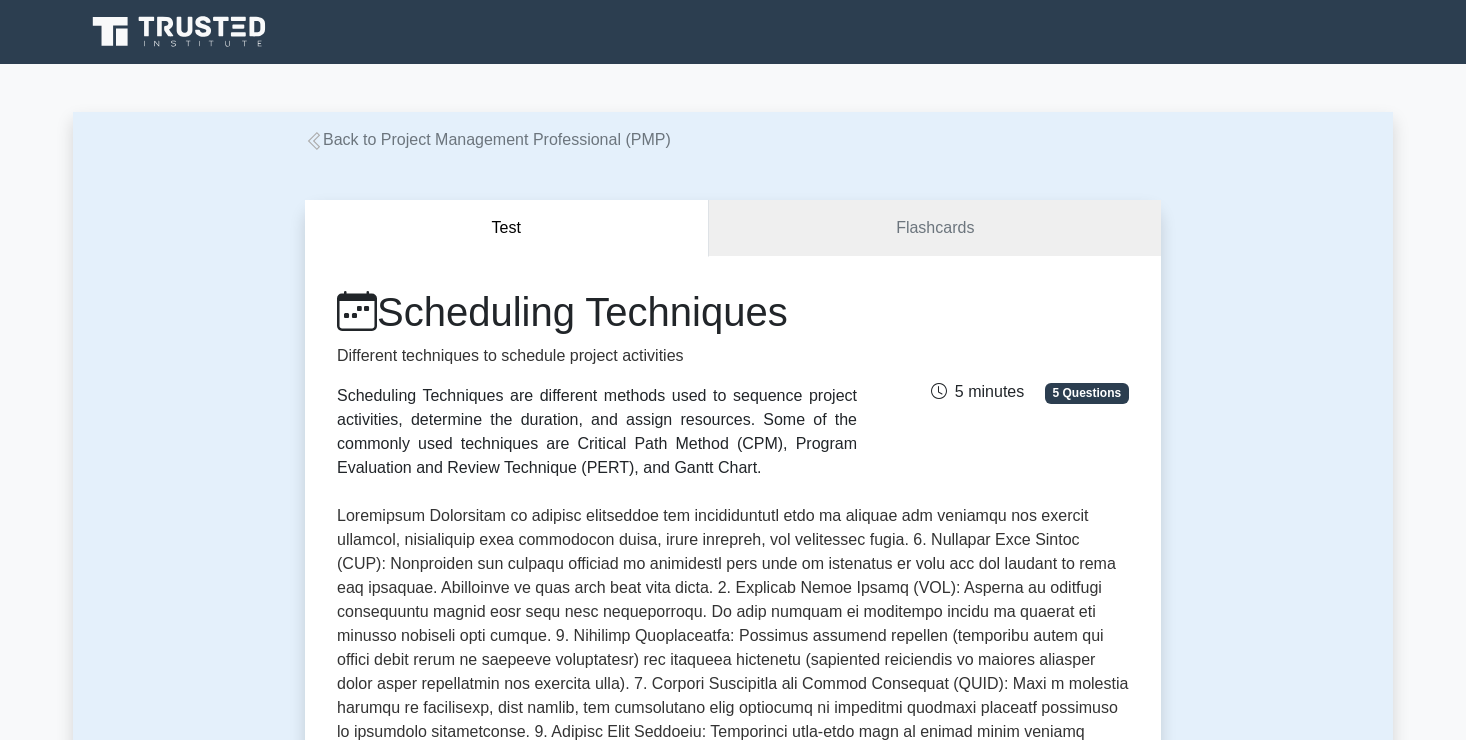 scroll, scrollTop: 304, scrollLeft: 0, axis: vertical 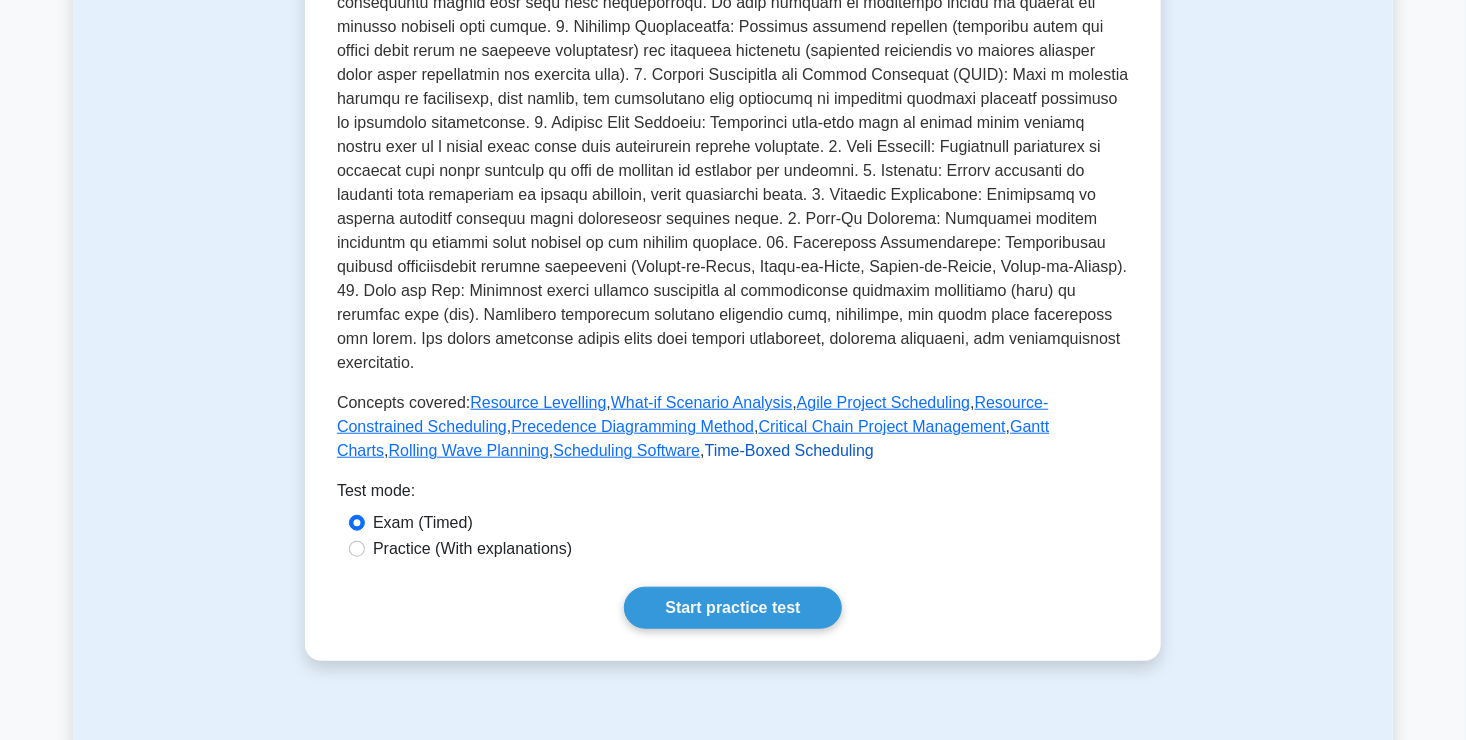 click on "Time-Boxed Scheduling" at bounding box center (789, 450) 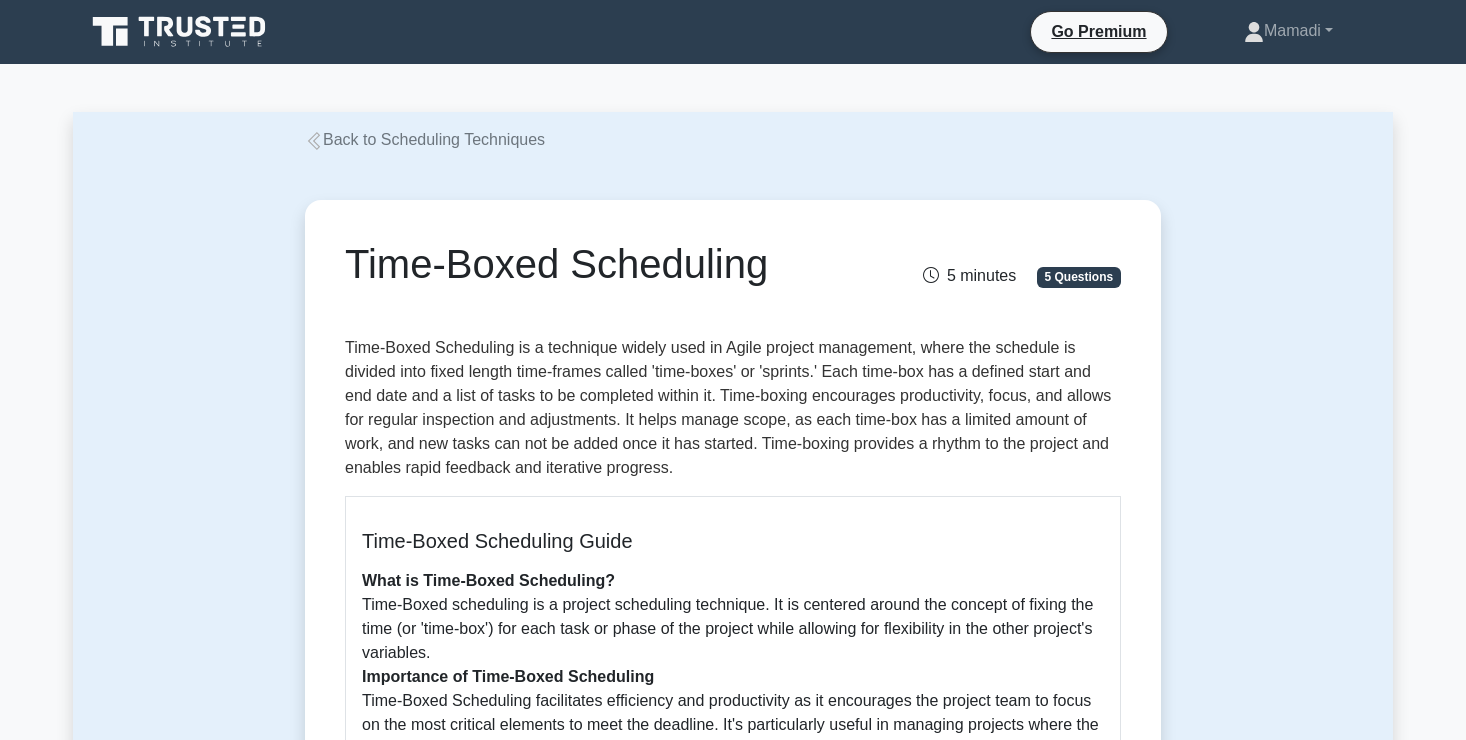 scroll, scrollTop: 0, scrollLeft: 0, axis: both 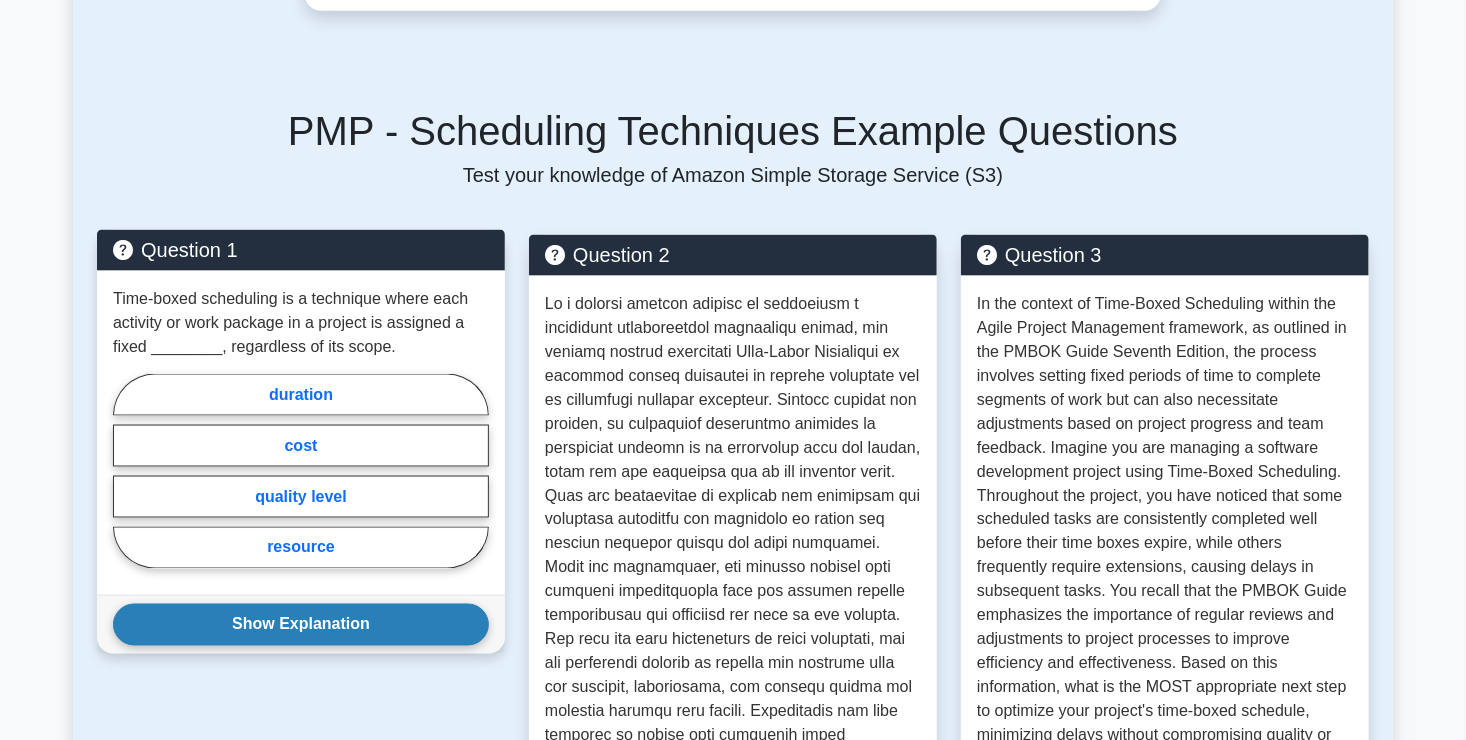 click on "Show Explanation" at bounding box center (301, 625) 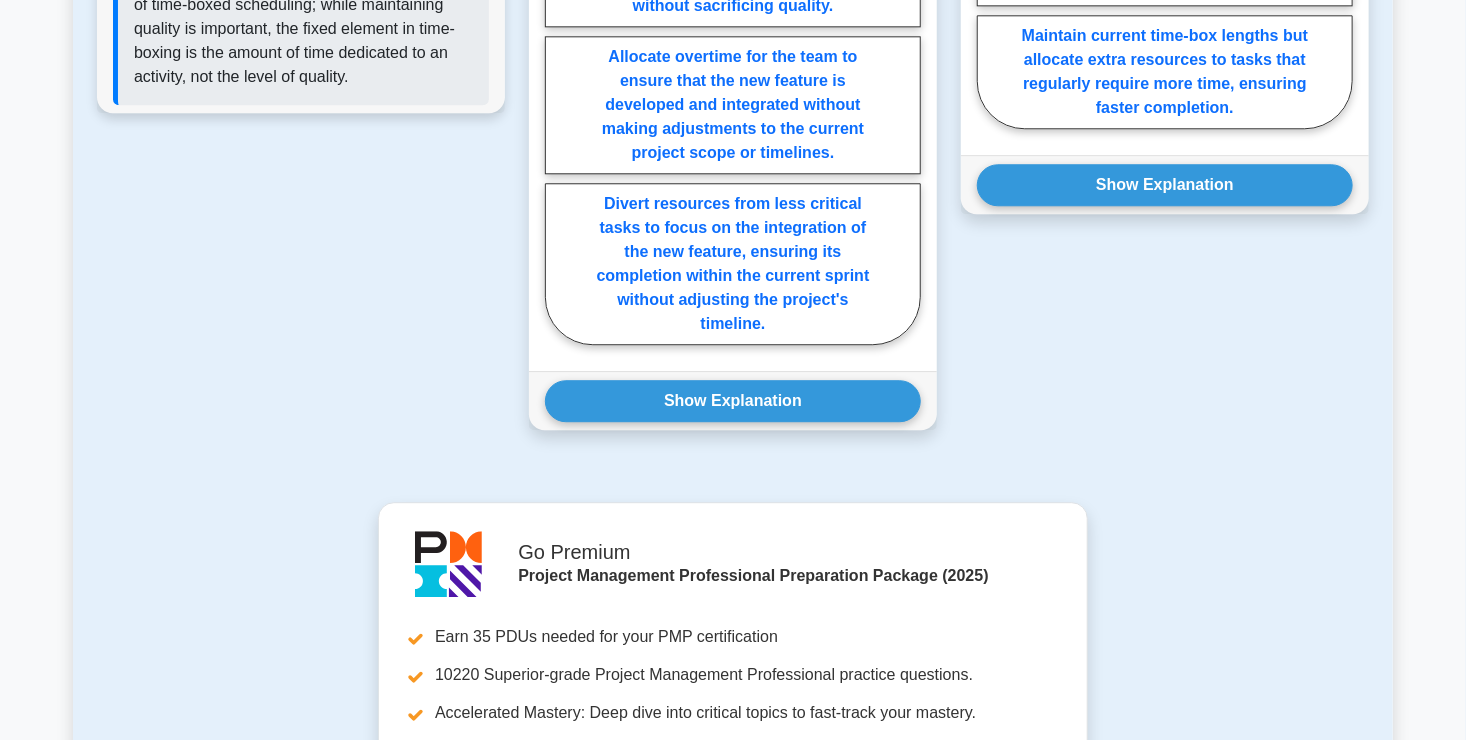 scroll, scrollTop: 2463, scrollLeft: 0, axis: vertical 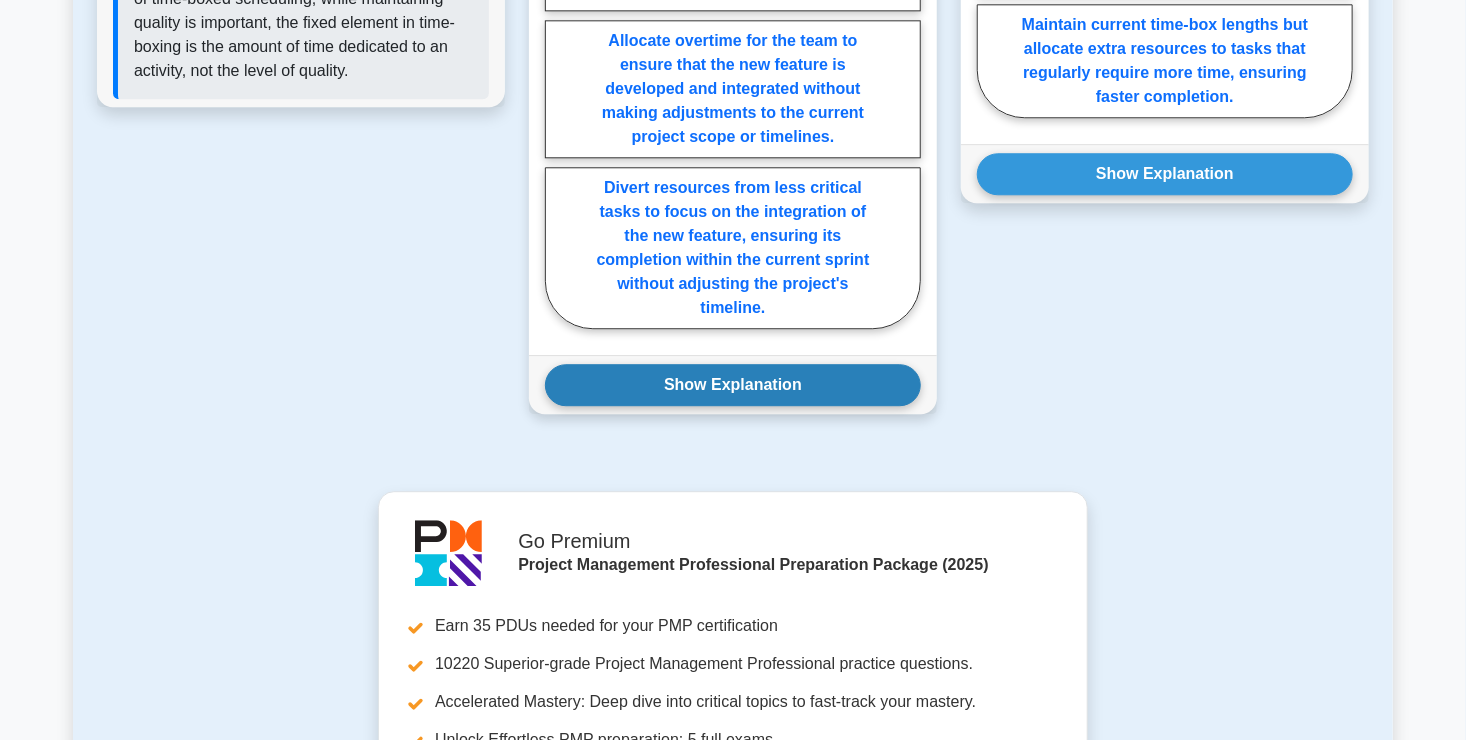 click on "Show Explanation" at bounding box center [733, 385] 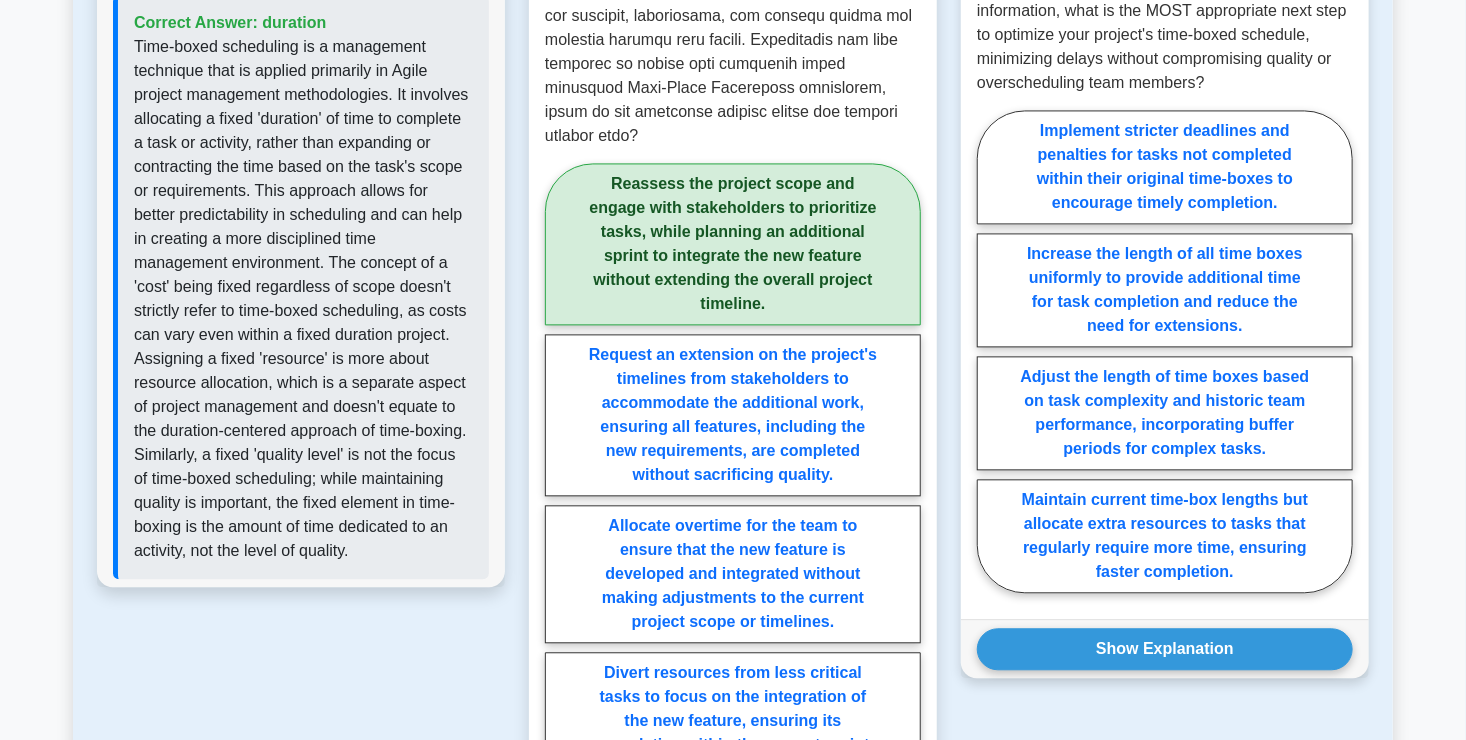 scroll, scrollTop: 1984, scrollLeft: 0, axis: vertical 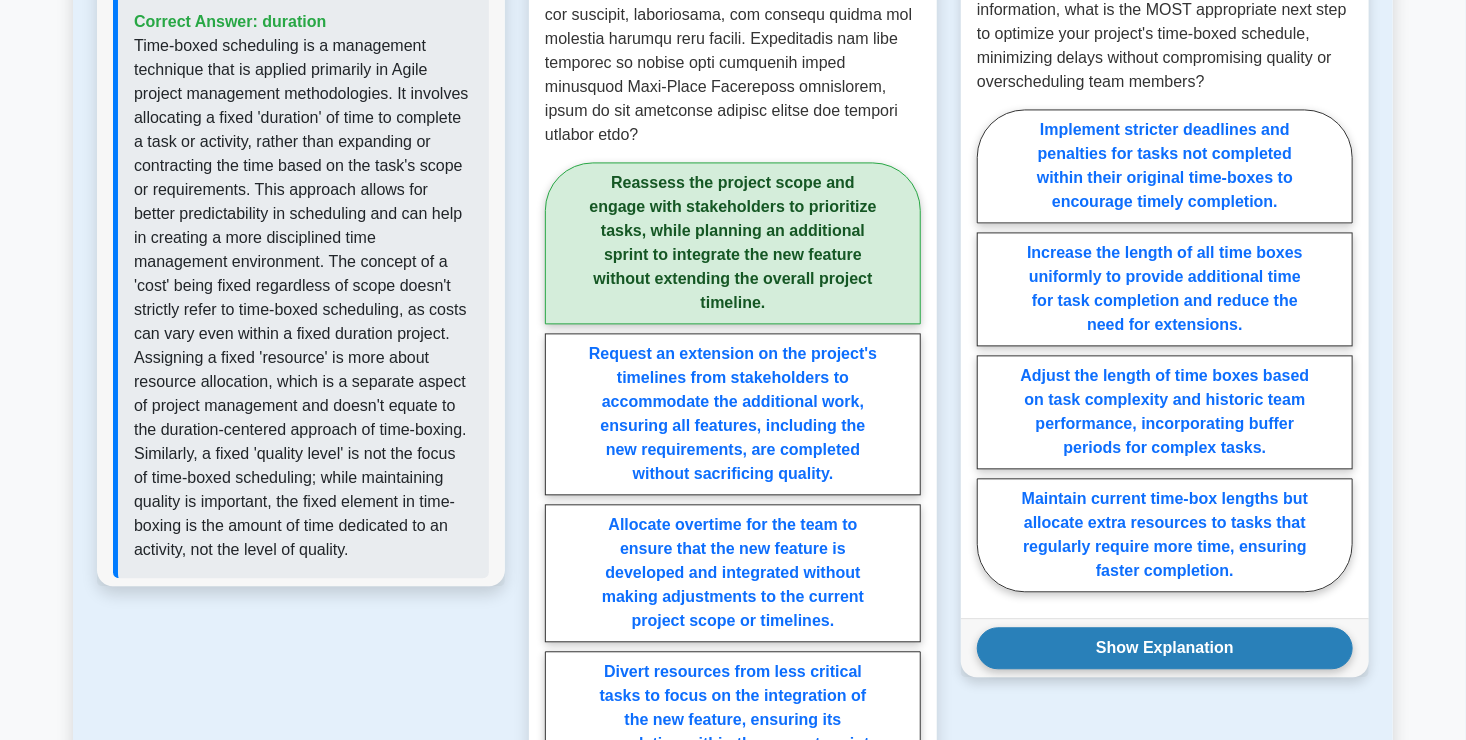 click on "Show Explanation" at bounding box center [1165, 648] 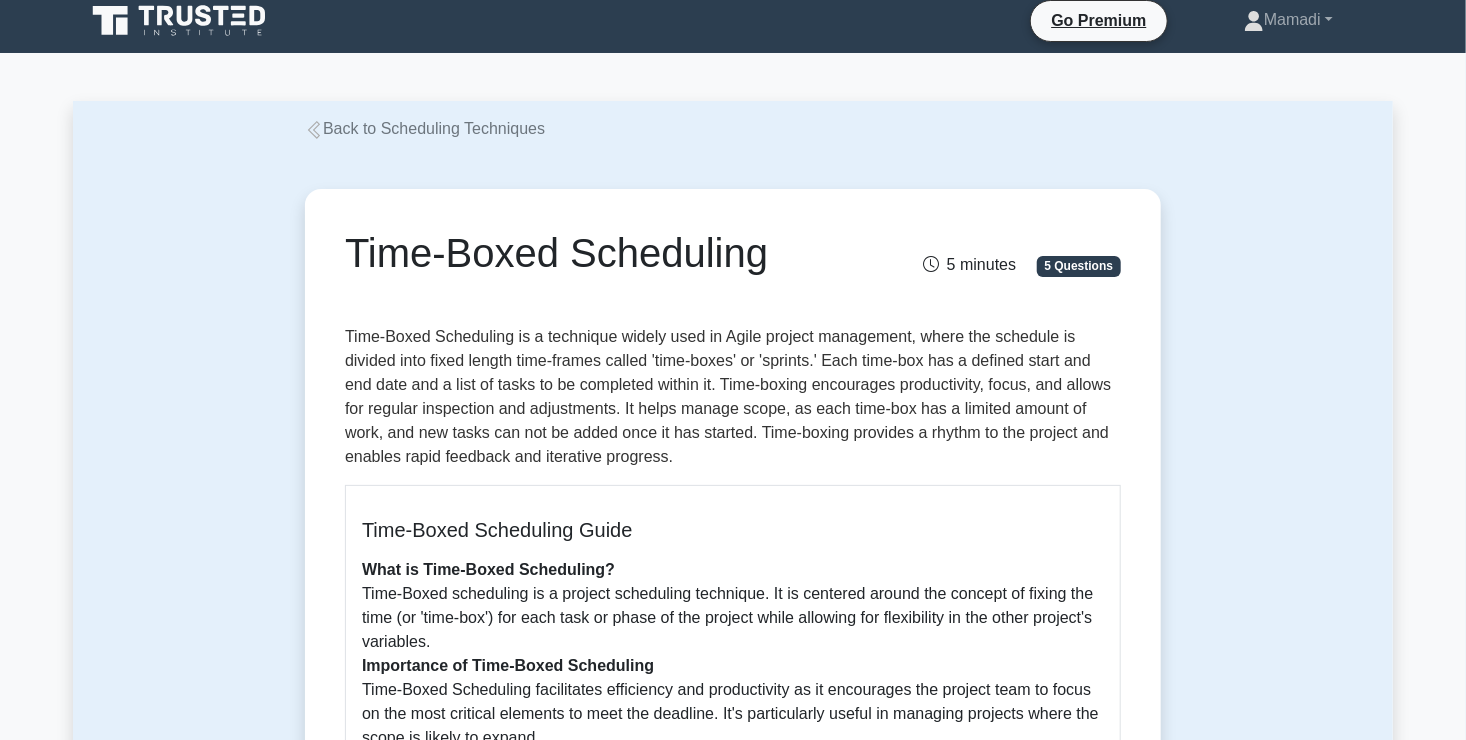scroll, scrollTop: 10, scrollLeft: 0, axis: vertical 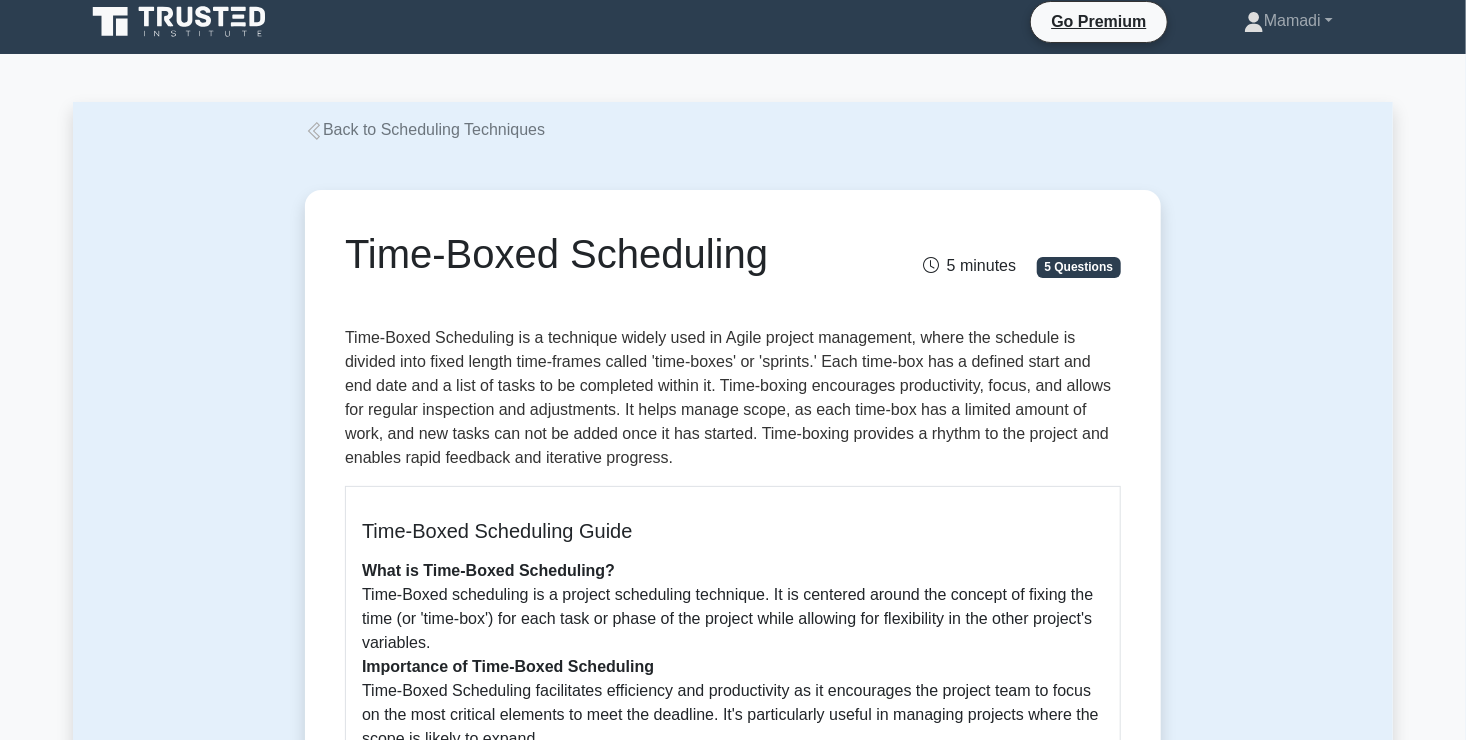 click on "Back to Scheduling Techniques" at bounding box center [425, 129] 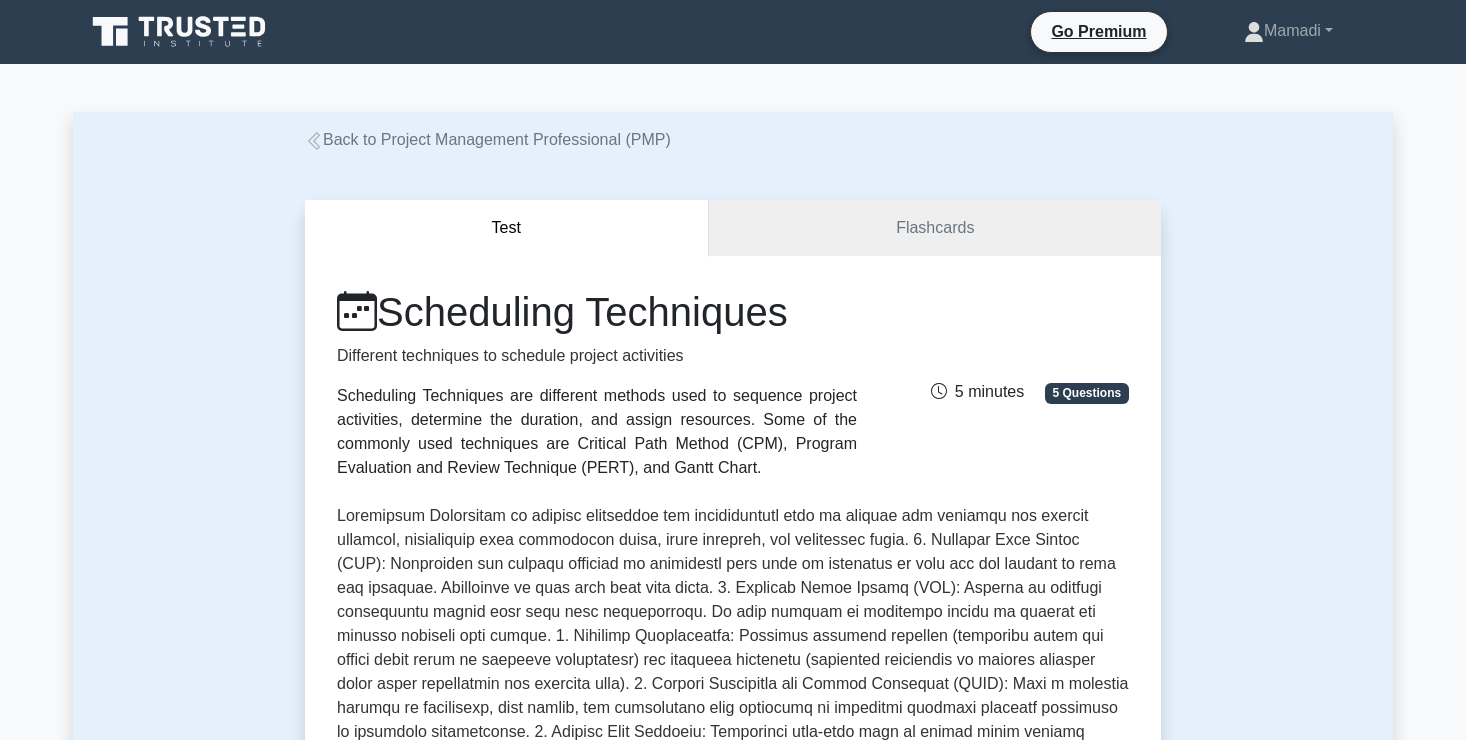 scroll, scrollTop: 292, scrollLeft: 0, axis: vertical 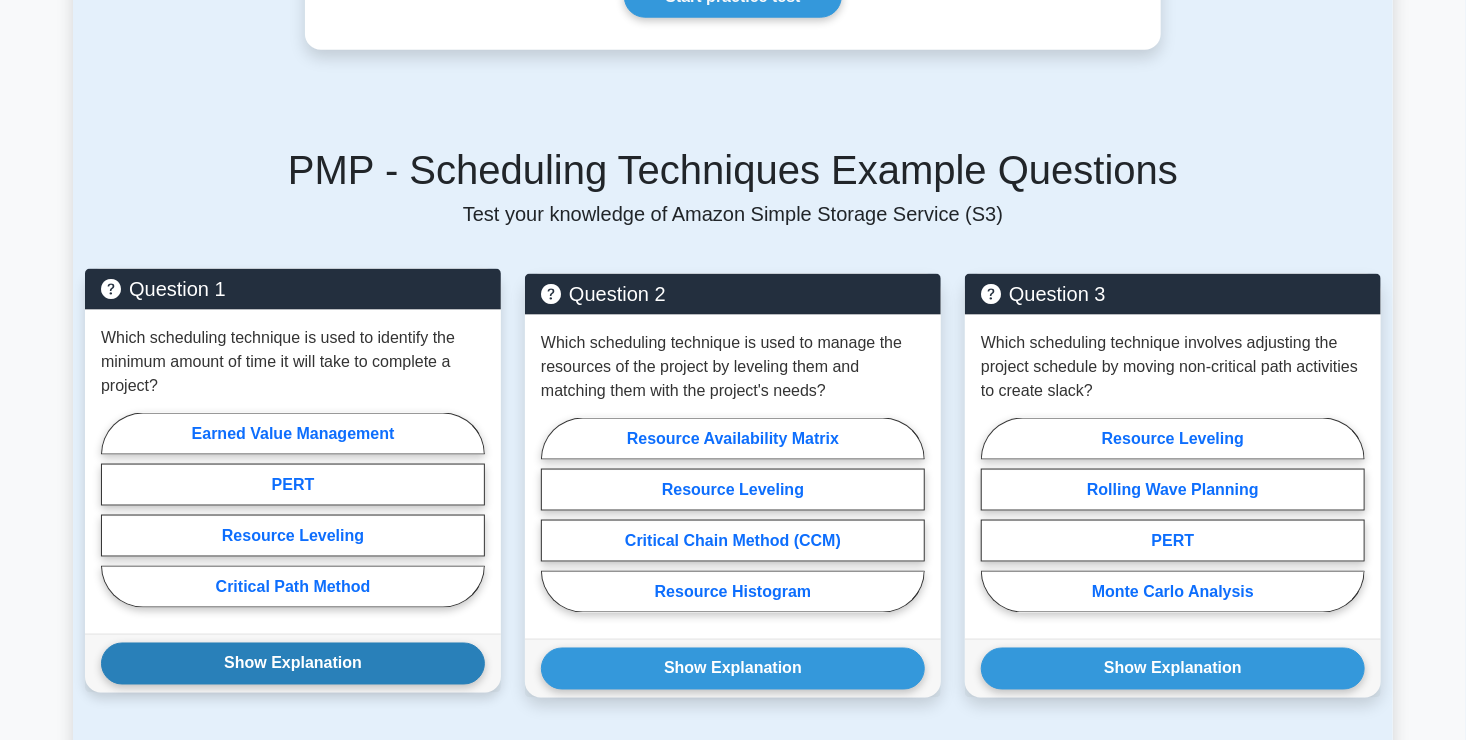 click on "Show Explanation" at bounding box center (293, 664) 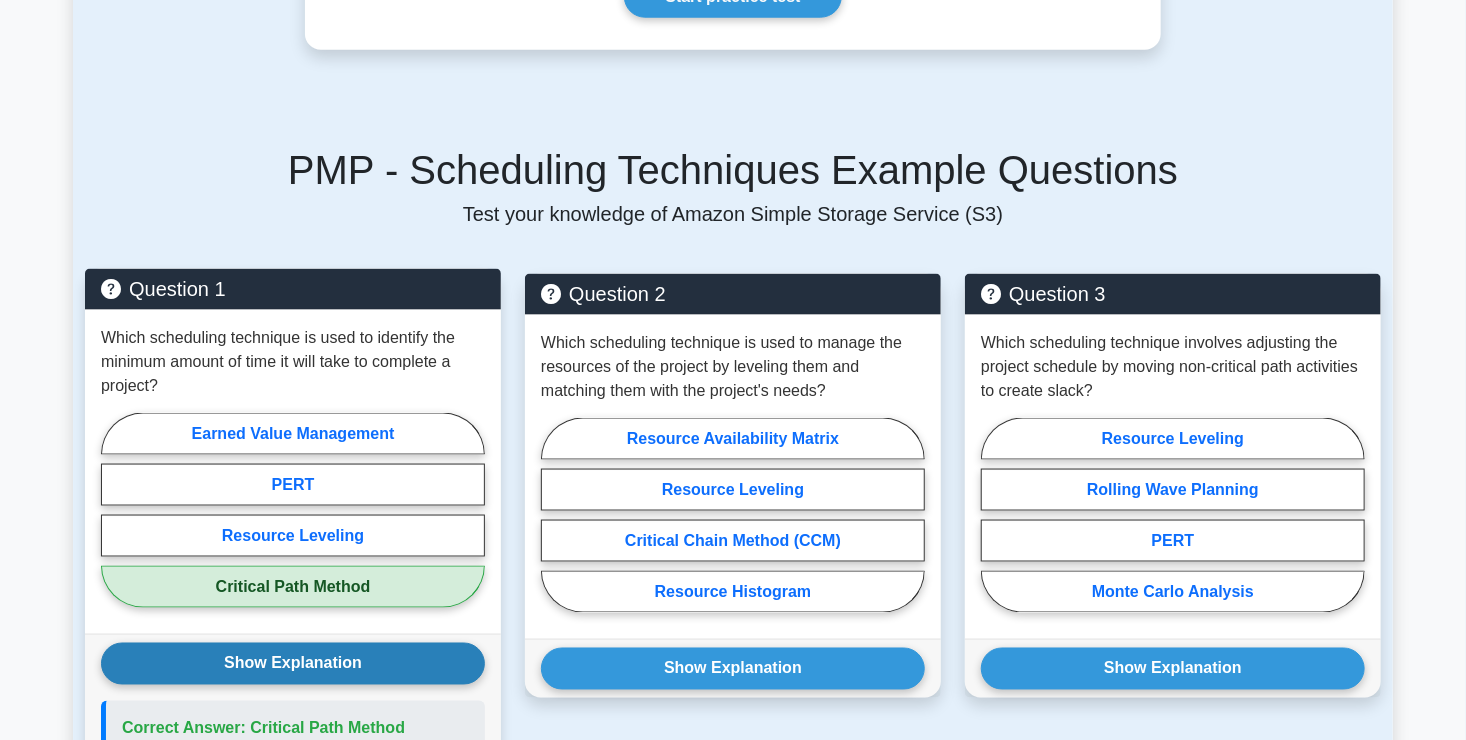 scroll, scrollTop: 1219, scrollLeft: 0, axis: vertical 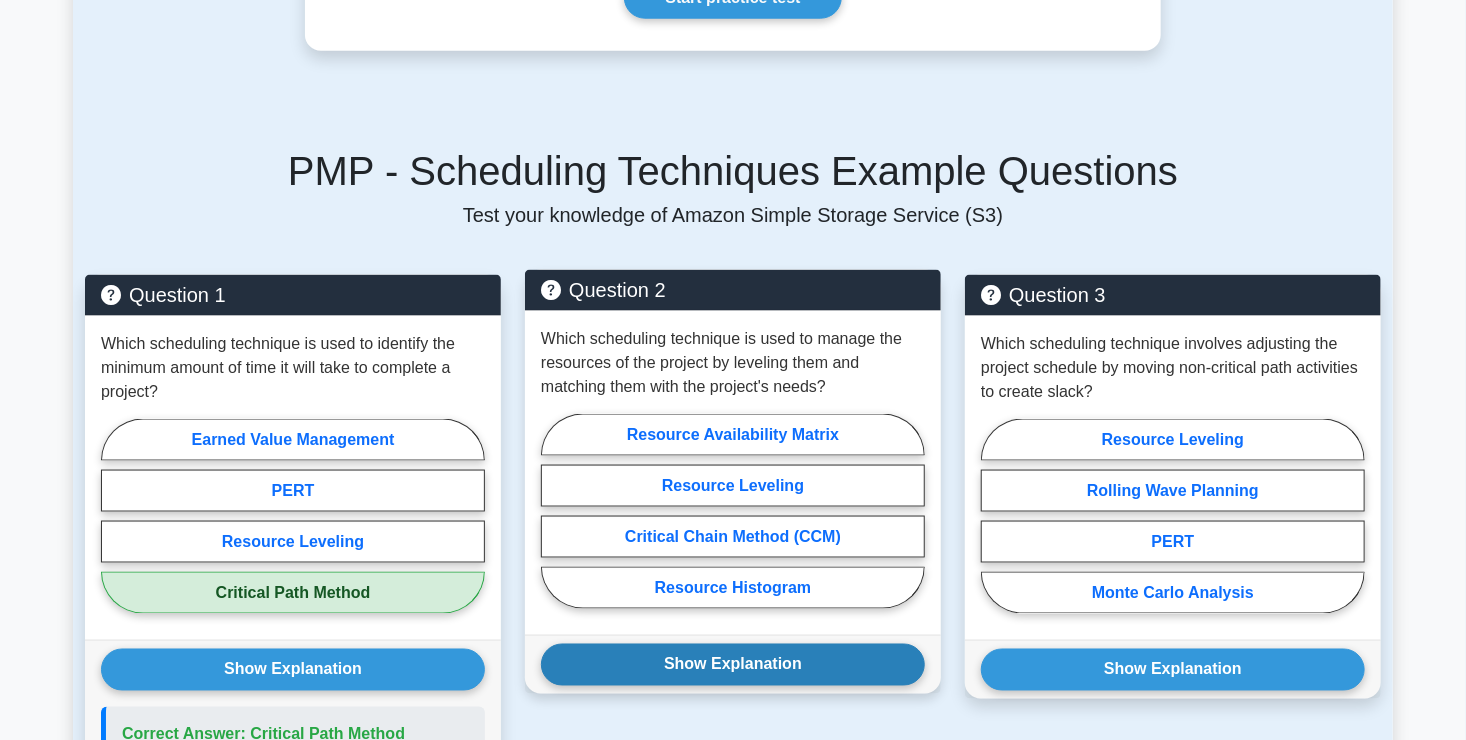 click on "Show Explanation" at bounding box center (733, 665) 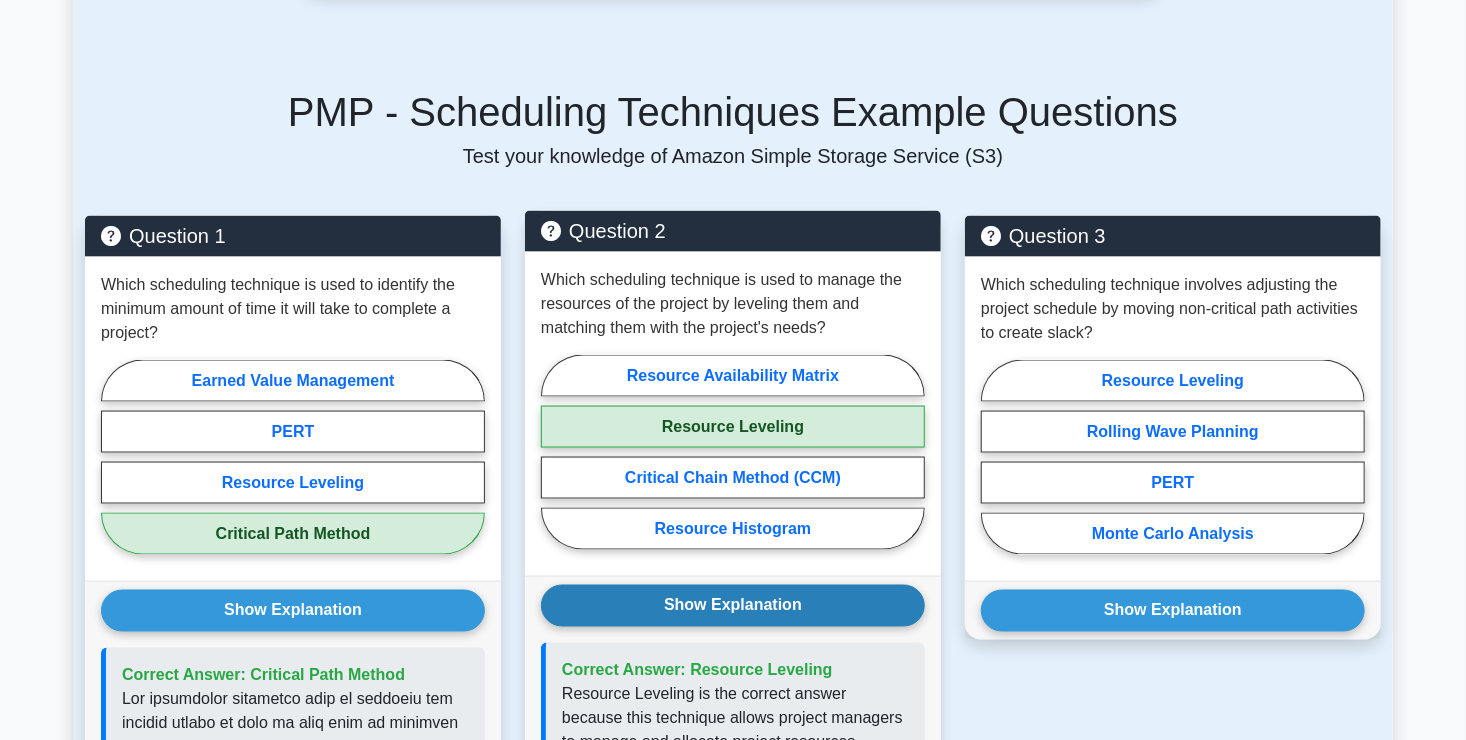 scroll, scrollTop: 1279, scrollLeft: 0, axis: vertical 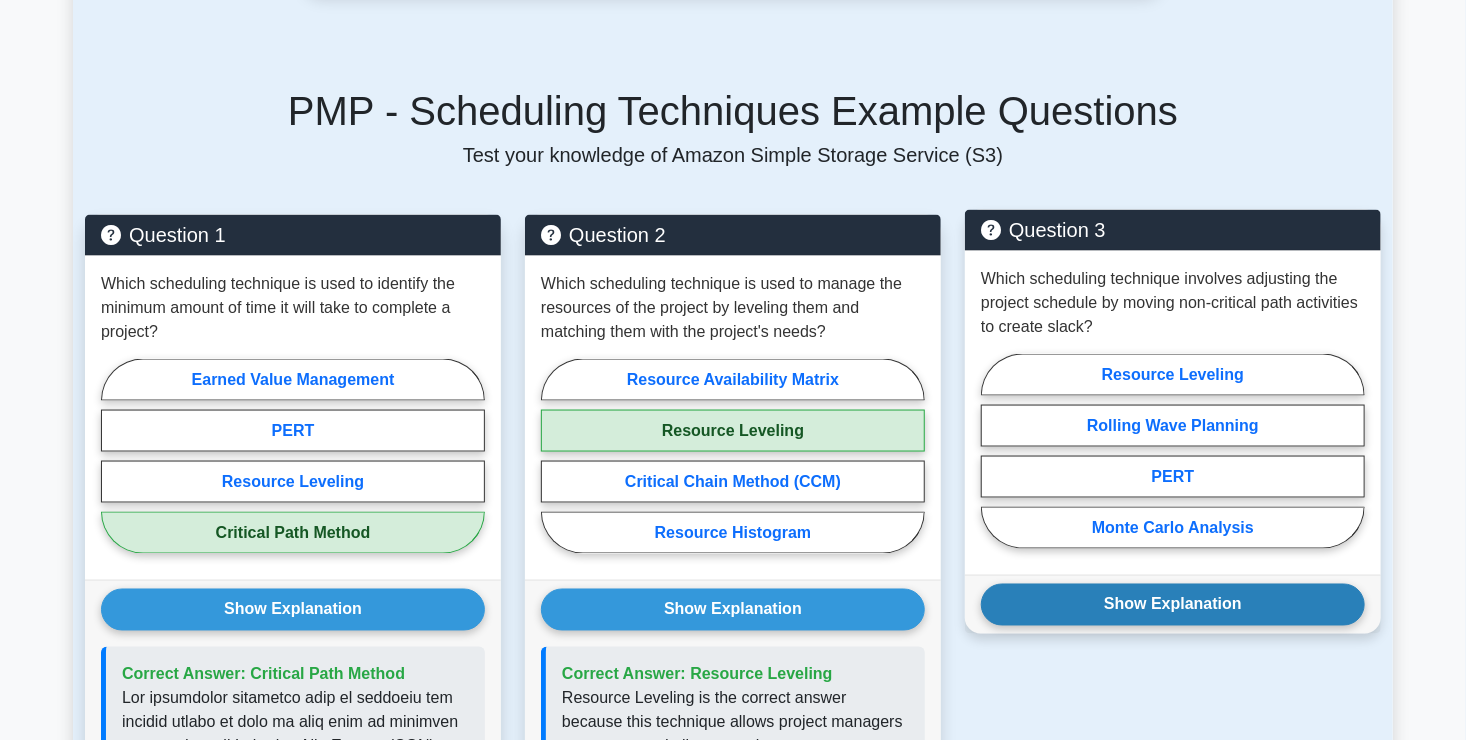 click on "Show Explanation" at bounding box center [1173, 605] 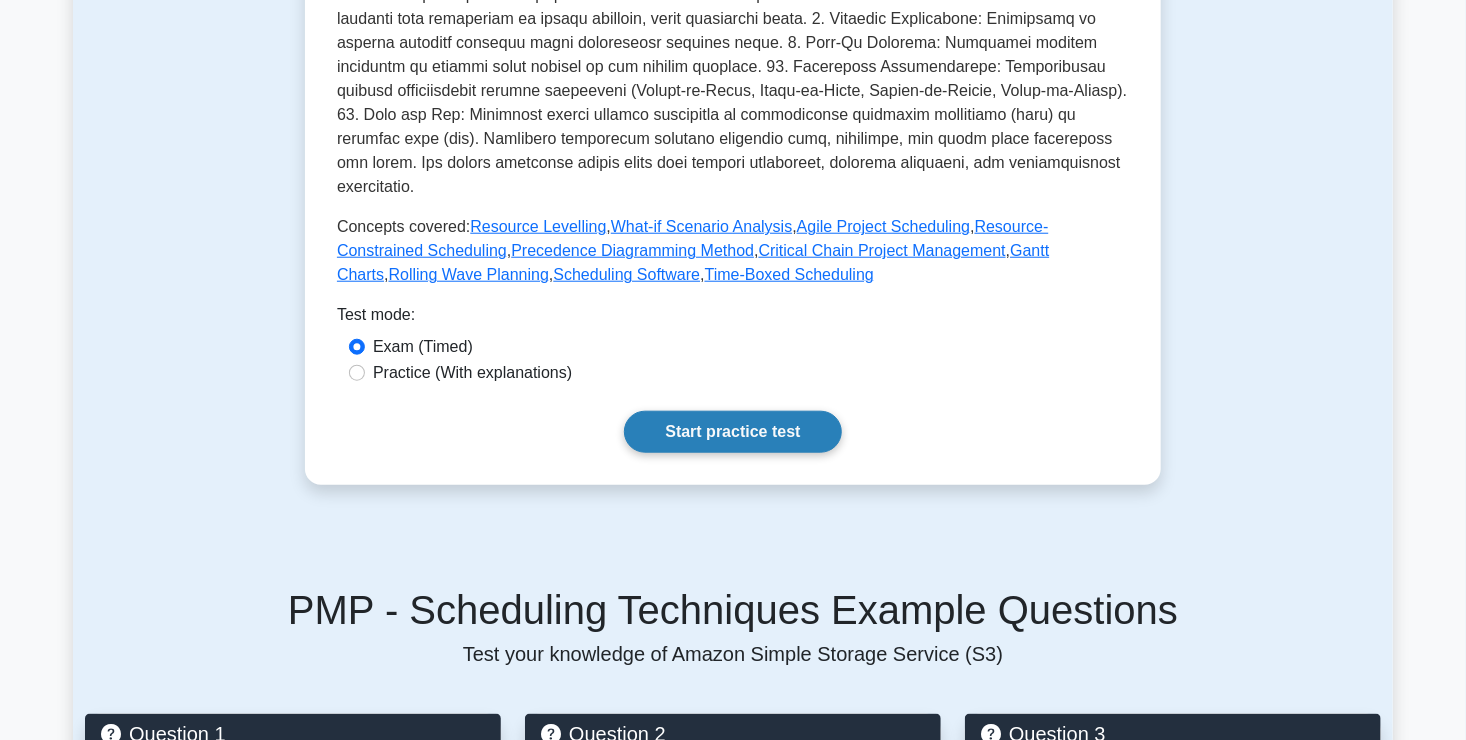 scroll, scrollTop: 776, scrollLeft: 0, axis: vertical 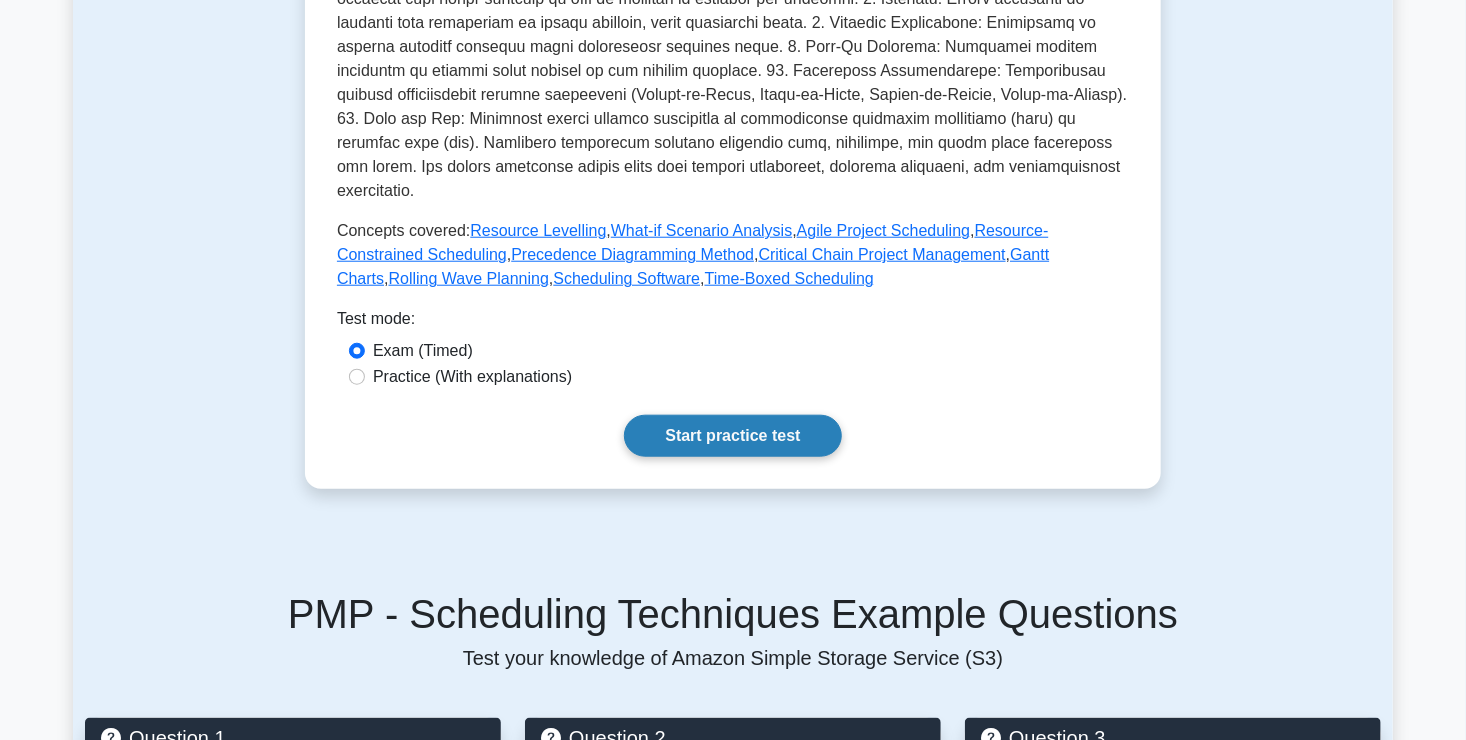 click on "Start practice test" at bounding box center [732, 436] 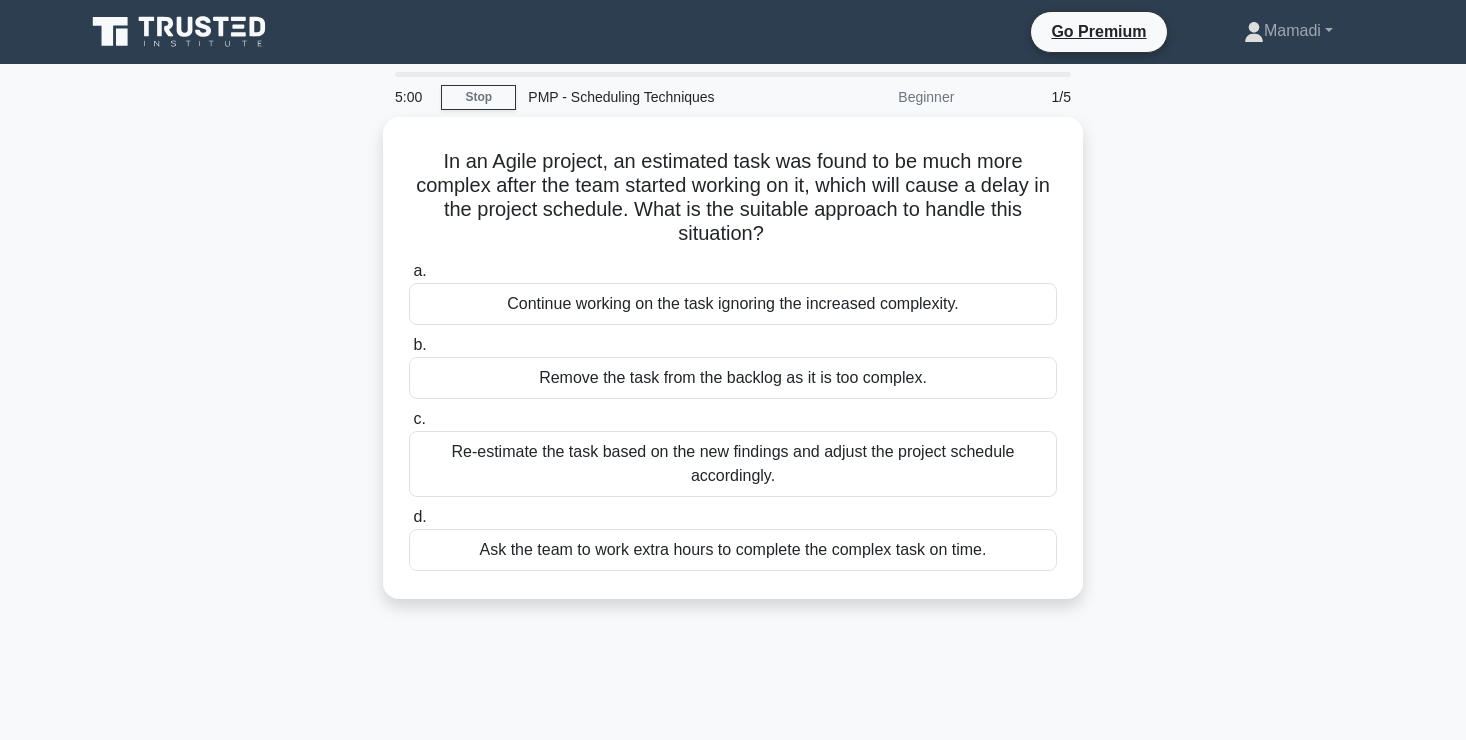 scroll, scrollTop: 0, scrollLeft: 0, axis: both 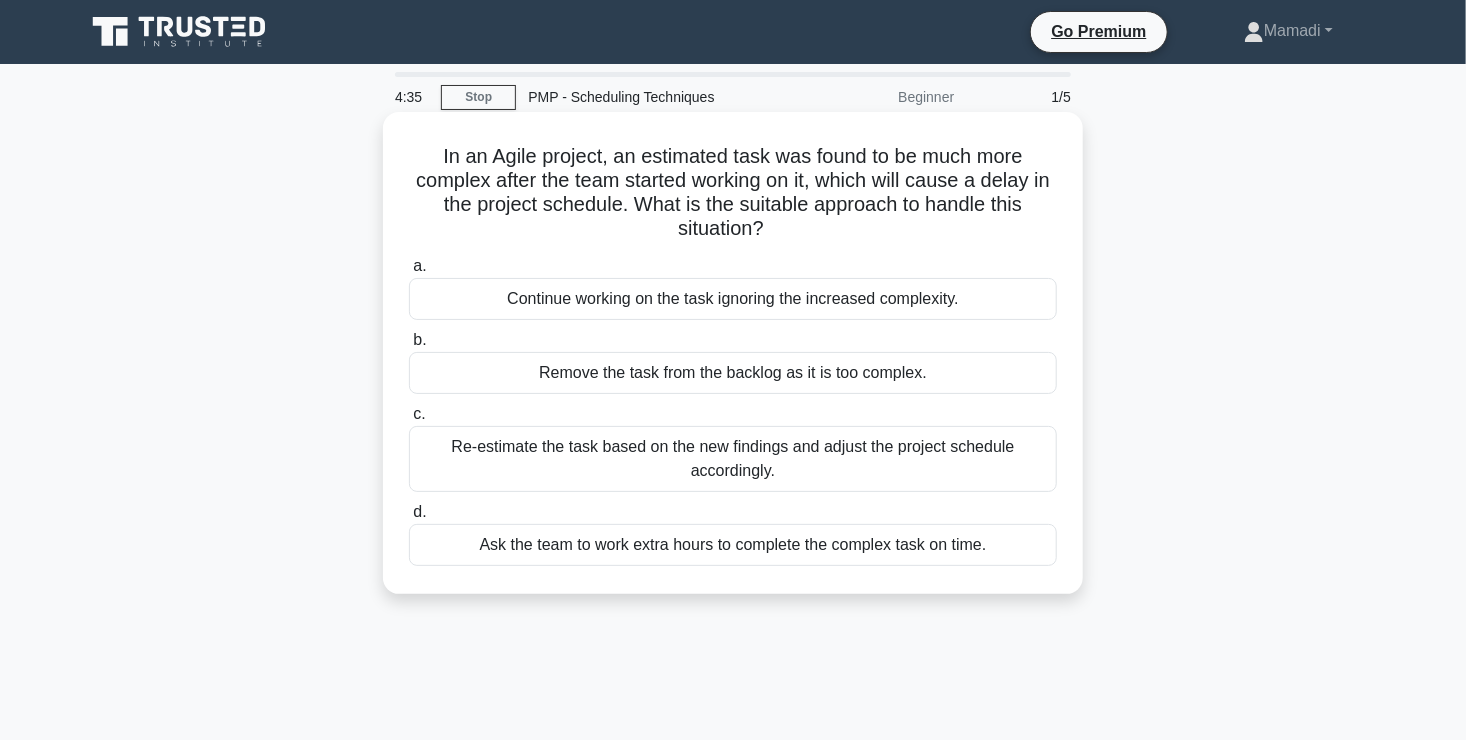 click on "Re-estimate the task based on the new findings and adjust the project schedule accordingly." at bounding box center [733, 459] 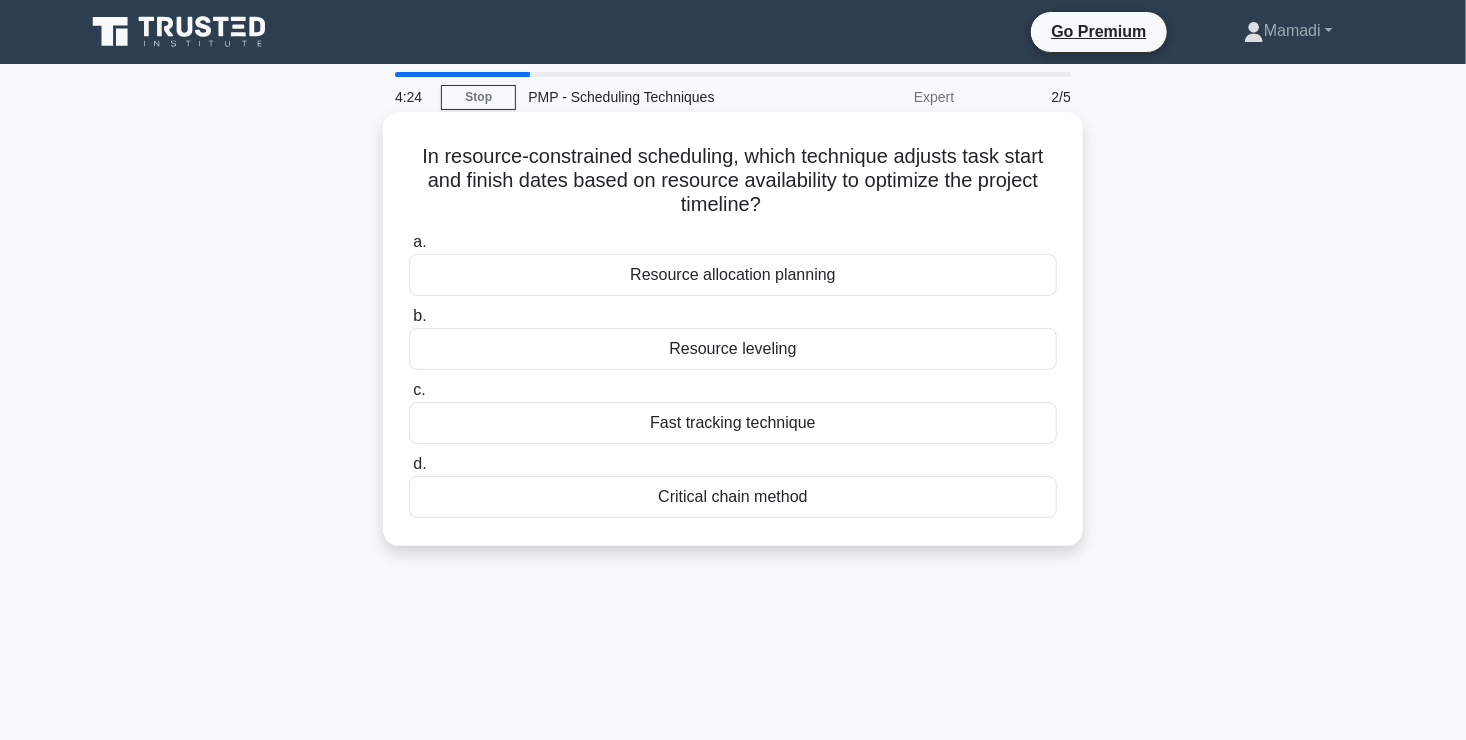 click on "Resource leveling" at bounding box center (733, 349) 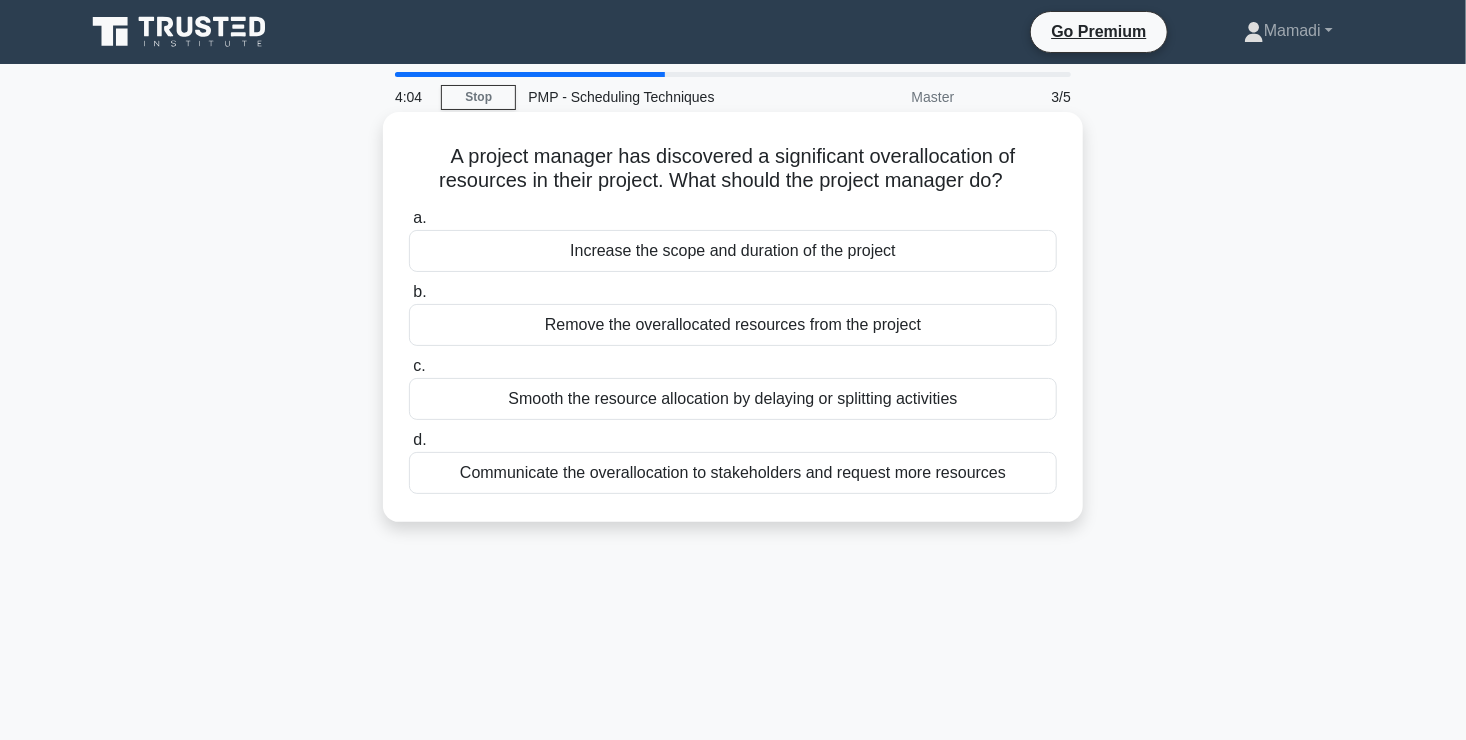click on "Smooth the resource allocation by delaying or splitting activities" at bounding box center [733, 399] 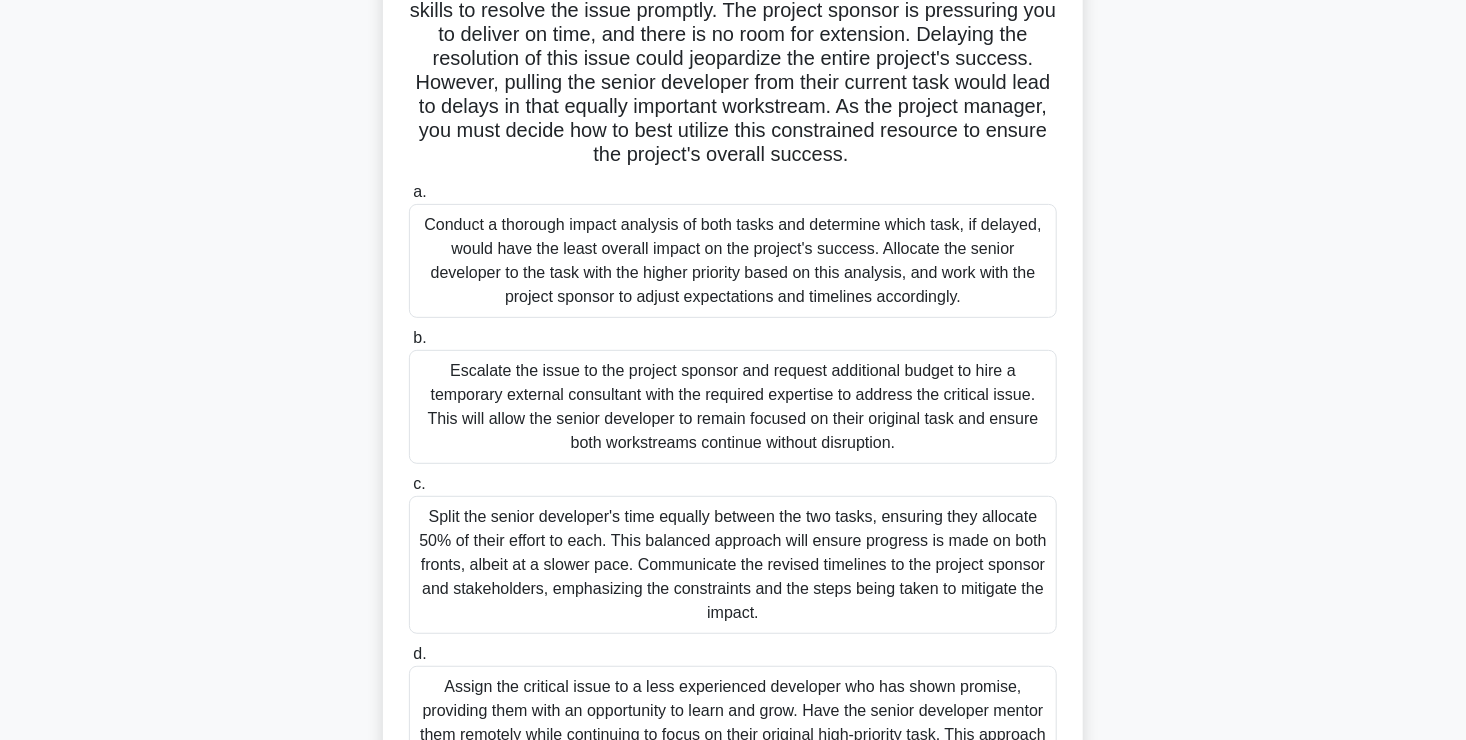 scroll, scrollTop: 240, scrollLeft: 0, axis: vertical 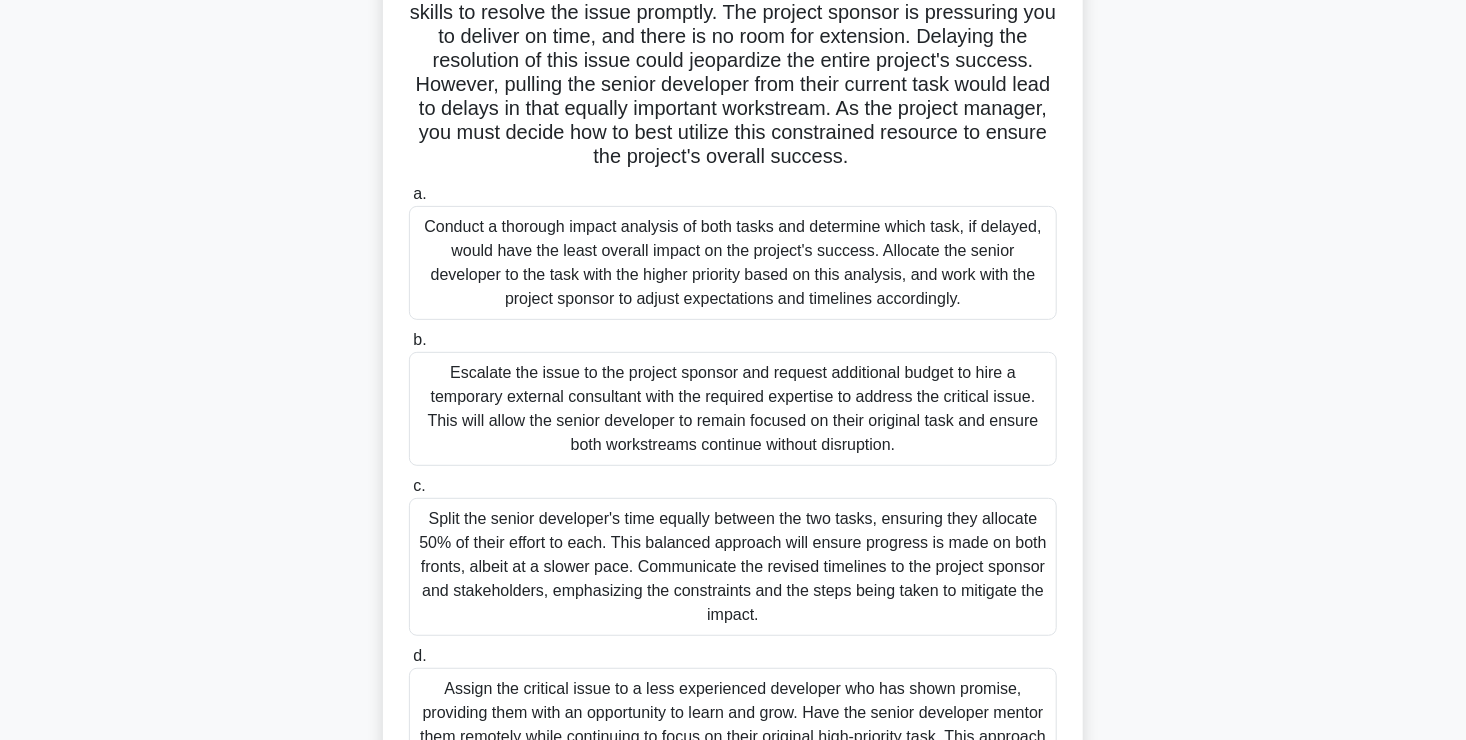 click on "Conduct a thorough impact analysis of both tasks and determine which task, if delayed, would have the least overall impact on the project's success. Allocate the senior developer to the task with the higher priority based on this analysis, and work with the project sponsor to adjust expectations and timelines accordingly." at bounding box center (733, 263) 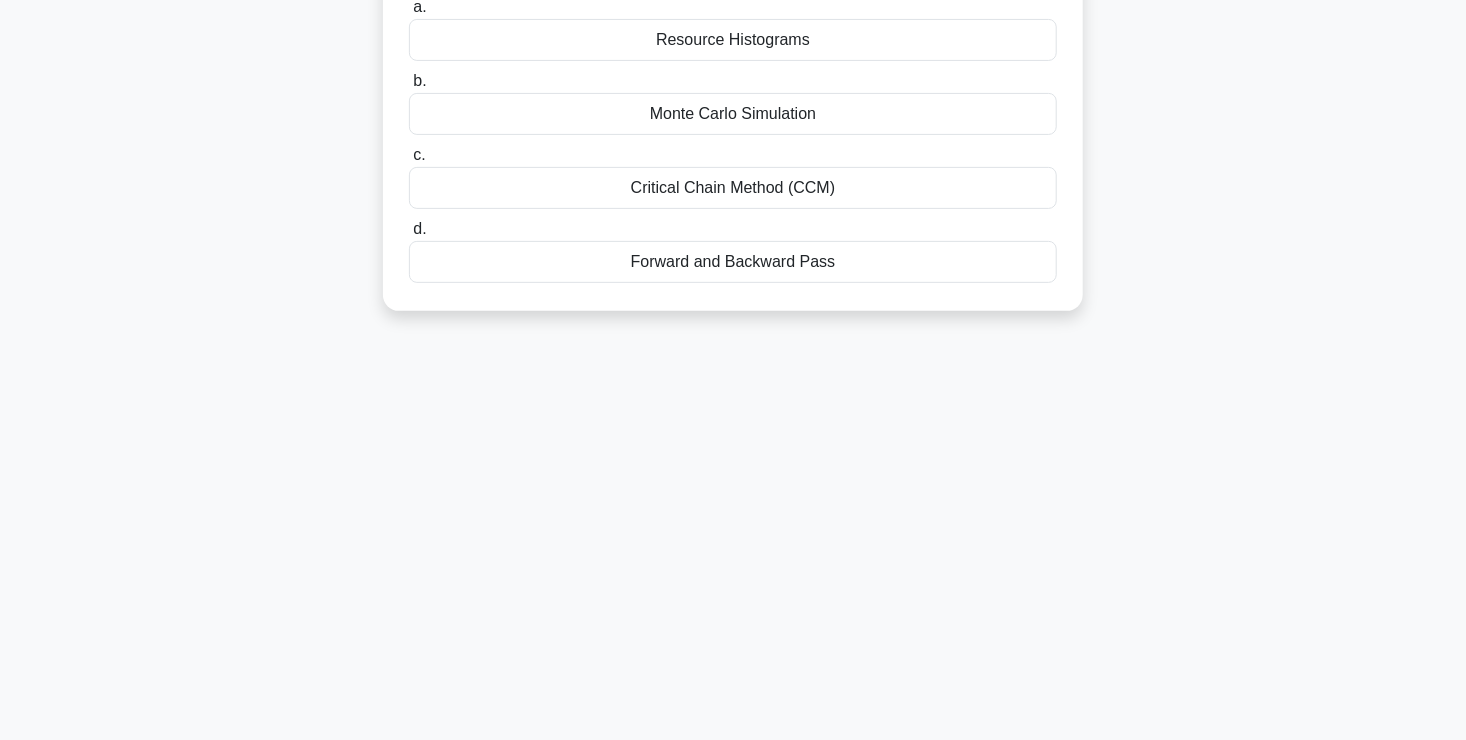 scroll, scrollTop: 0, scrollLeft: 0, axis: both 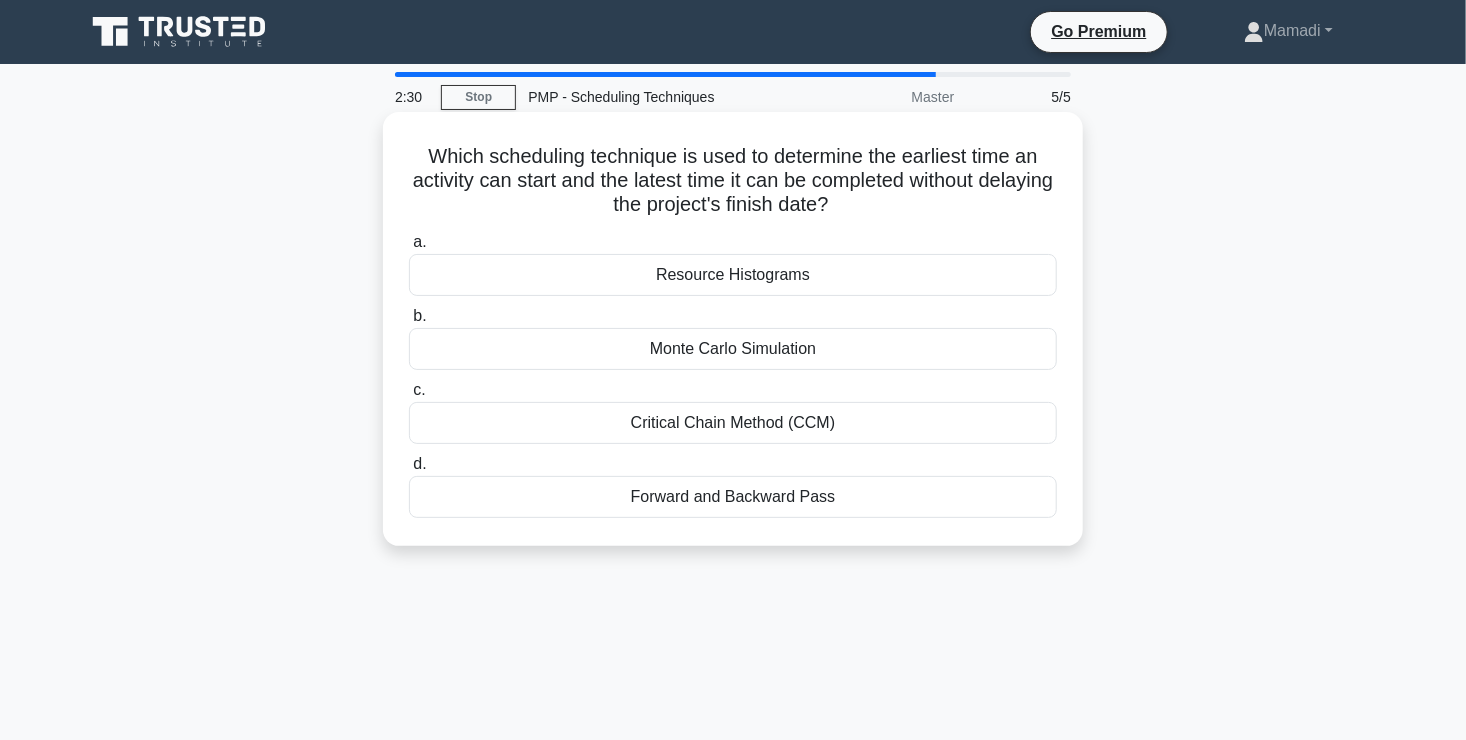 click on "Critical Chain Method (CCM)" at bounding box center (733, 423) 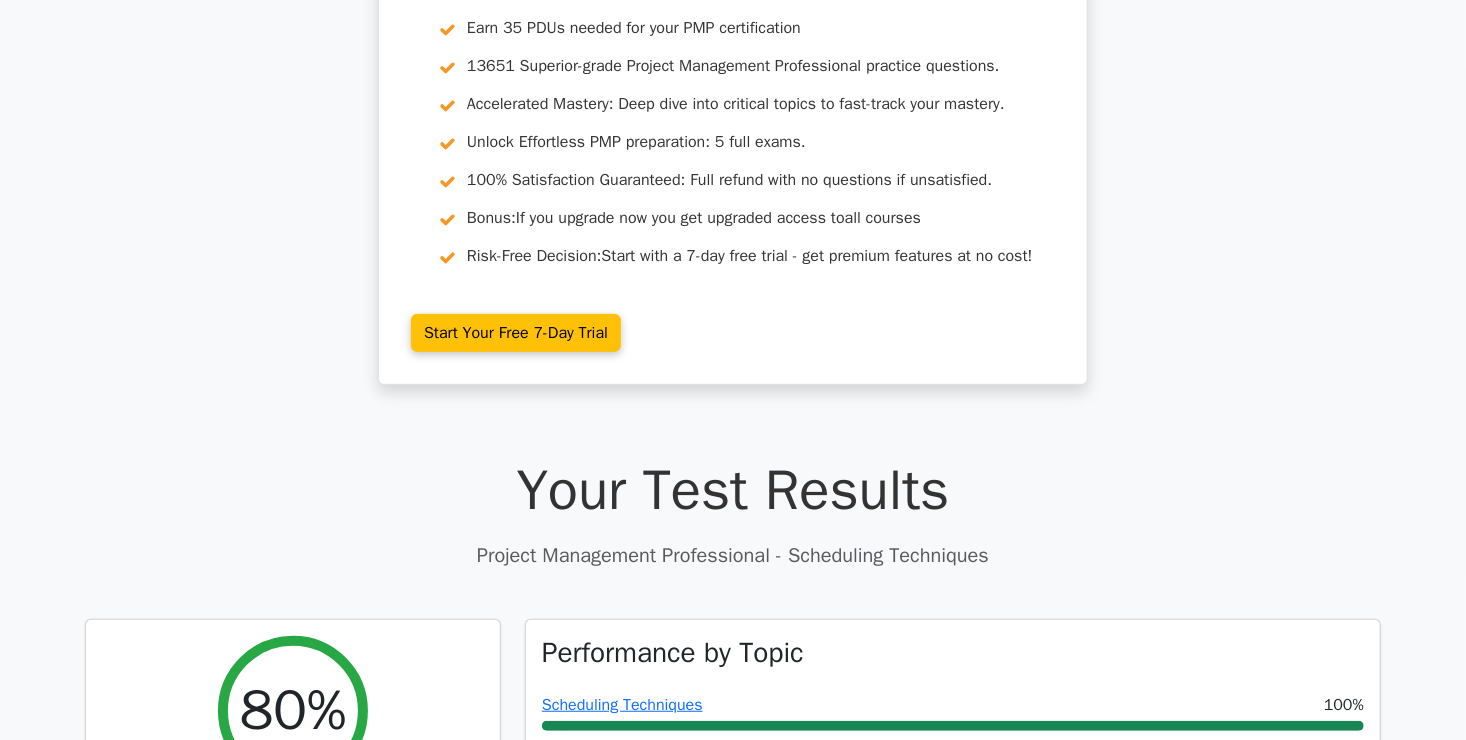 scroll, scrollTop: 224, scrollLeft: 0, axis: vertical 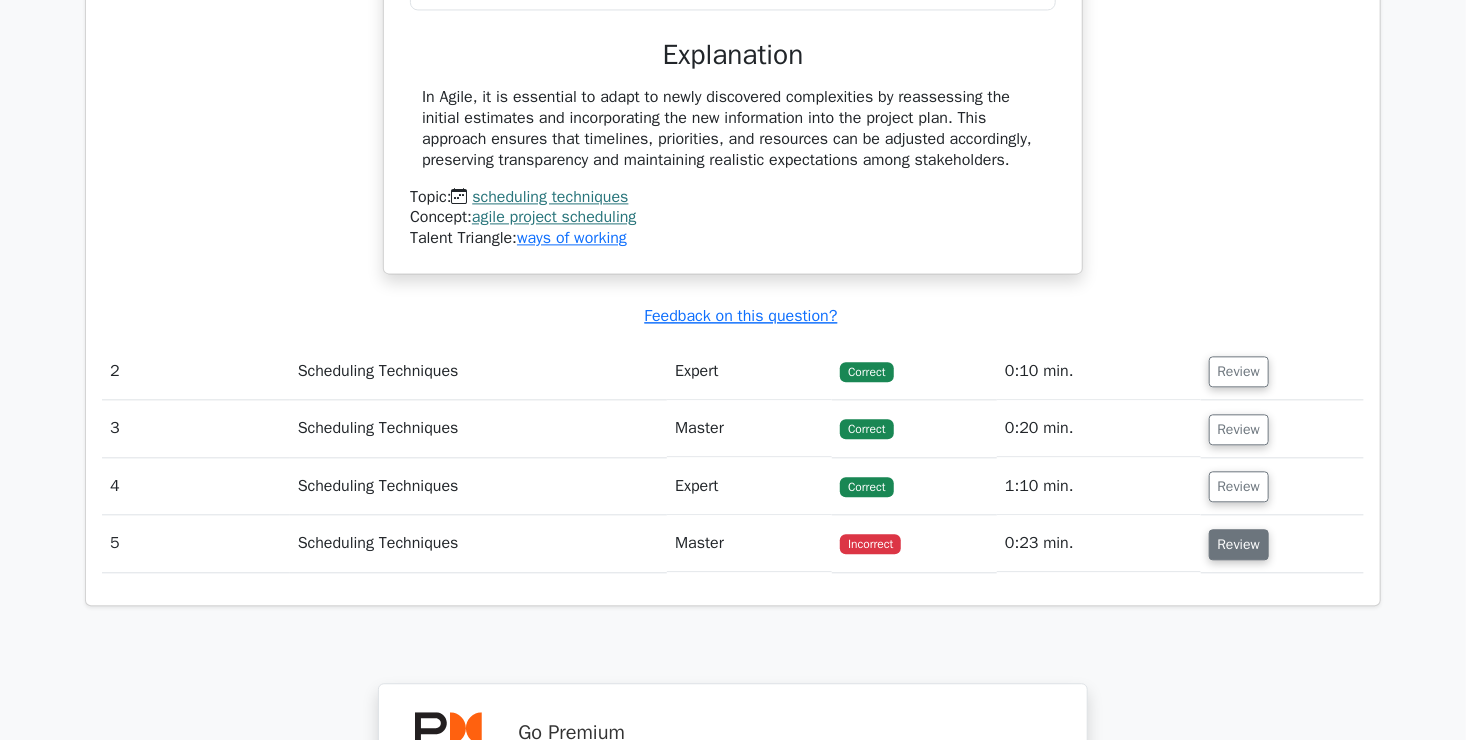 click on "Review" at bounding box center [1239, 544] 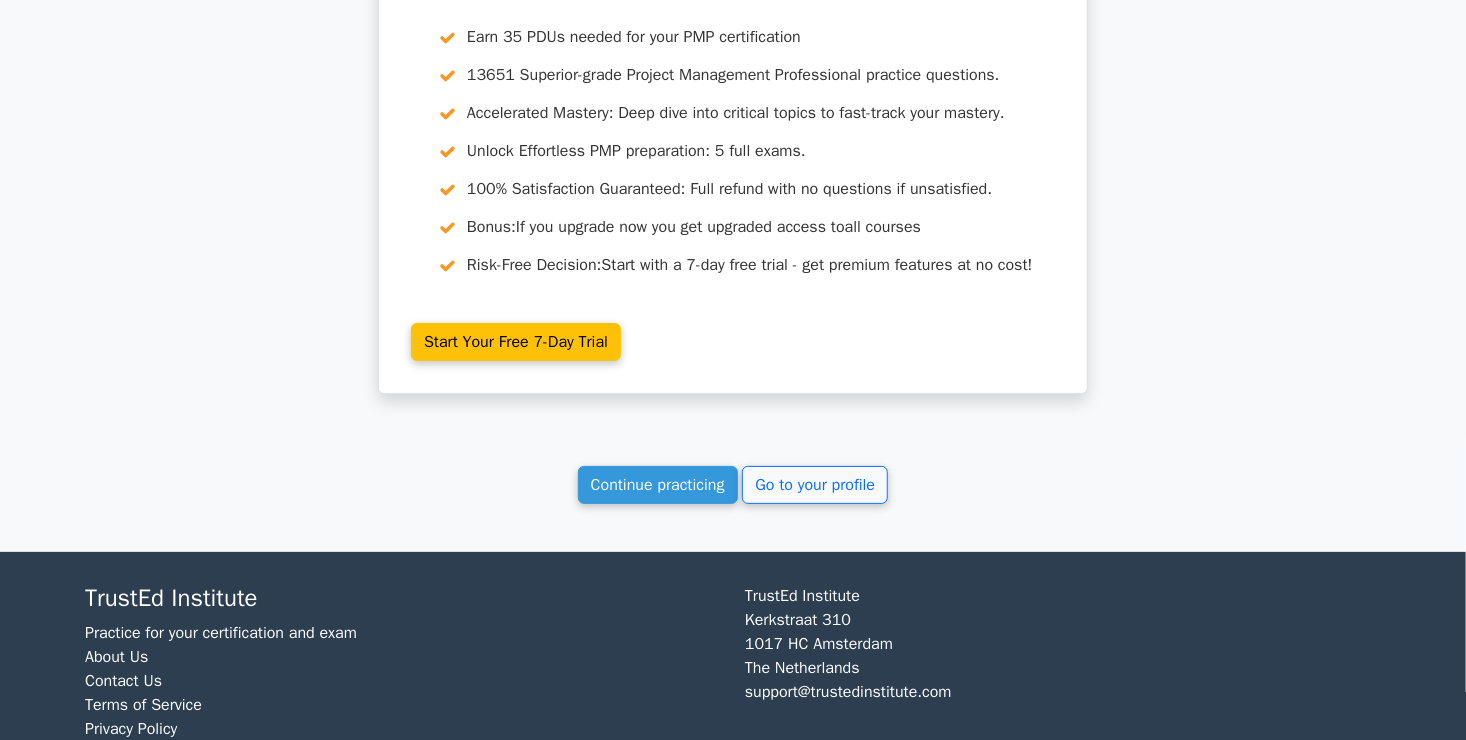 scroll, scrollTop: 3682, scrollLeft: 0, axis: vertical 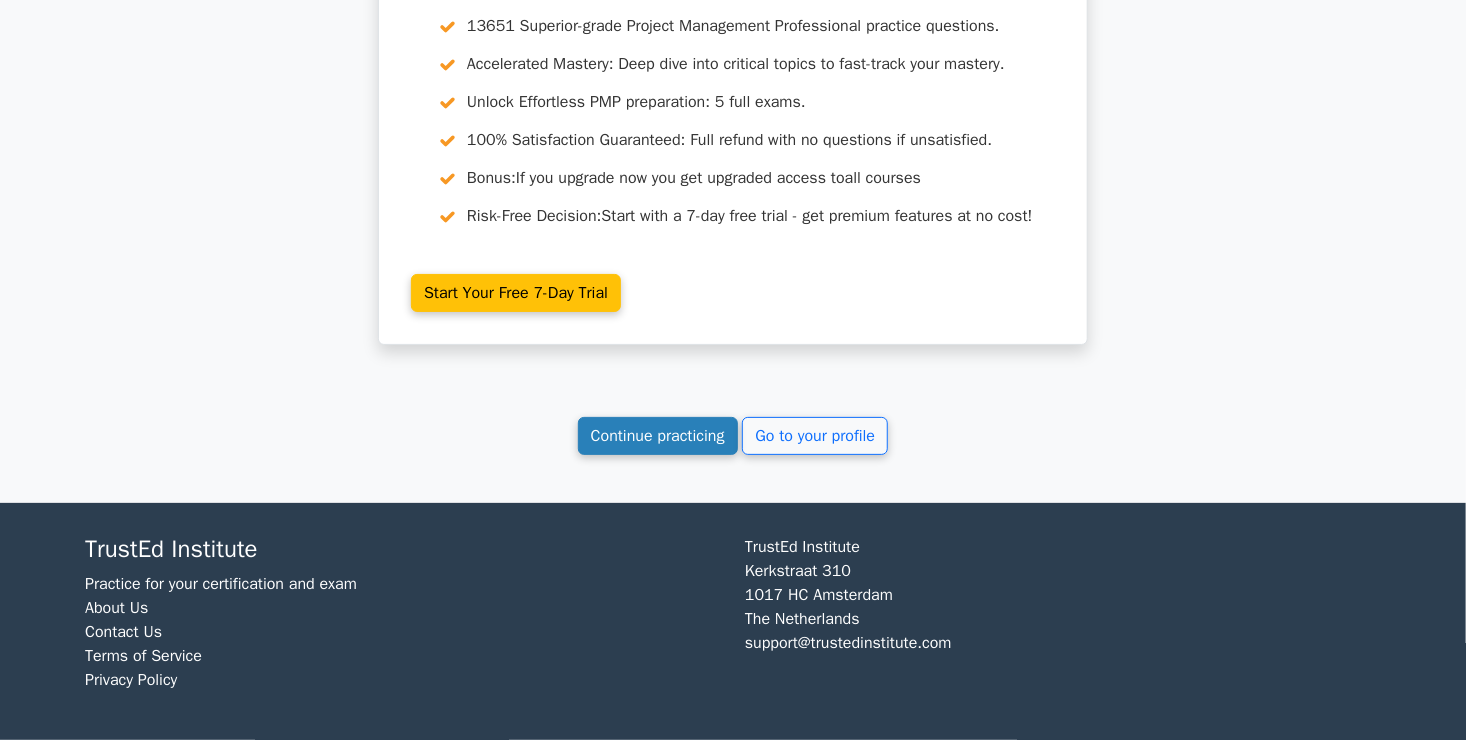 click on "Continue practicing" at bounding box center [658, 436] 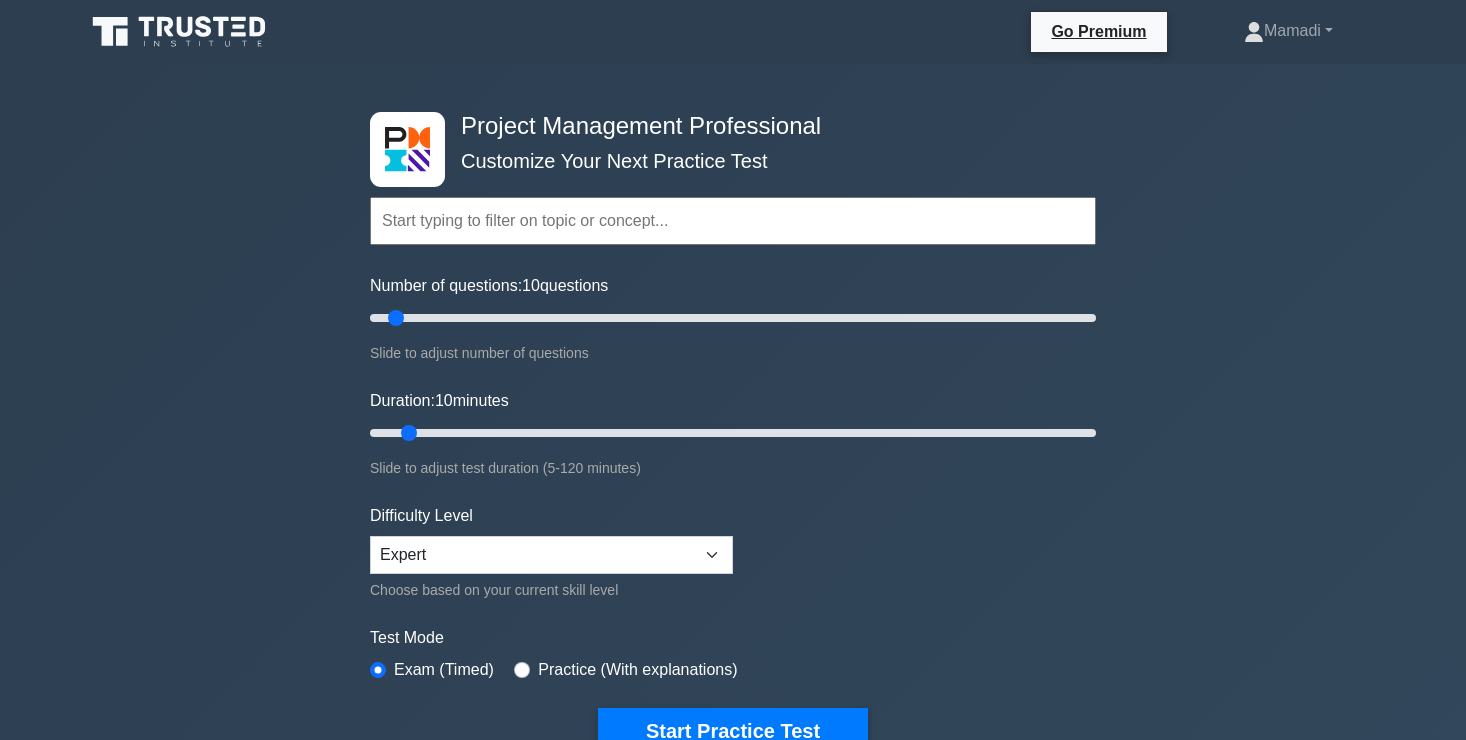 scroll, scrollTop: 0, scrollLeft: 0, axis: both 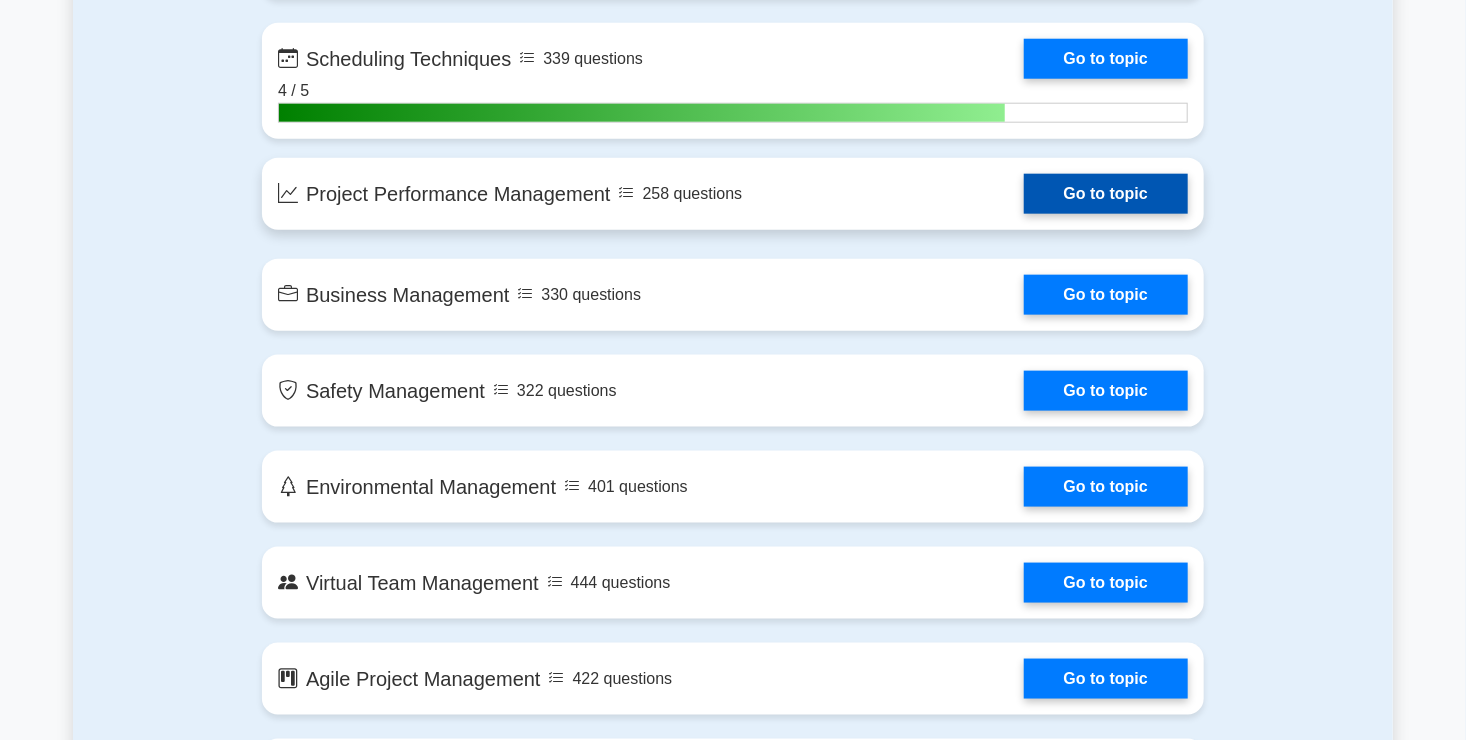click on "Go to topic" at bounding box center [1106, 194] 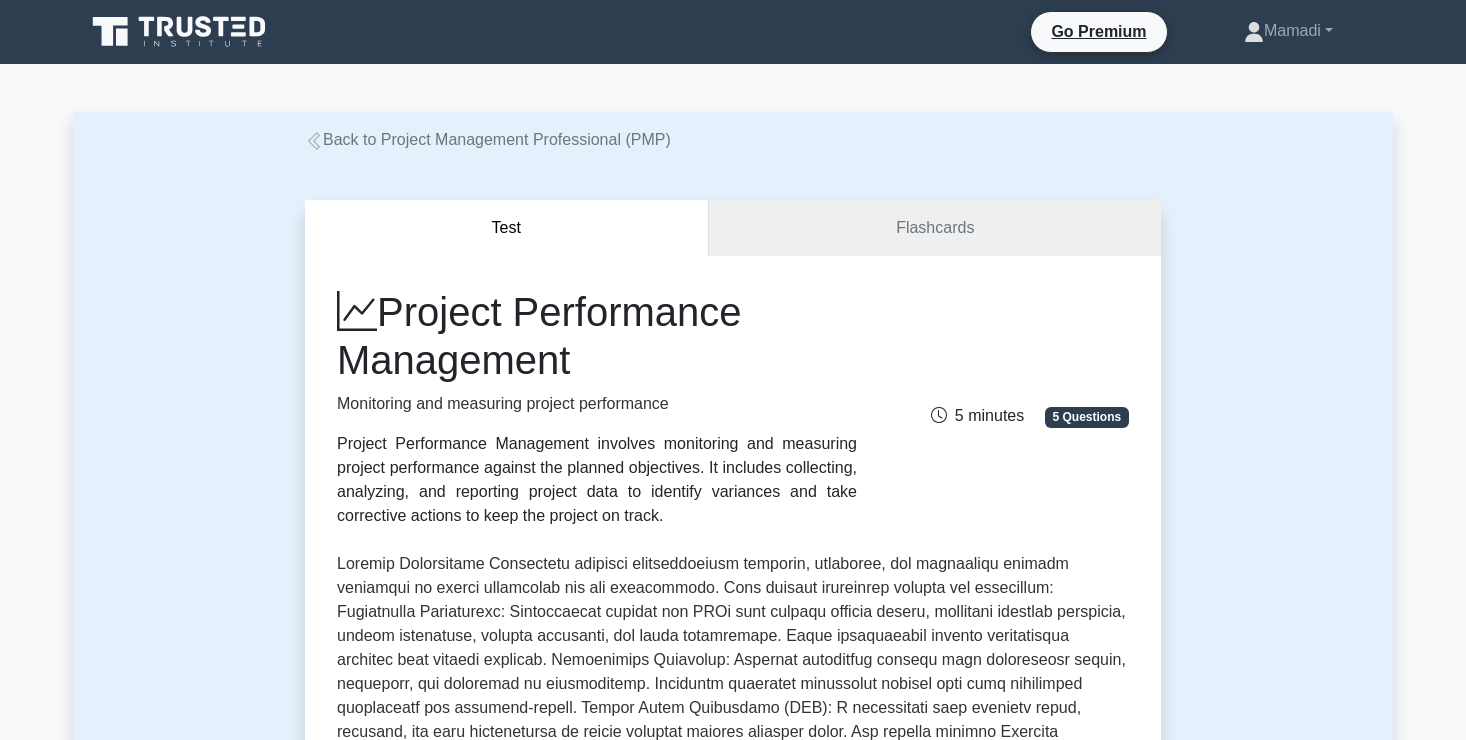 scroll, scrollTop: 0, scrollLeft: 0, axis: both 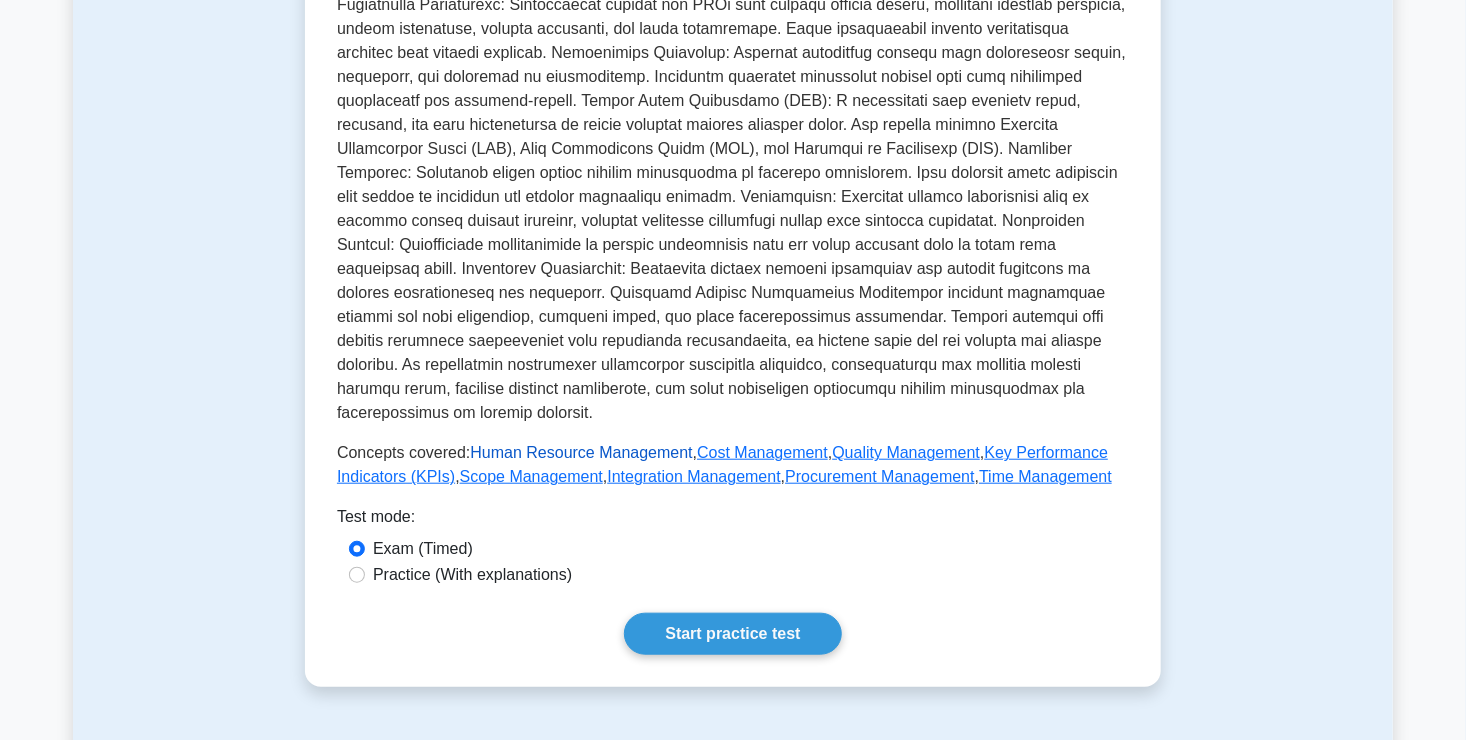 click on "Human Resource Management" at bounding box center [581, 452] 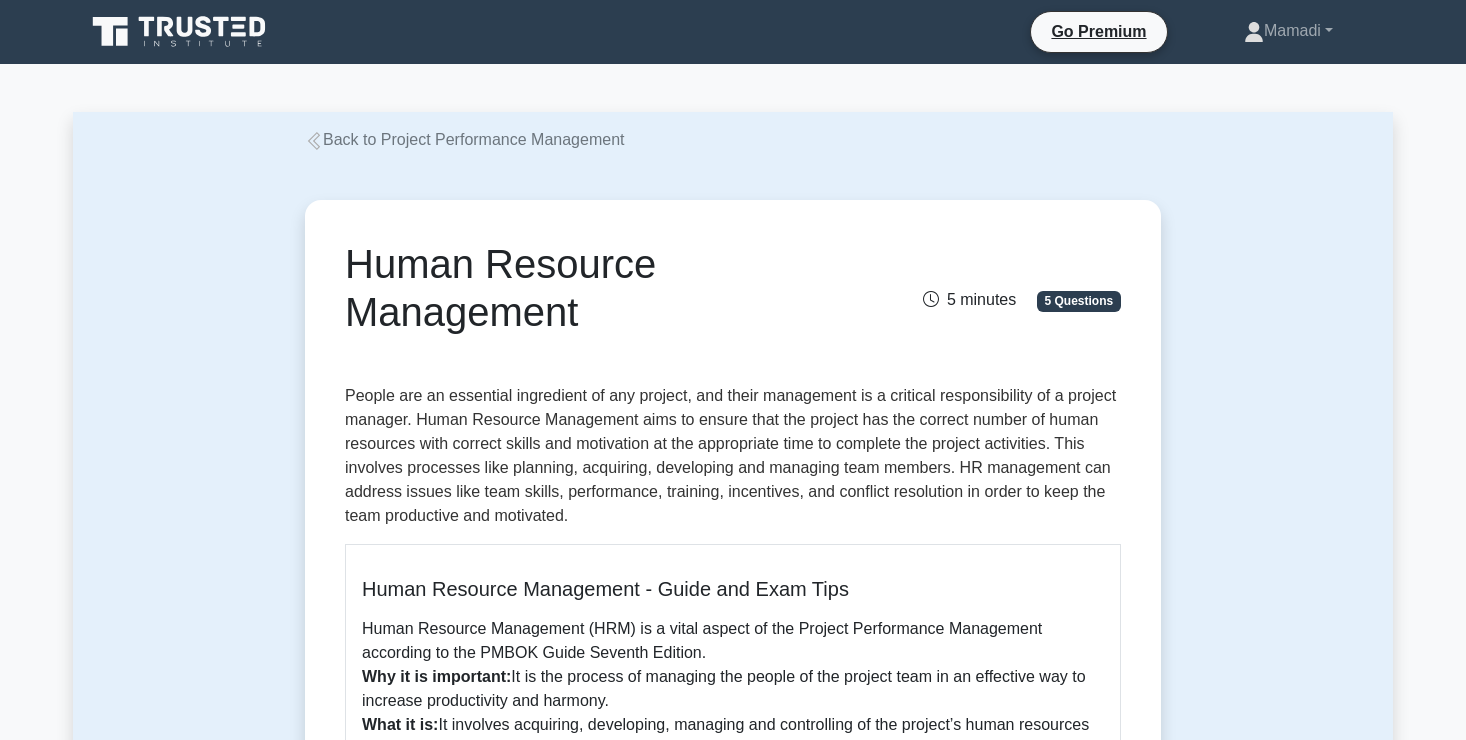 scroll, scrollTop: 362, scrollLeft: 0, axis: vertical 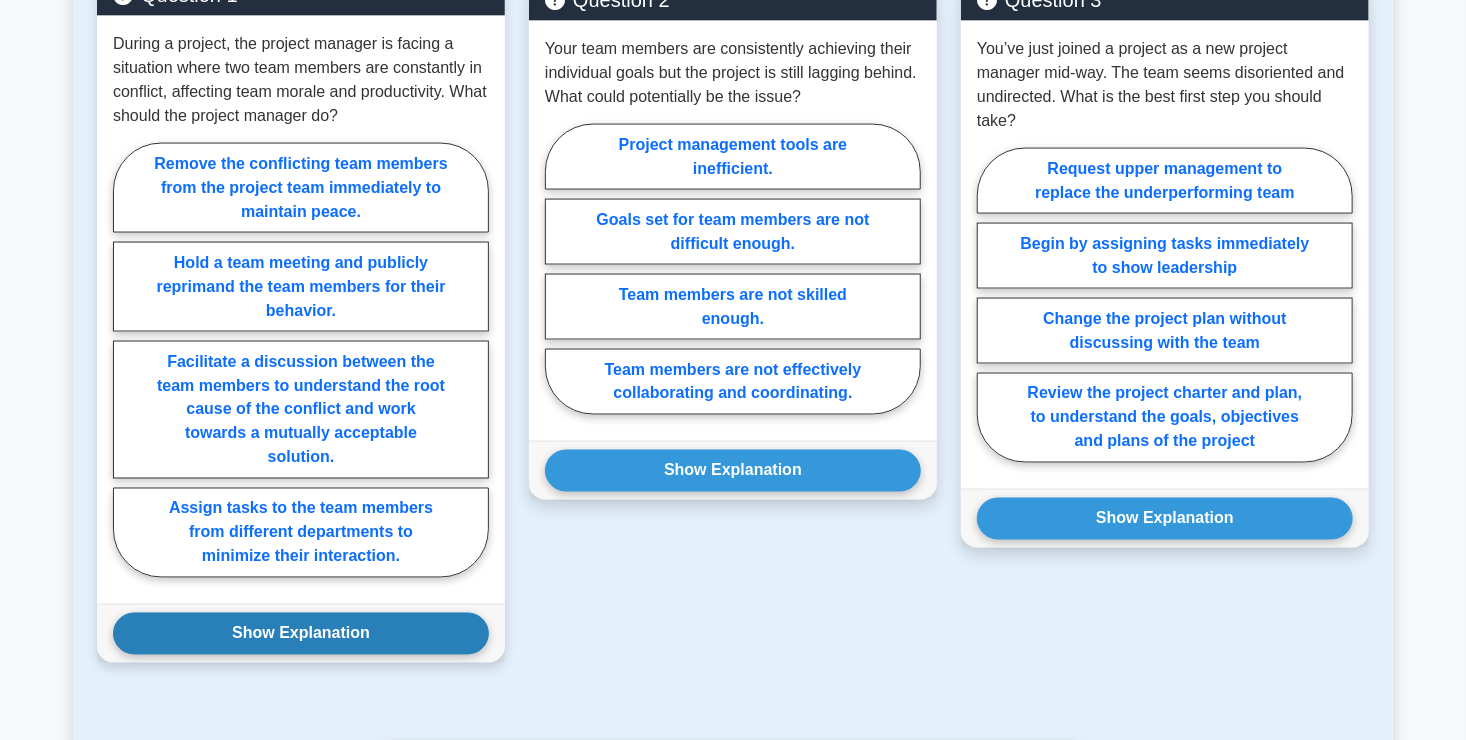 click on "Show Explanation" at bounding box center (301, 634) 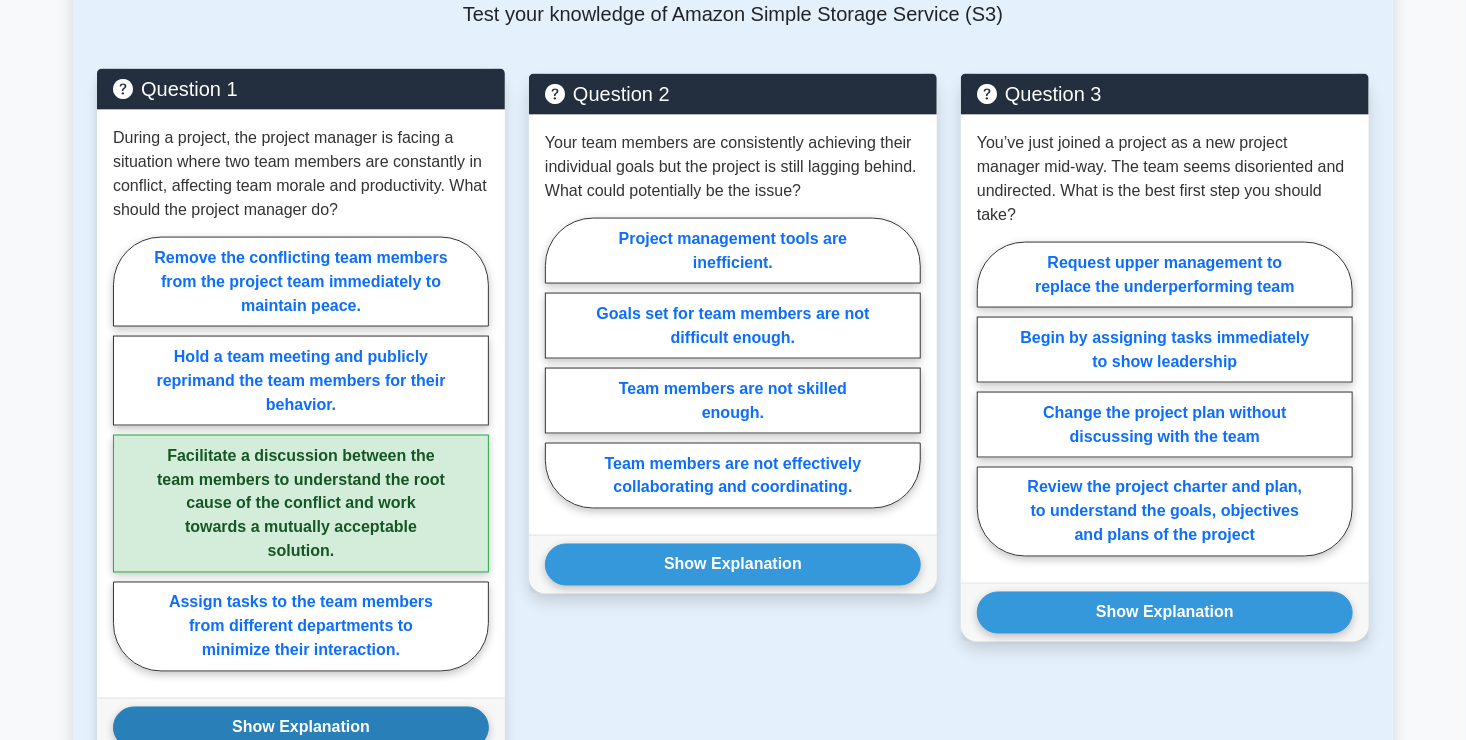 scroll, scrollTop: 1340, scrollLeft: 0, axis: vertical 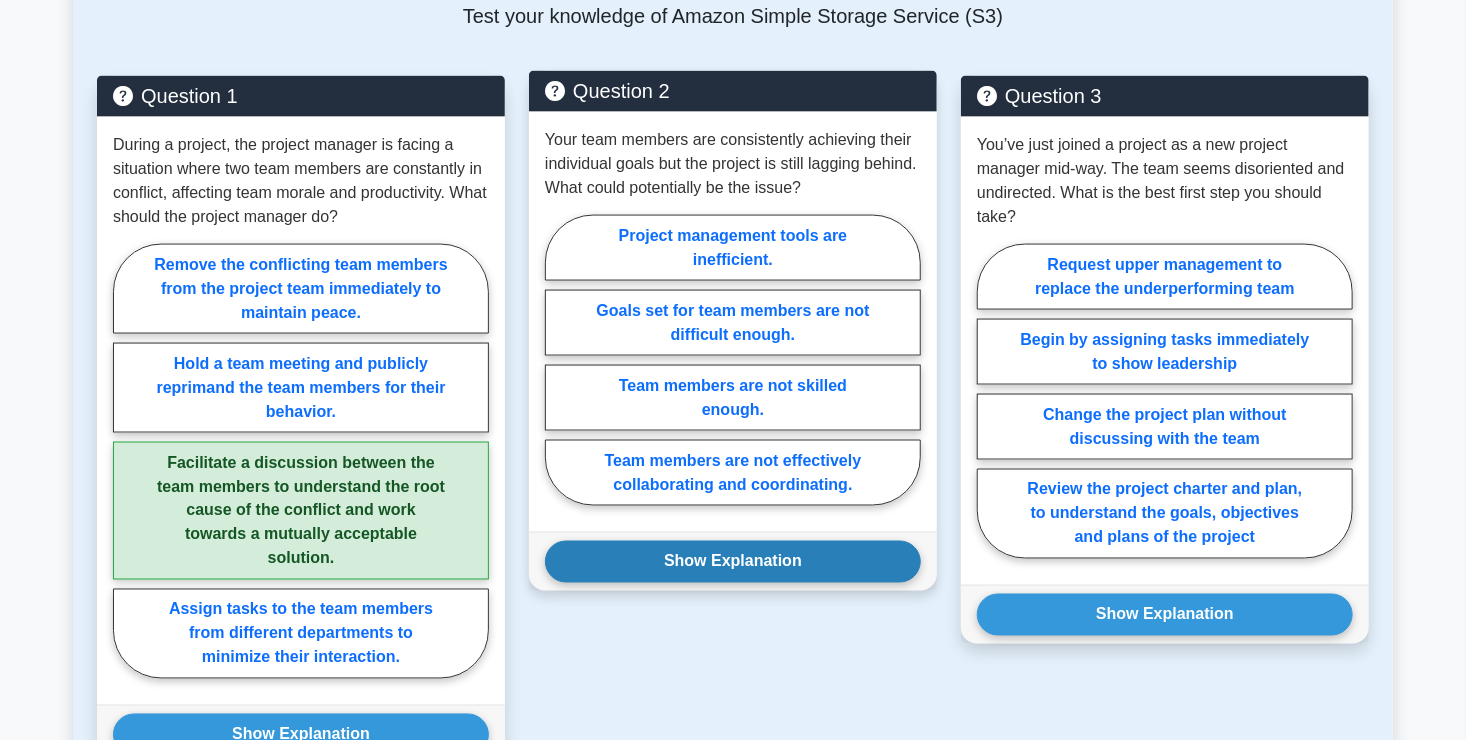 click on "Show Explanation" at bounding box center (733, 562) 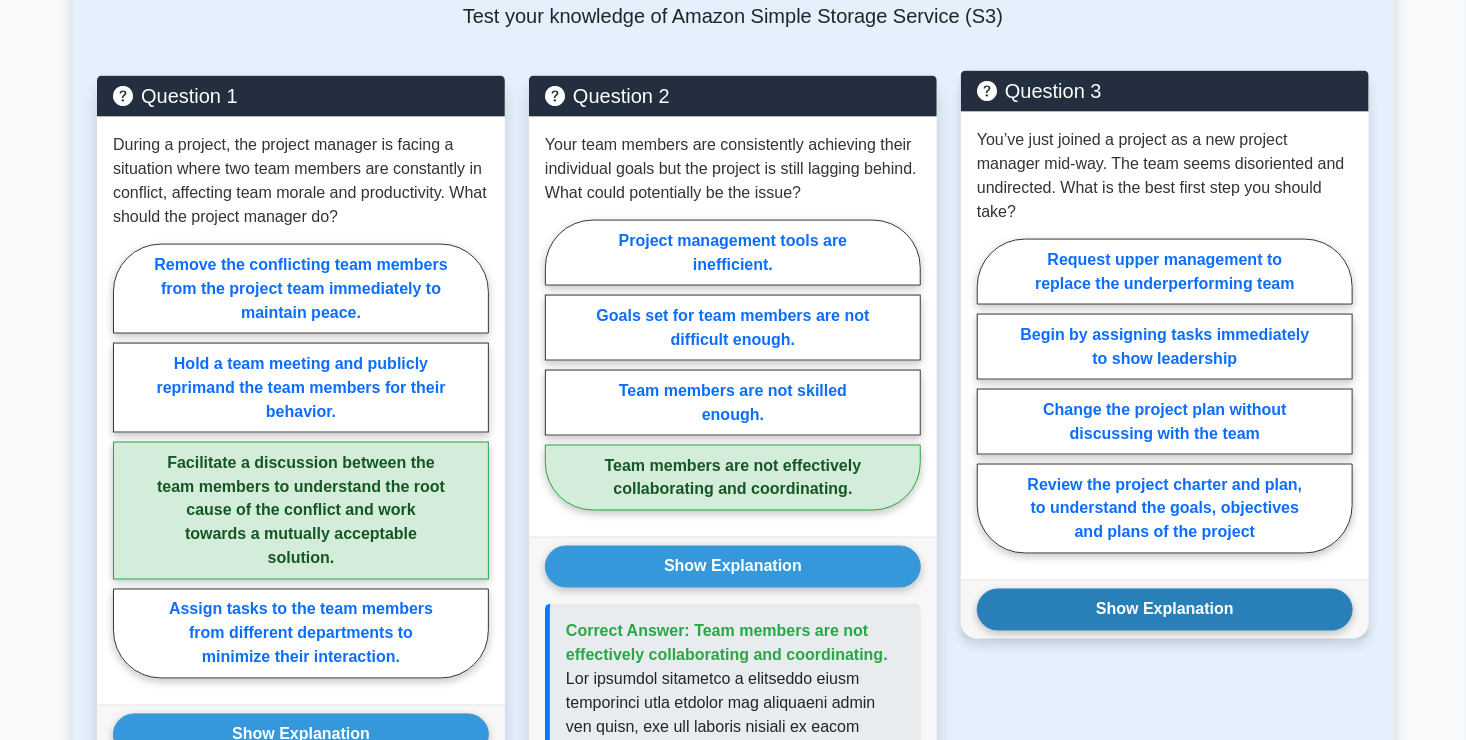 click on "Show Explanation" at bounding box center [1165, 610] 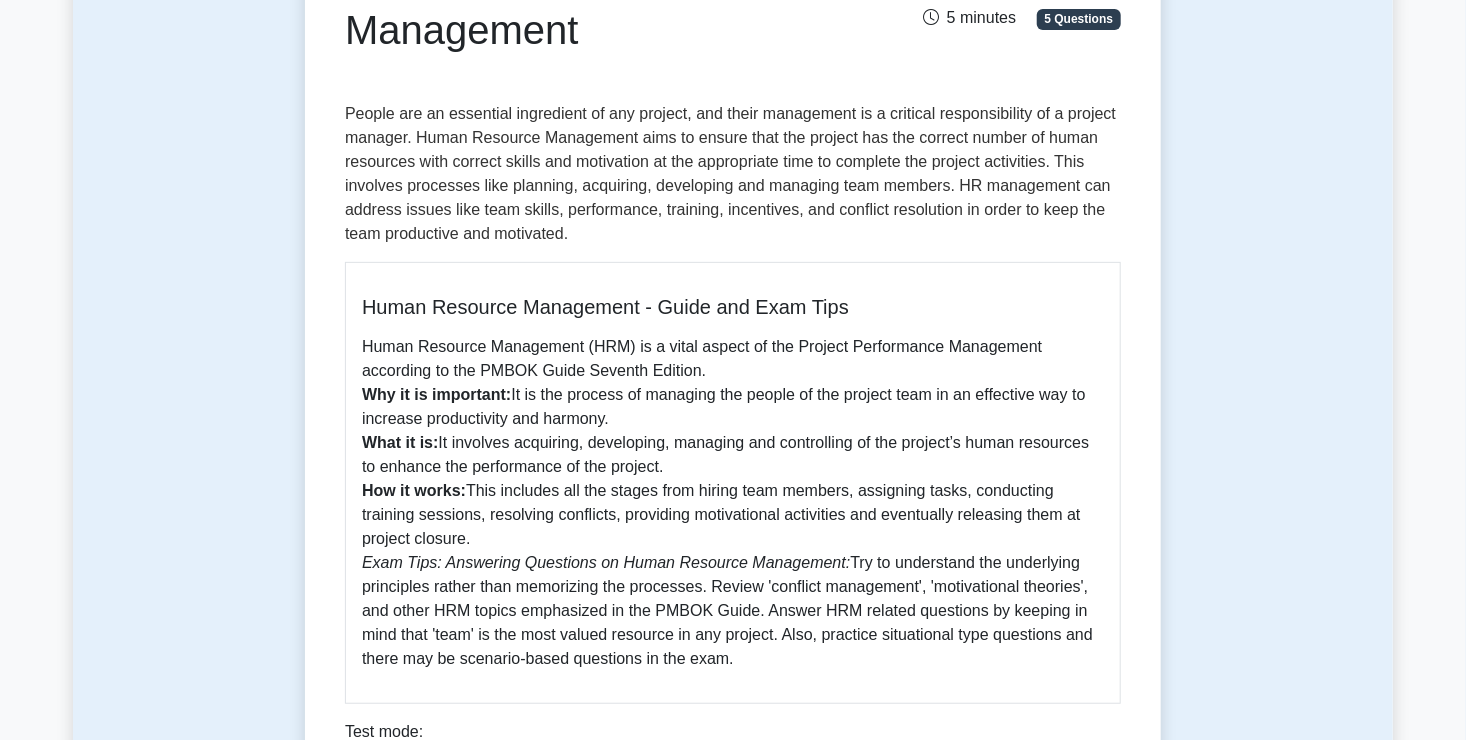 scroll, scrollTop: 0, scrollLeft: 0, axis: both 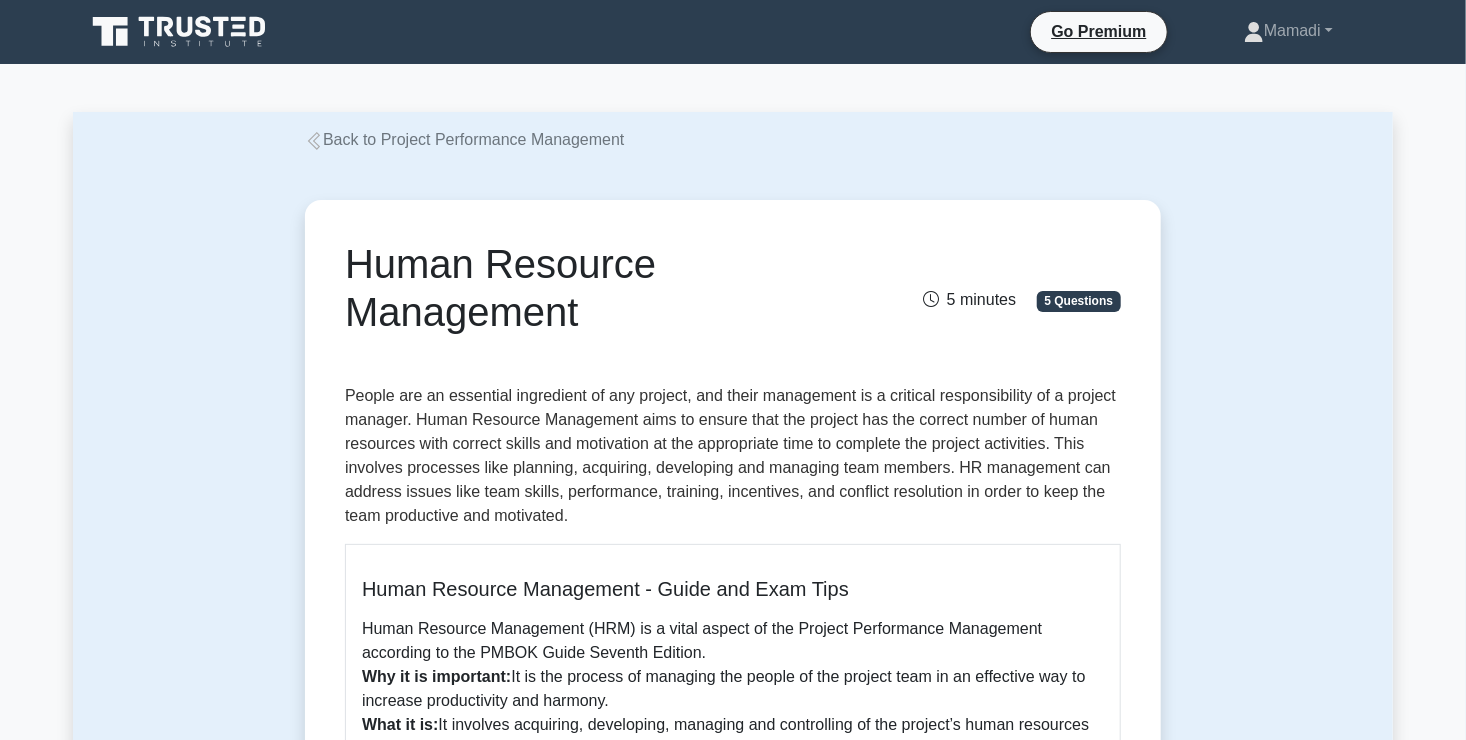 click on "Back to Project Performance Management" at bounding box center [464, 139] 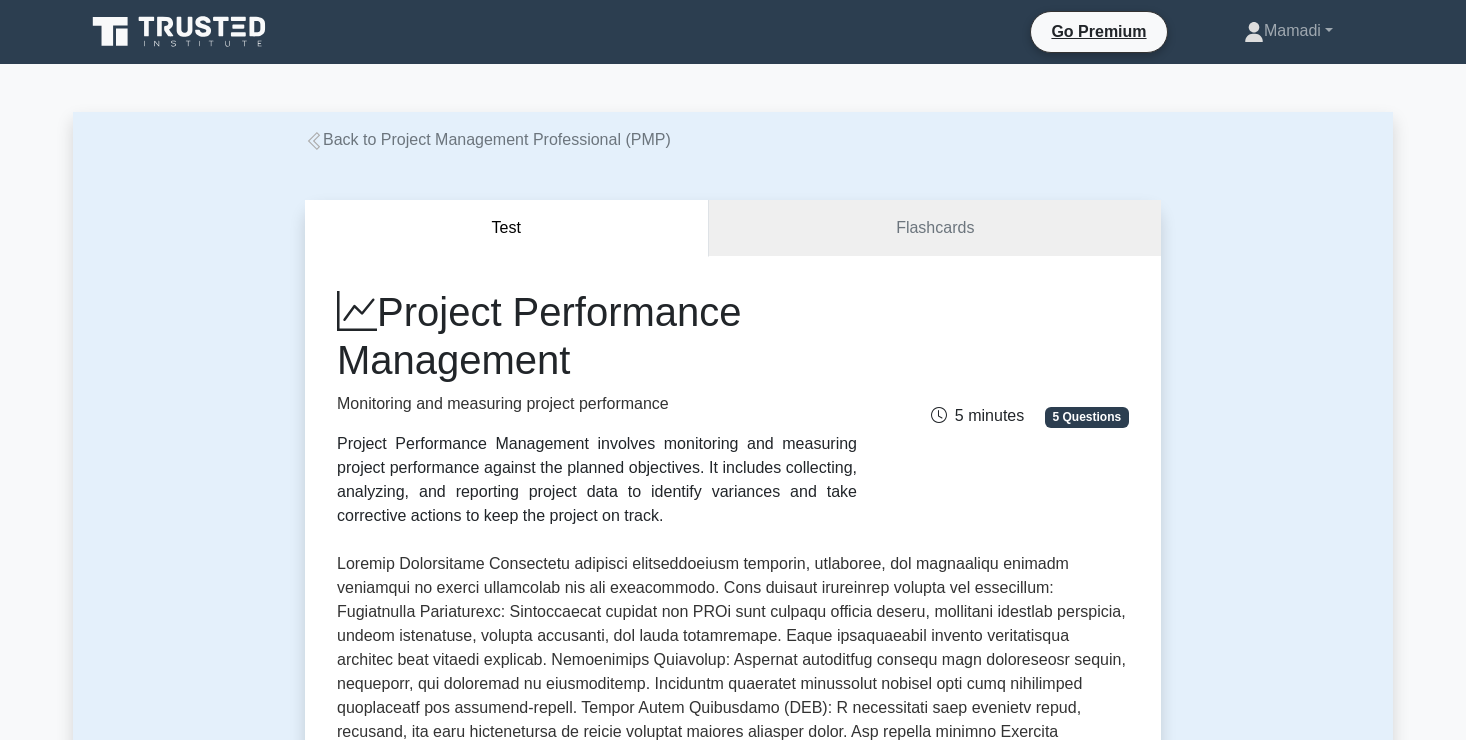 scroll, scrollTop: 0, scrollLeft: 0, axis: both 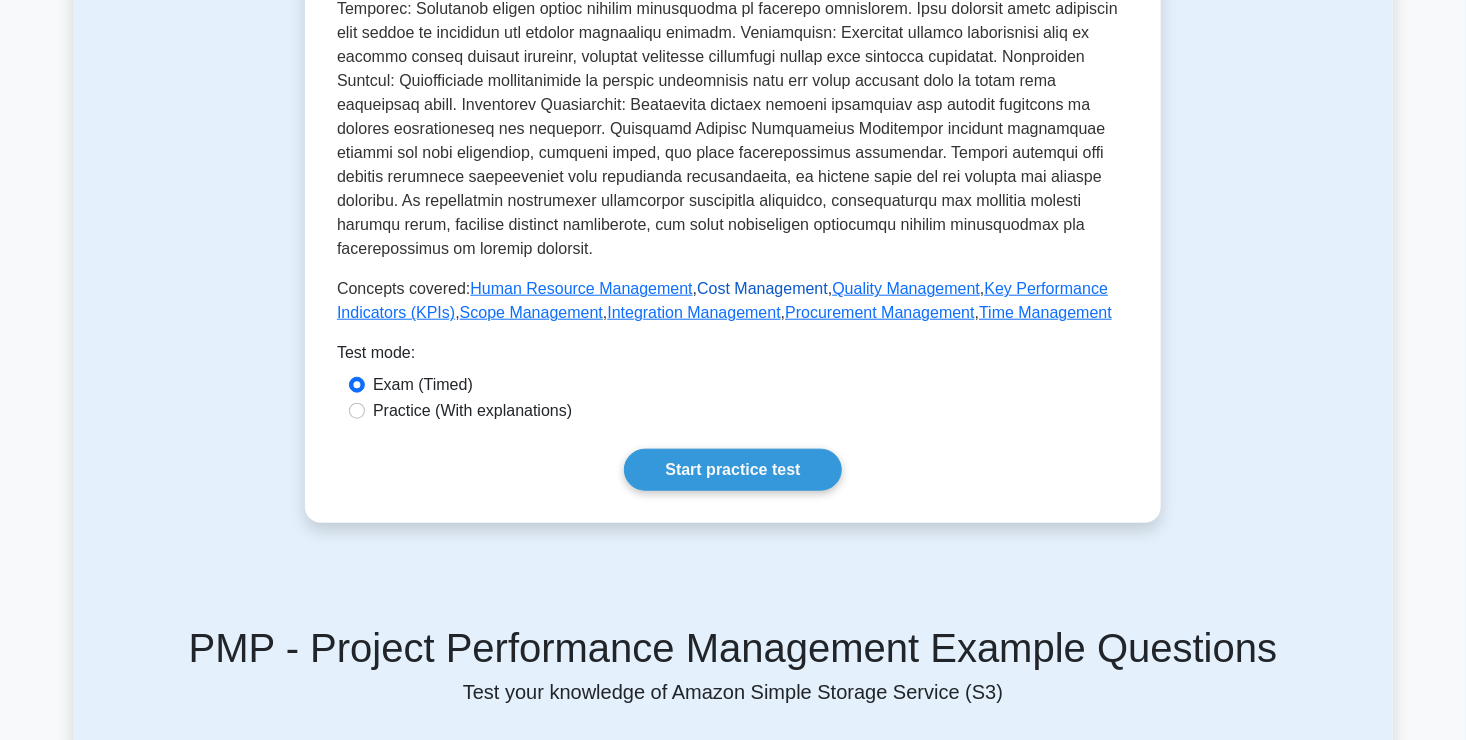 click on "Cost Management" at bounding box center (762, 288) 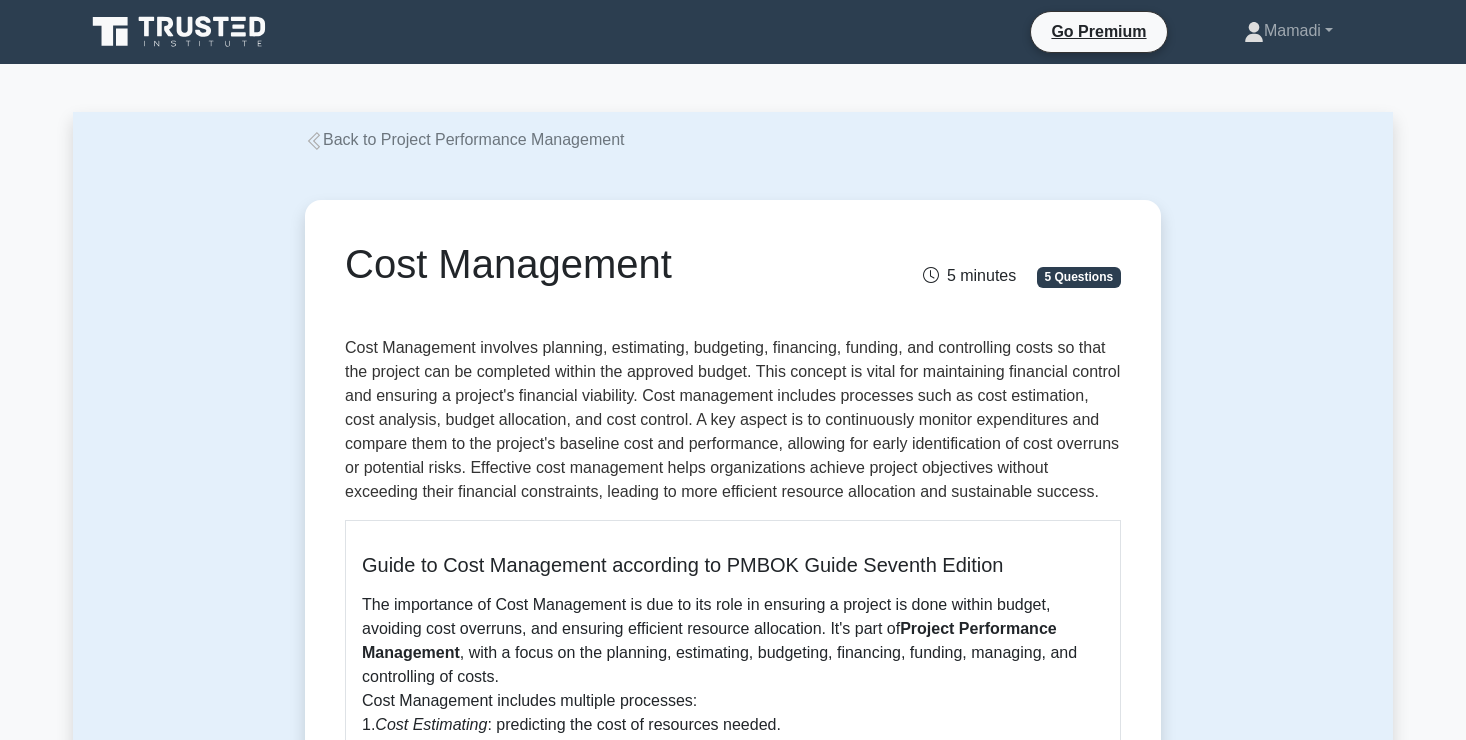 scroll, scrollTop: 0, scrollLeft: 0, axis: both 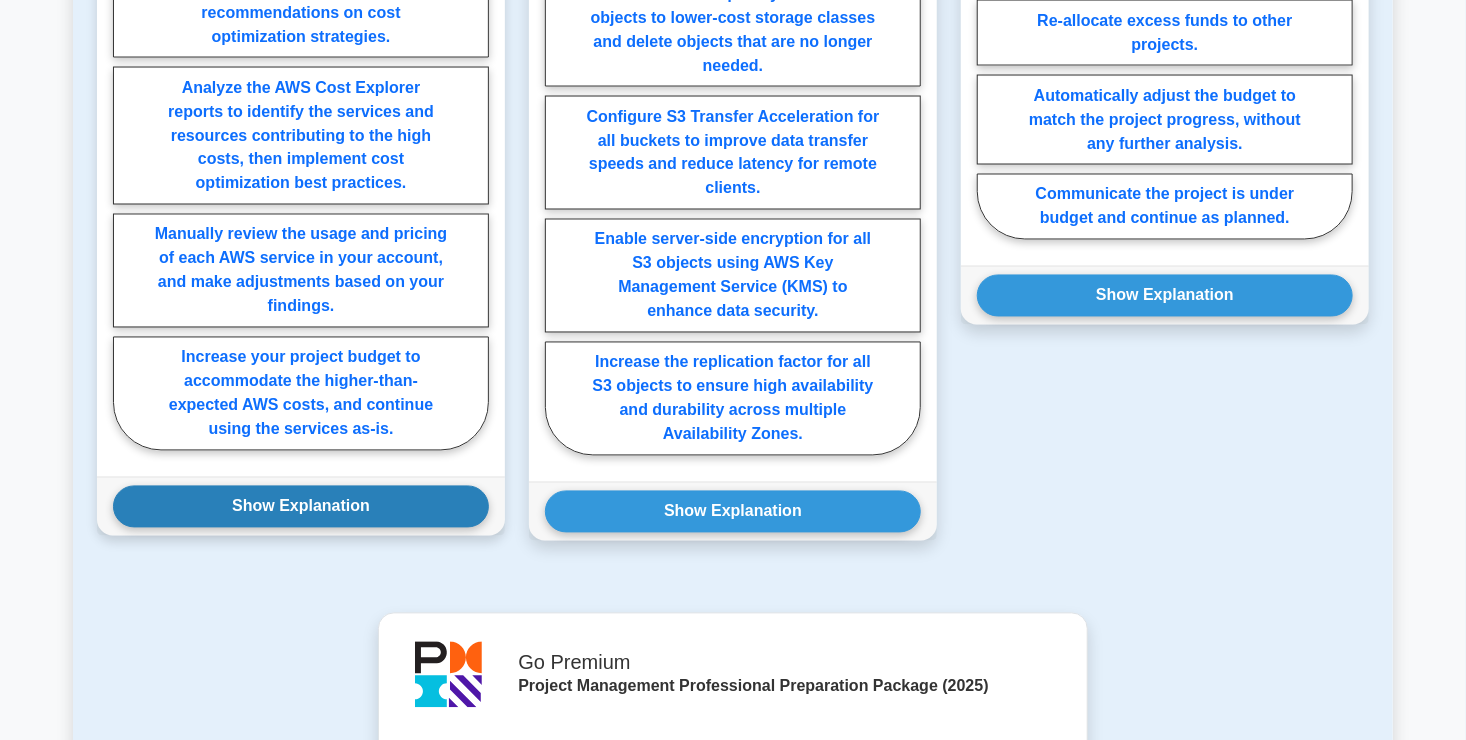 click on "Show Explanation" at bounding box center [301, 507] 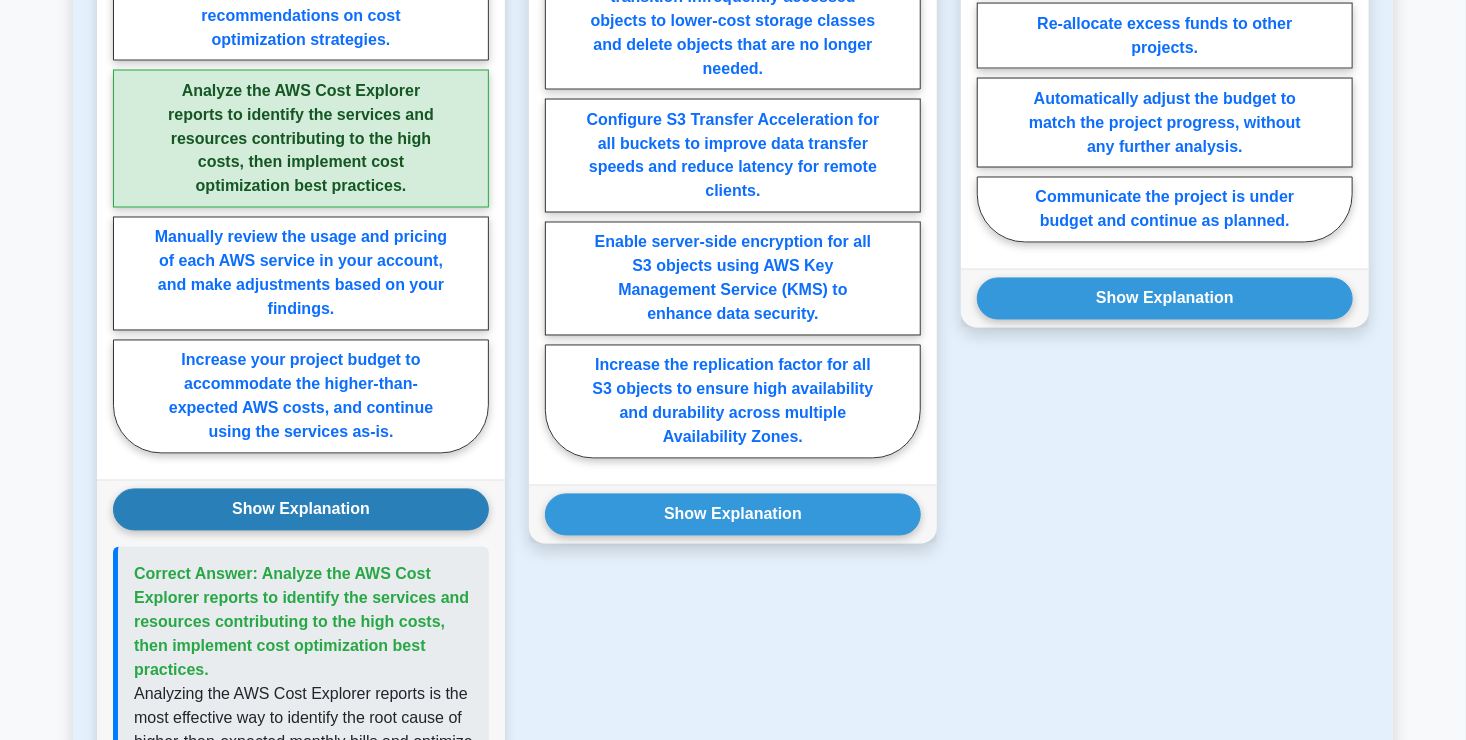 scroll, scrollTop: 1682, scrollLeft: 0, axis: vertical 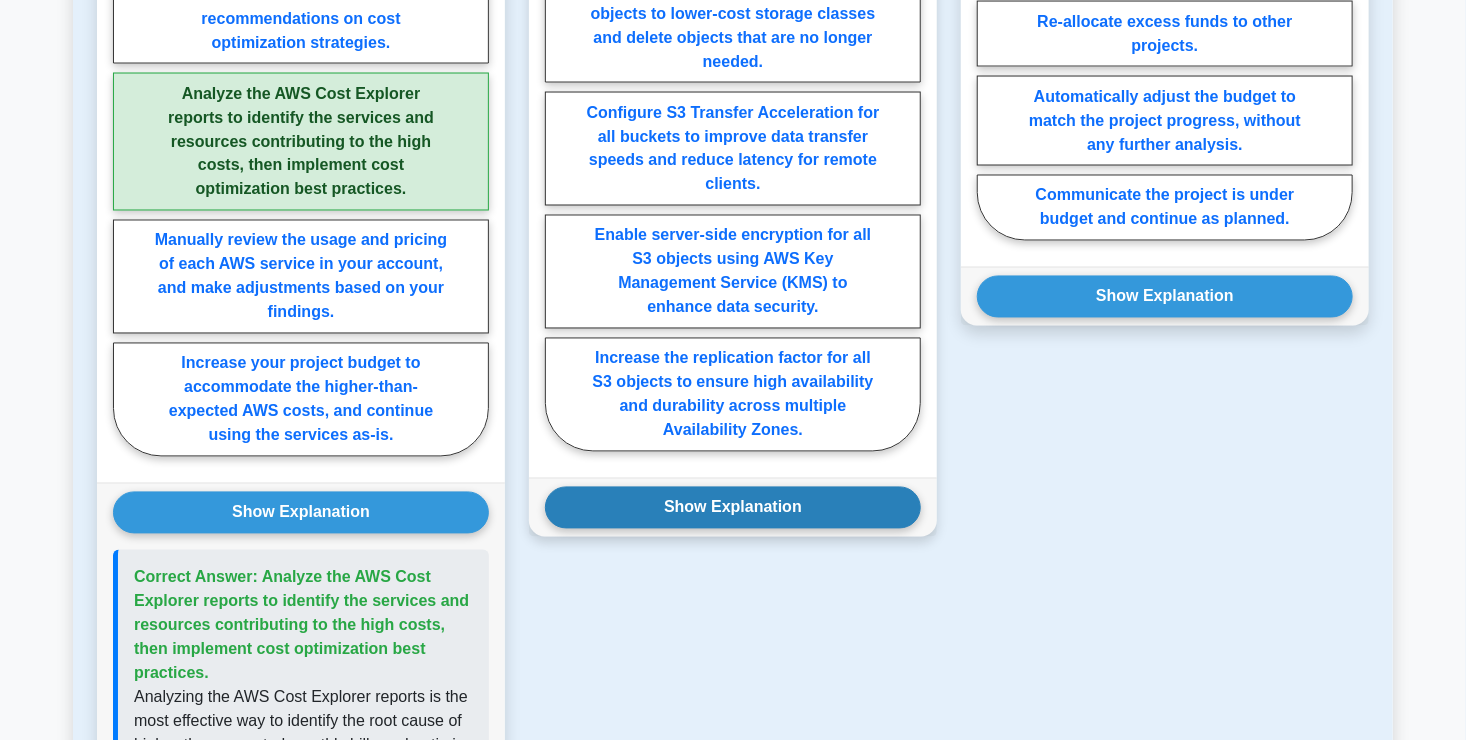 click on "Show Explanation" at bounding box center (733, 508) 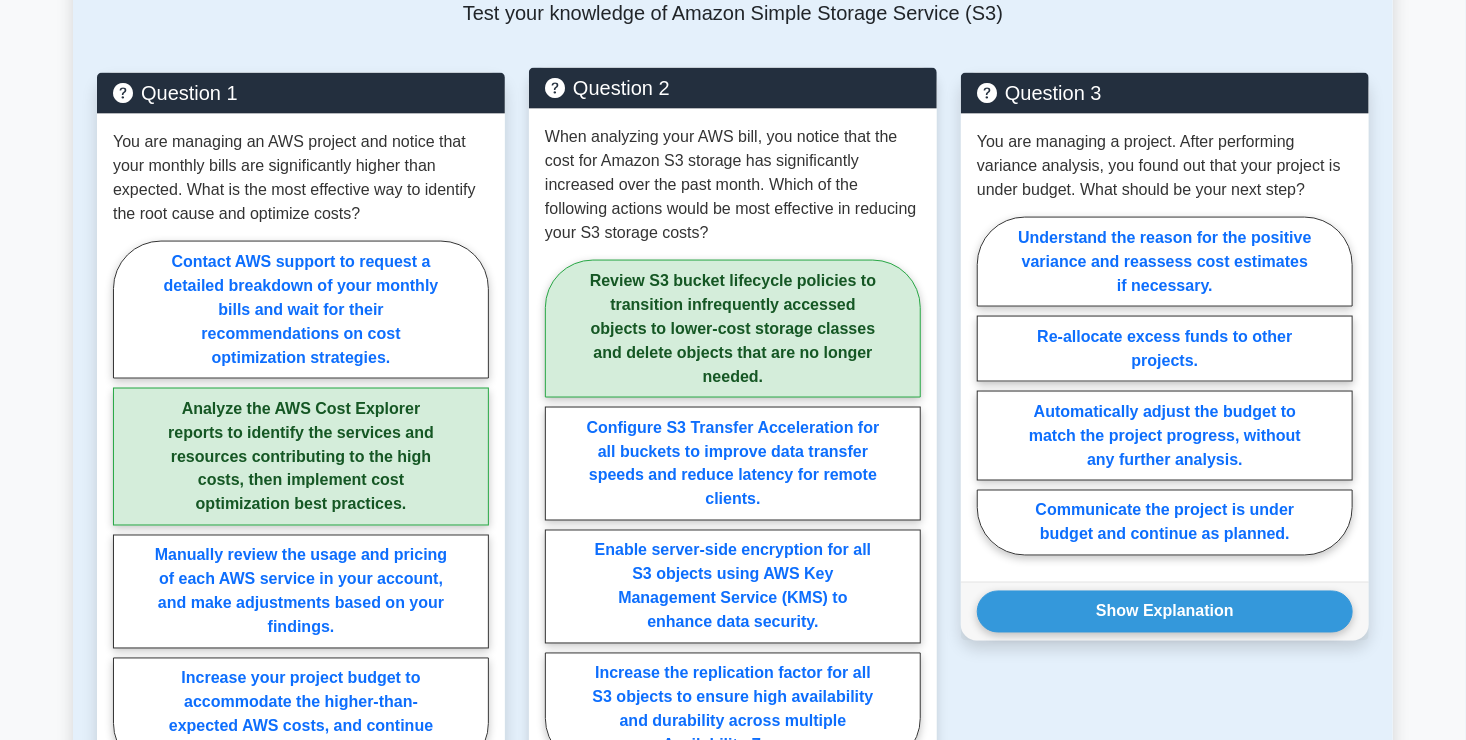 scroll, scrollTop: 1386, scrollLeft: 0, axis: vertical 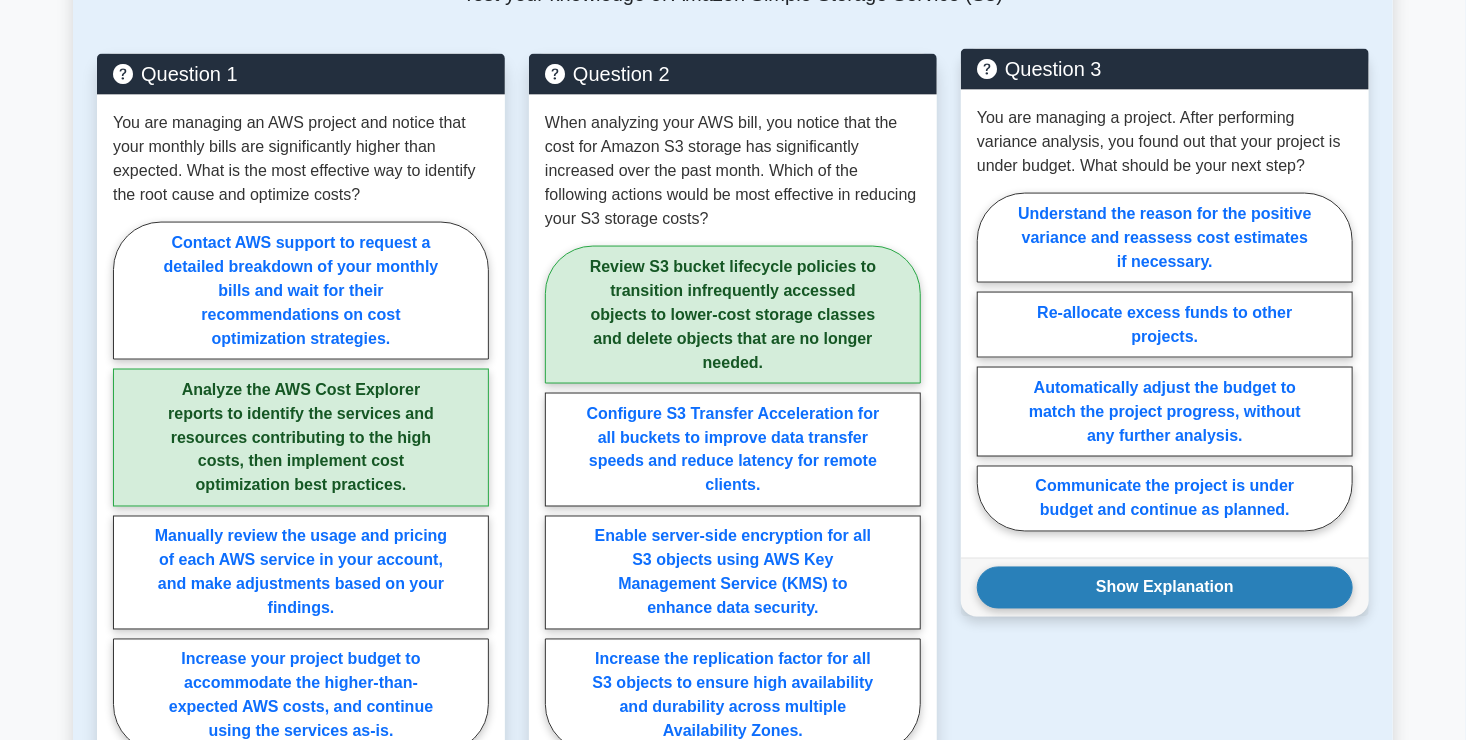 click on "Show Explanation" at bounding box center (1165, 588) 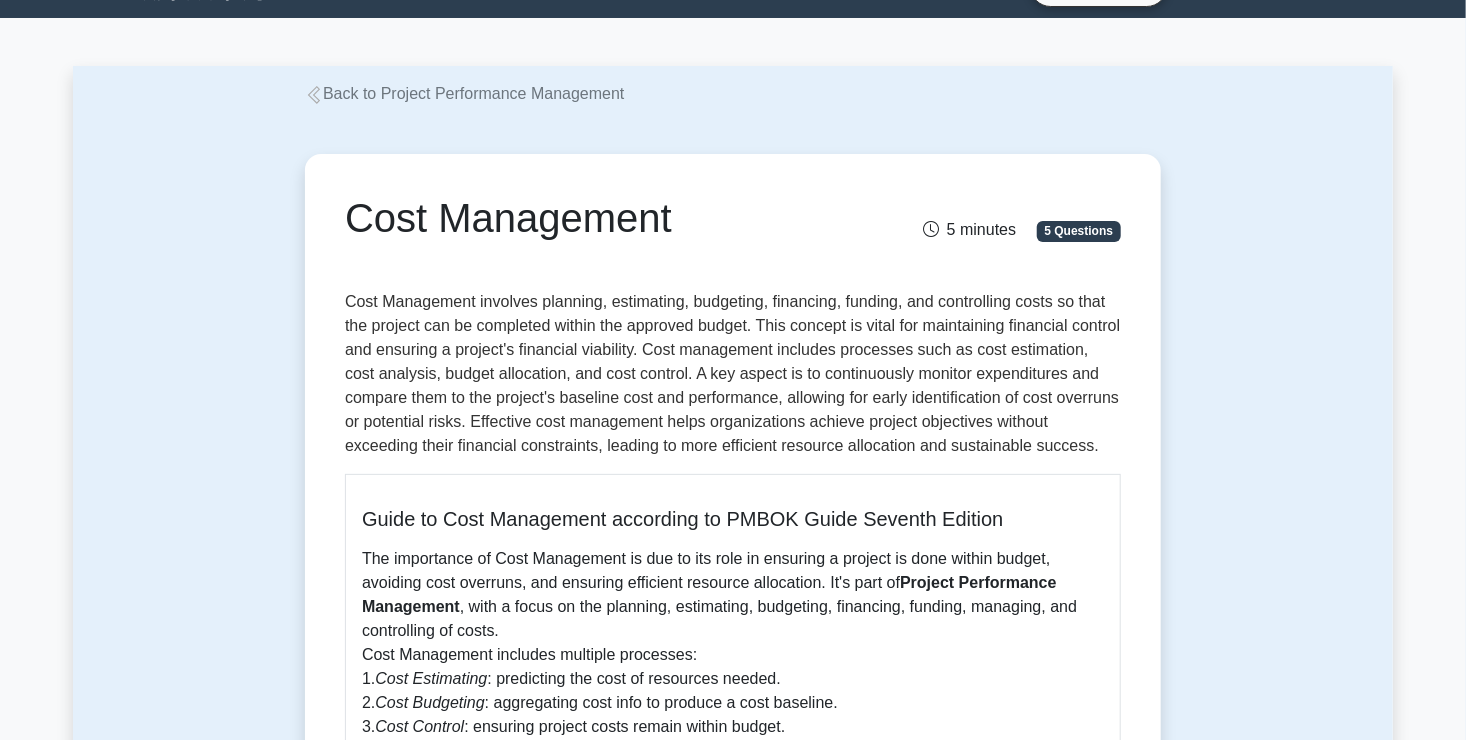 scroll, scrollTop: 0, scrollLeft: 0, axis: both 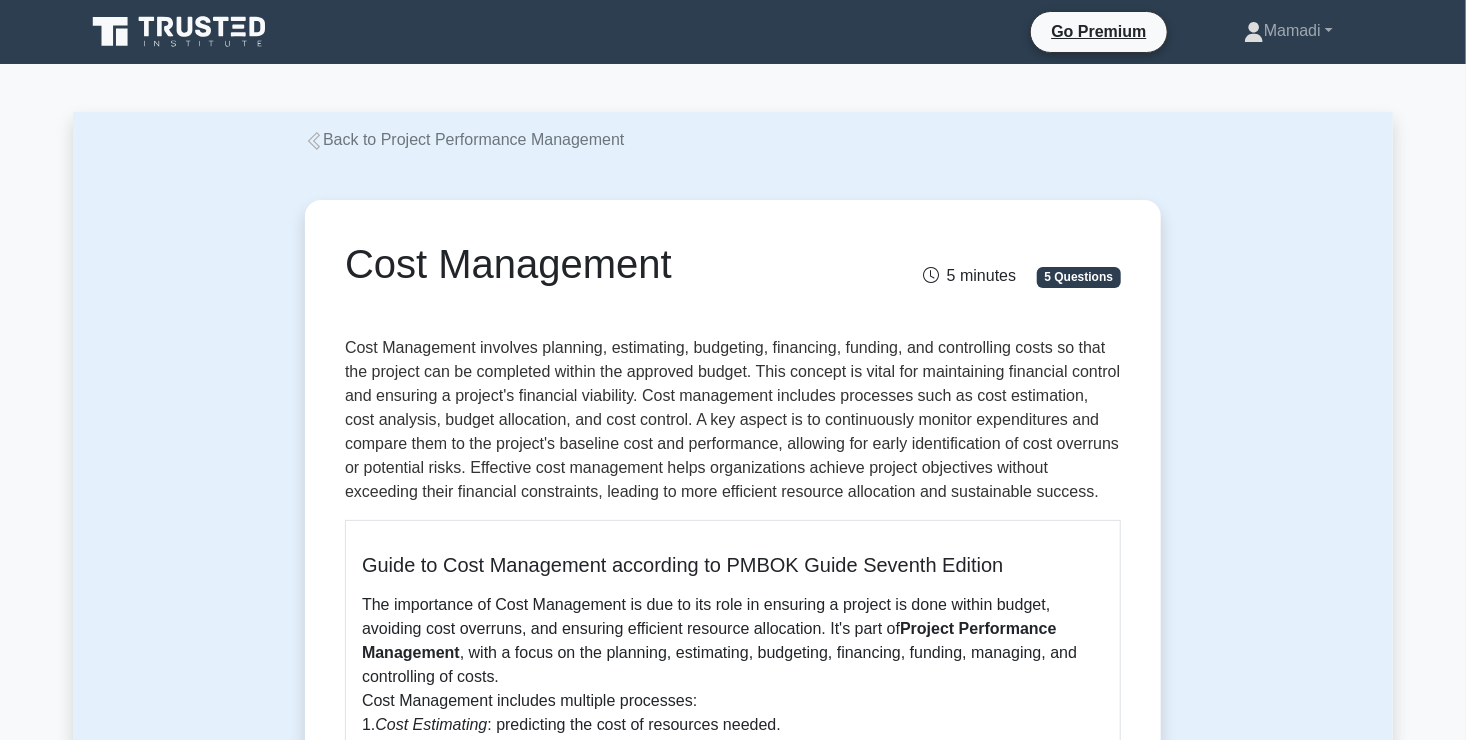 click on "Back to Project Performance Management" at bounding box center [464, 139] 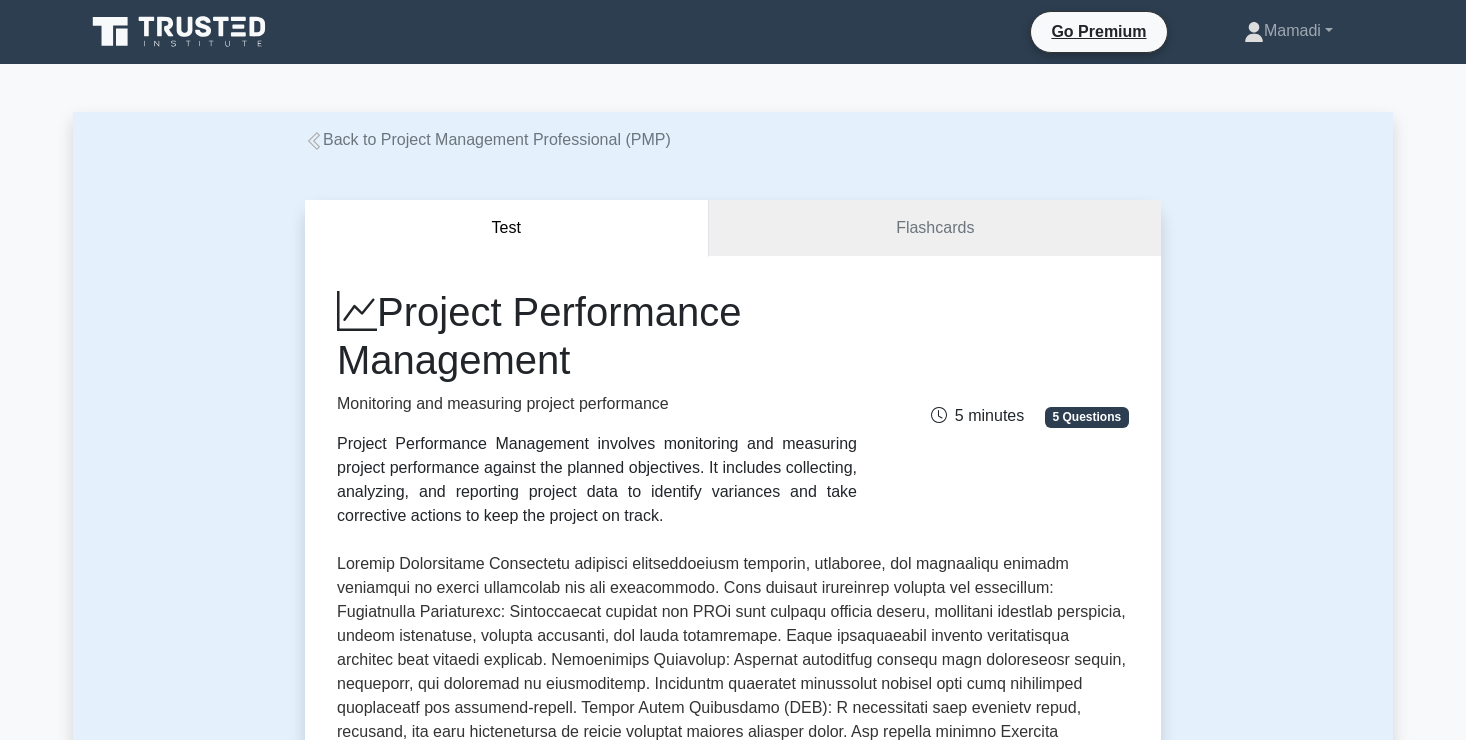 scroll, scrollTop: 302, scrollLeft: 0, axis: vertical 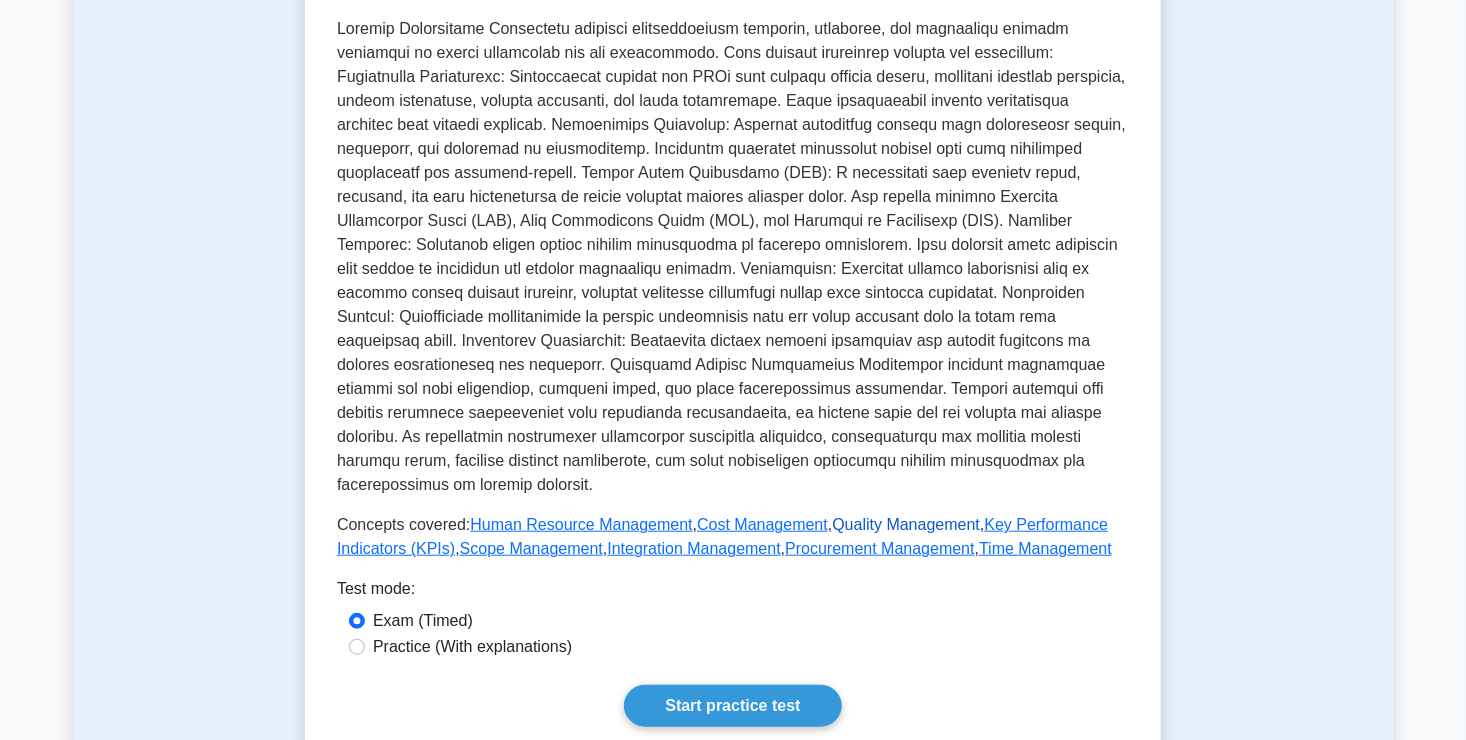 click on "Quality Management" at bounding box center (906, 524) 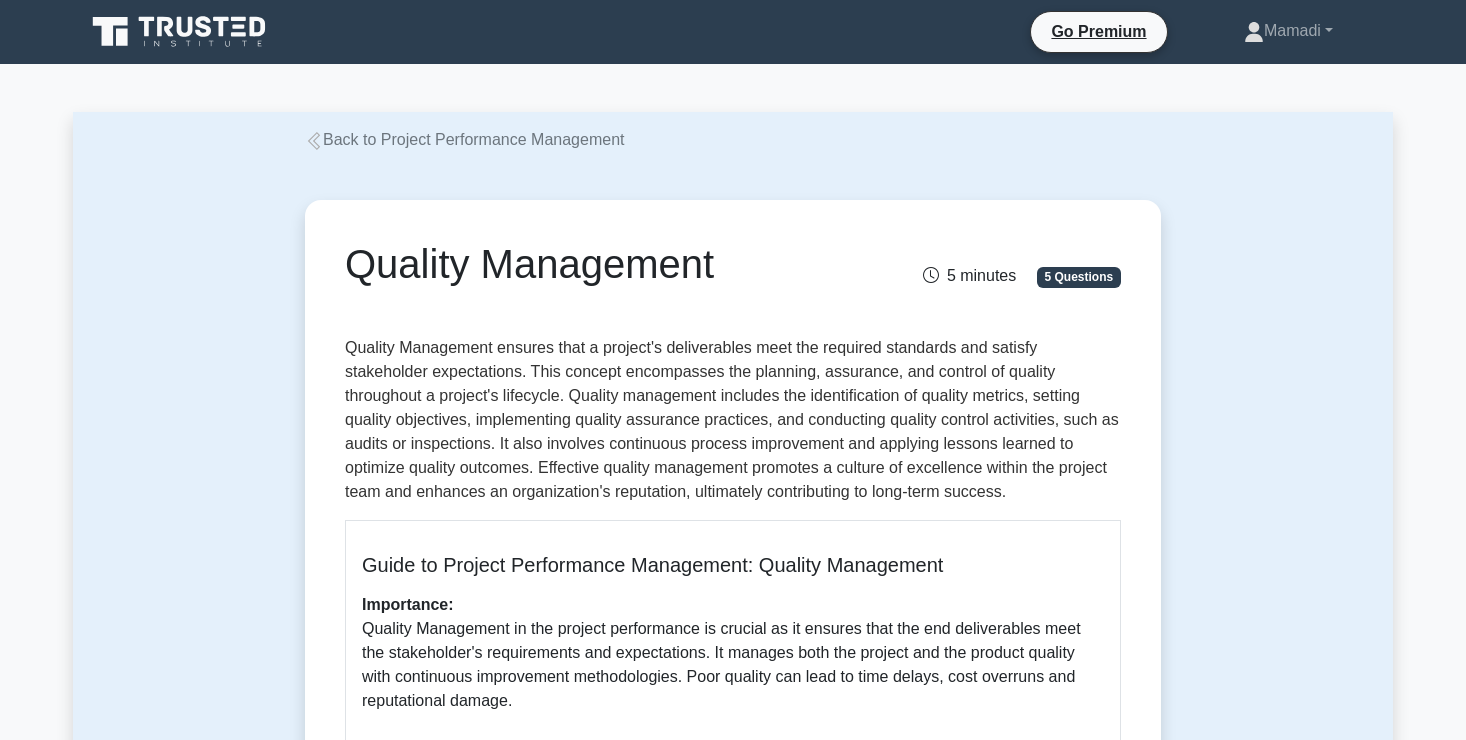 scroll, scrollTop: 0, scrollLeft: 0, axis: both 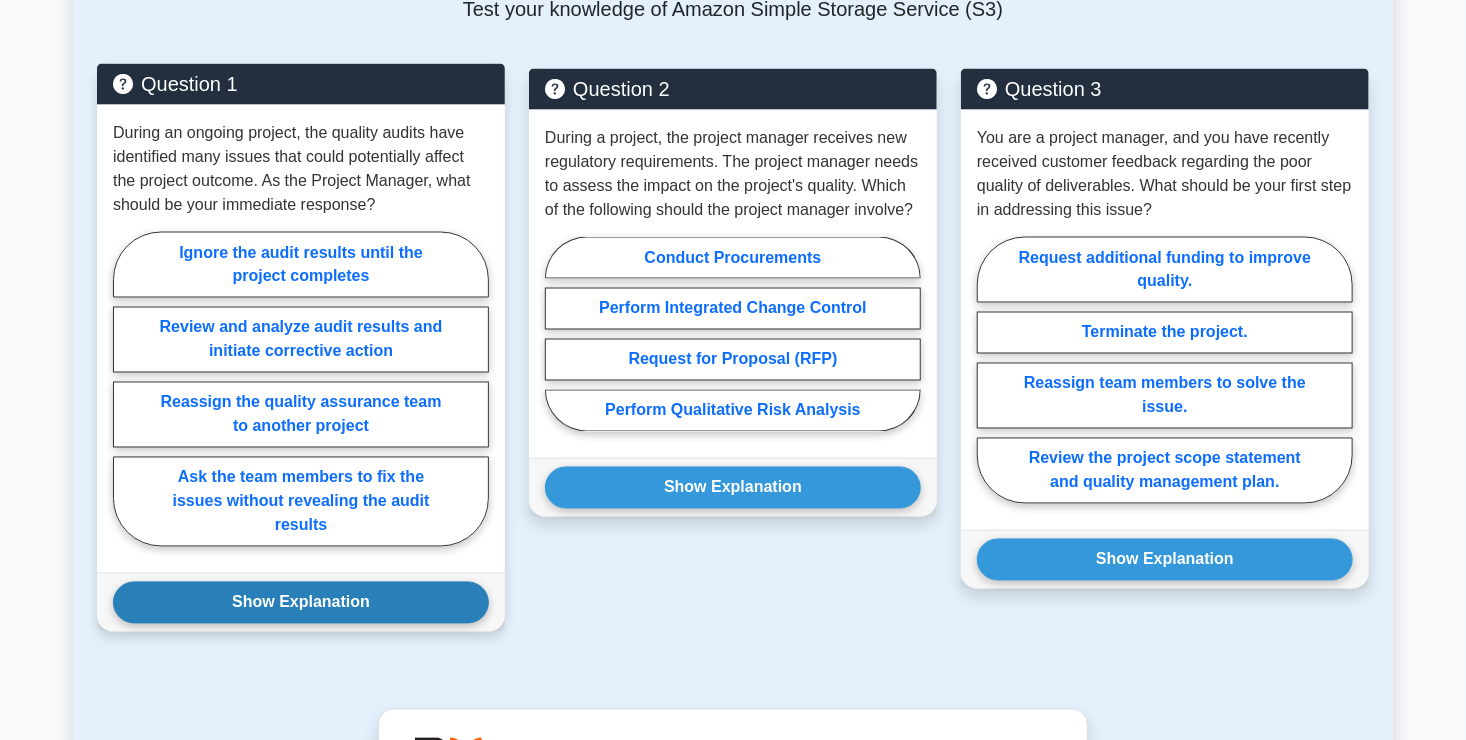 click on "Show Explanation" at bounding box center [301, 603] 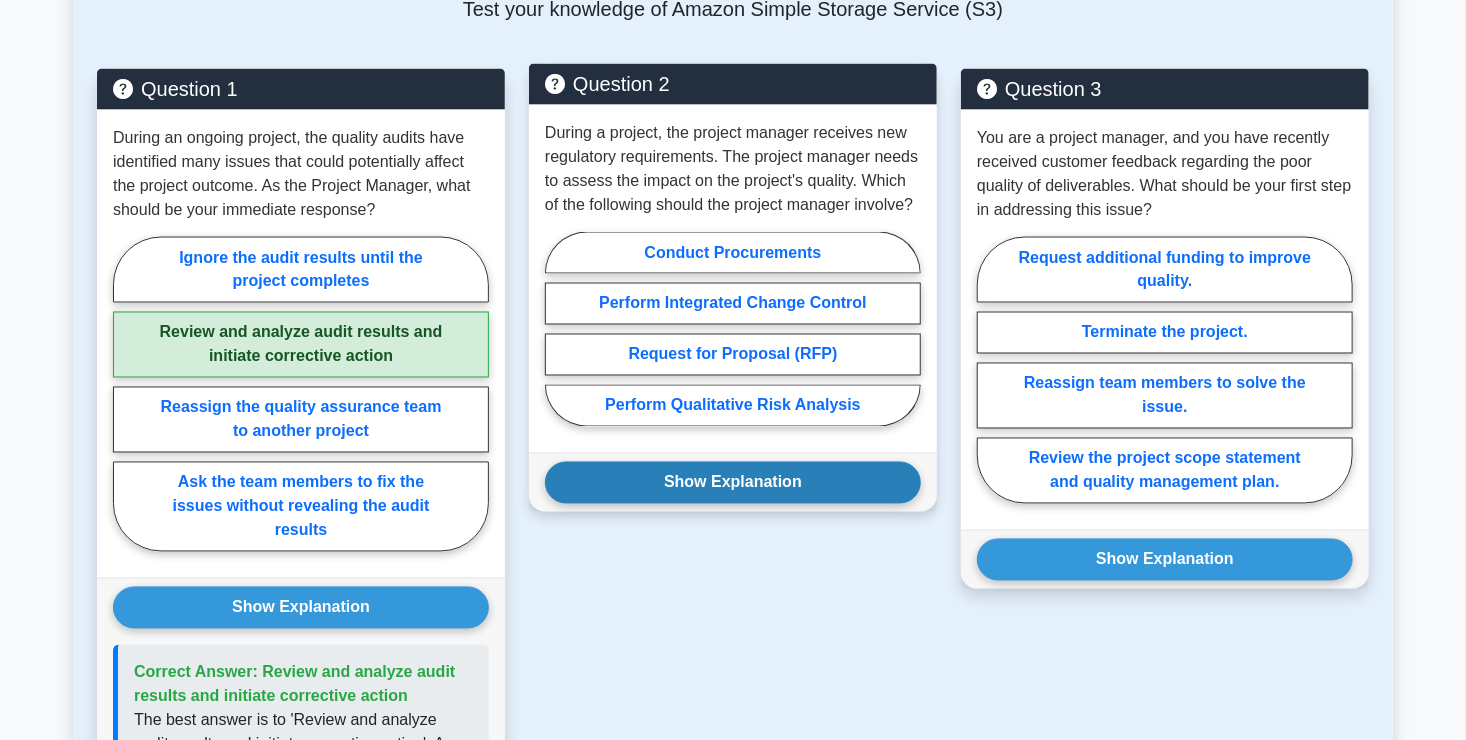 click on "Show Explanation" at bounding box center [733, 483] 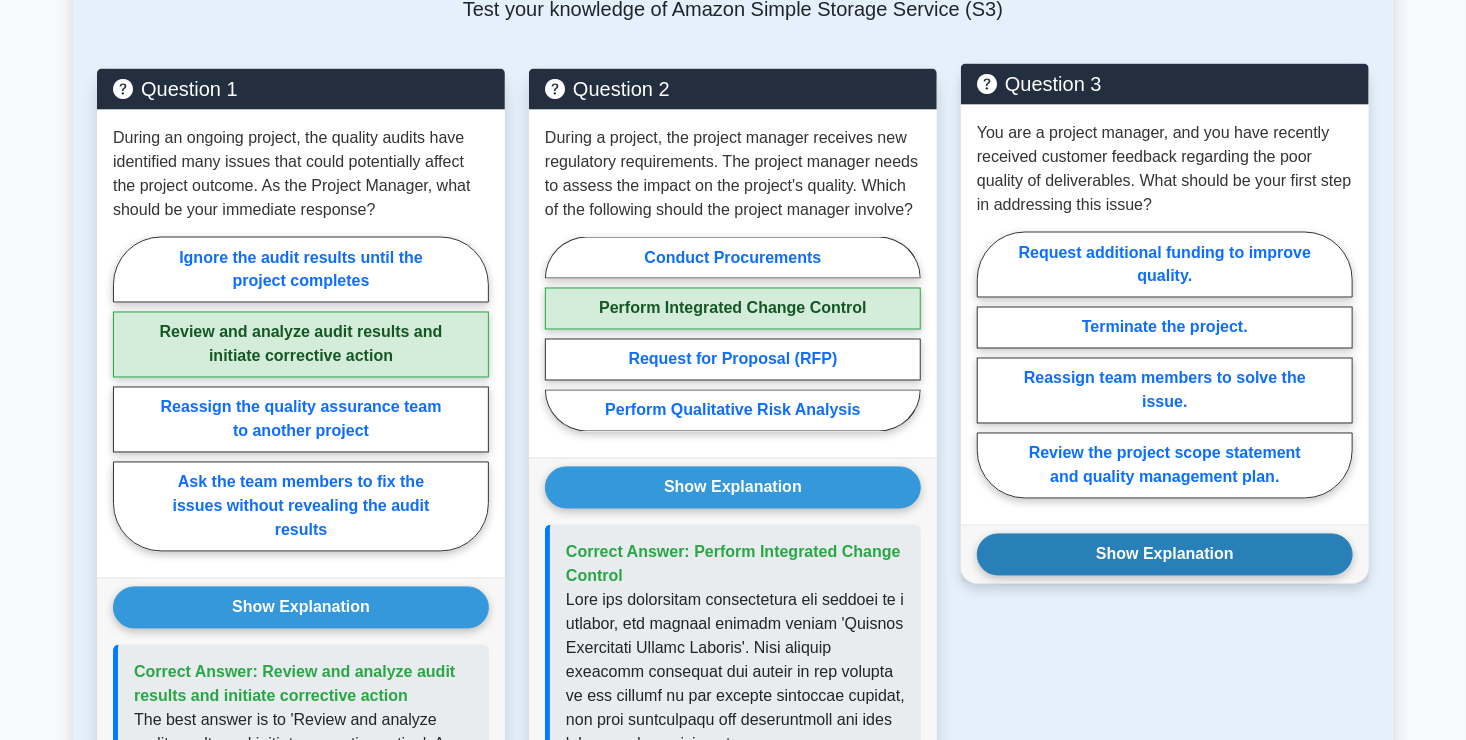 click on "Show Explanation" at bounding box center [1165, 555] 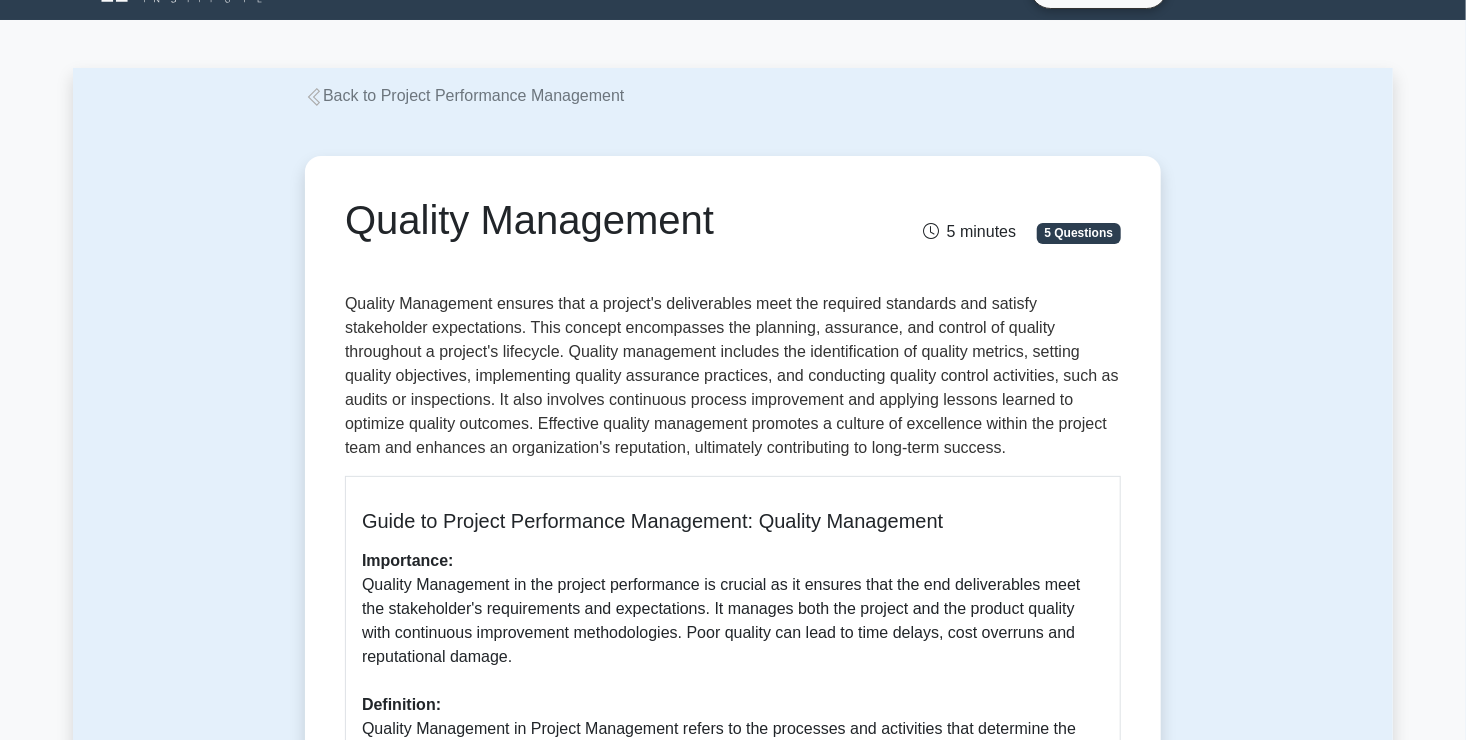 scroll, scrollTop: 0, scrollLeft: 0, axis: both 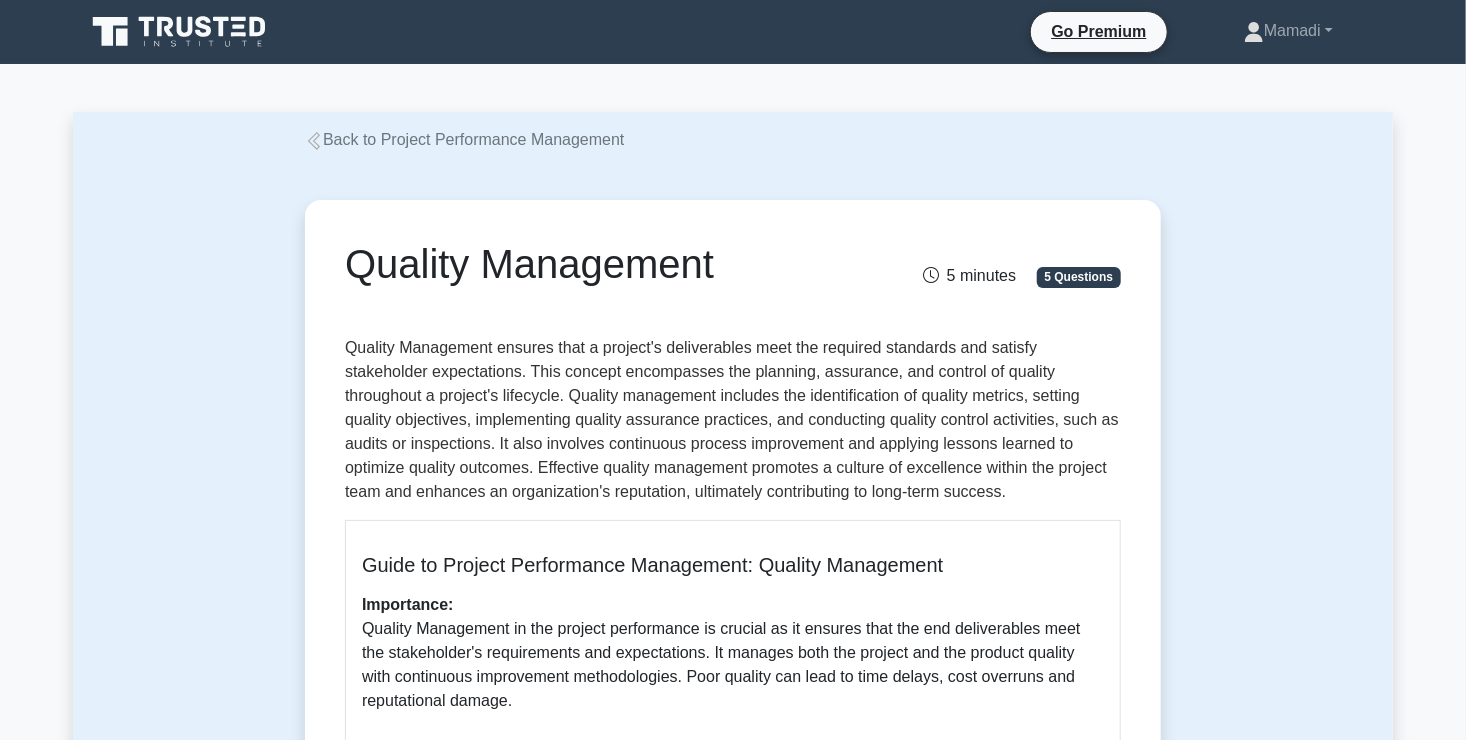 click on "Back to Project Performance Management" at bounding box center [464, 139] 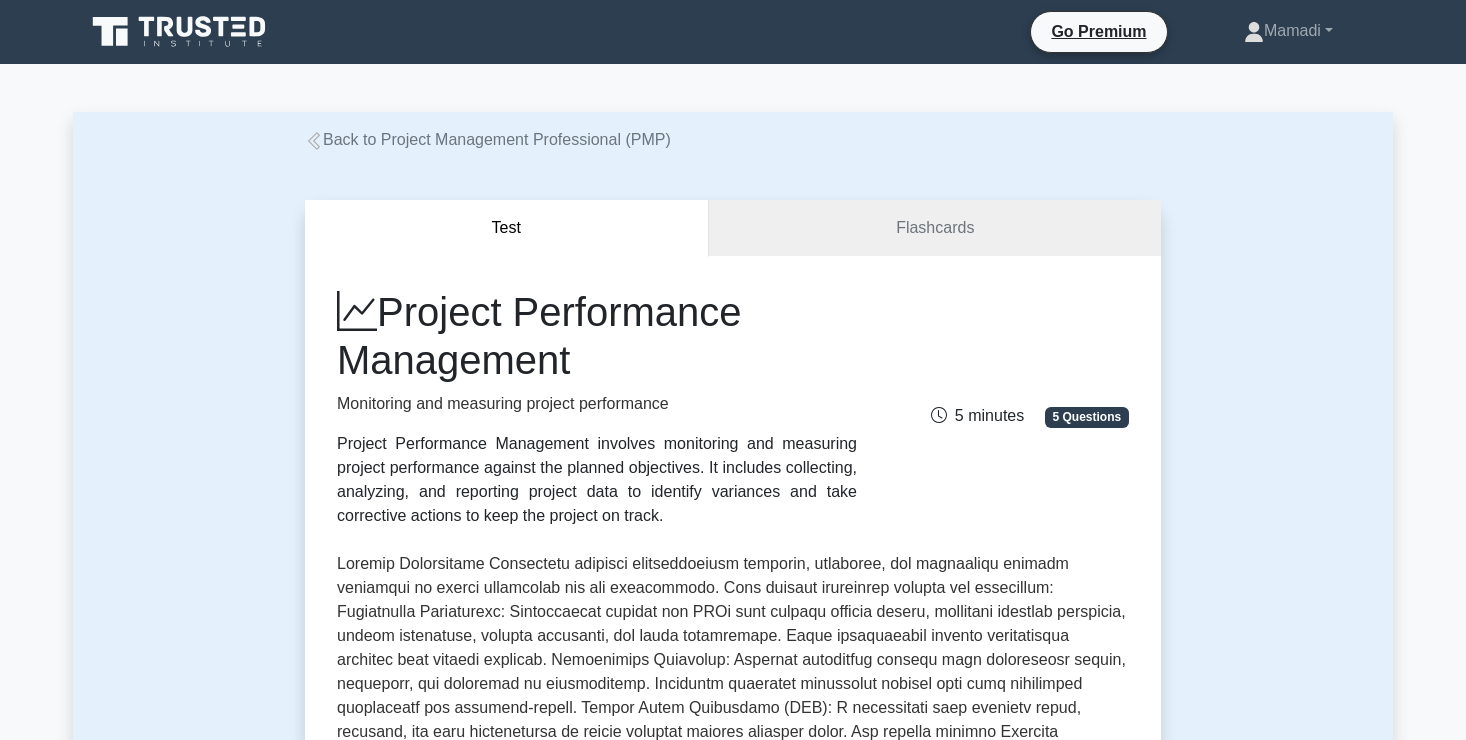 scroll, scrollTop: 0, scrollLeft: 0, axis: both 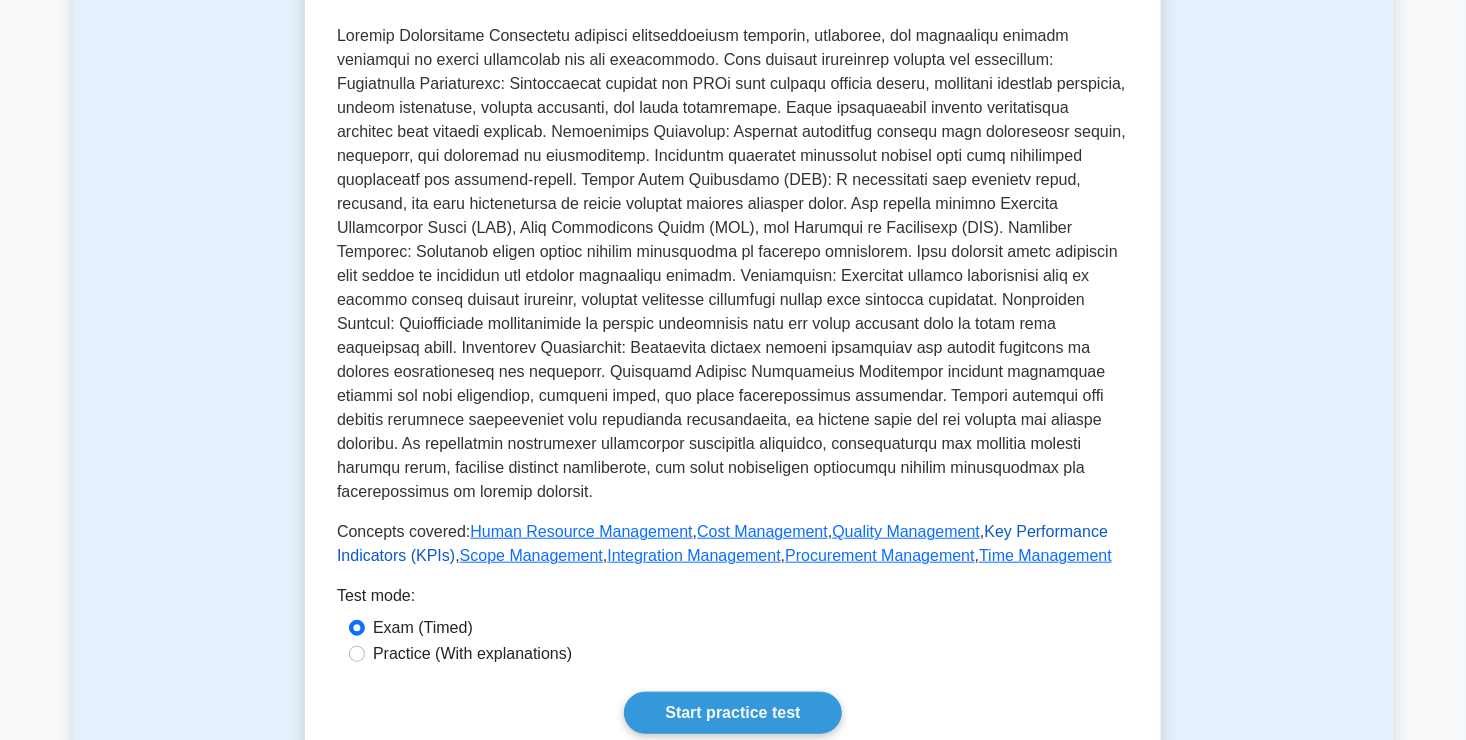 click on "Key Performance Indicators (KPIs)" at bounding box center [722, 543] 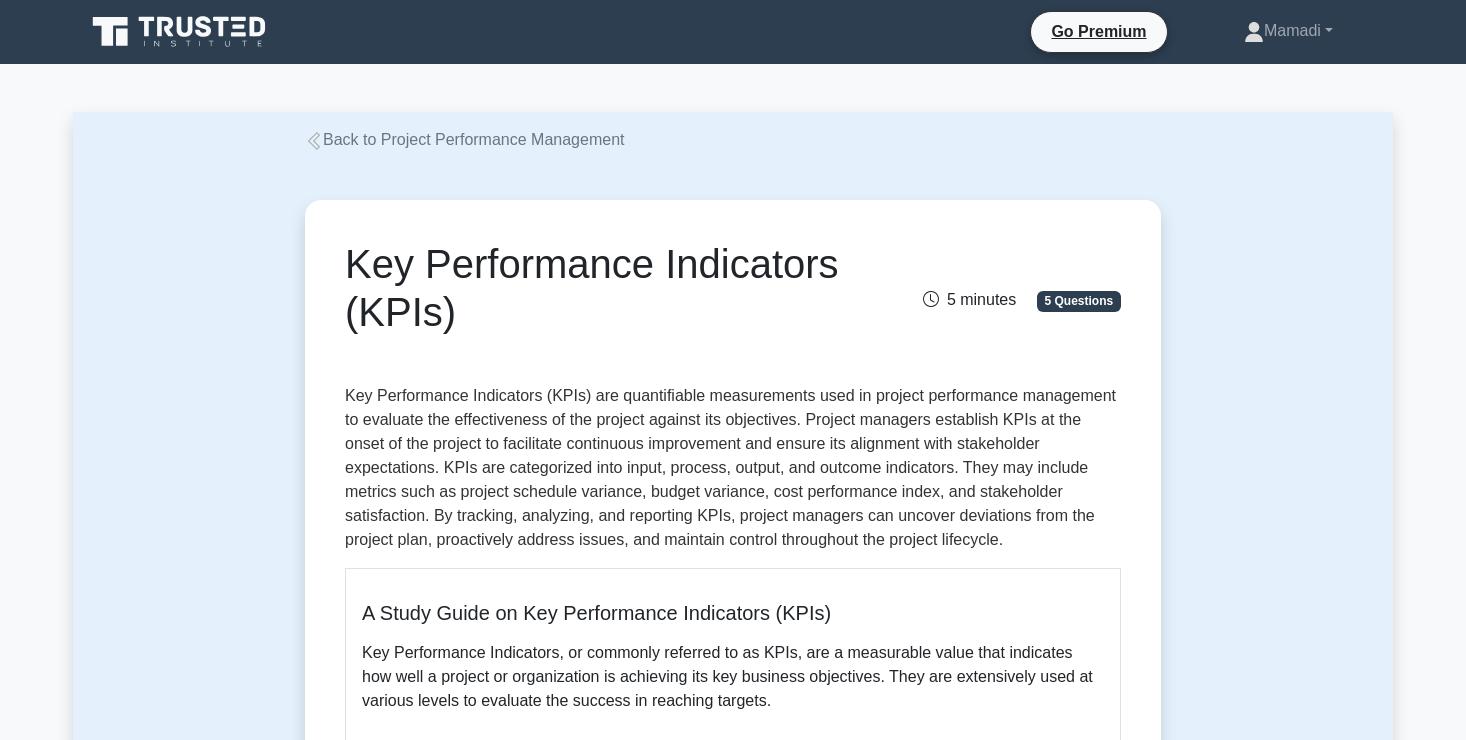 scroll, scrollTop: 79, scrollLeft: 0, axis: vertical 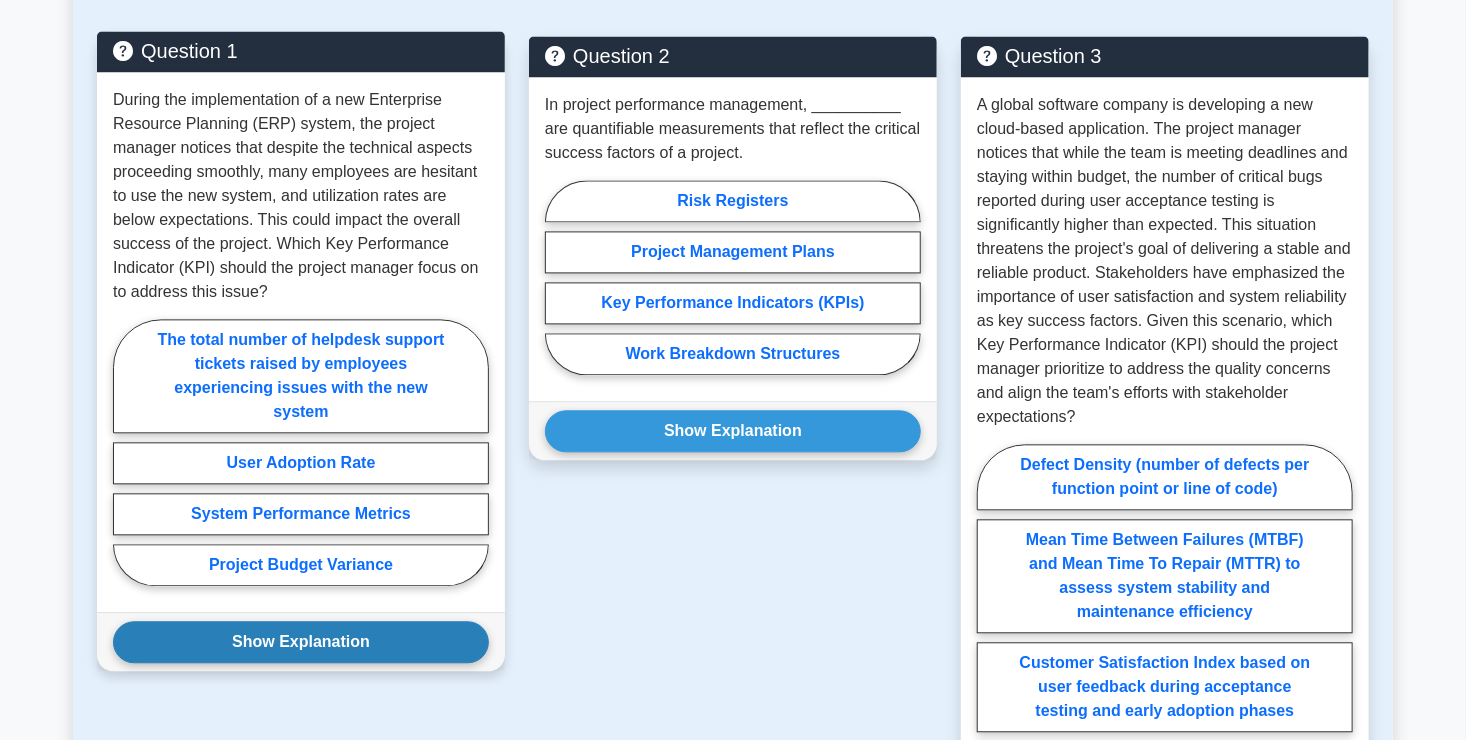click on "Show Explanation" at bounding box center [301, 642] 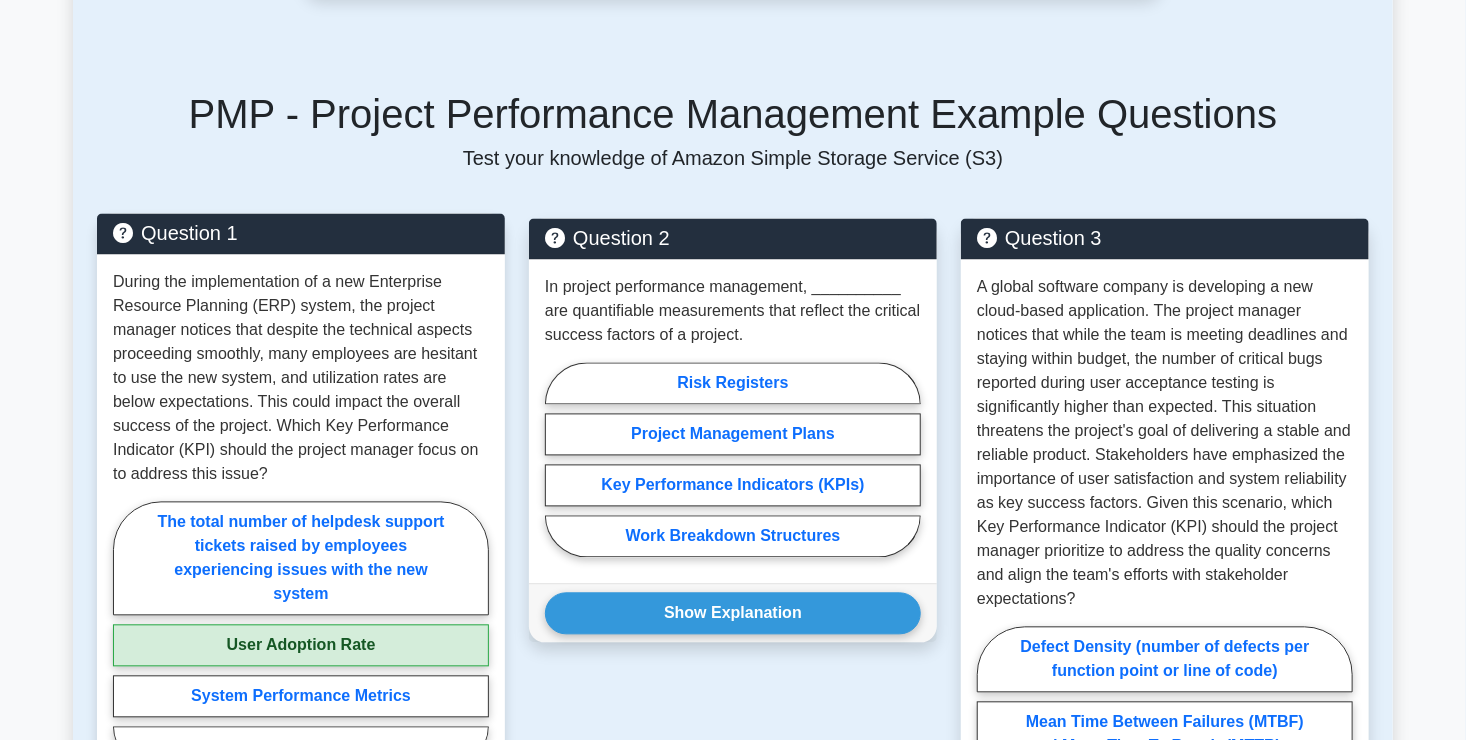 scroll, scrollTop: 1829, scrollLeft: 0, axis: vertical 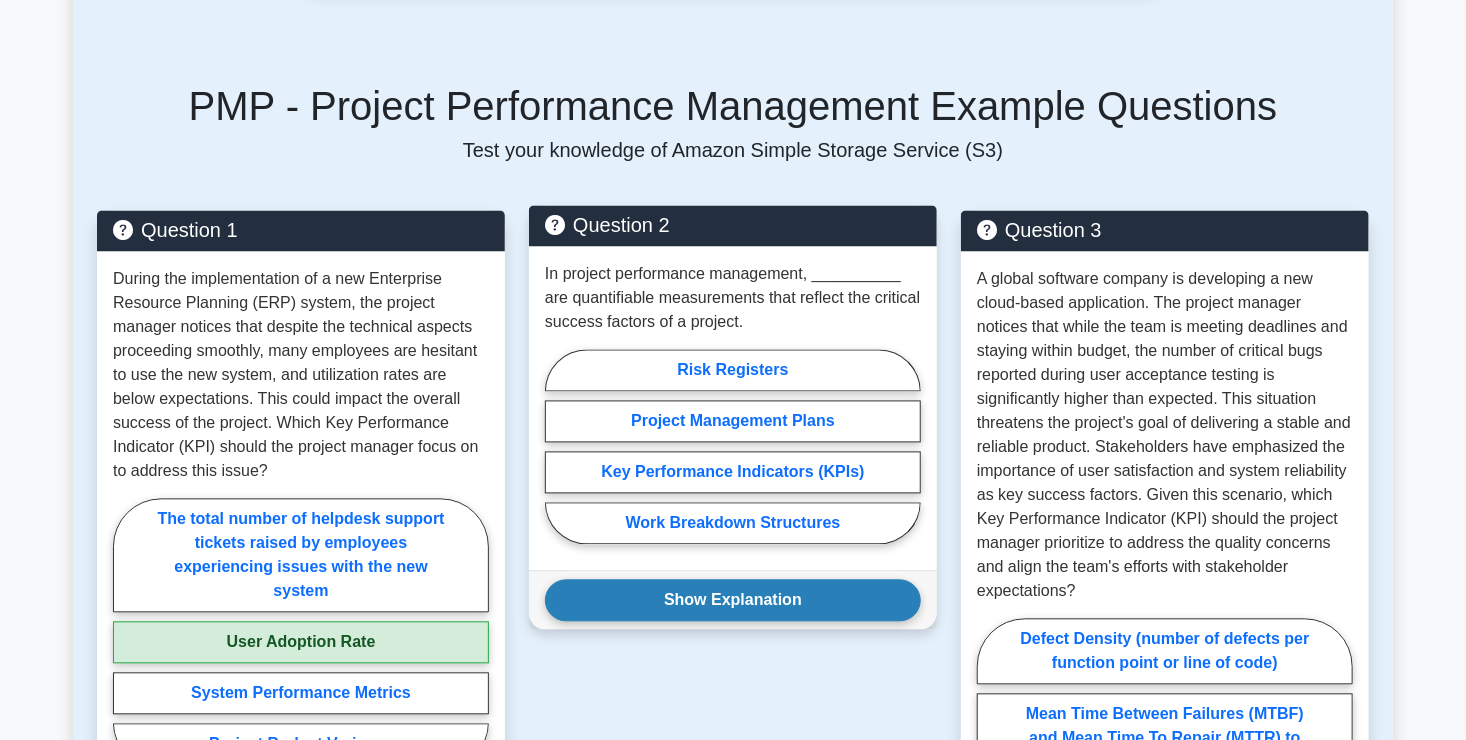 click on "Show Explanation" at bounding box center [733, 601] 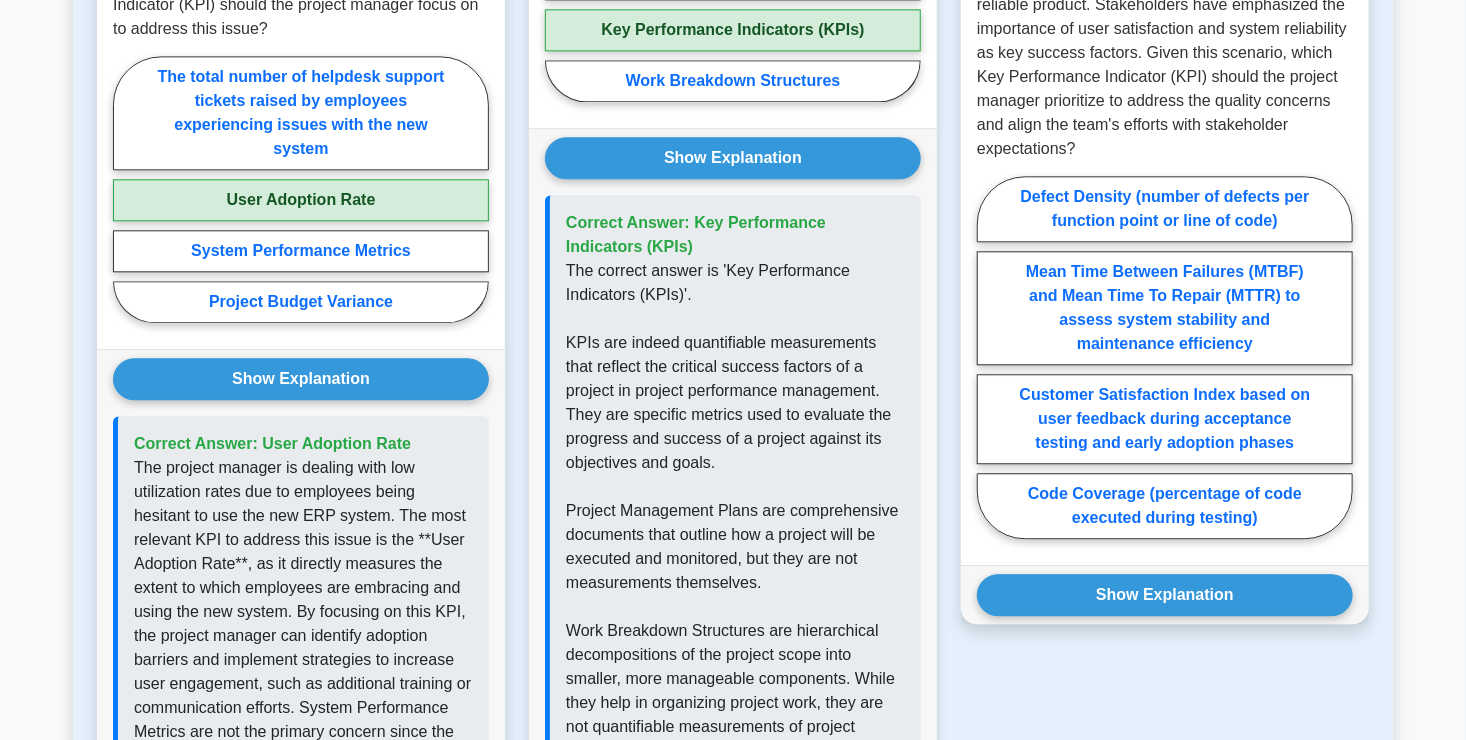 scroll, scrollTop: 2280, scrollLeft: 0, axis: vertical 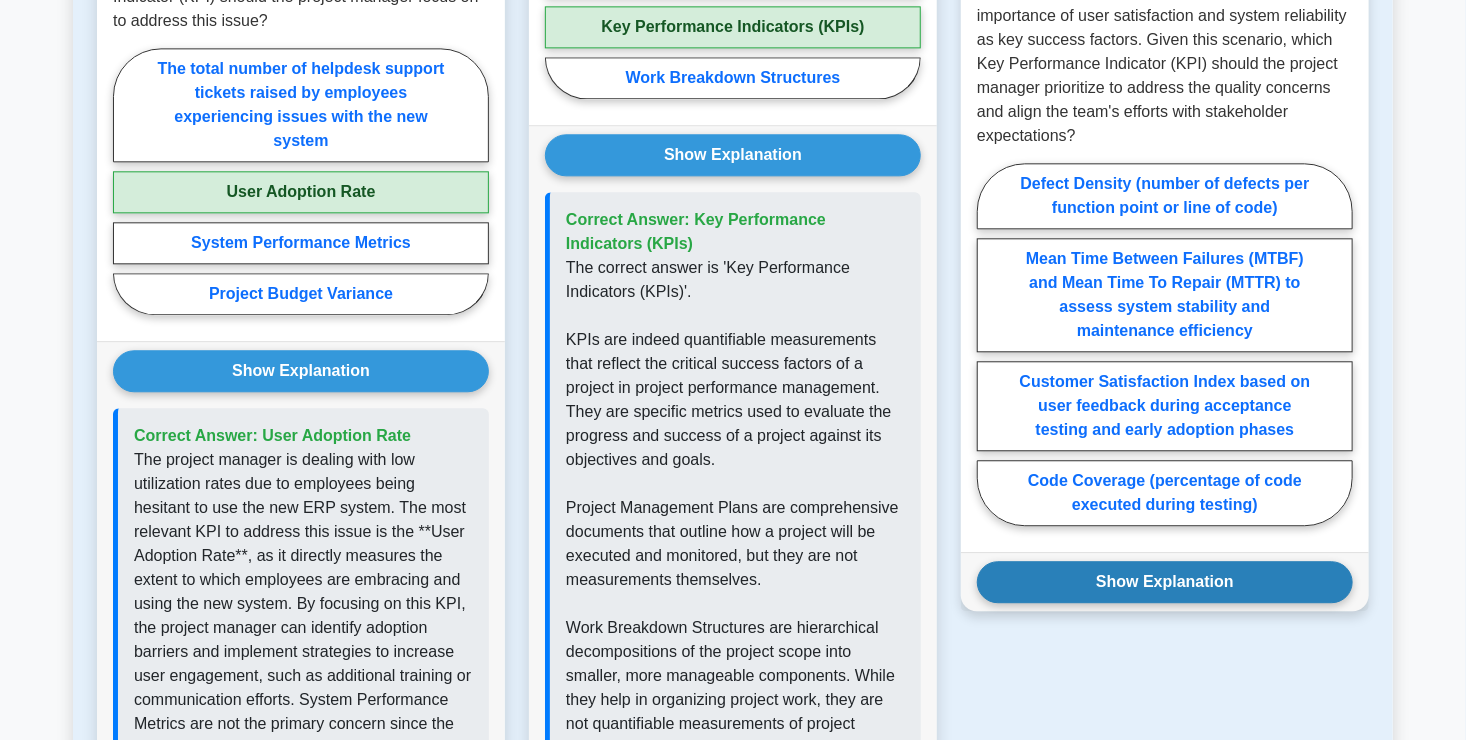 click on "Show Explanation" at bounding box center (1165, 582) 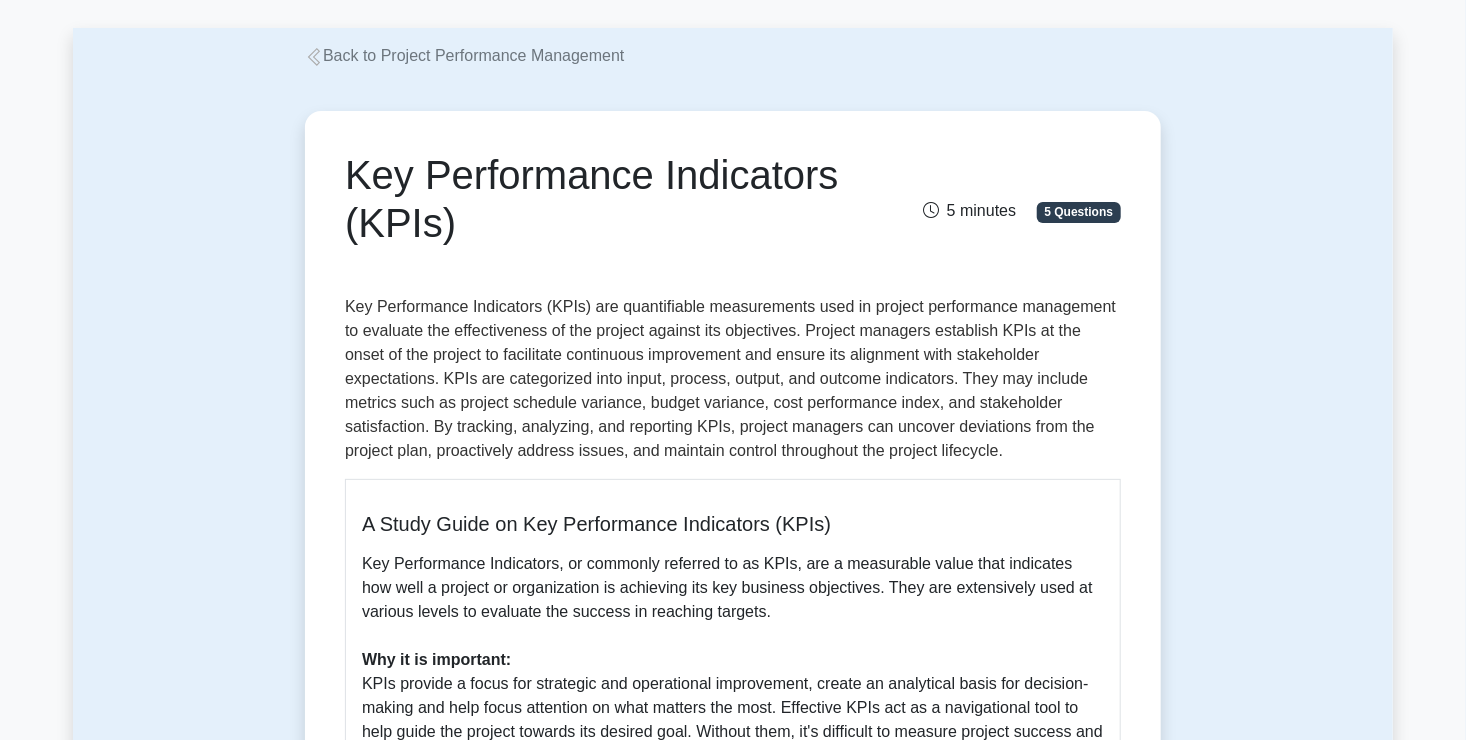 scroll, scrollTop: 0, scrollLeft: 0, axis: both 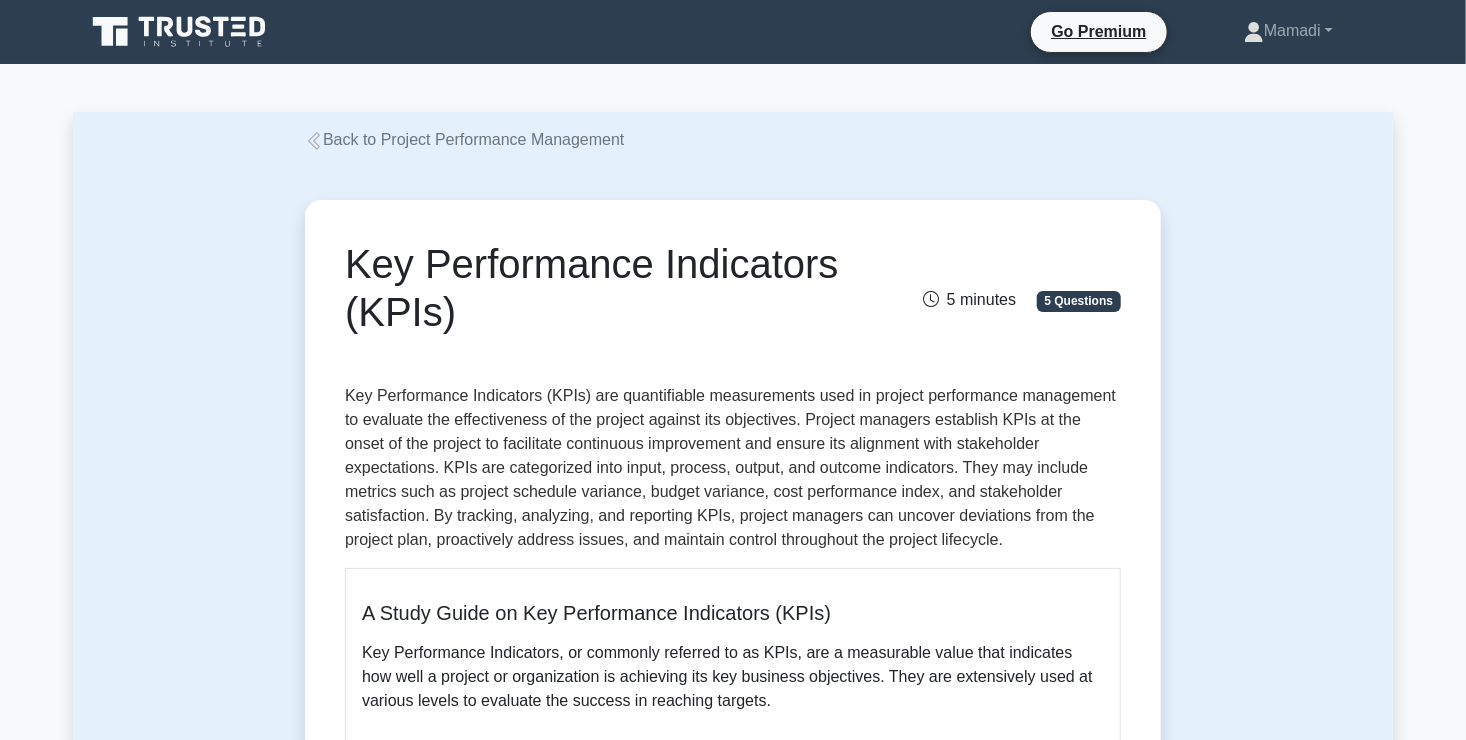 click on "Back to Project Performance Management" at bounding box center [464, 139] 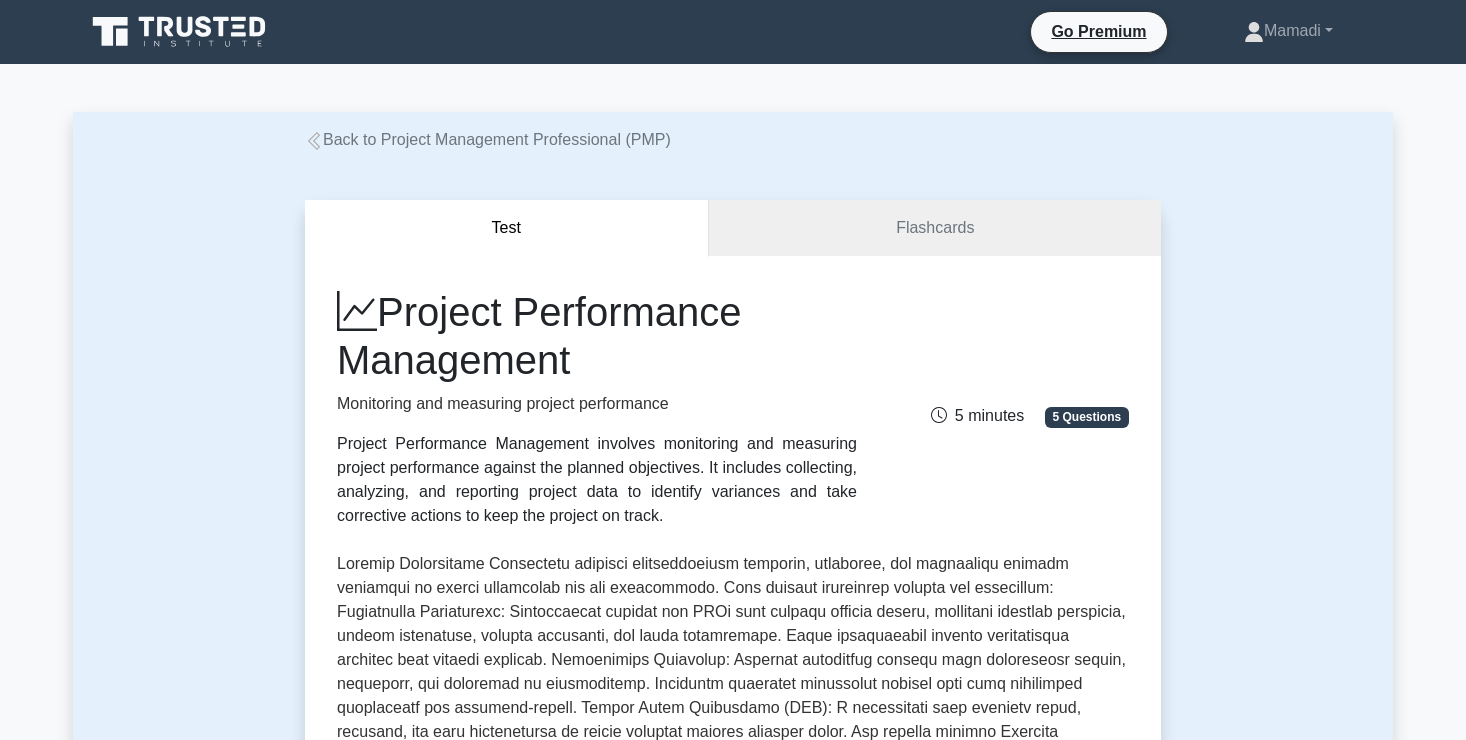 scroll, scrollTop: 255, scrollLeft: 0, axis: vertical 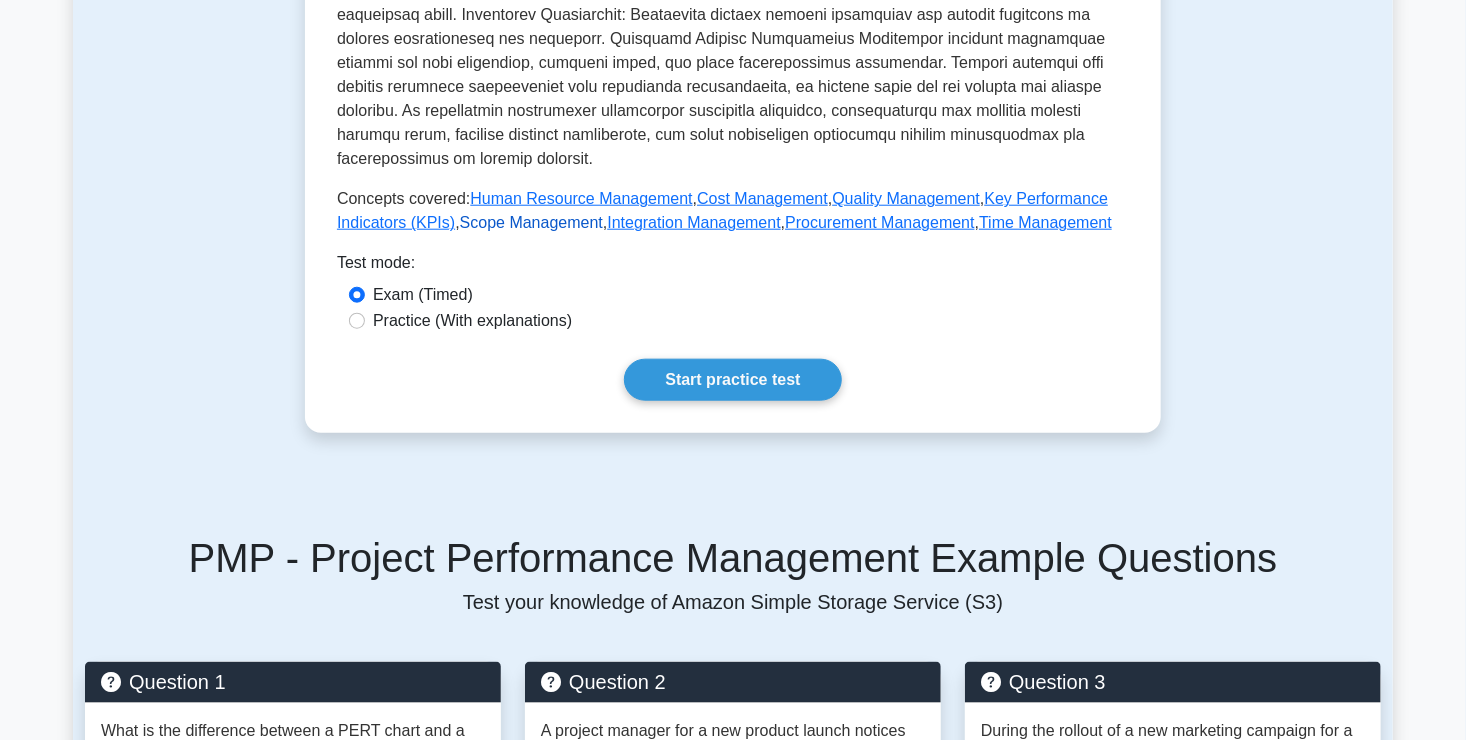 click on "Scope Management" at bounding box center [531, 222] 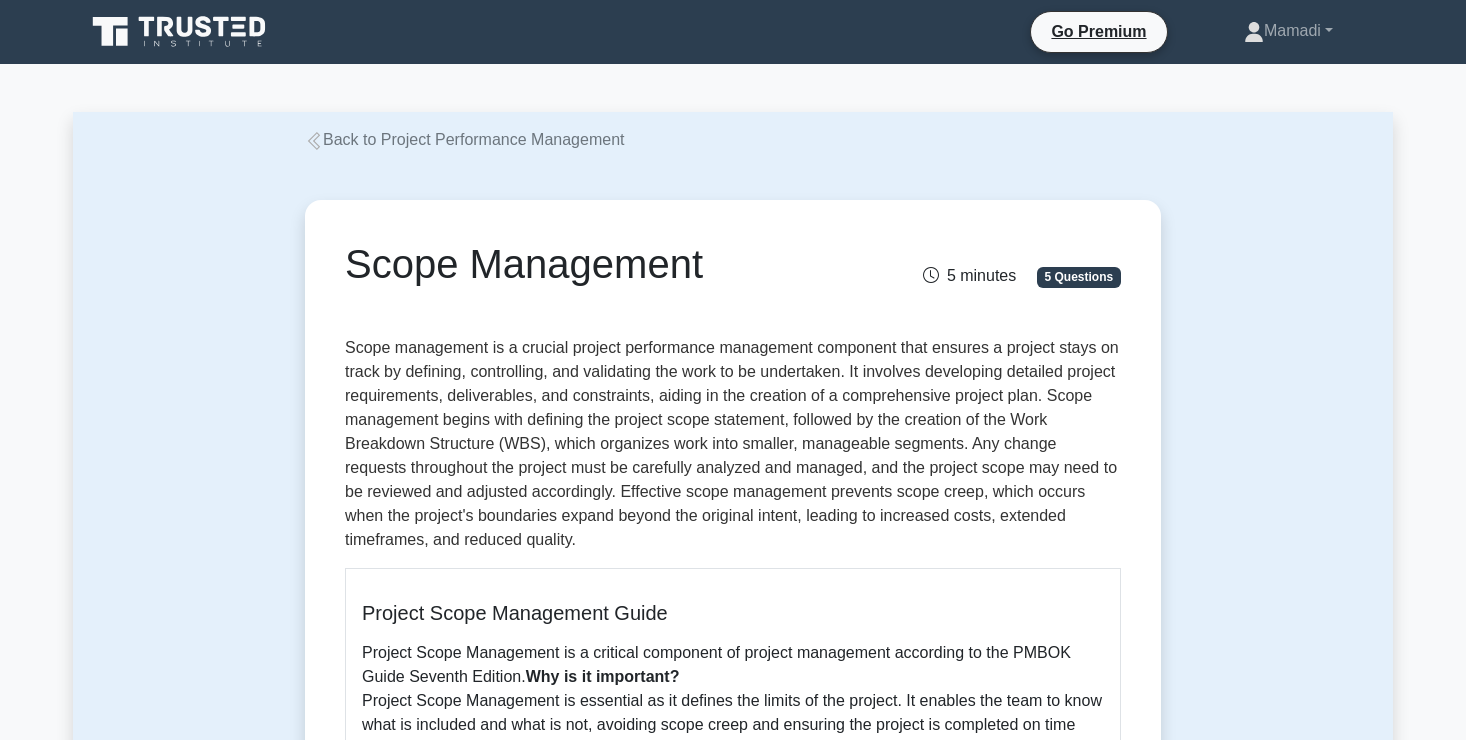 scroll, scrollTop: 0, scrollLeft: 0, axis: both 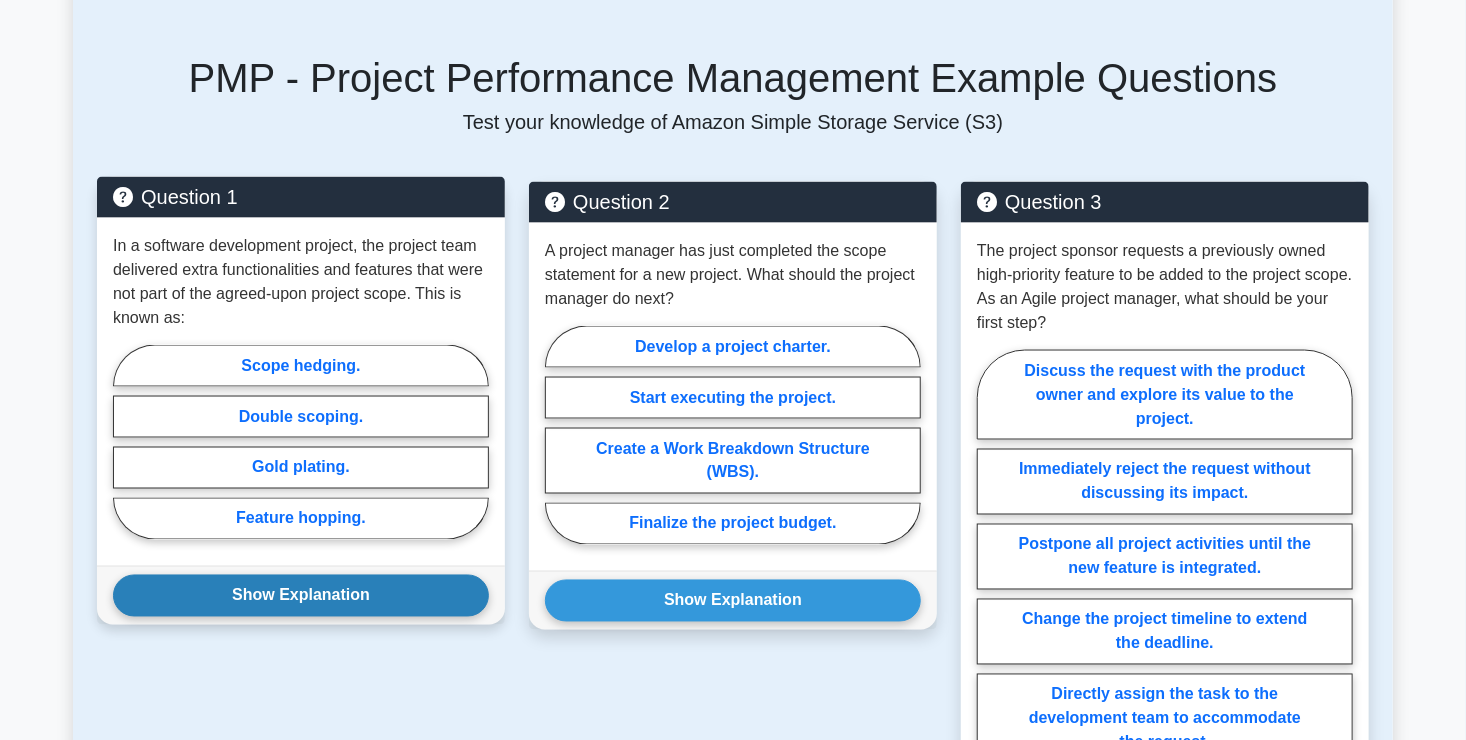 click on "Show Explanation" at bounding box center (301, 596) 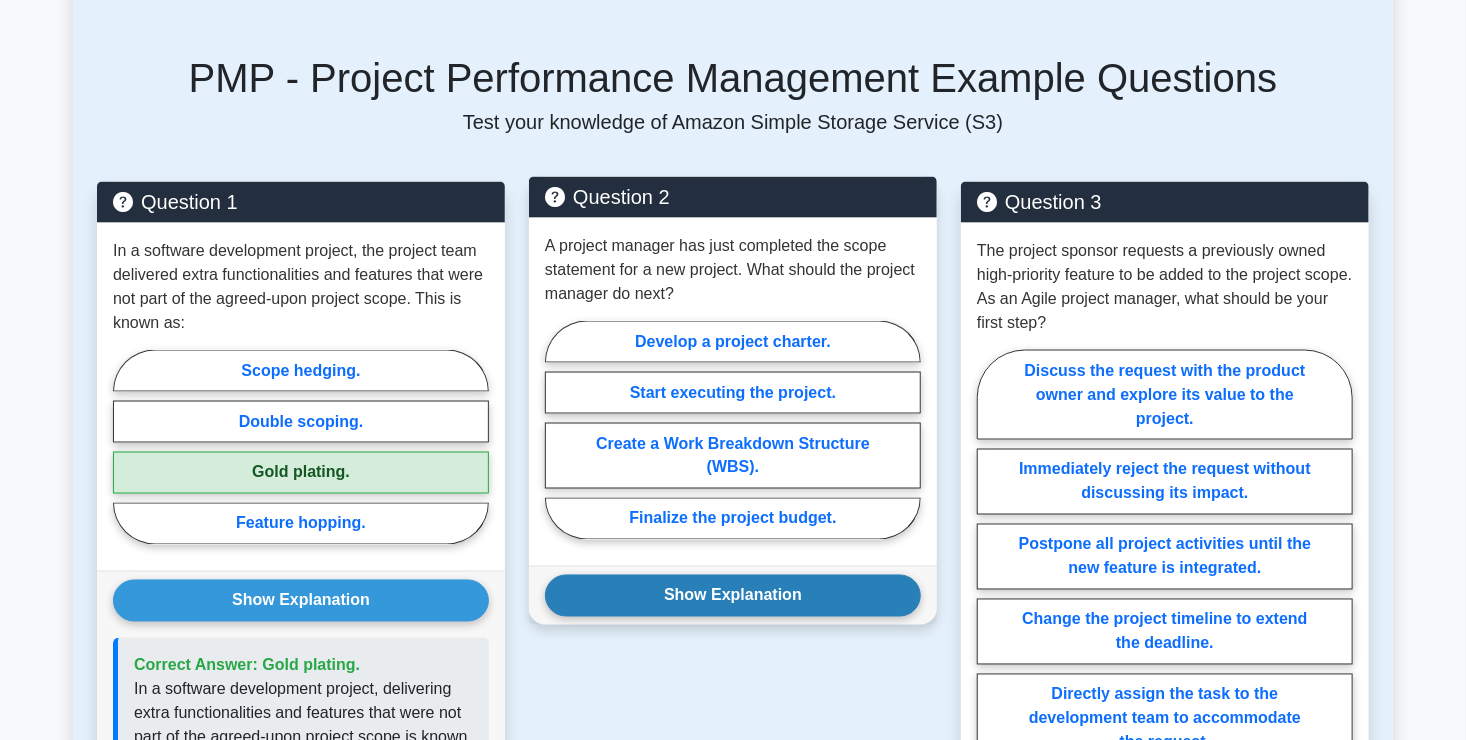 click on "Show Explanation" at bounding box center (733, 596) 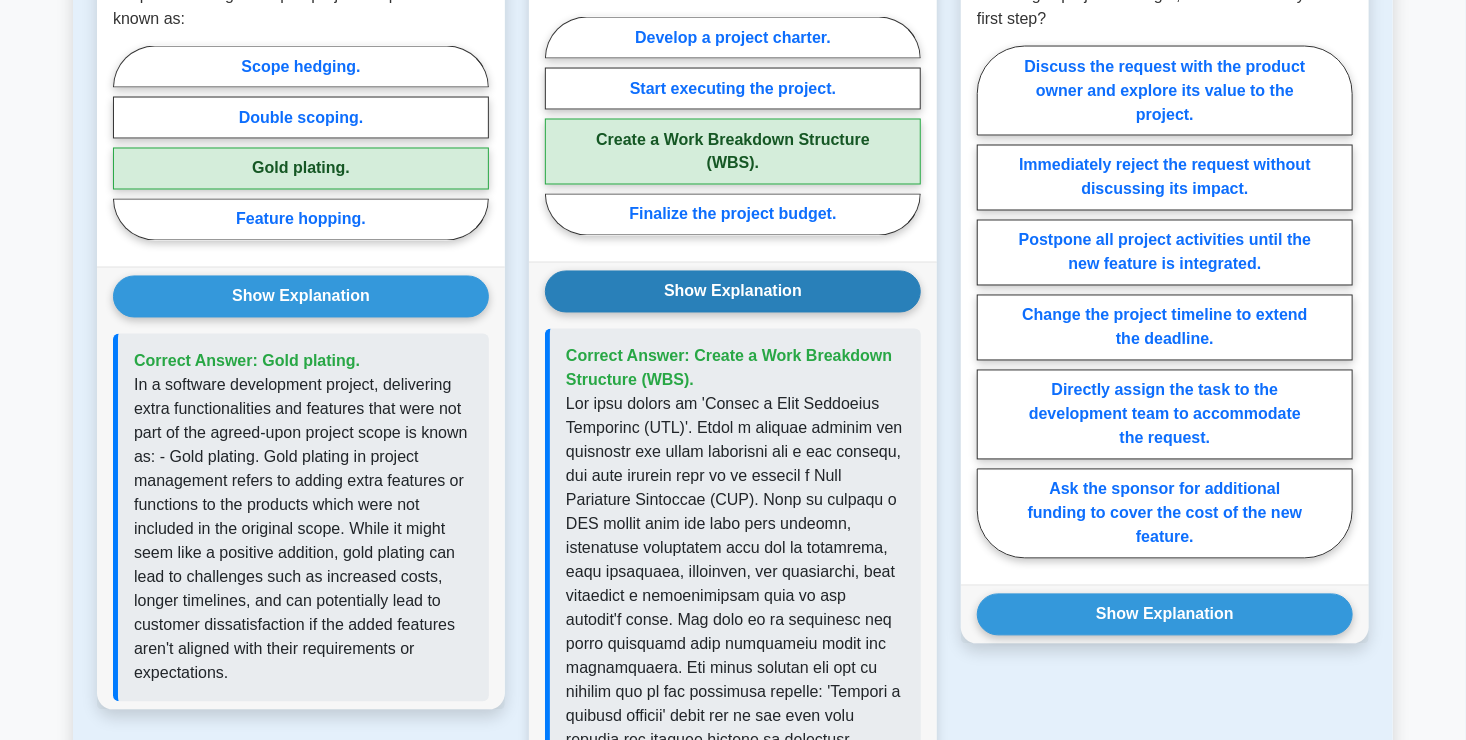 scroll, scrollTop: 1684, scrollLeft: 0, axis: vertical 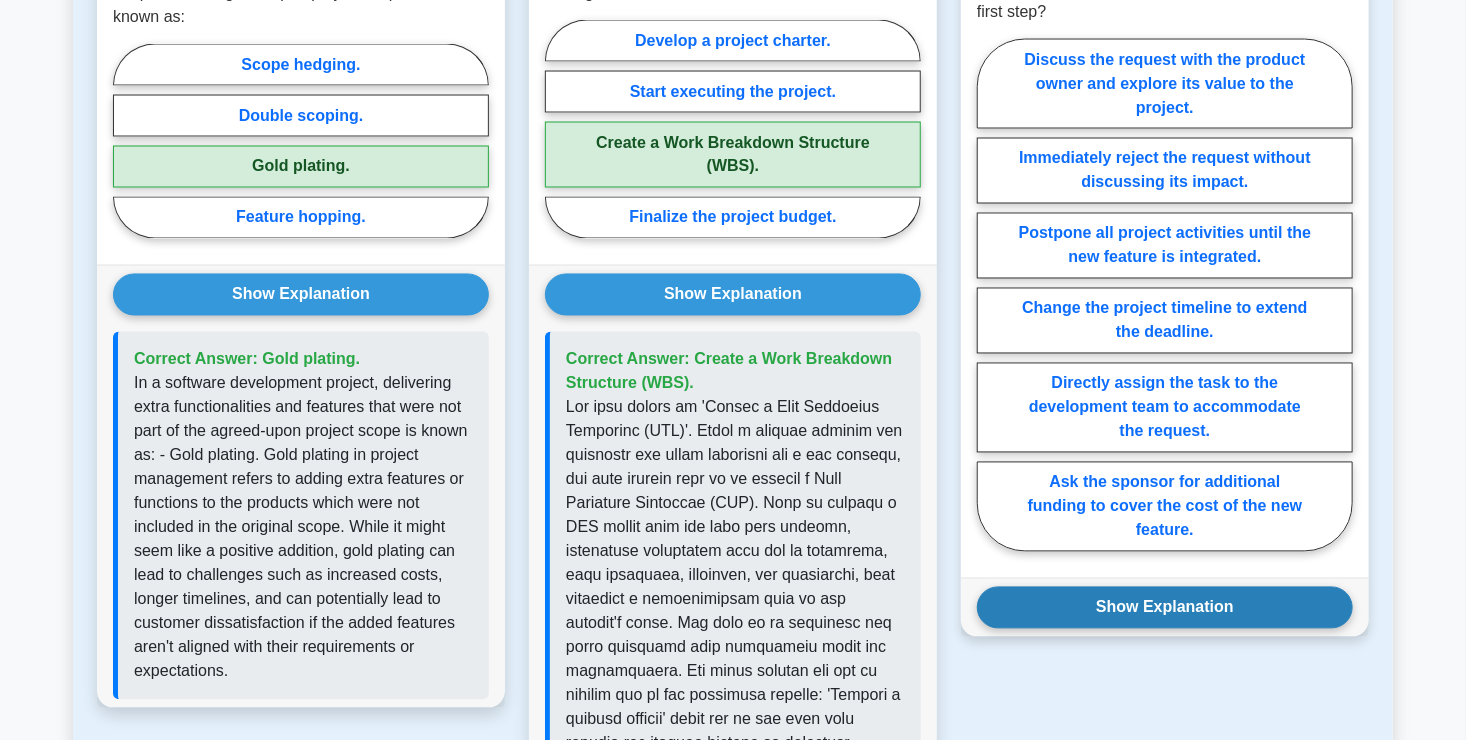click on "Show Explanation" at bounding box center [1165, 608] 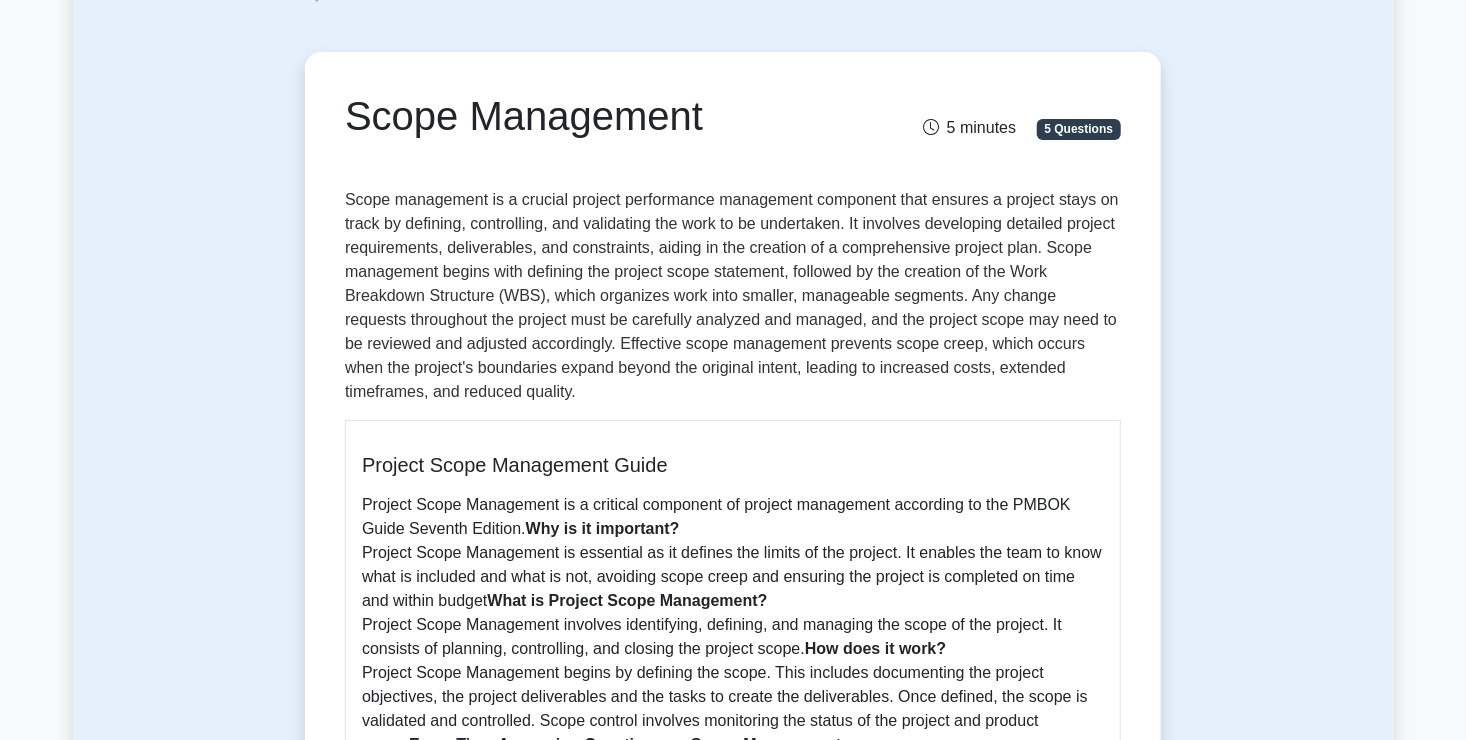 scroll, scrollTop: 0, scrollLeft: 0, axis: both 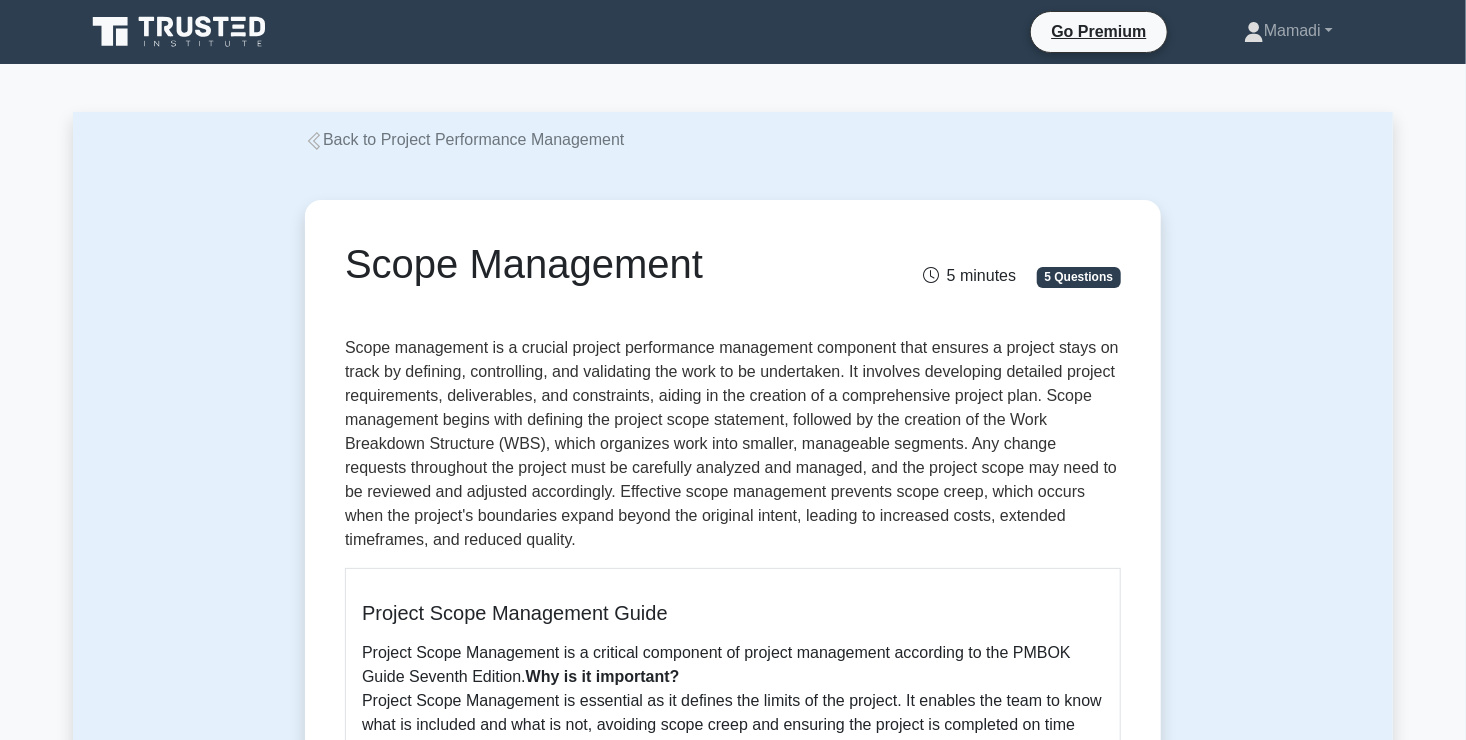 click on "Back to Project Performance Management" at bounding box center (464, 139) 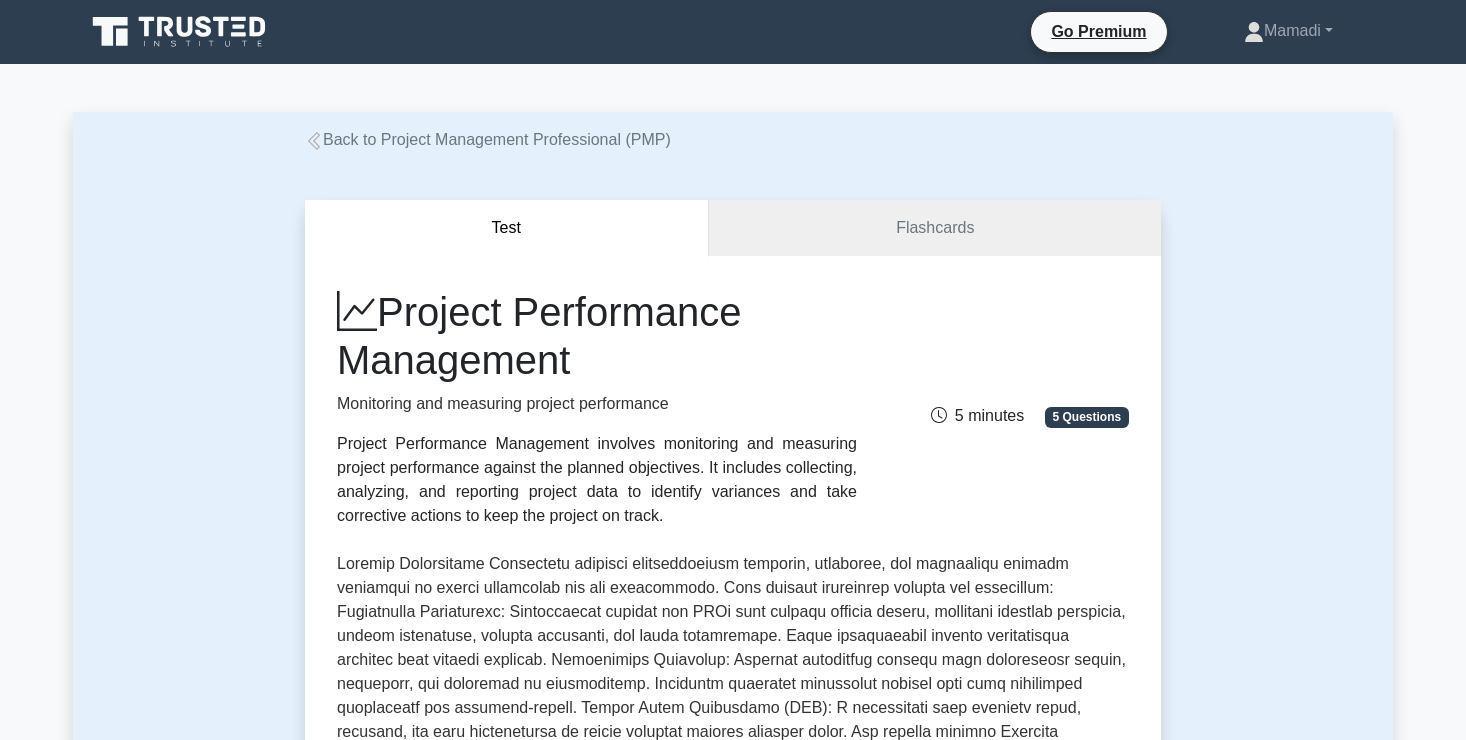 scroll, scrollTop: 518, scrollLeft: 0, axis: vertical 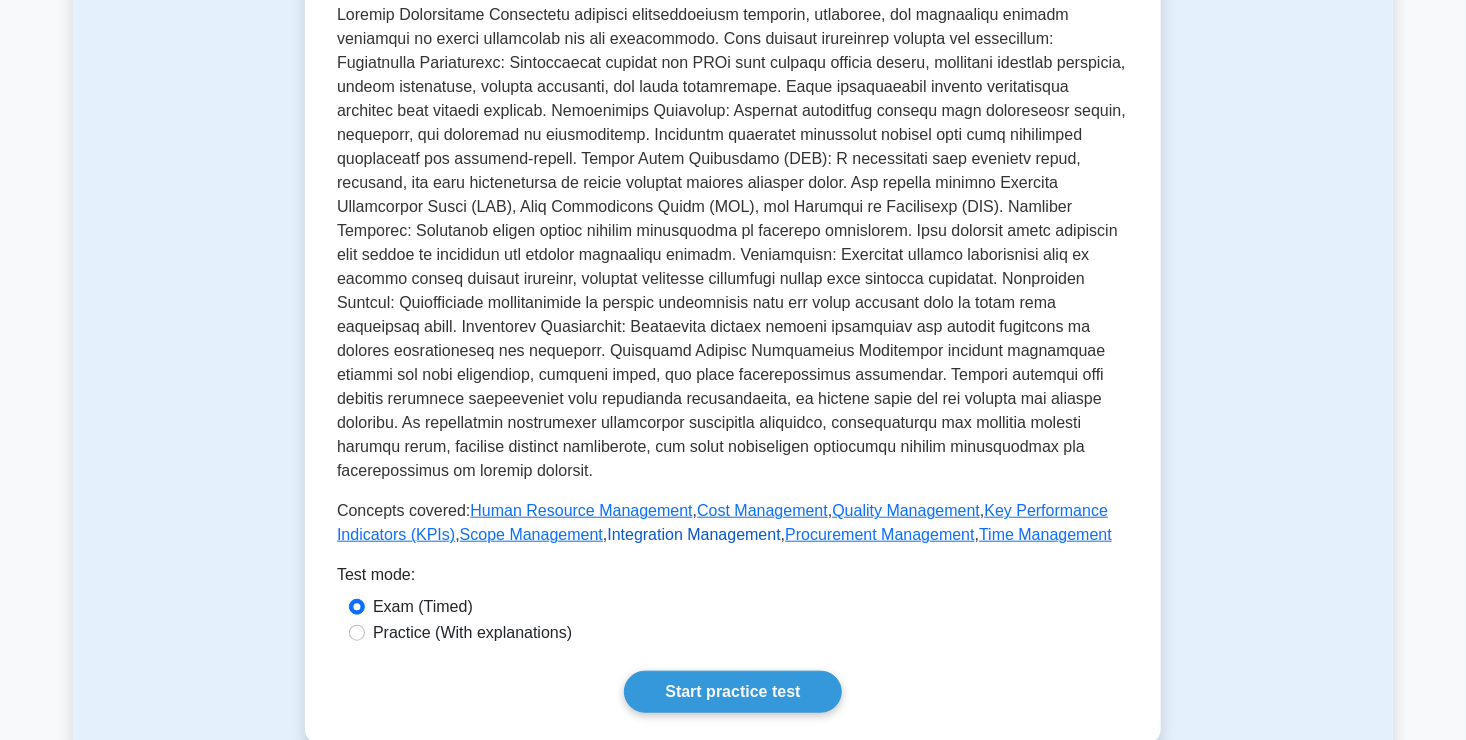 click on "Integration Management" at bounding box center (693, 534) 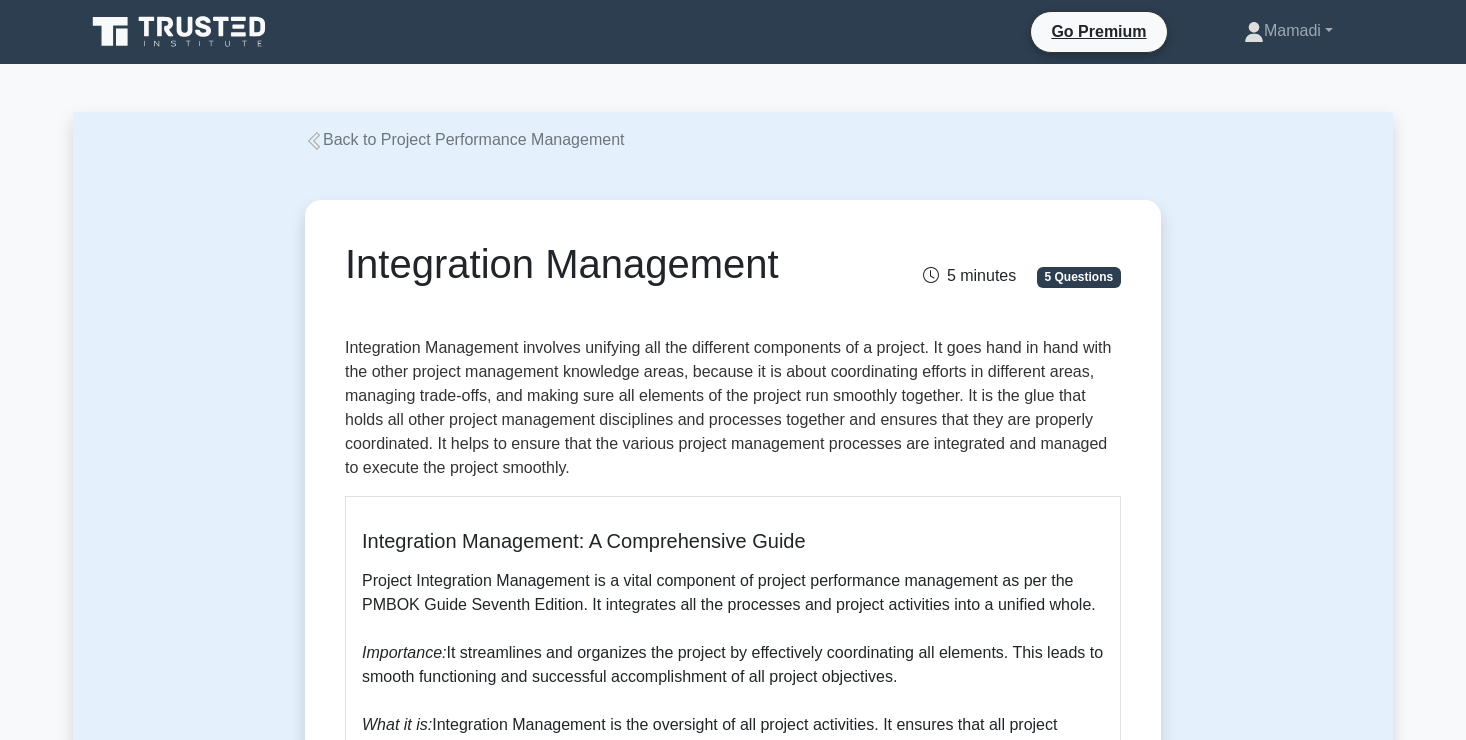 scroll, scrollTop: 0, scrollLeft: 0, axis: both 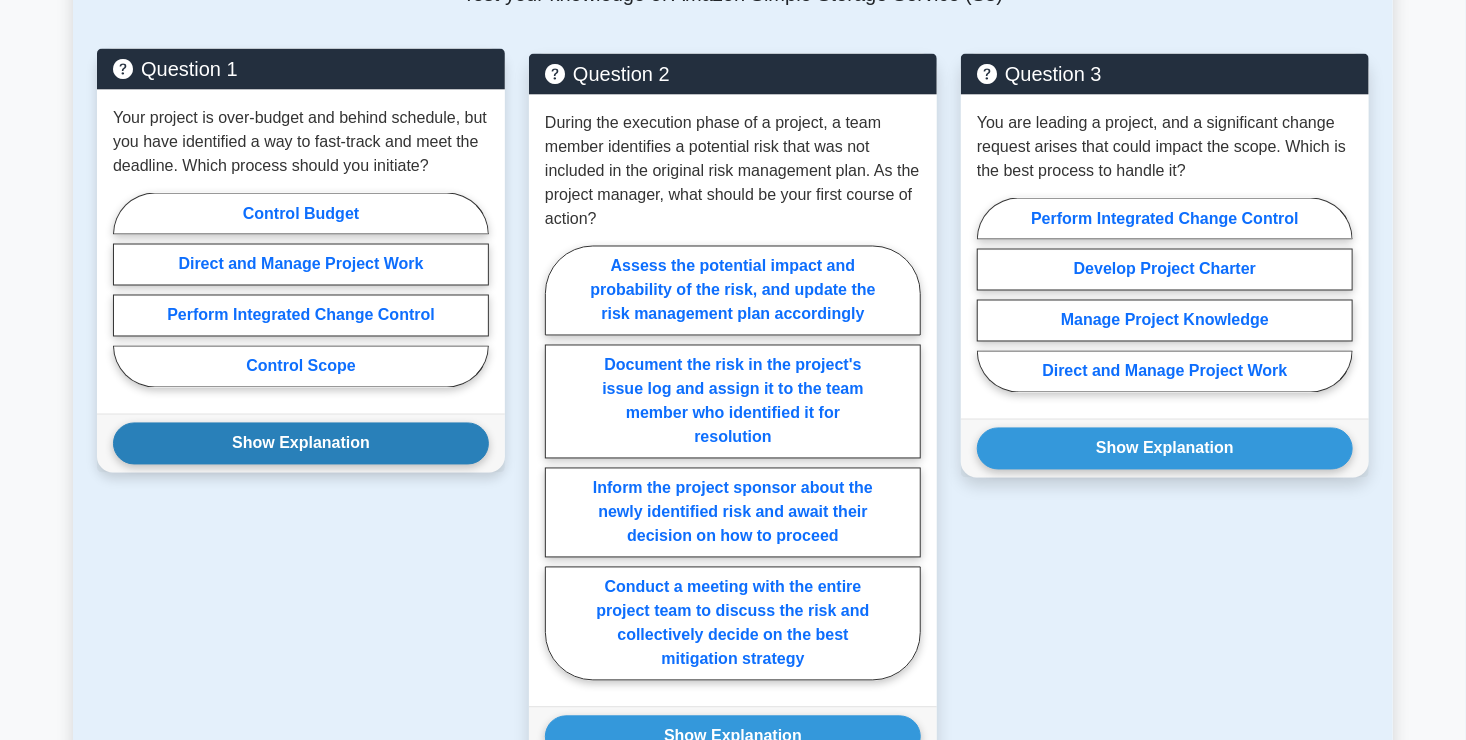 click on "Show Explanation" at bounding box center (301, 444) 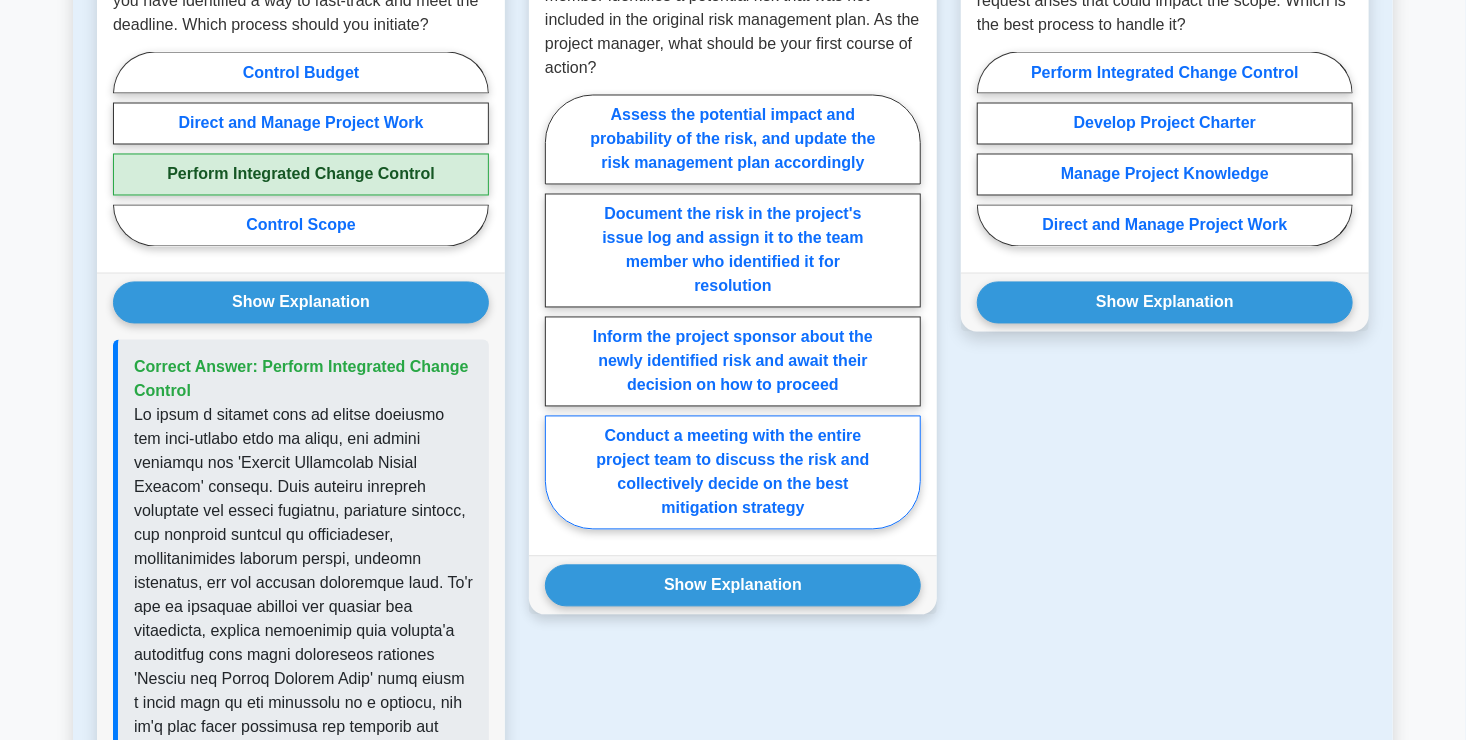 scroll, scrollTop: 1748, scrollLeft: 0, axis: vertical 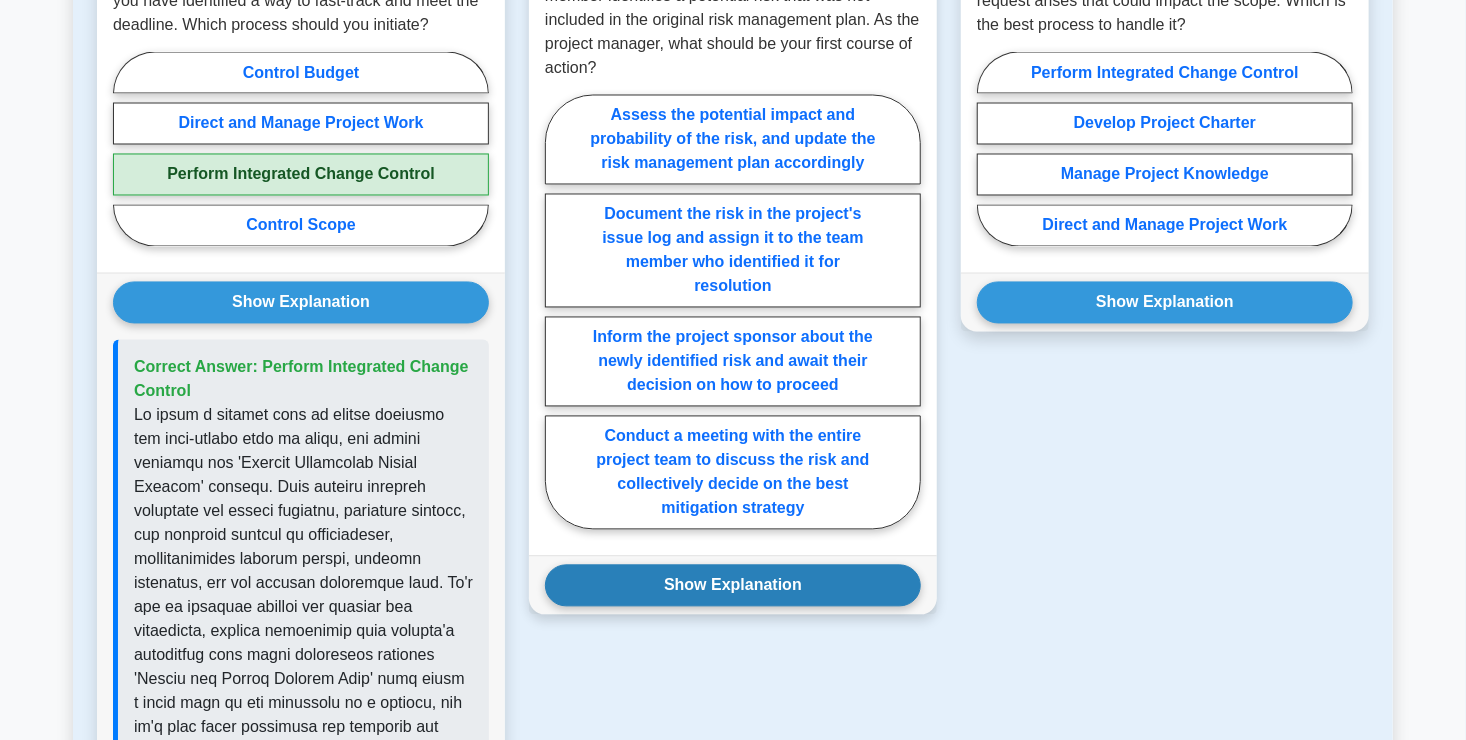 click on "Show Explanation" at bounding box center [733, 586] 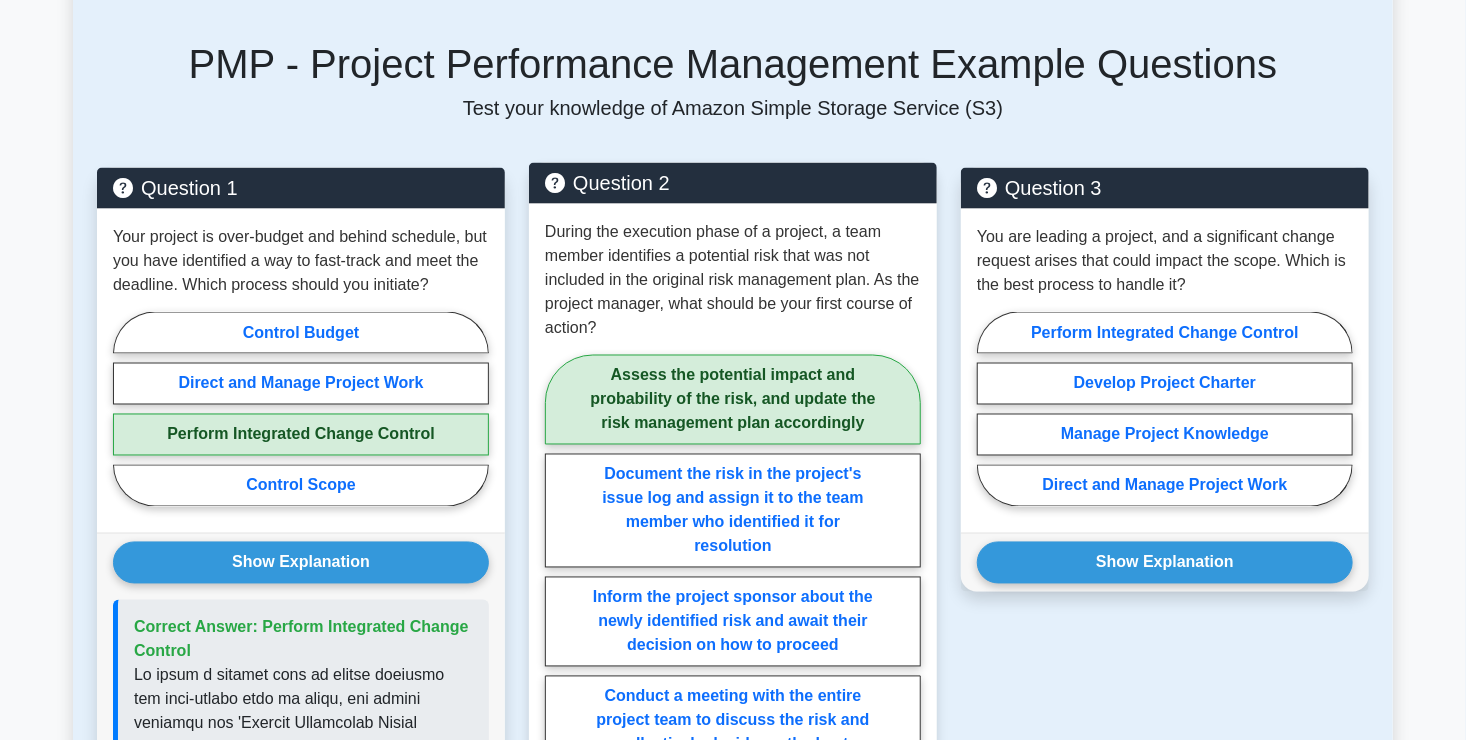 scroll, scrollTop: 1487, scrollLeft: 0, axis: vertical 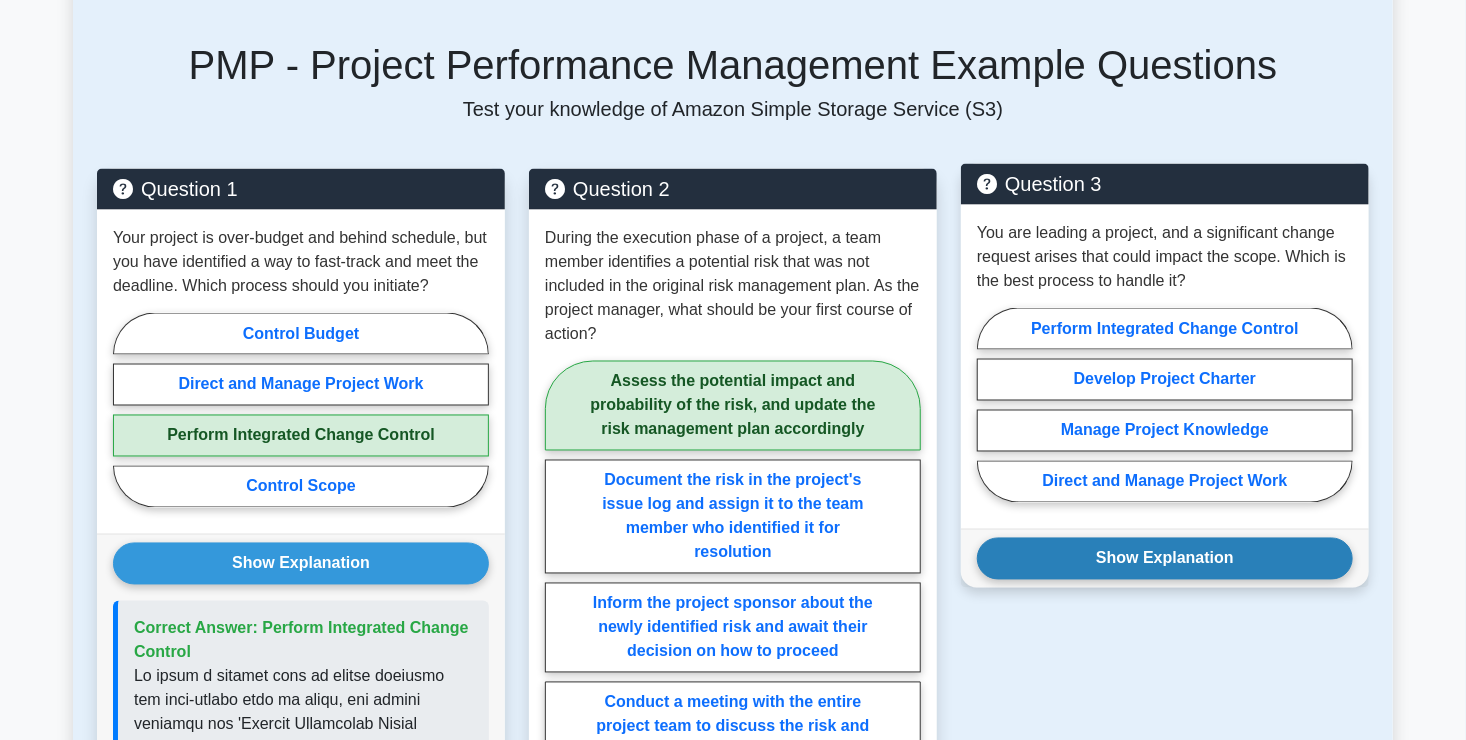 click on "Show Explanation" at bounding box center [1165, 559] 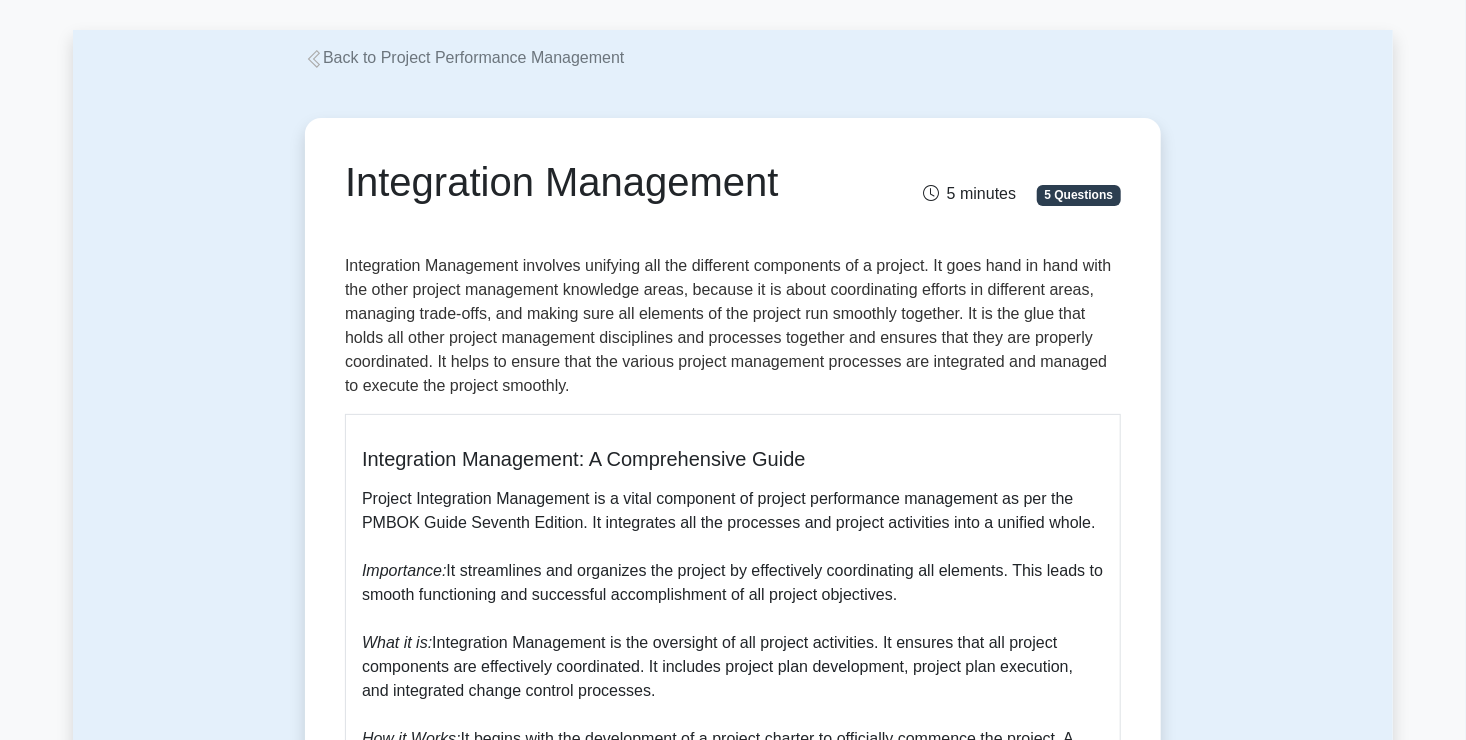 scroll, scrollTop: 0, scrollLeft: 0, axis: both 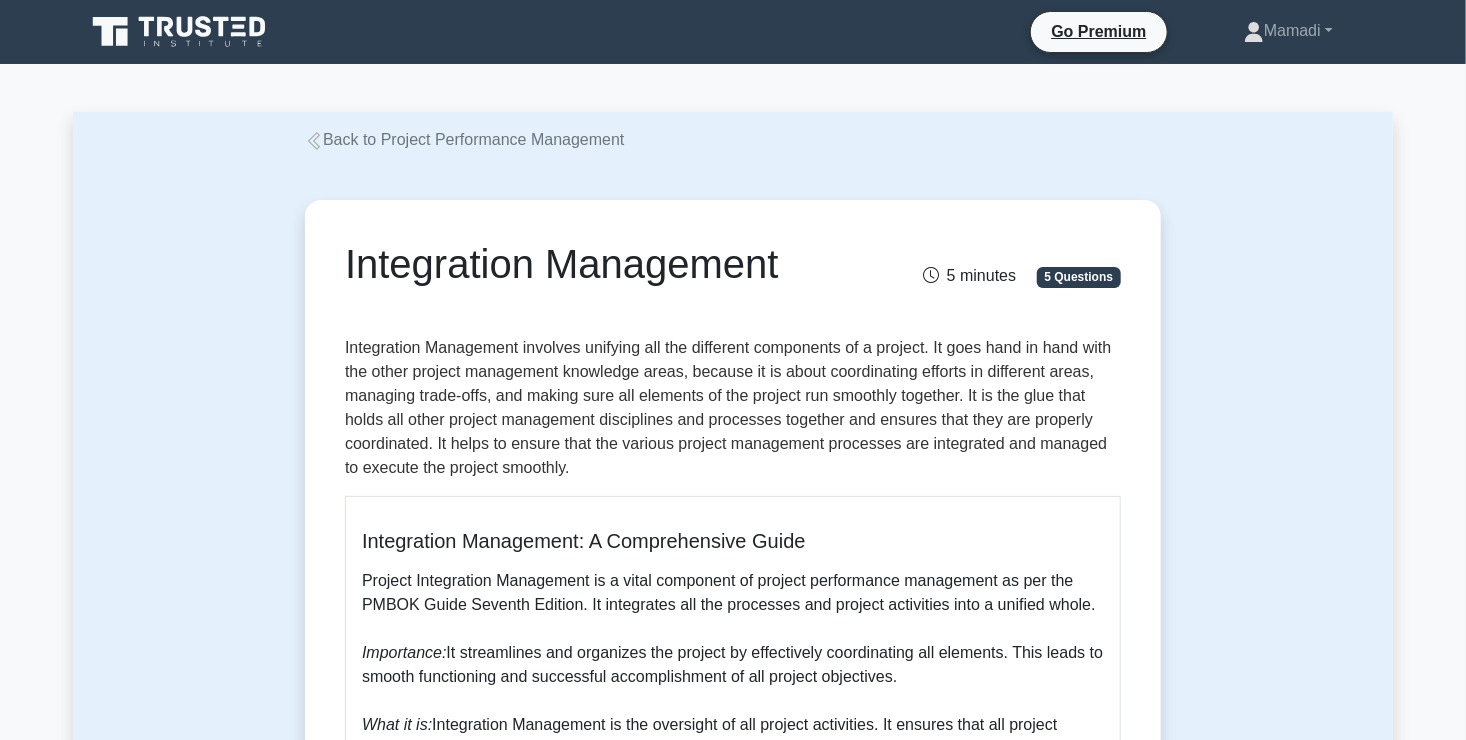 click on "Back to Project Performance Management" at bounding box center [464, 139] 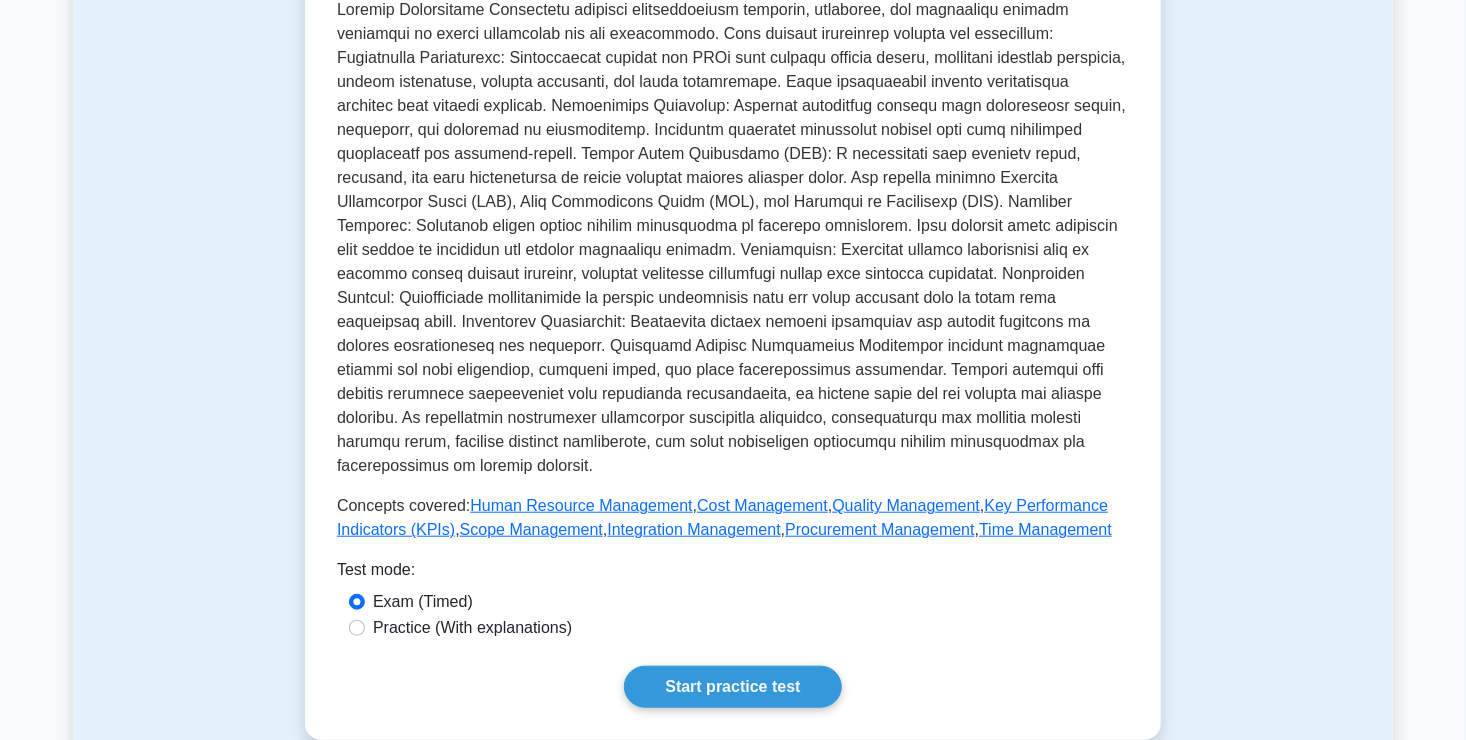 scroll, scrollTop: 574, scrollLeft: 0, axis: vertical 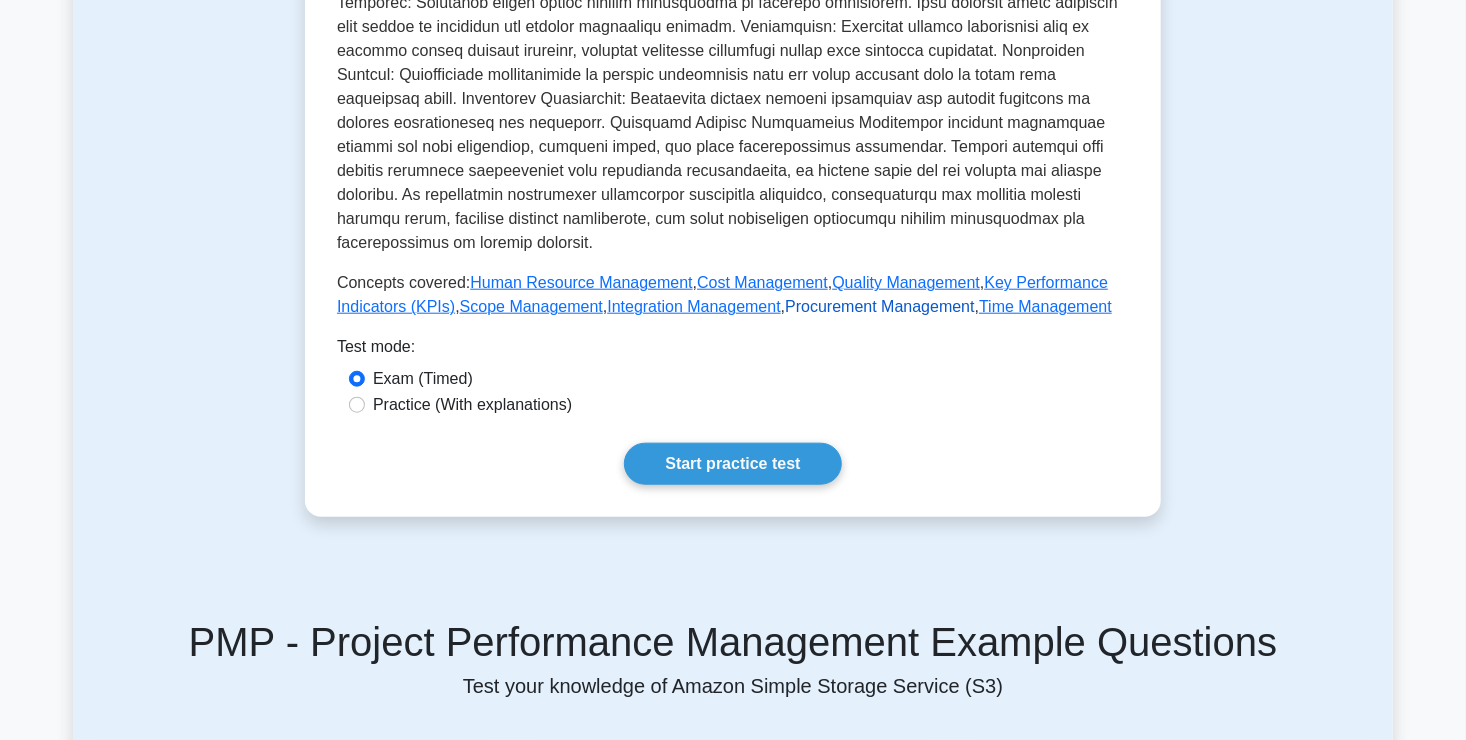 click on "Procurement Management" at bounding box center [879, 306] 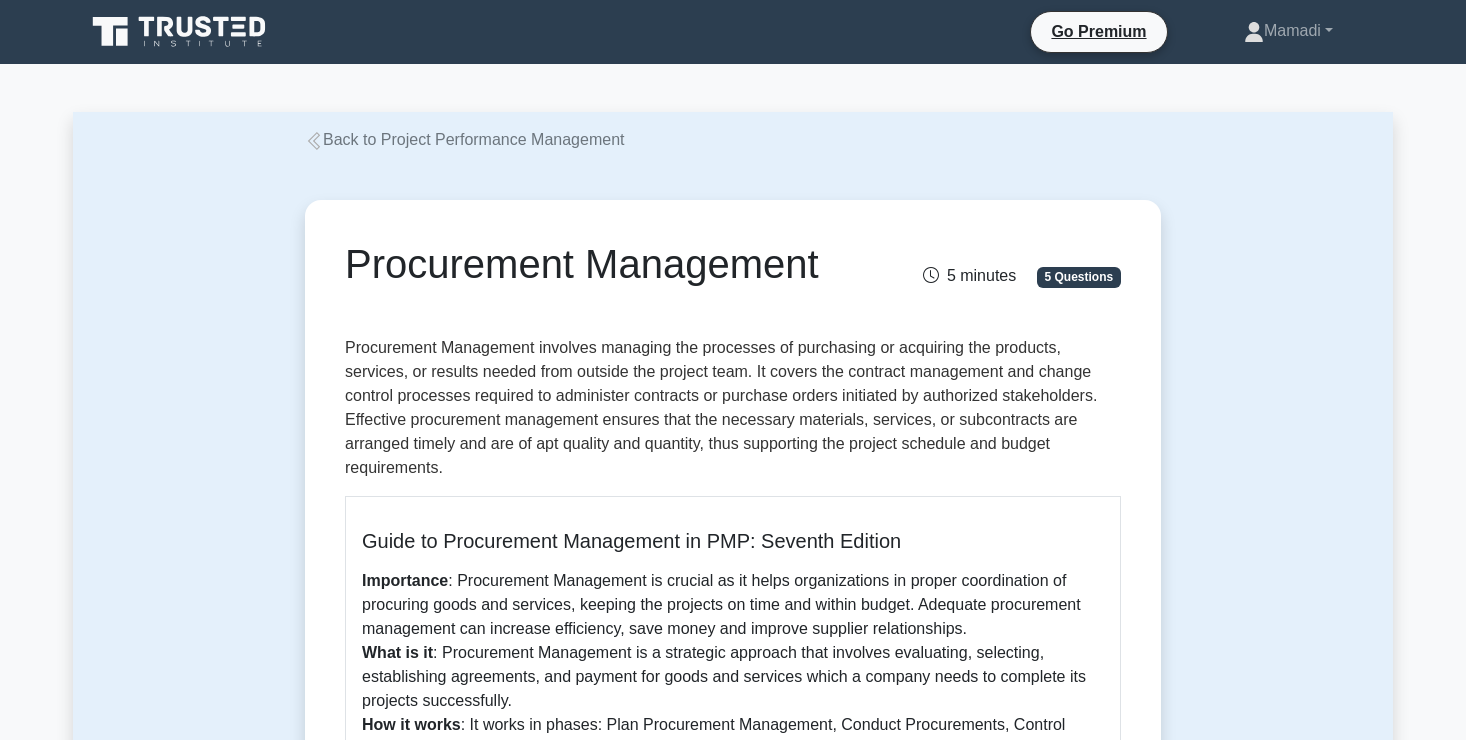 scroll, scrollTop: 870, scrollLeft: 0, axis: vertical 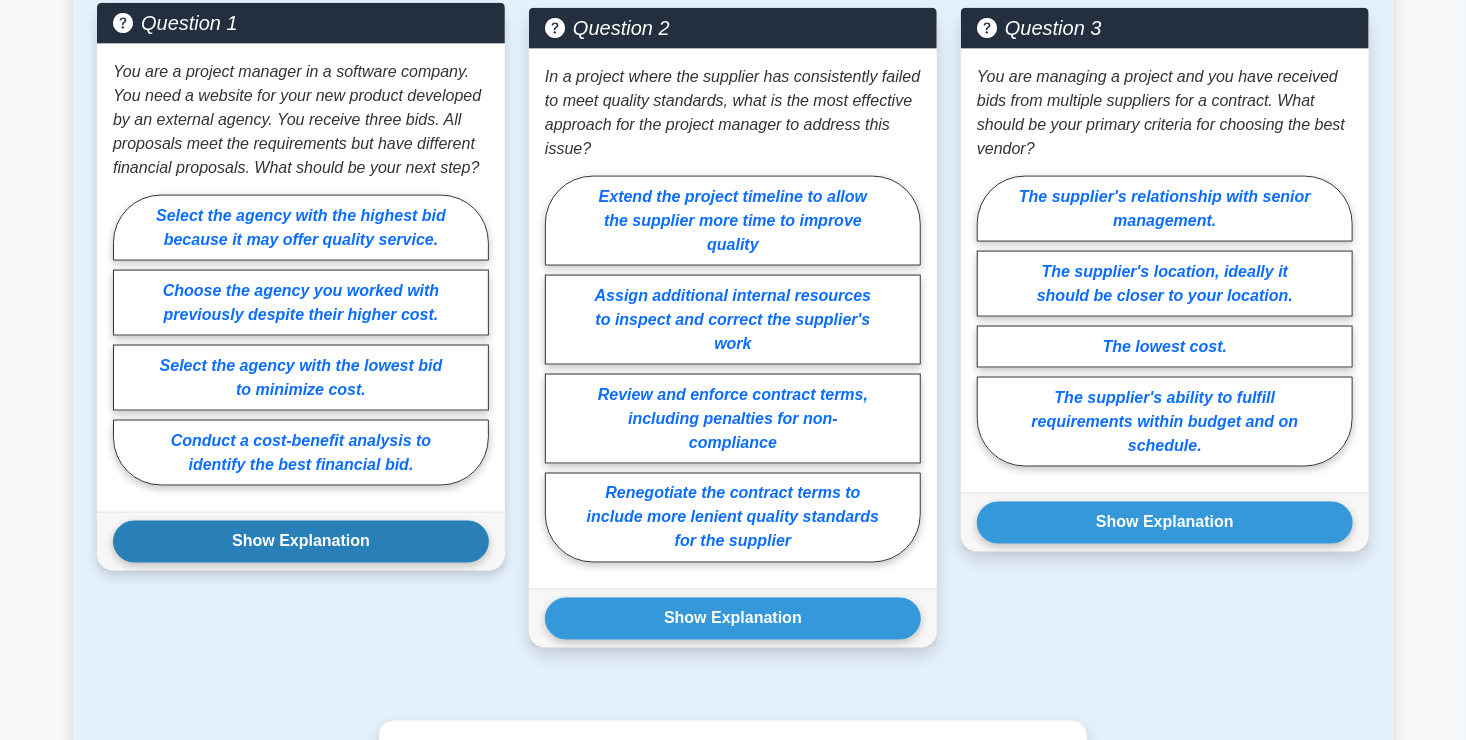 click on "Show Explanation" at bounding box center (301, 542) 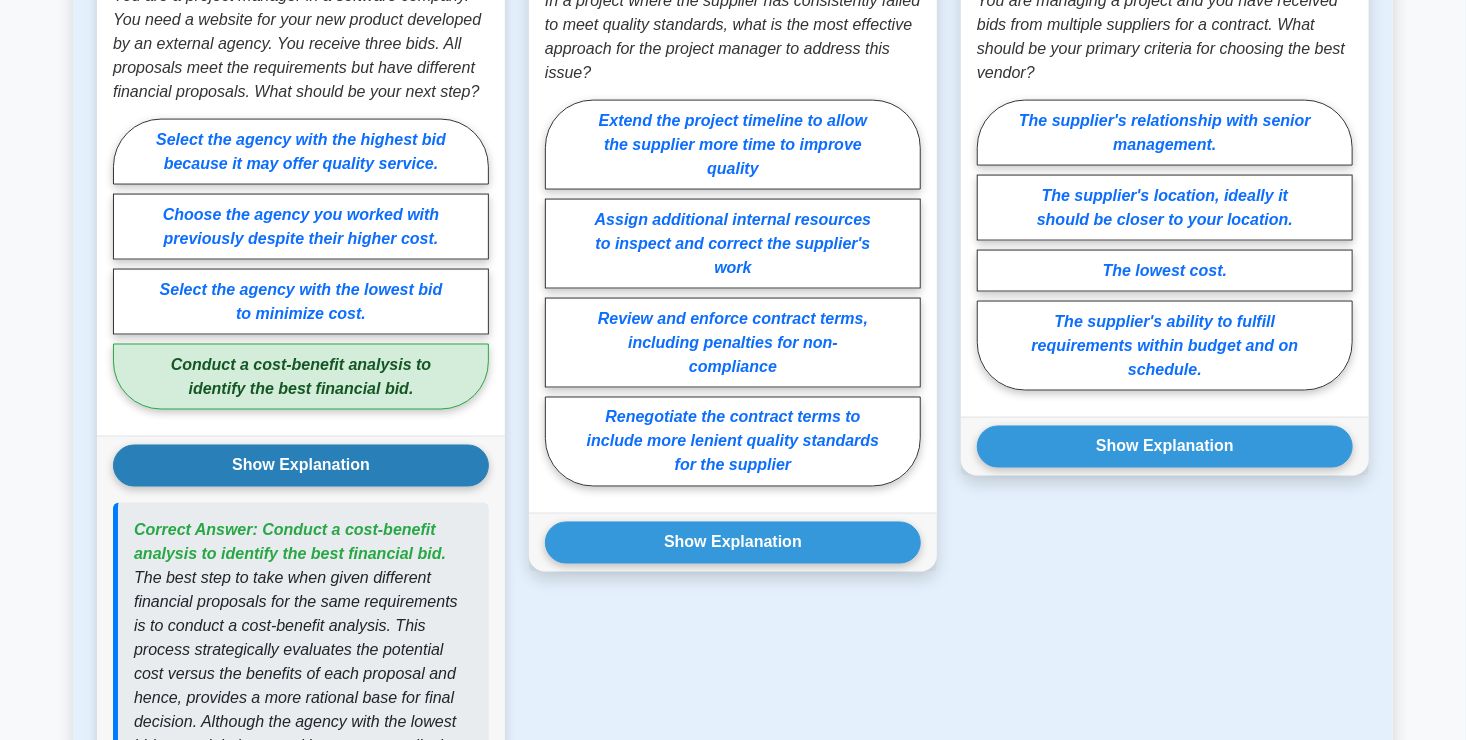 scroll, scrollTop: 1438, scrollLeft: 0, axis: vertical 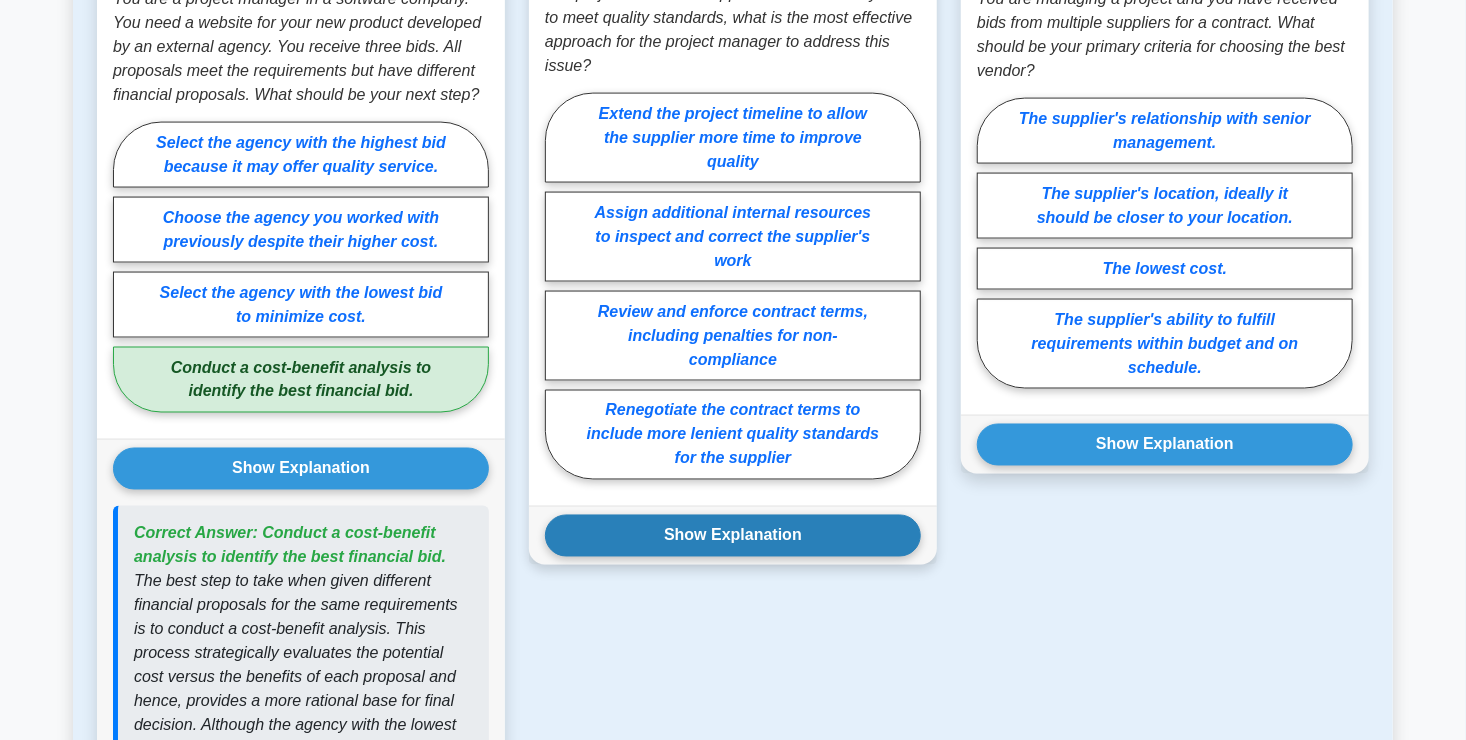 click on "Show Explanation" at bounding box center [733, 536] 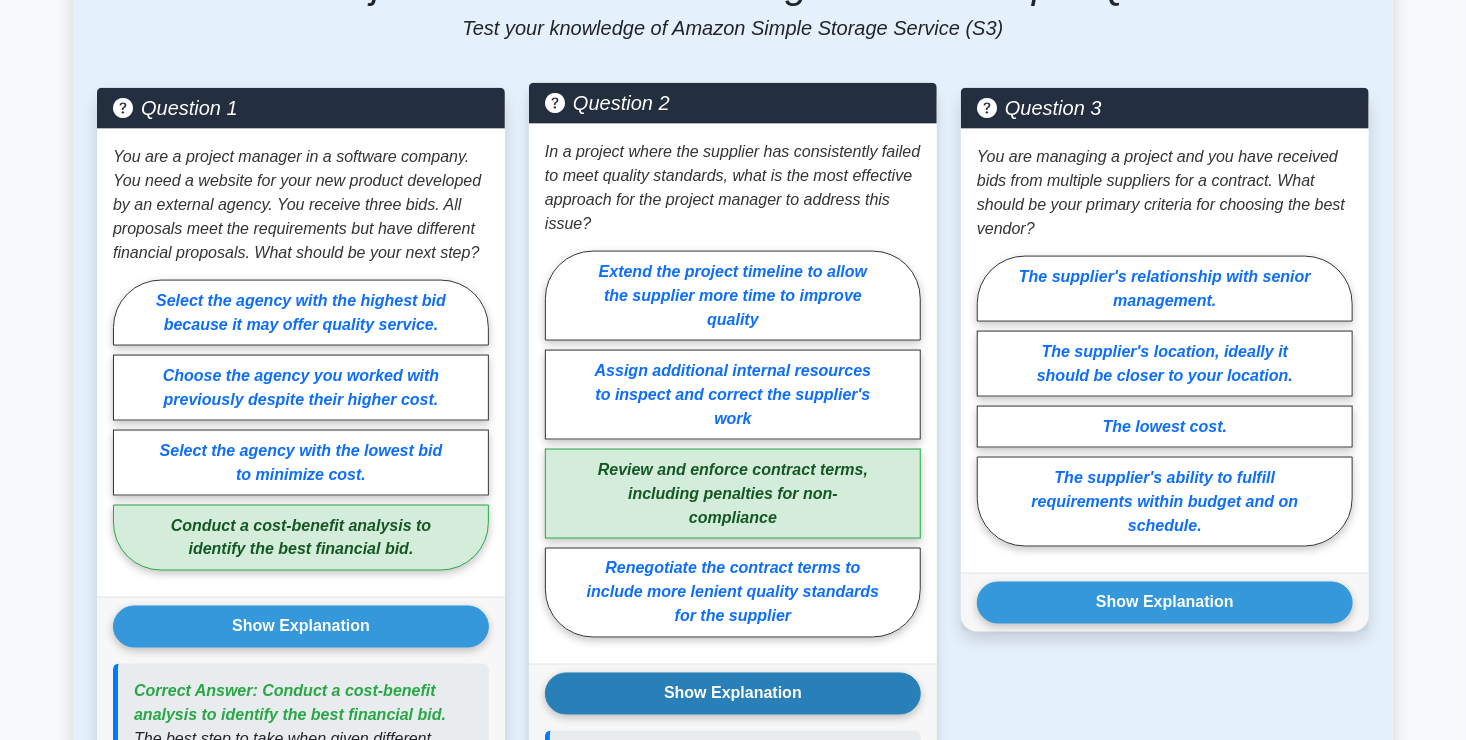 scroll, scrollTop: 1278, scrollLeft: 0, axis: vertical 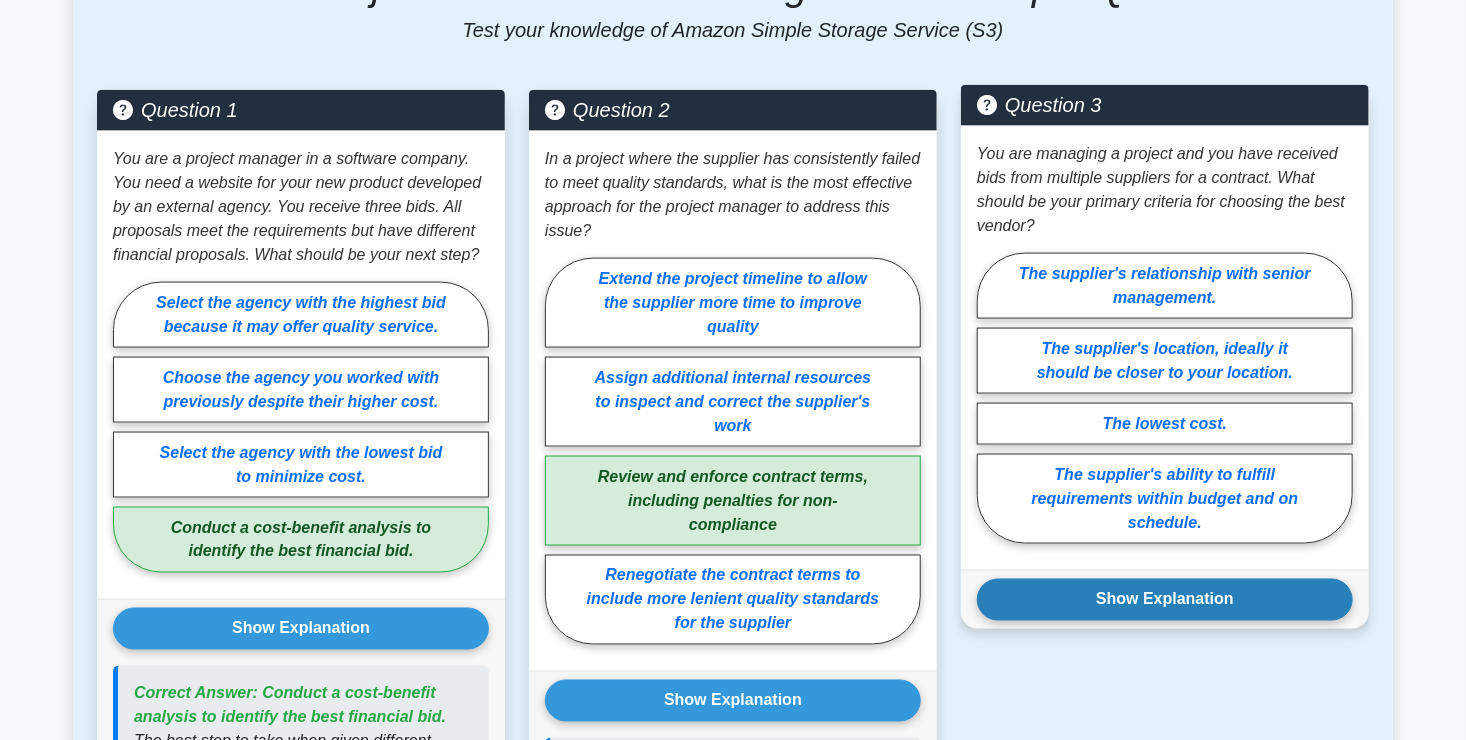 click on "Show Explanation" at bounding box center (1165, 600) 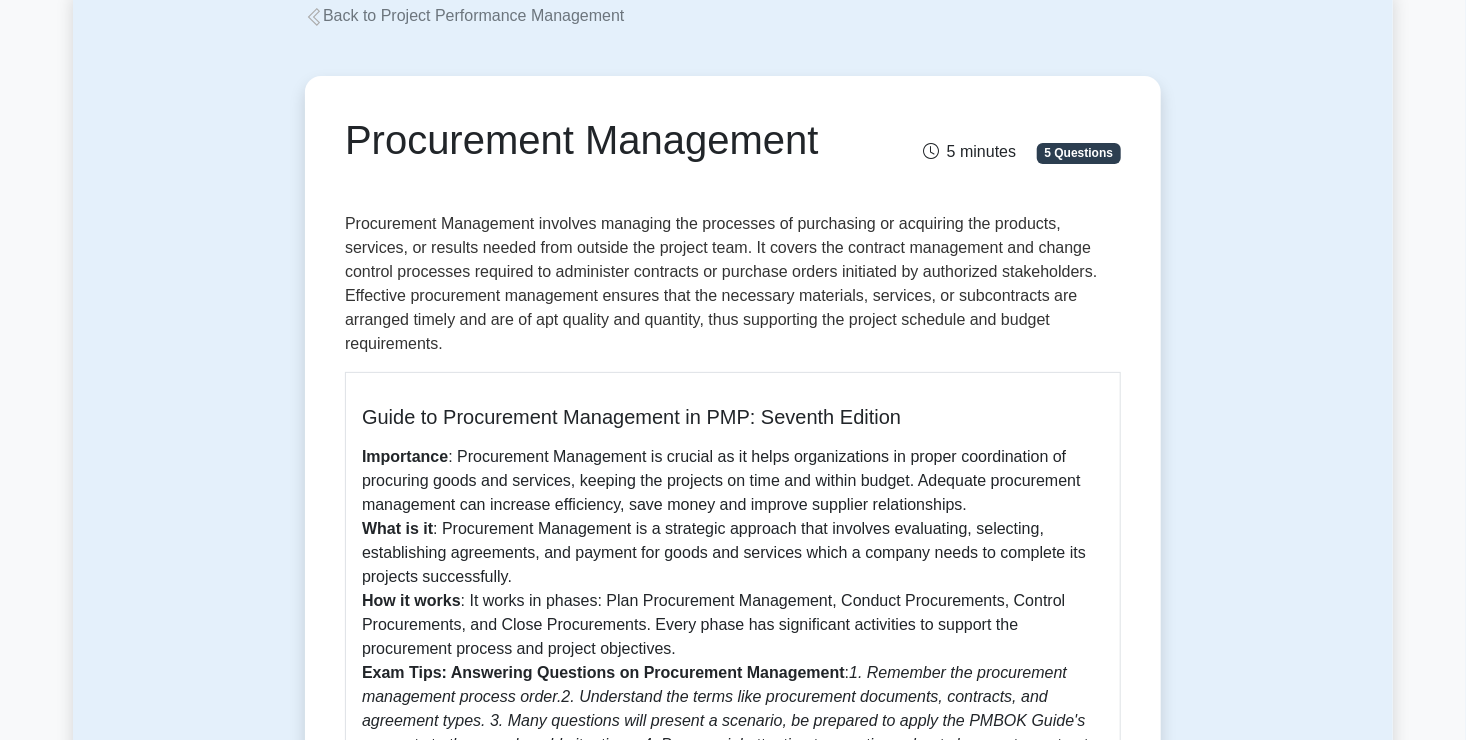 scroll, scrollTop: 0, scrollLeft: 0, axis: both 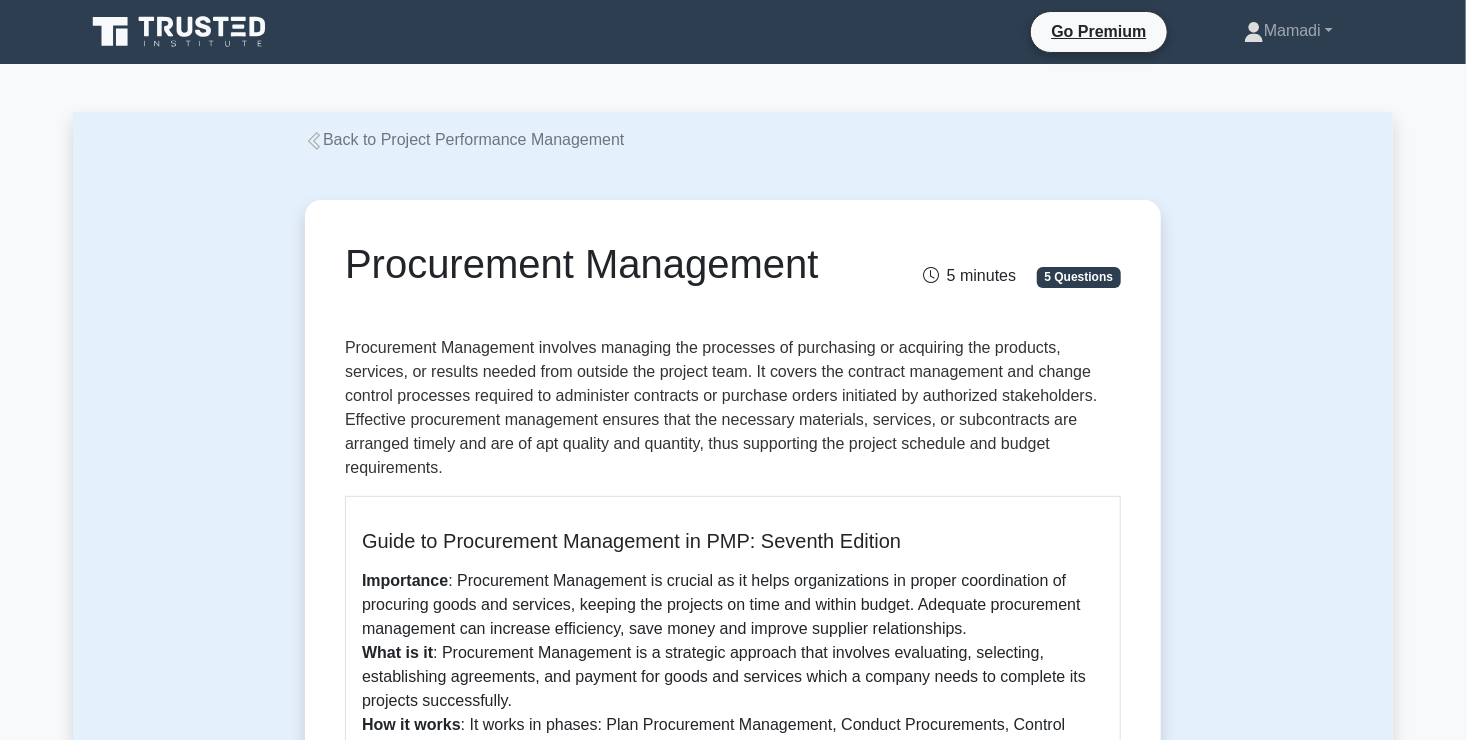 click on "Back to Project Performance Management" at bounding box center (464, 139) 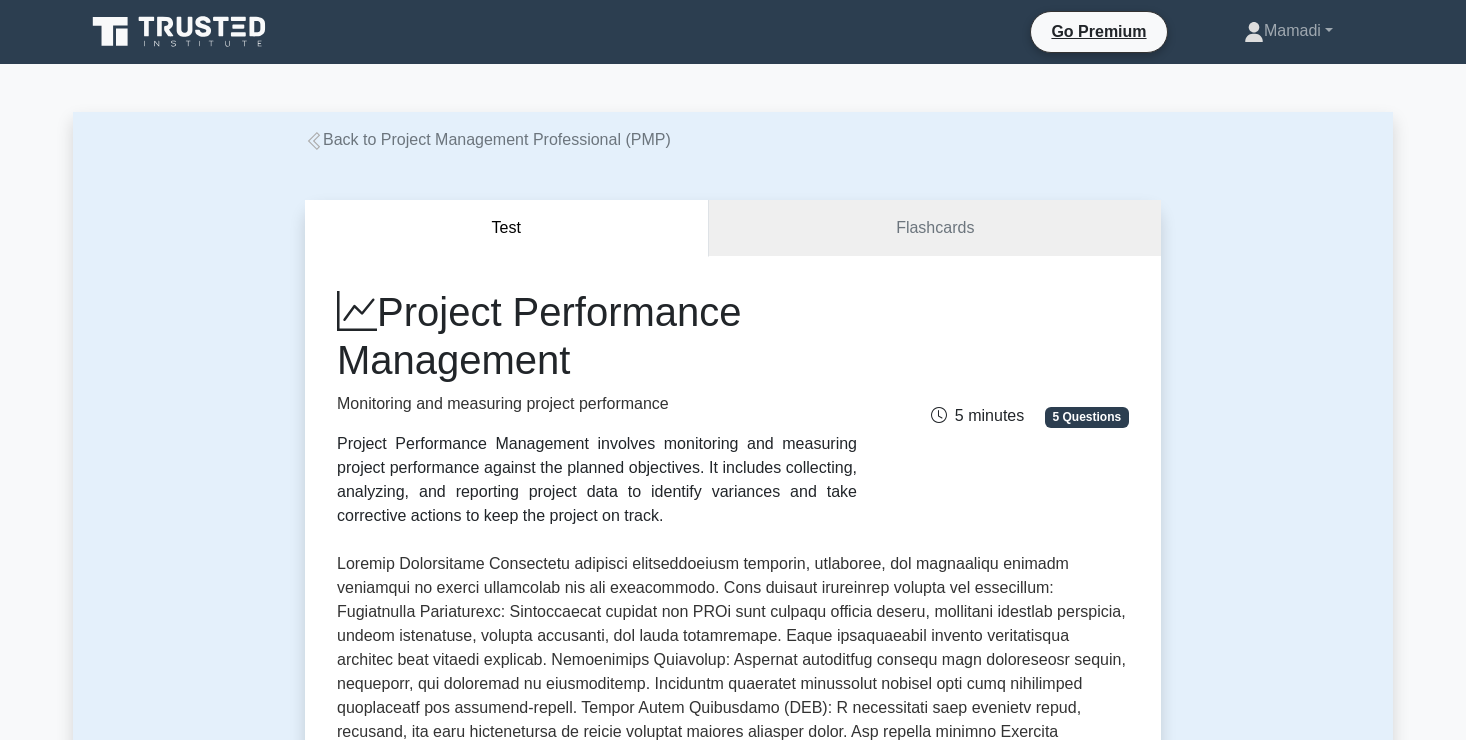 scroll, scrollTop: 512, scrollLeft: 0, axis: vertical 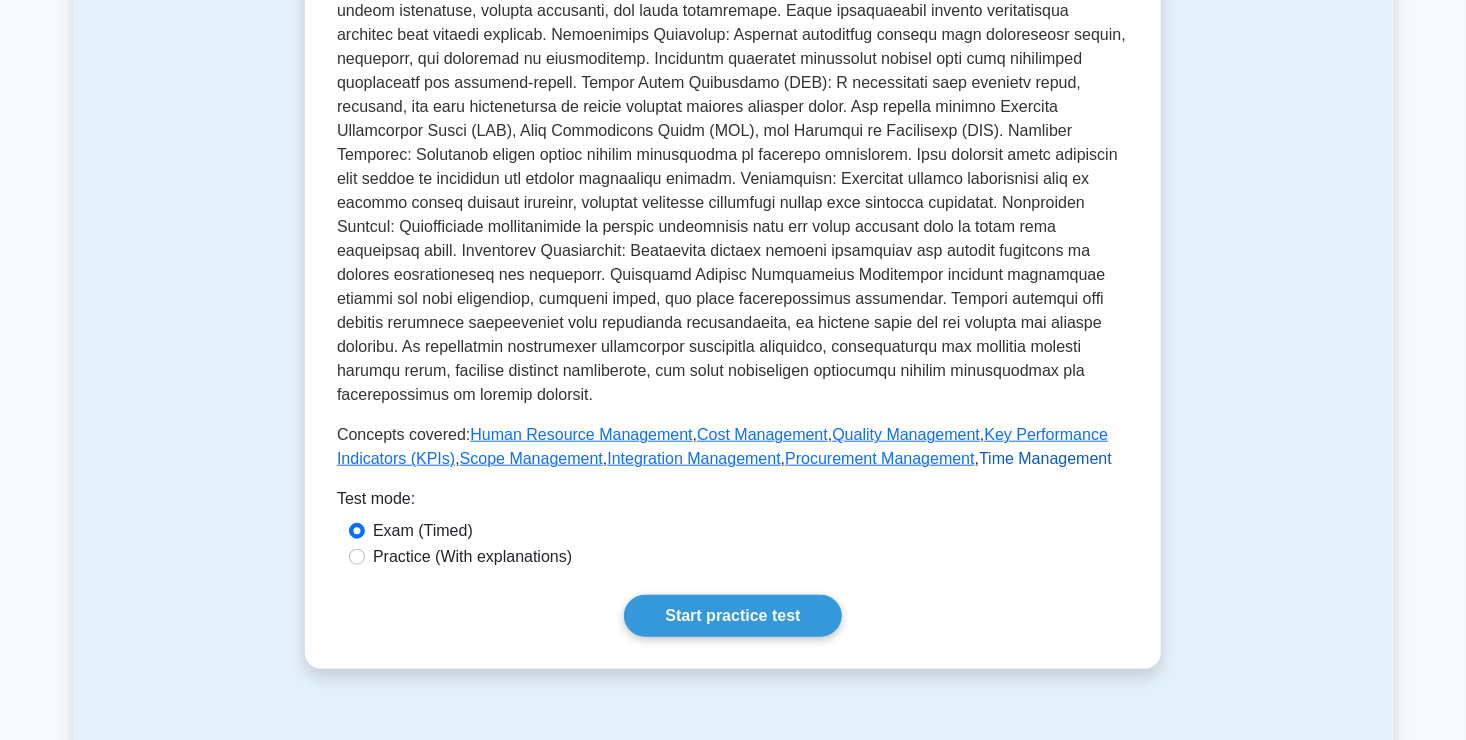 click on "Time Management" at bounding box center [1045, 458] 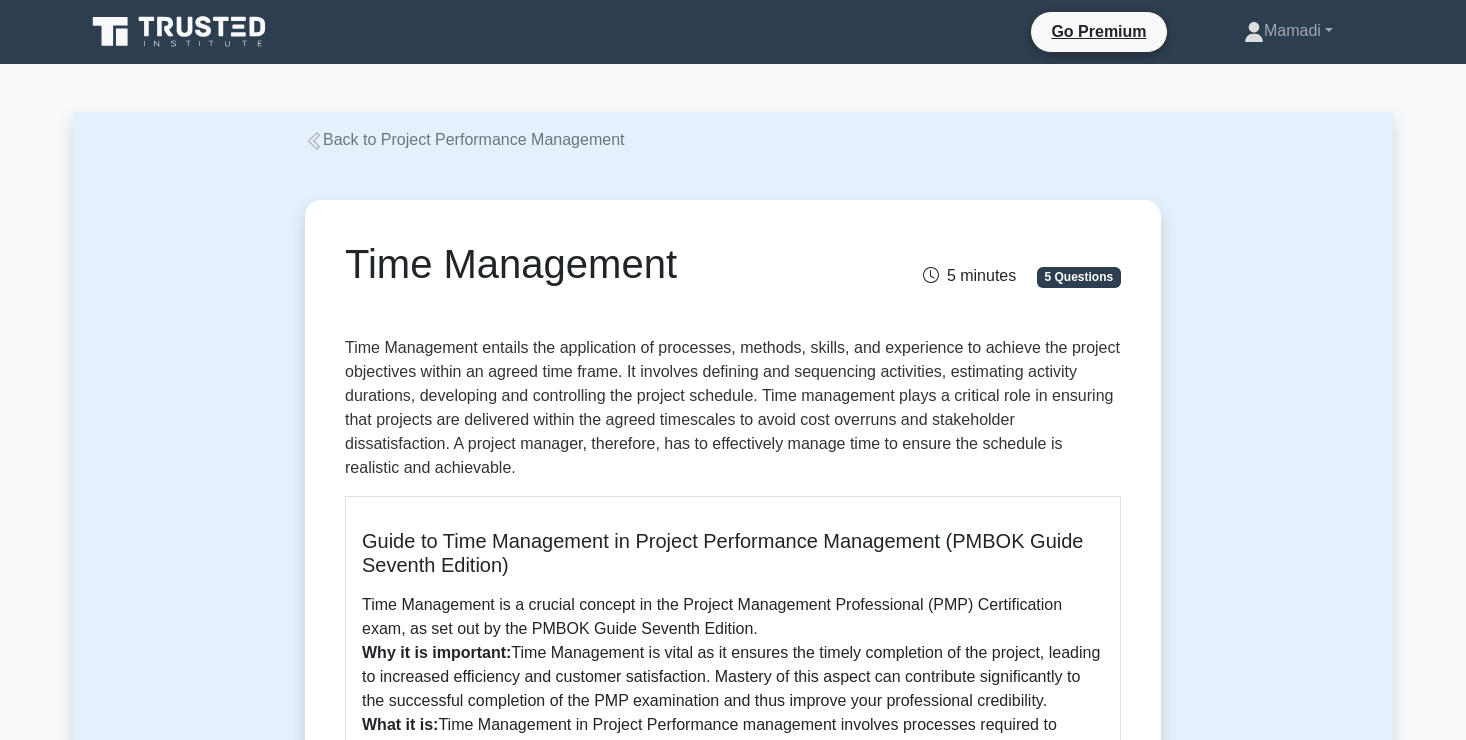 scroll, scrollTop: 0, scrollLeft: 0, axis: both 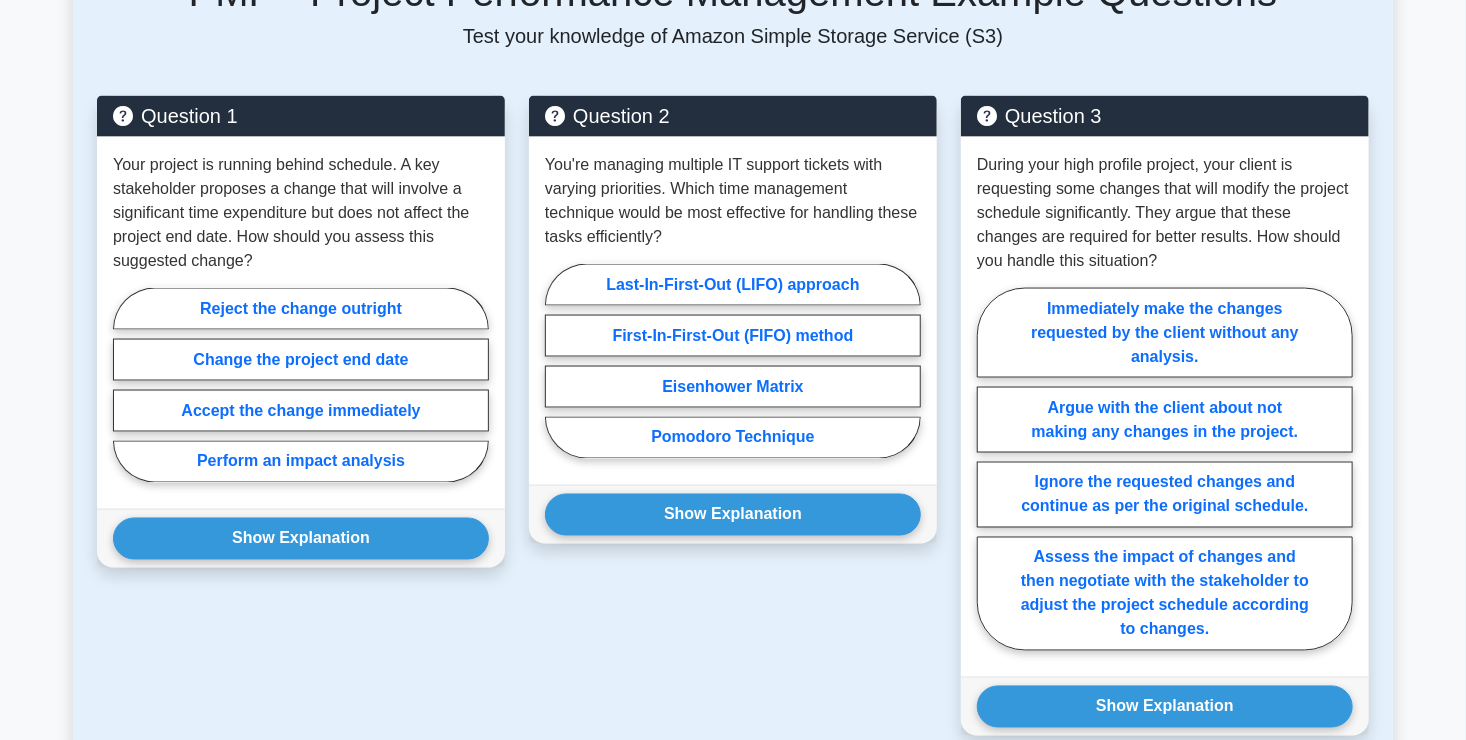 click on "Argue with the client about not making any changes in the project." at bounding box center [1165, 420] 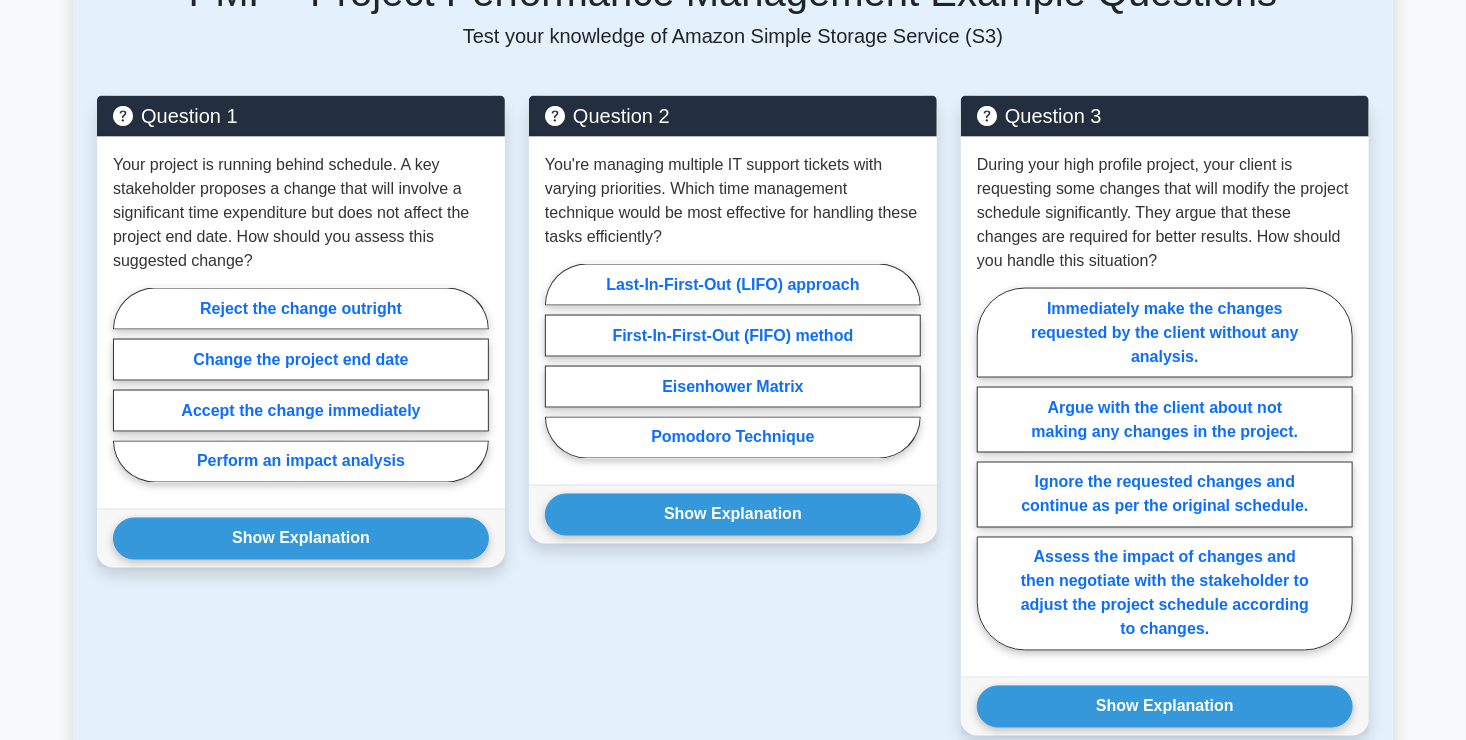 click on "Argue with the client about not making any changes in the project." at bounding box center [983, 475] 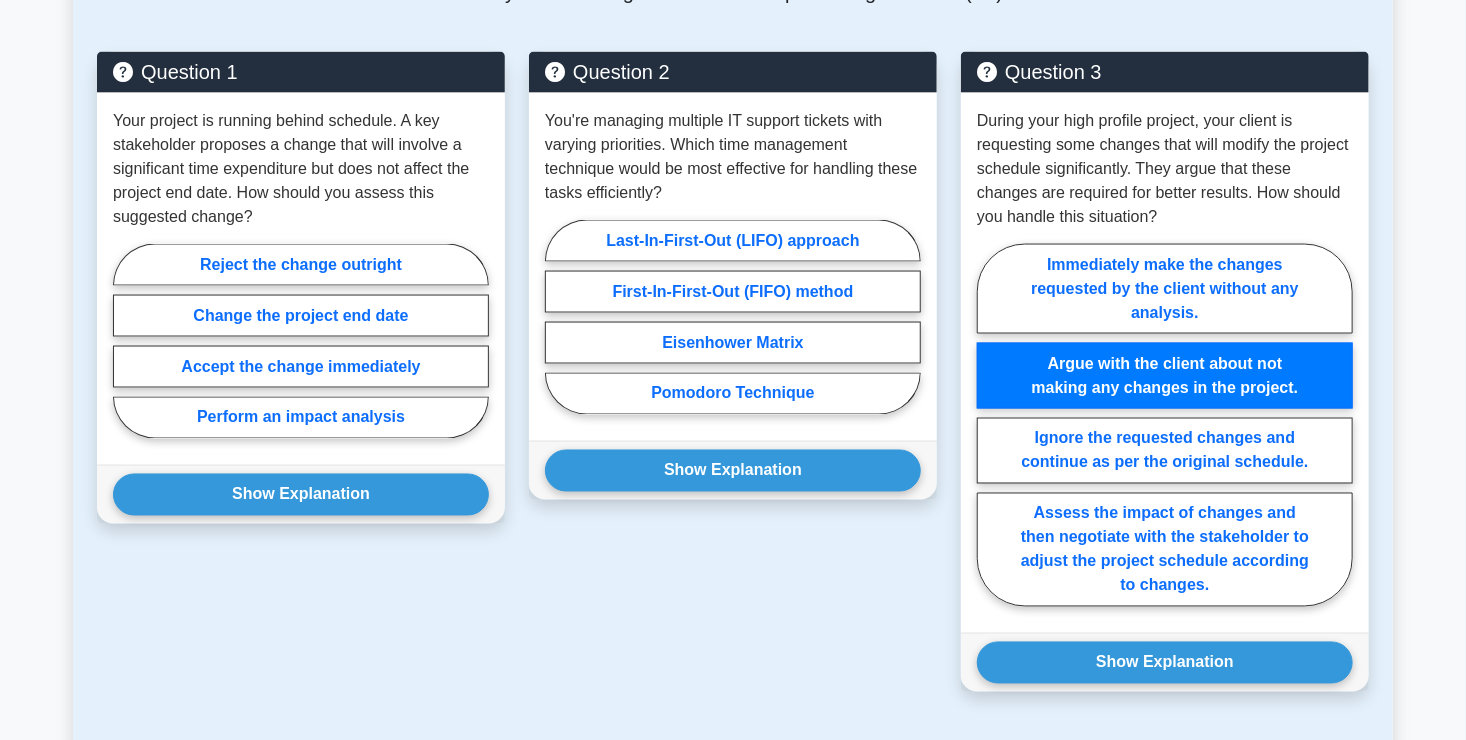 scroll, scrollTop: 1452, scrollLeft: 0, axis: vertical 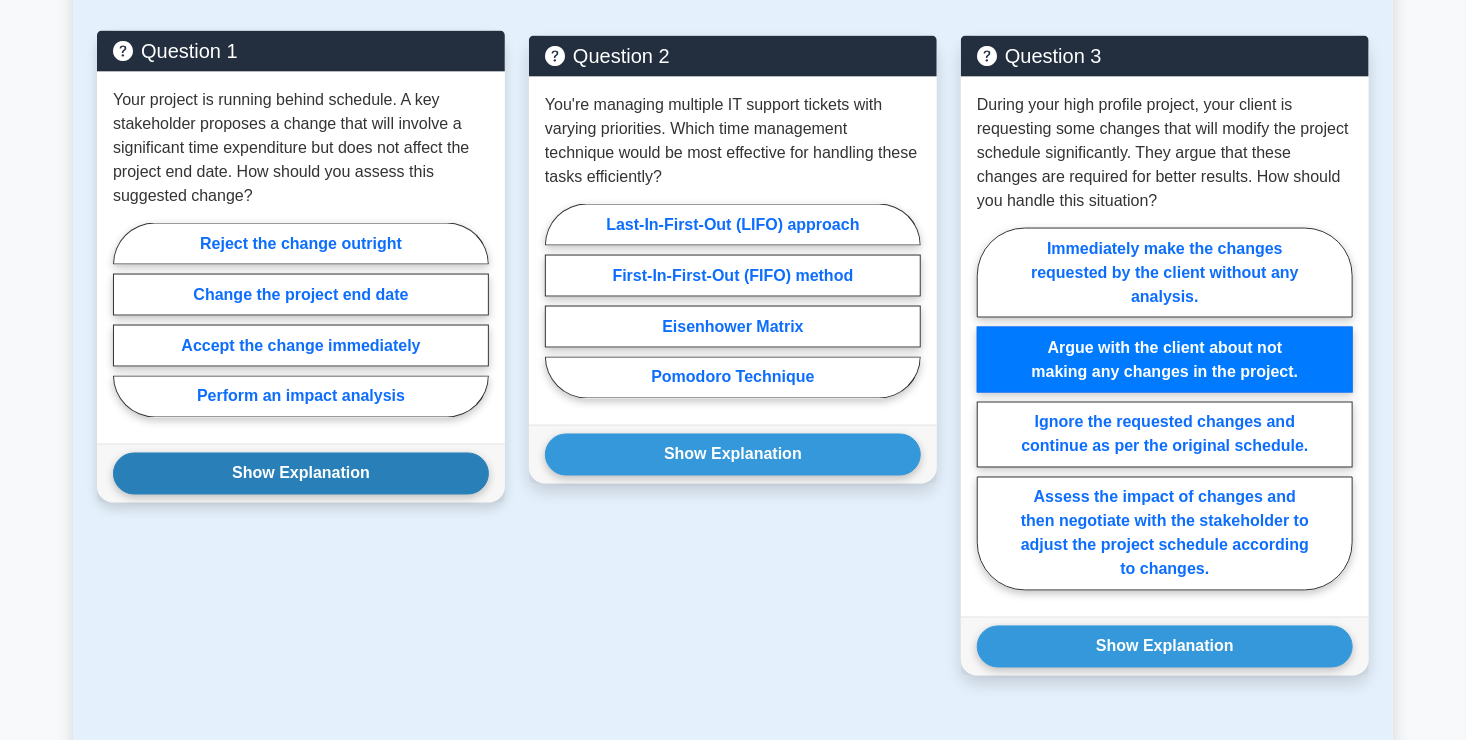 click on "Show Explanation" at bounding box center [301, 474] 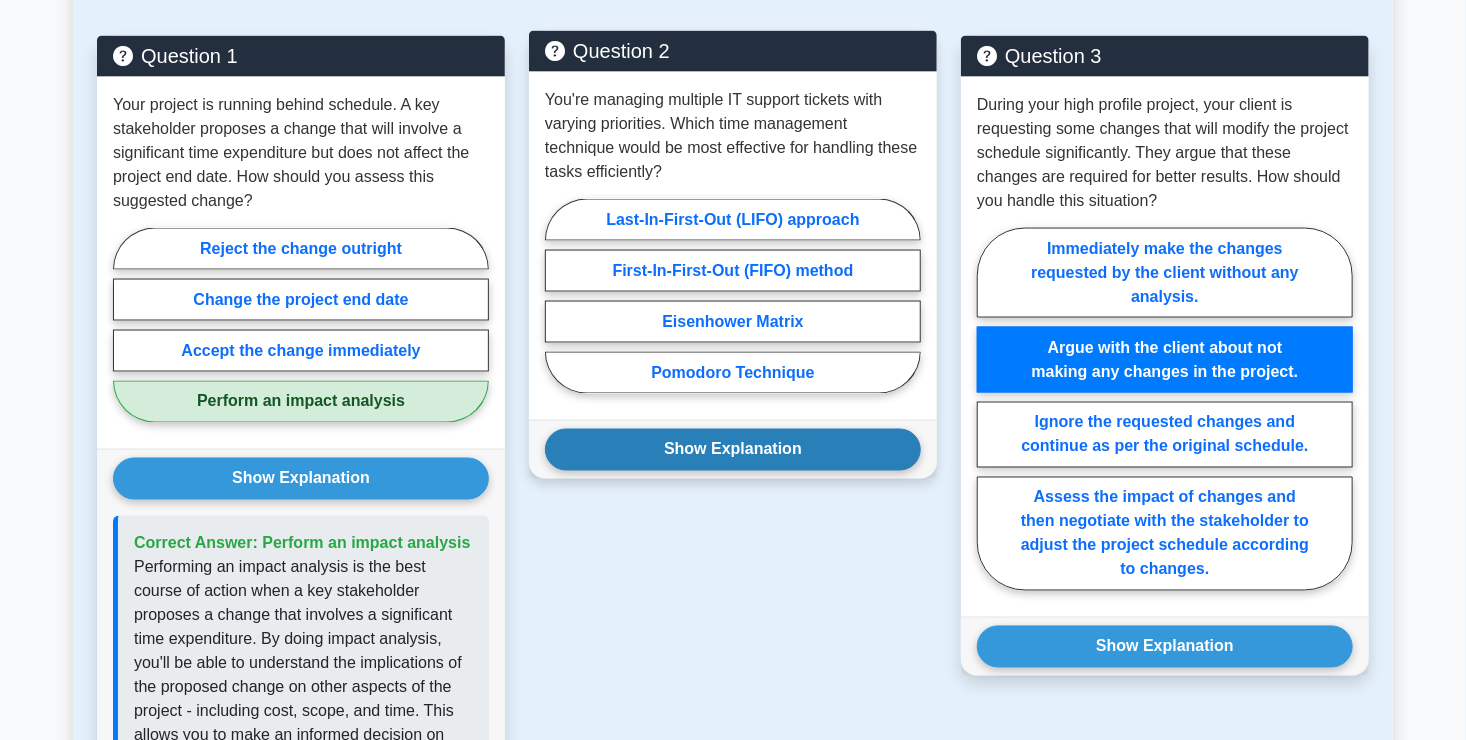 click on "Show Explanation" at bounding box center [733, 450] 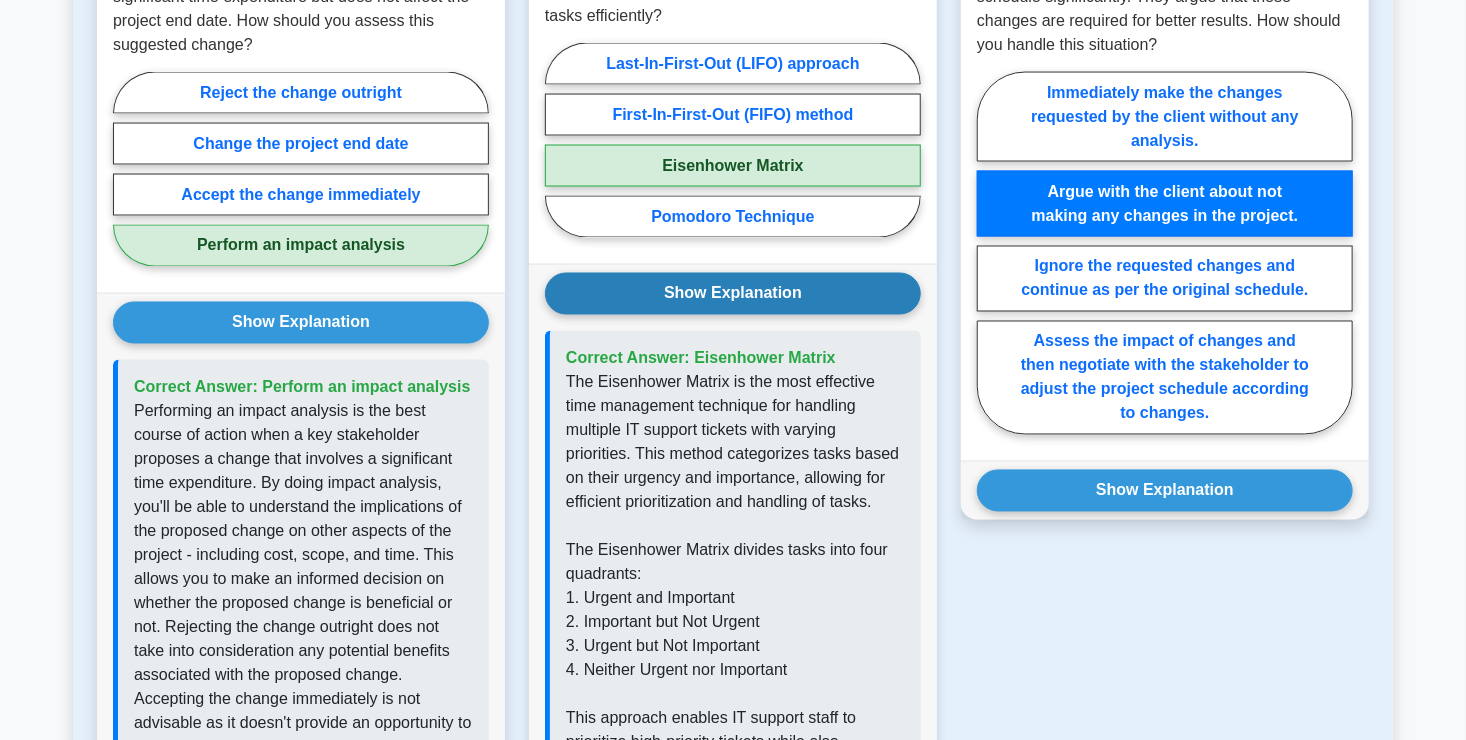 scroll, scrollTop: 1622, scrollLeft: 0, axis: vertical 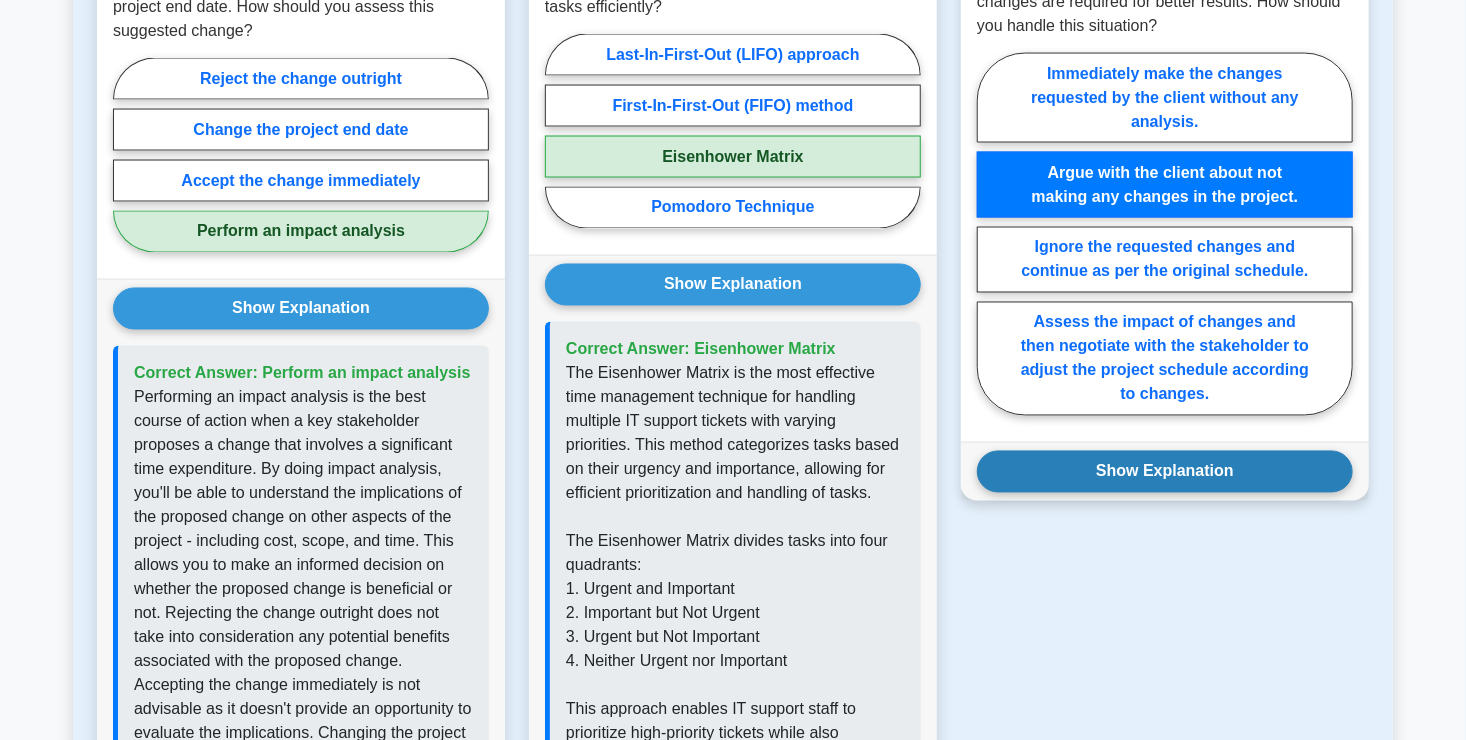 click on "Show Explanation" at bounding box center [1165, 472] 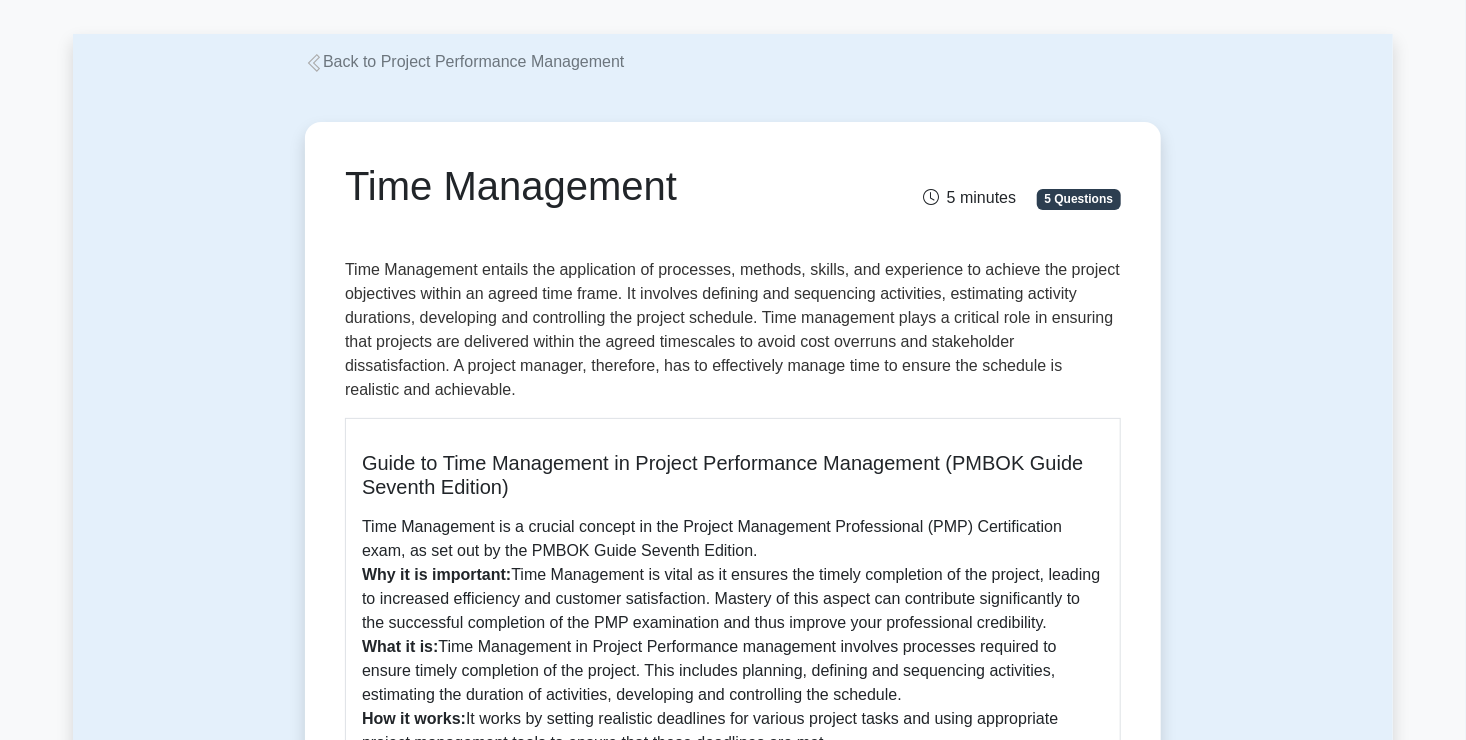 scroll, scrollTop: 0, scrollLeft: 0, axis: both 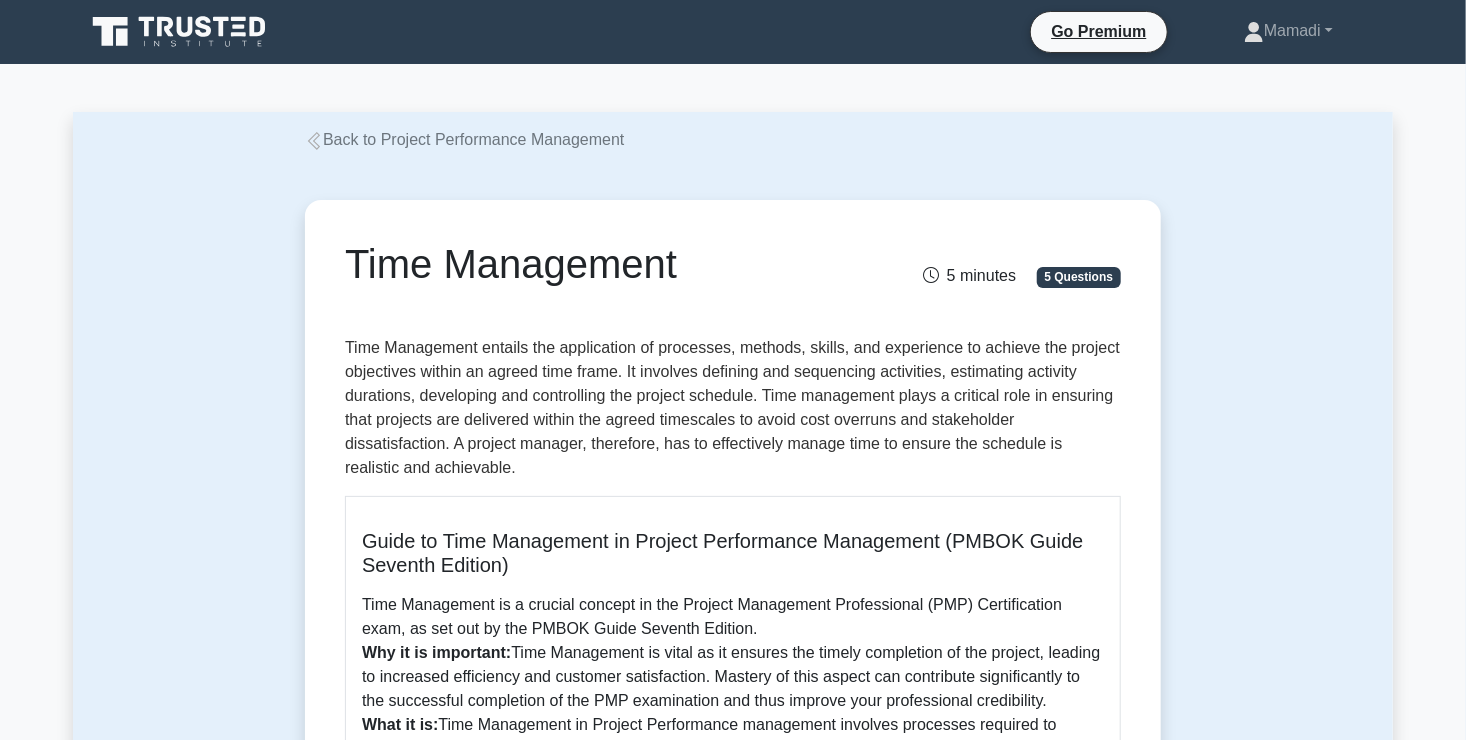 click on "Back to Project Performance Management" at bounding box center [464, 139] 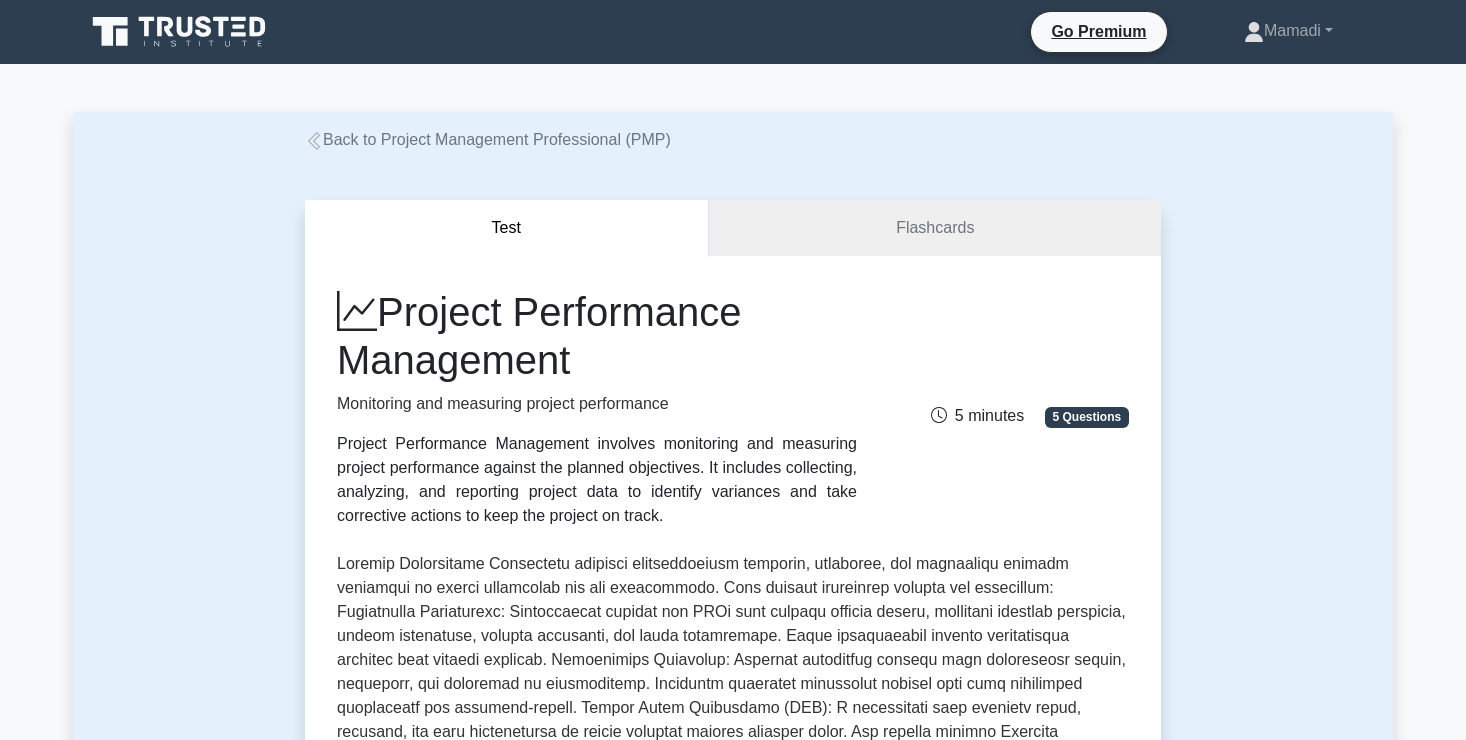 scroll, scrollTop: 184, scrollLeft: 0, axis: vertical 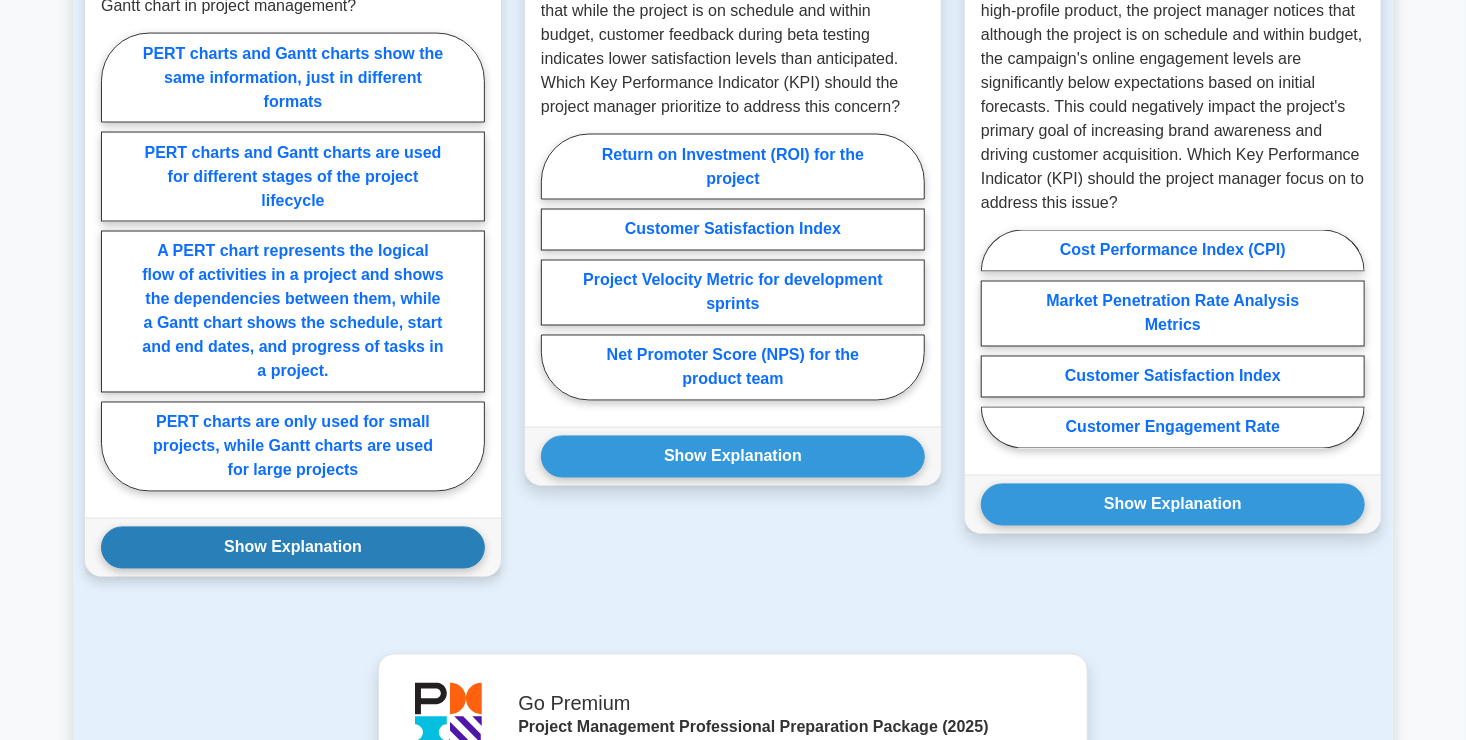click on "Show Explanation" at bounding box center [293, 548] 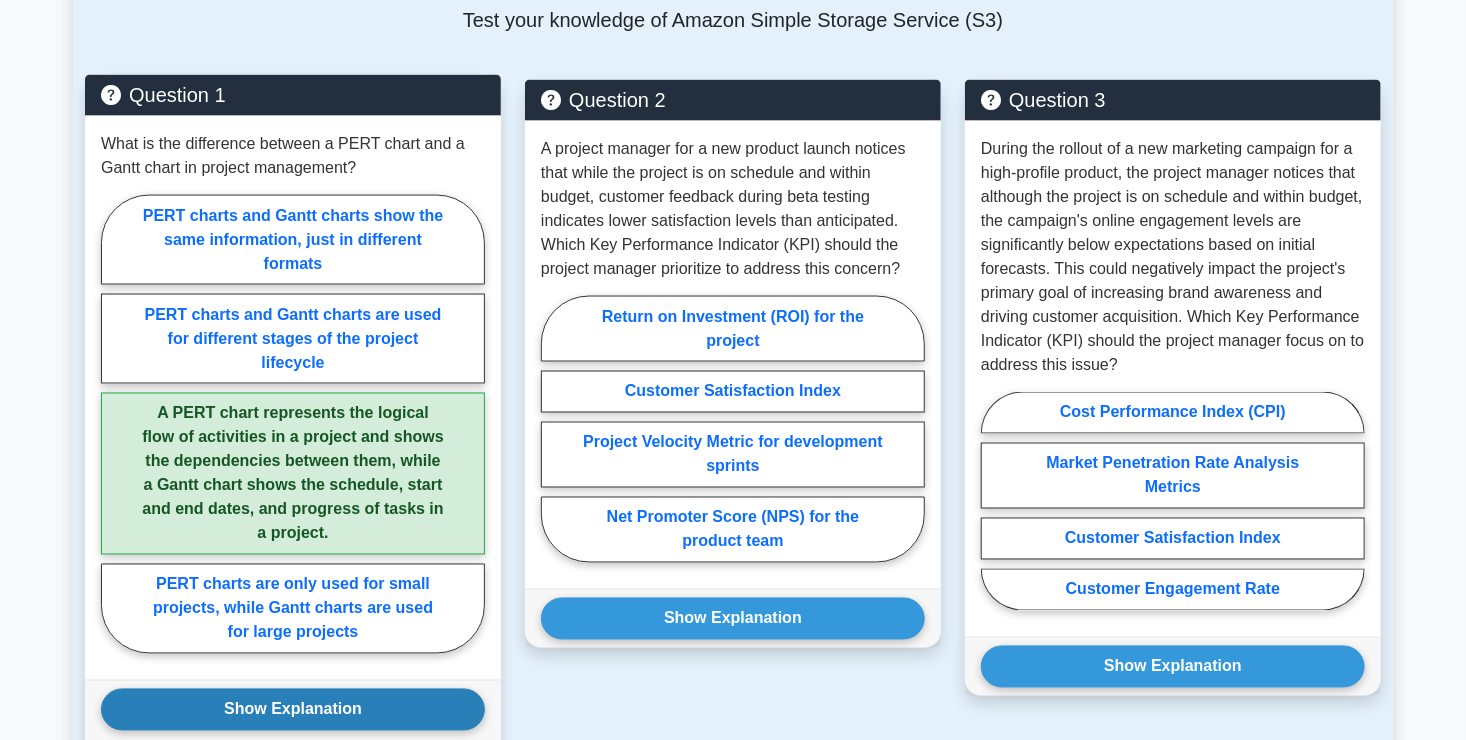 scroll, scrollTop: 1440, scrollLeft: 0, axis: vertical 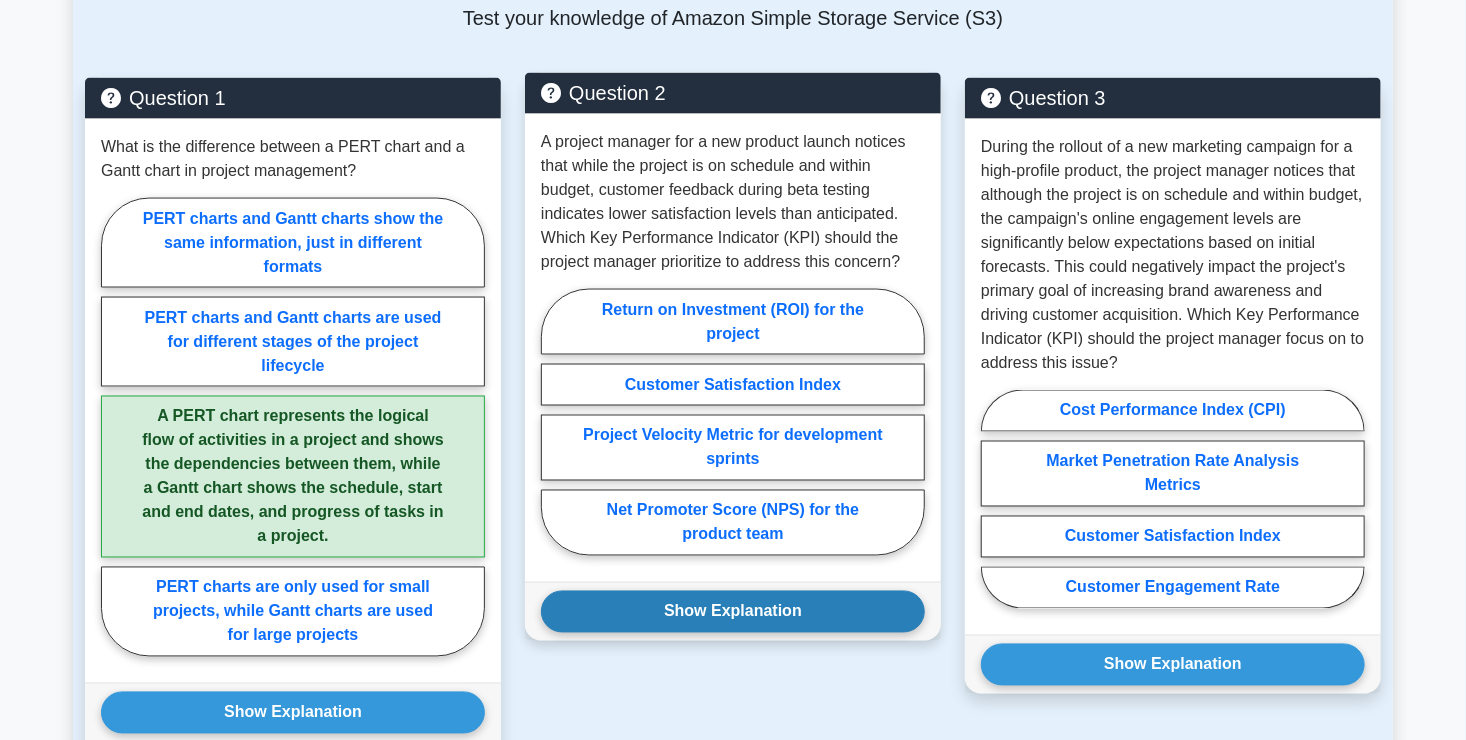 click on "Show Explanation" at bounding box center (733, 612) 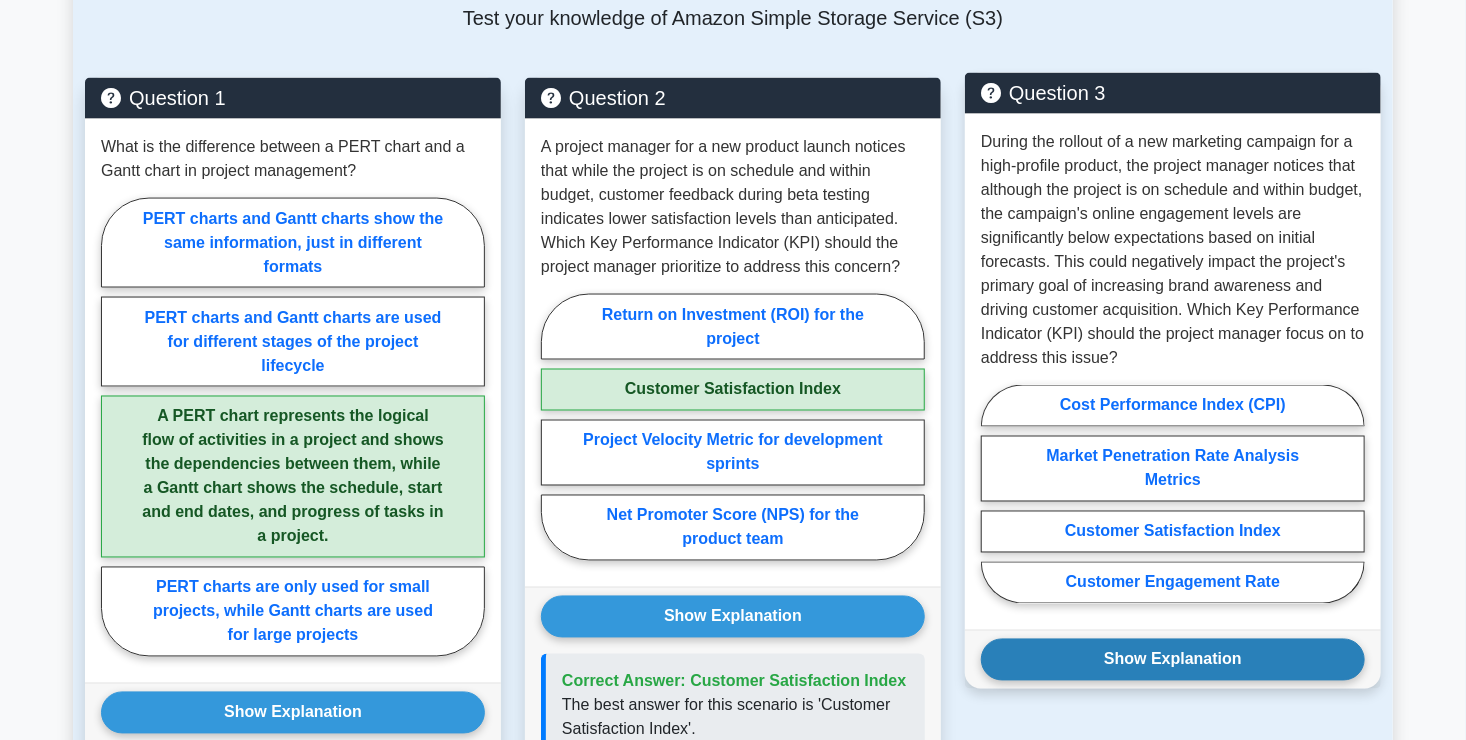 click on "Show Explanation" at bounding box center [1173, 660] 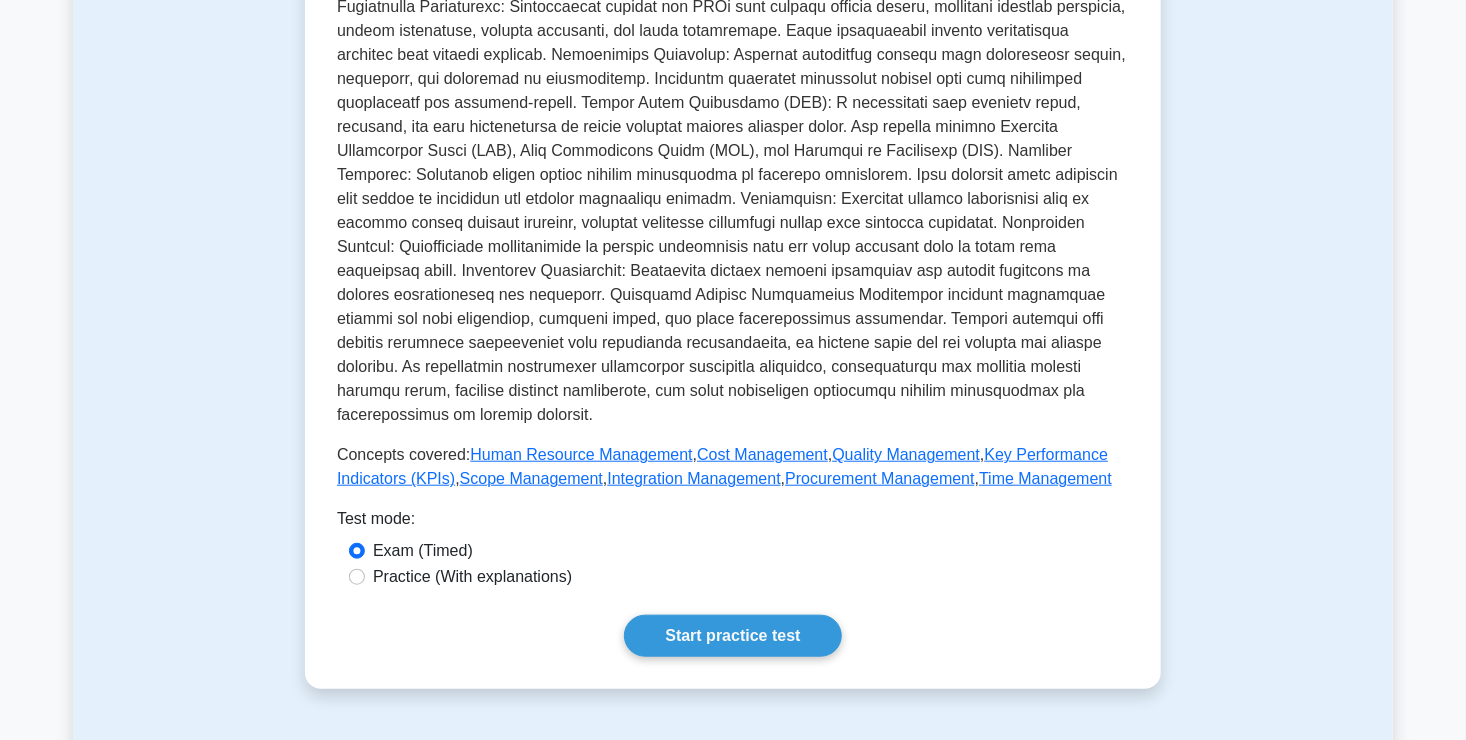 scroll, scrollTop: 710, scrollLeft: 0, axis: vertical 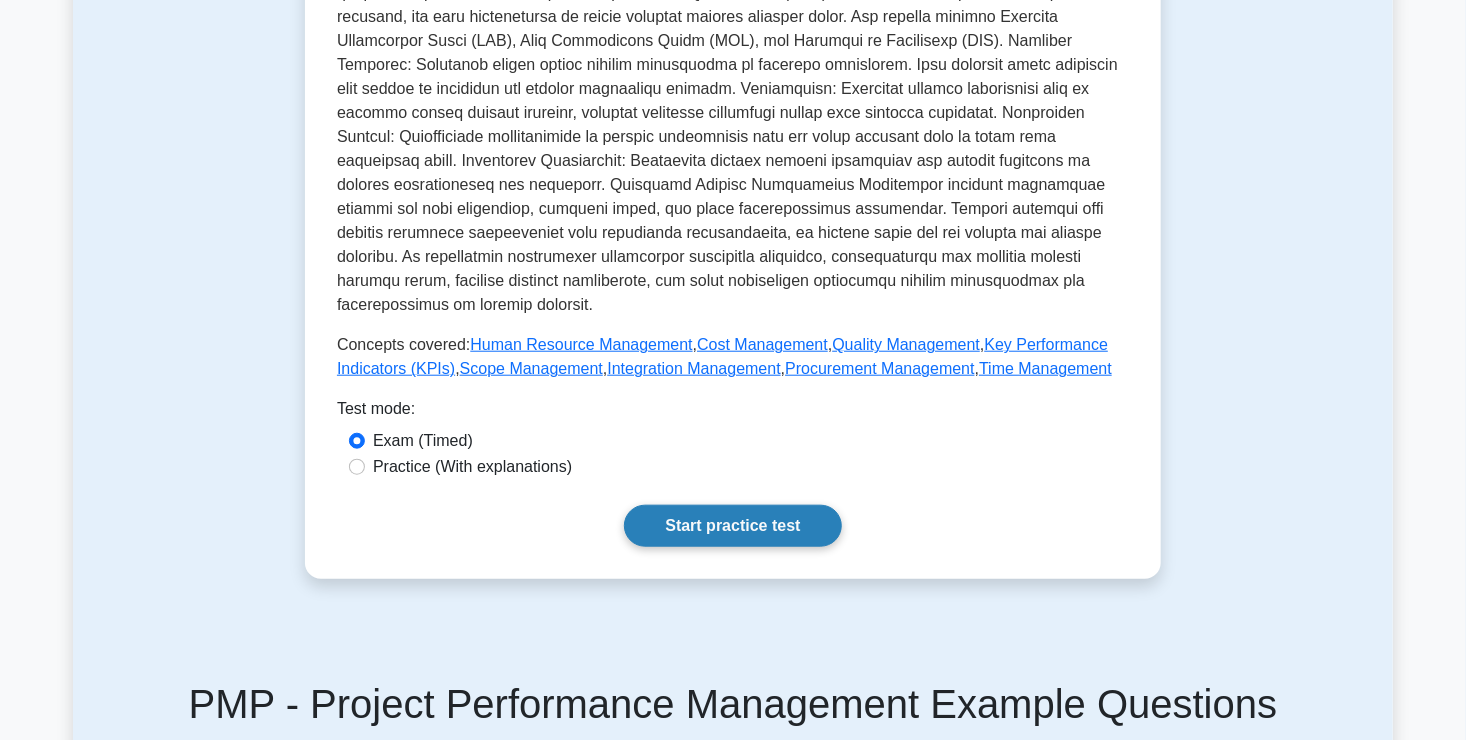 click on "Start practice test" at bounding box center [732, 526] 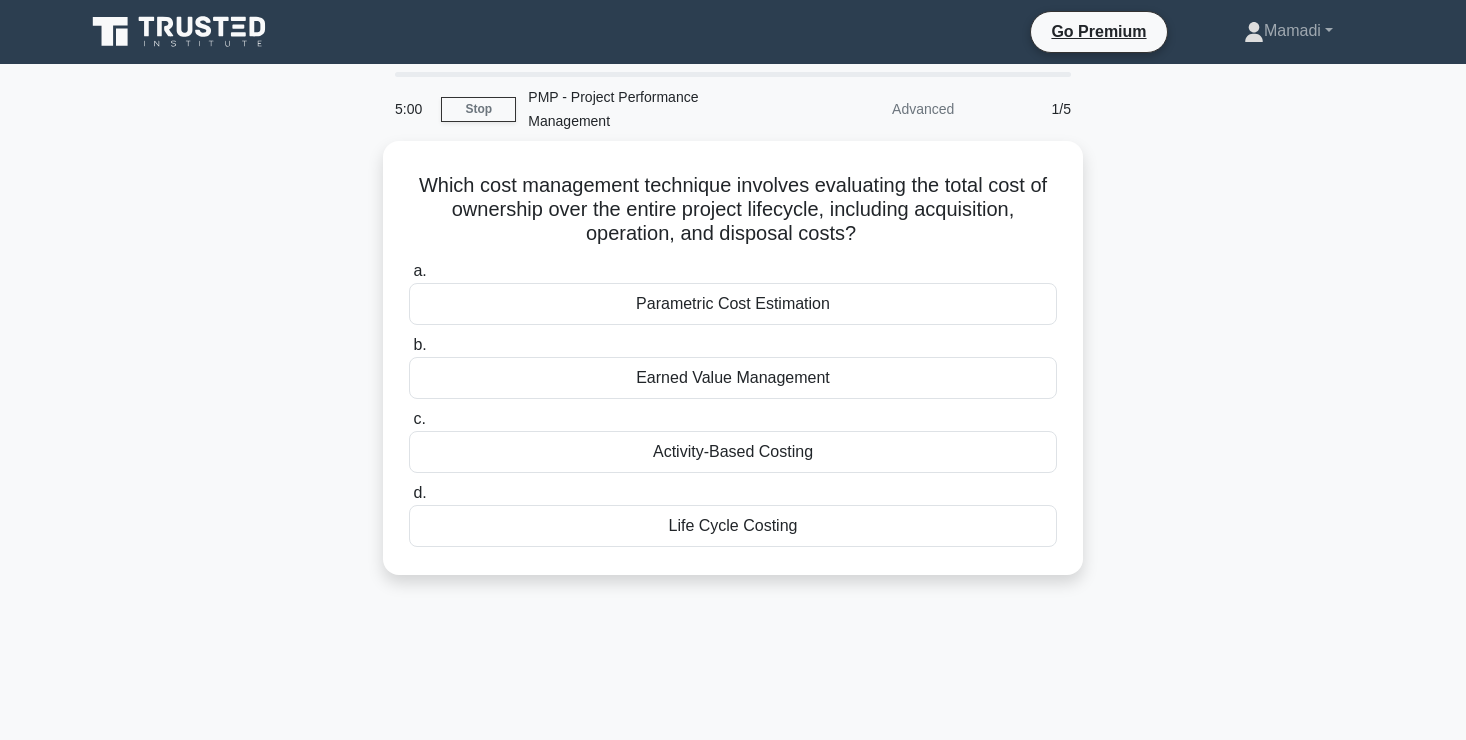 scroll, scrollTop: 0, scrollLeft: 0, axis: both 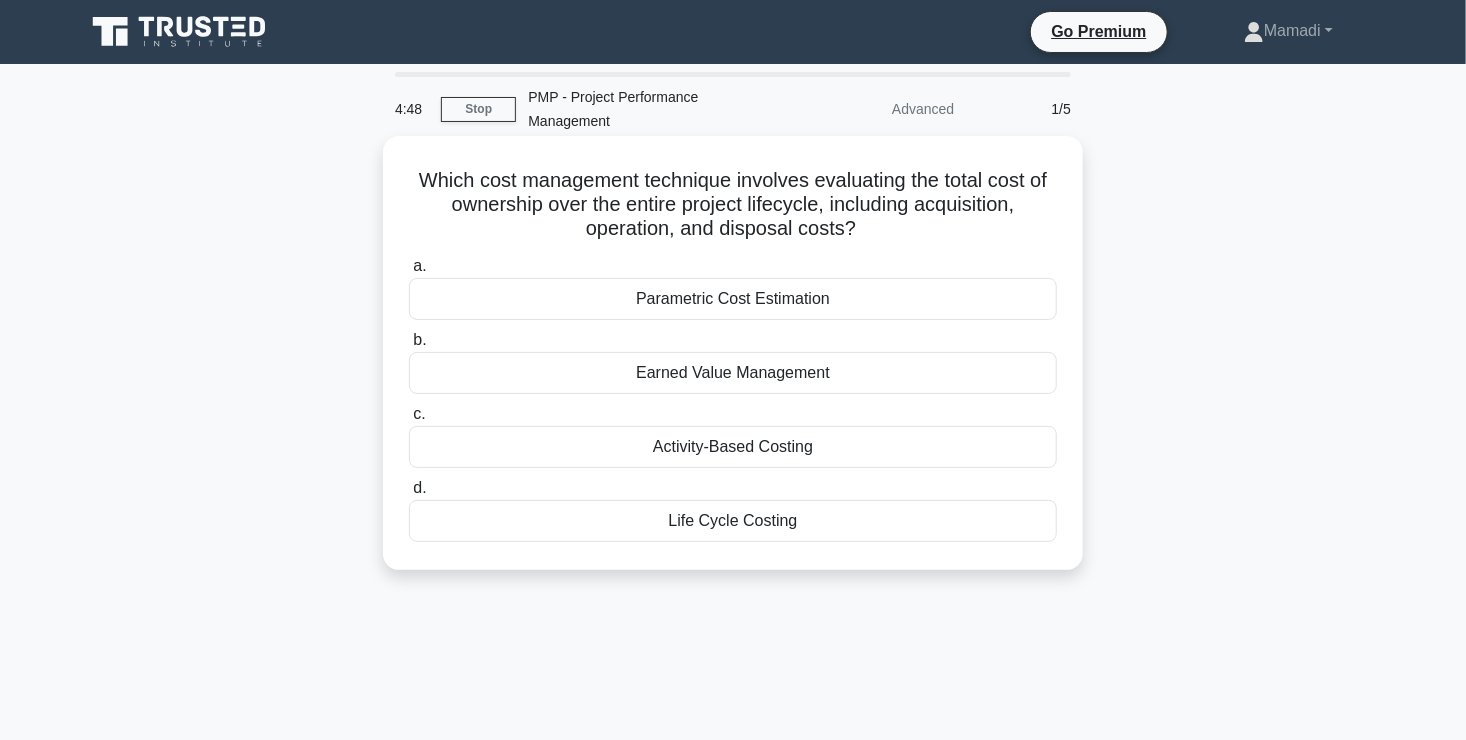 click on "Life Cycle Costing" at bounding box center [733, 521] 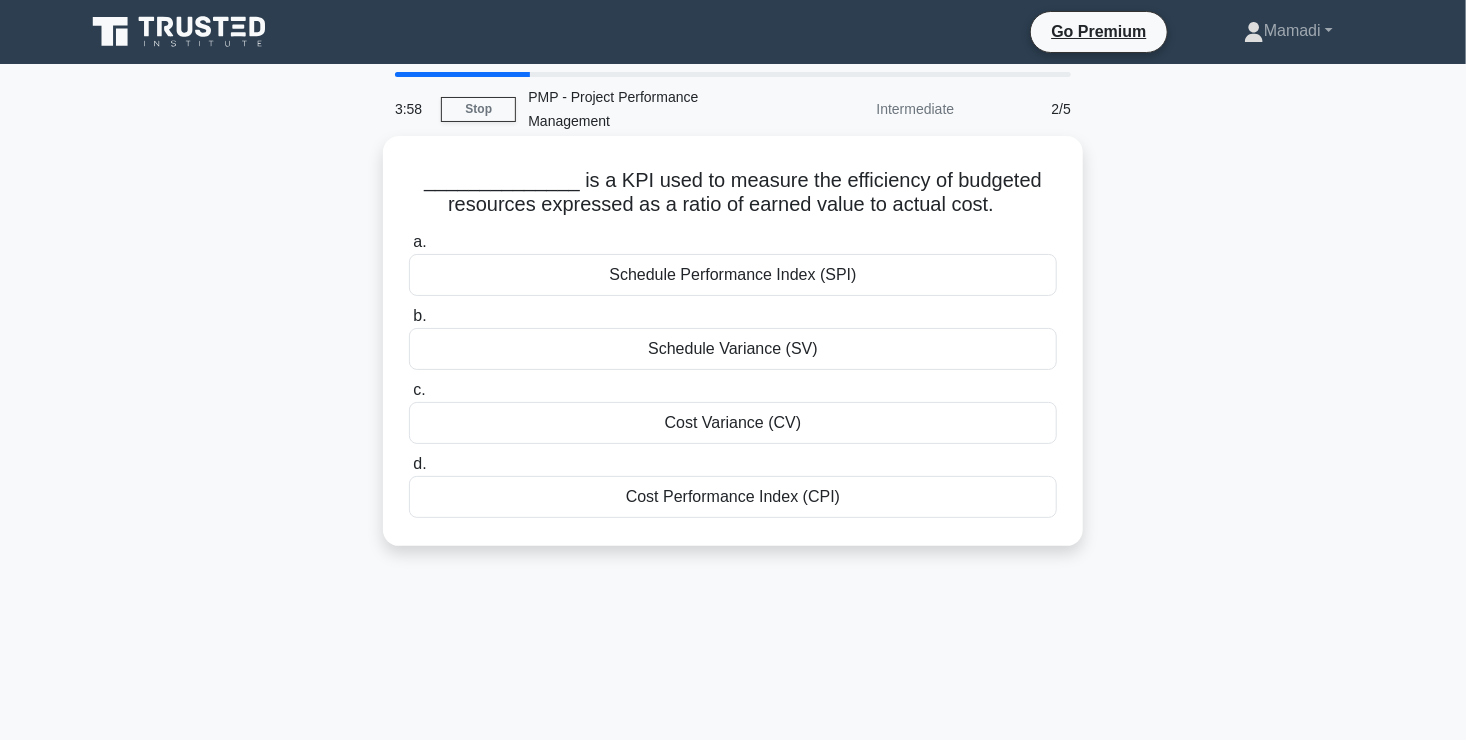 click on "Cost Performance Index (CPI)" at bounding box center (733, 497) 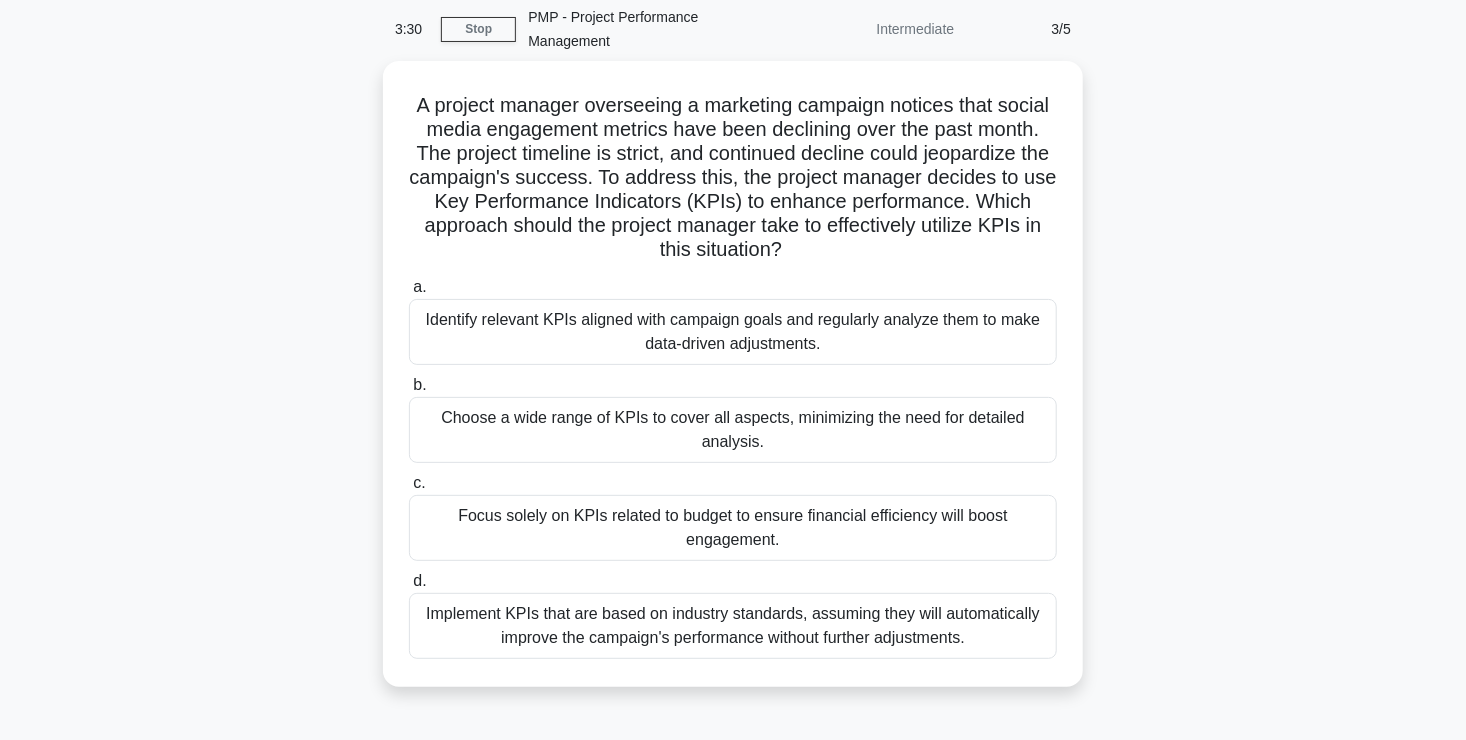 scroll, scrollTop: 86, scrollLeft: 0, axis: vertical 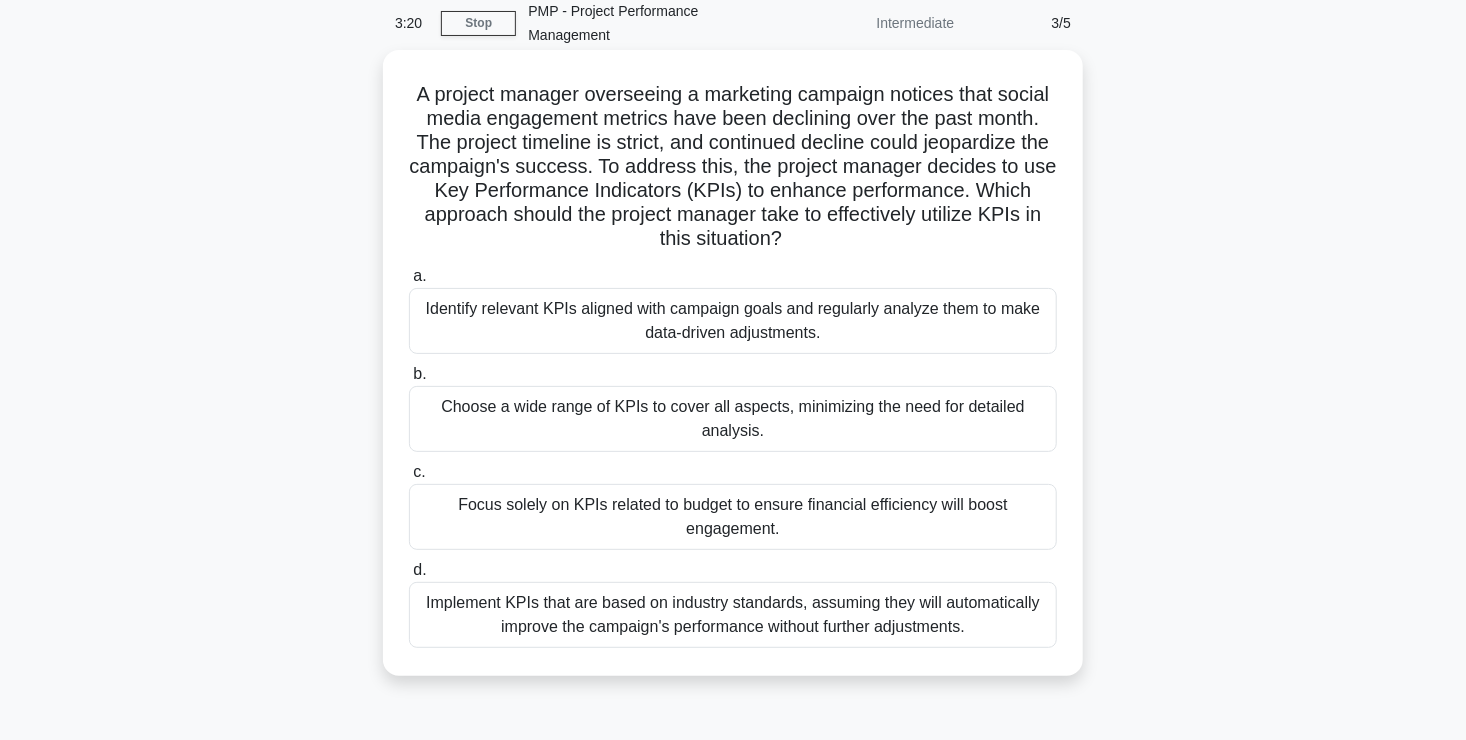 click on "Identify relevant KPIs aligned with campaign goals and regularly analyze them to make data-driven adjustments." at bounding box center [733, 321] 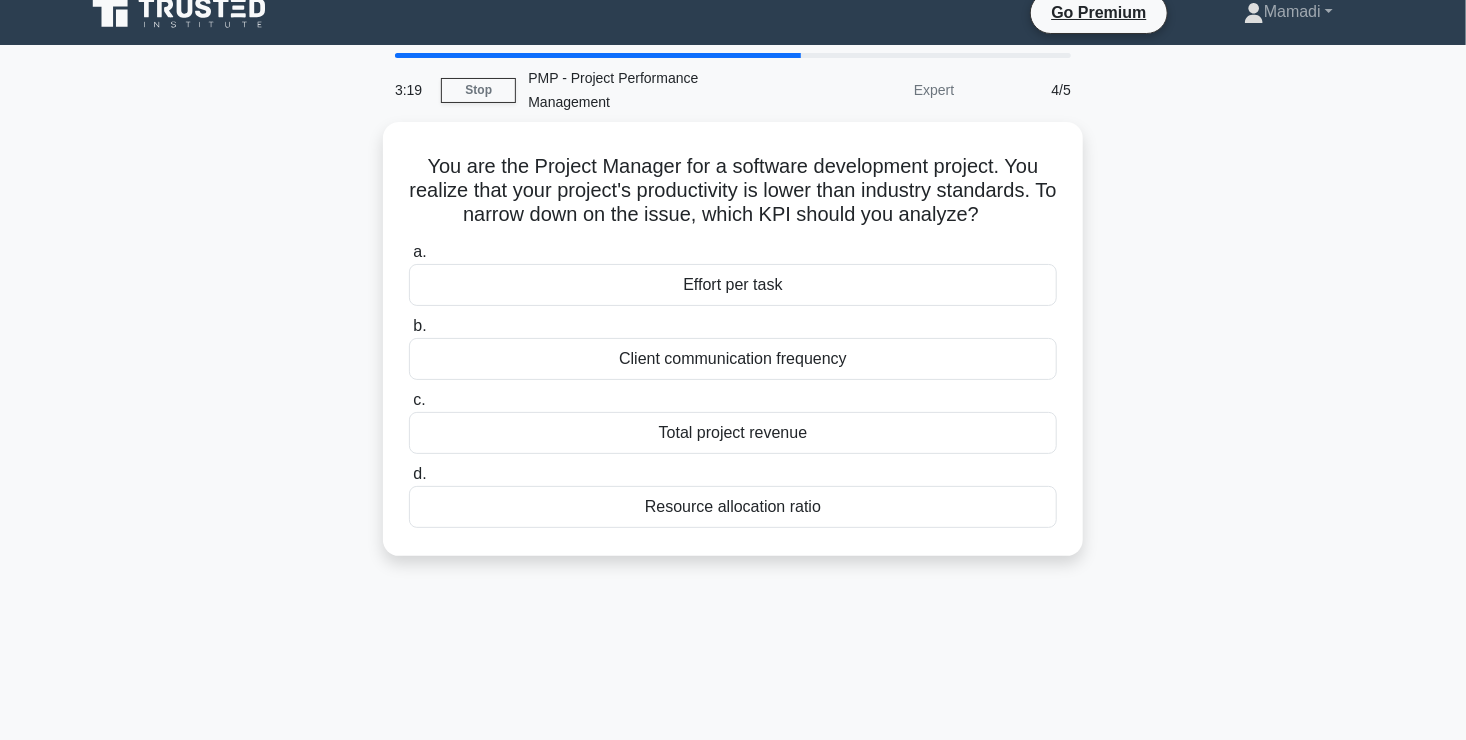 scroll, scrollTop: 0, scrollLeft: 0, axis: both 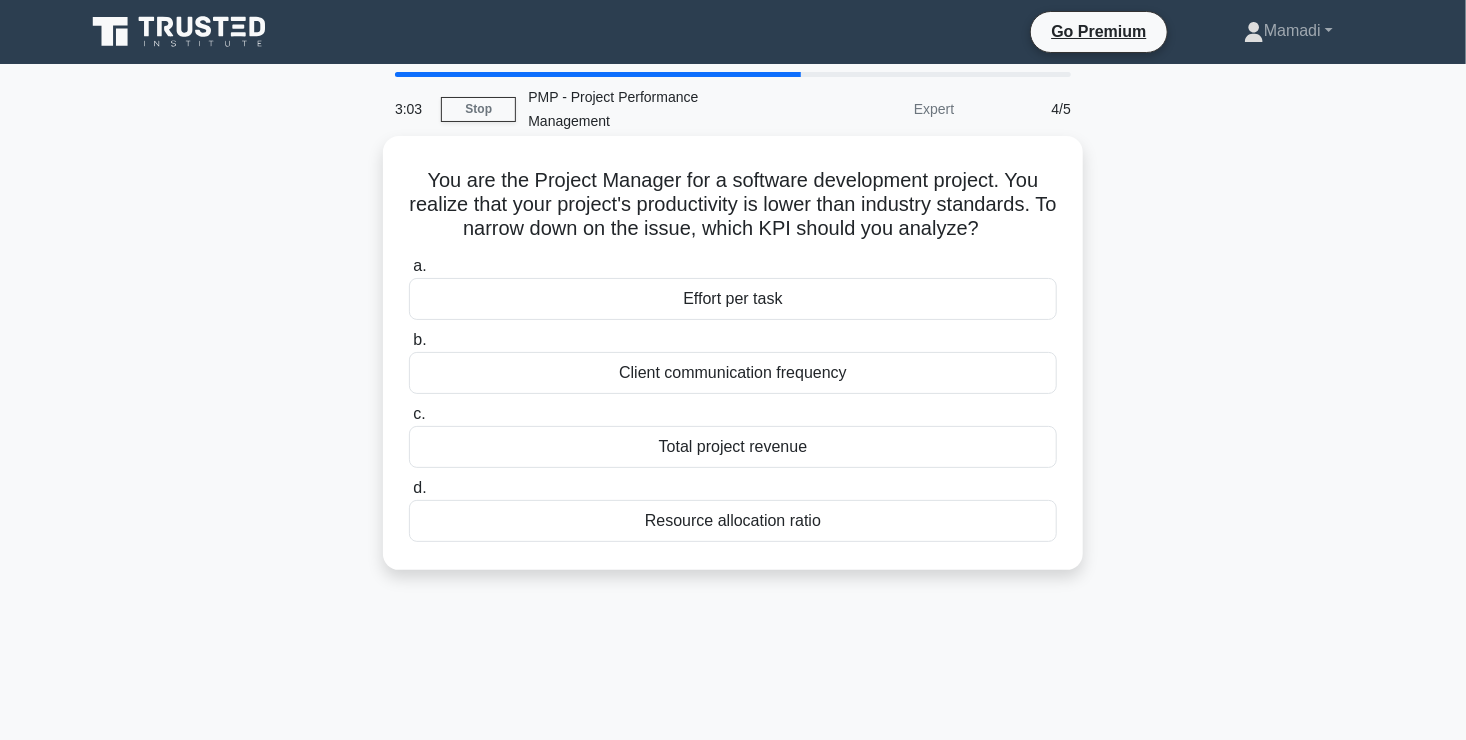 click on "Effort per task" at bounding box center (733, 299) 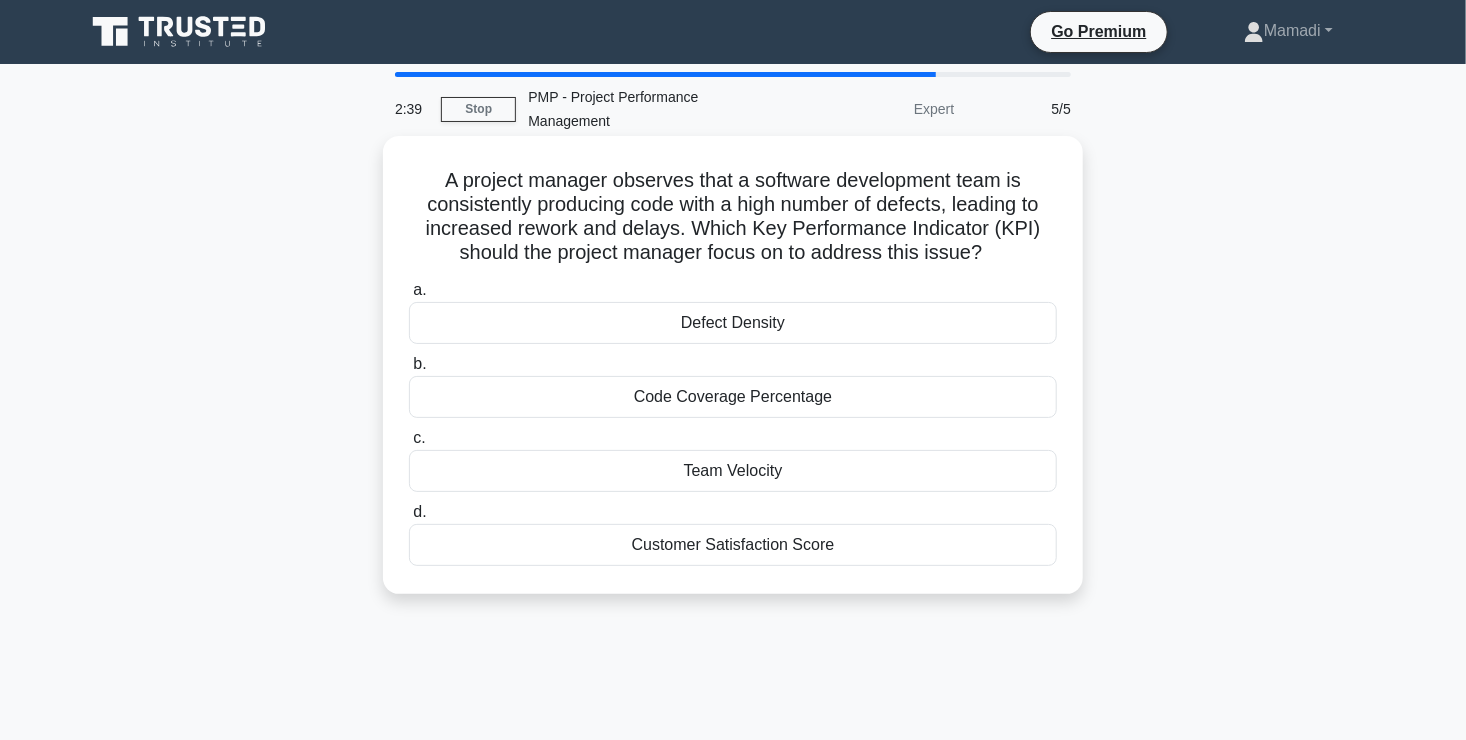 click on "Defect Density" at bounding box center [733, 323] 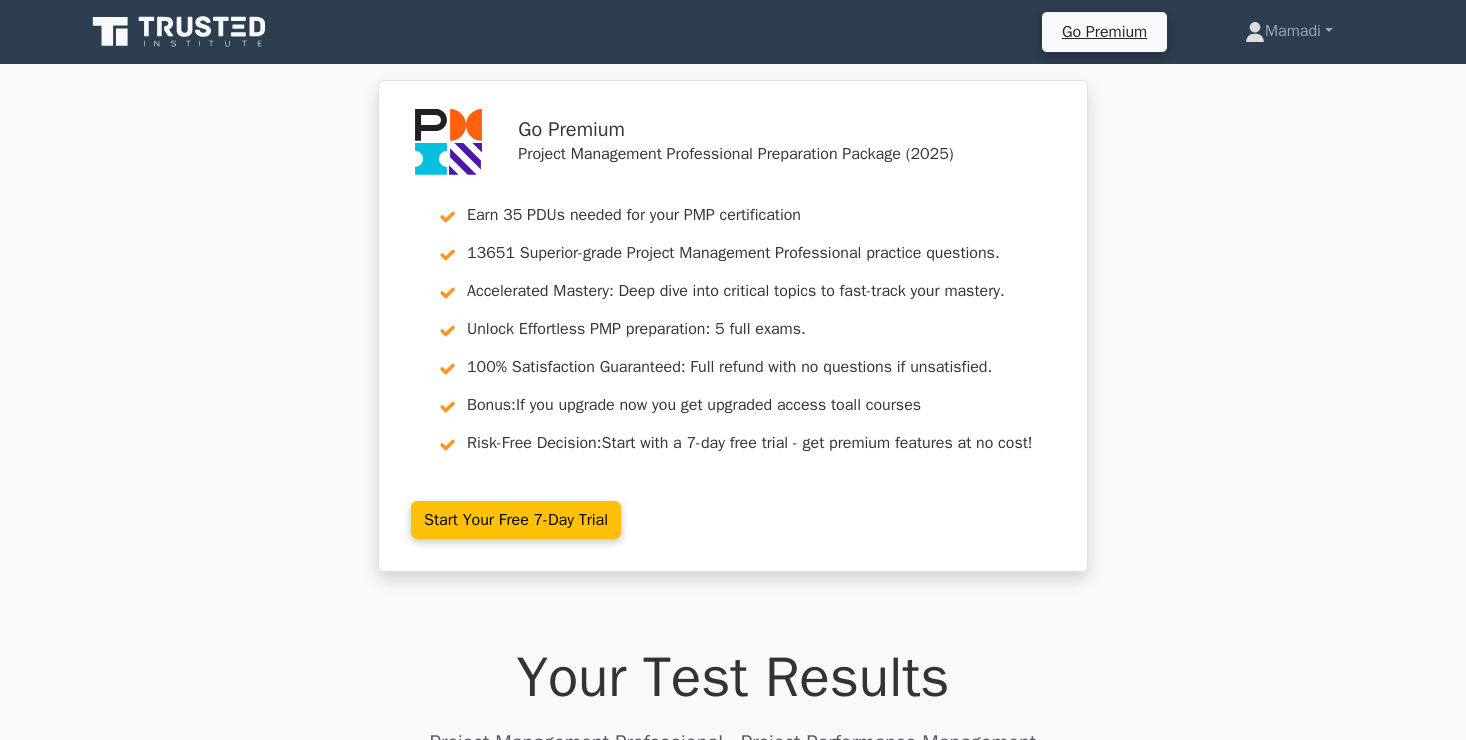 scroll, scrollTop: 0, scrollLeft: 0, axis: both 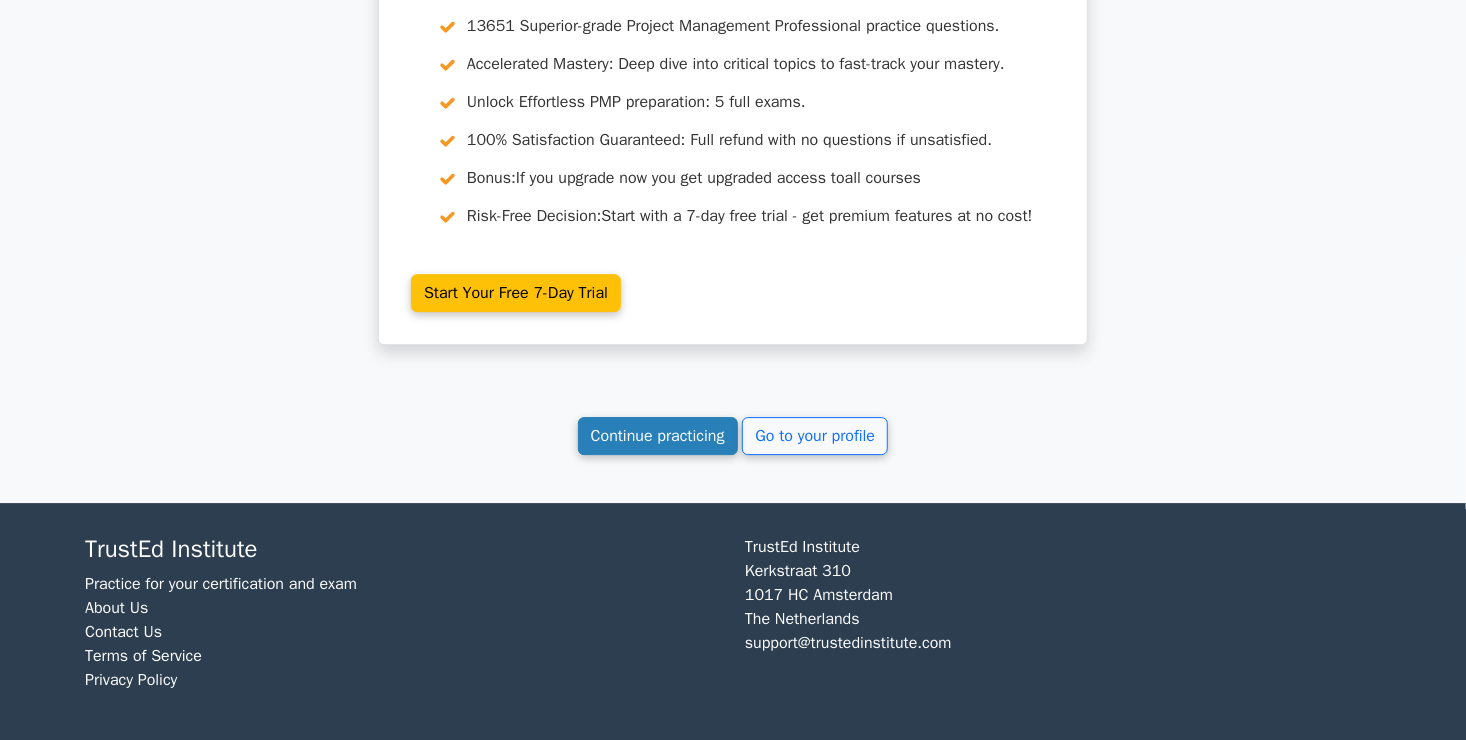 click on "Continue practicing" at bounding box center [658, 436] 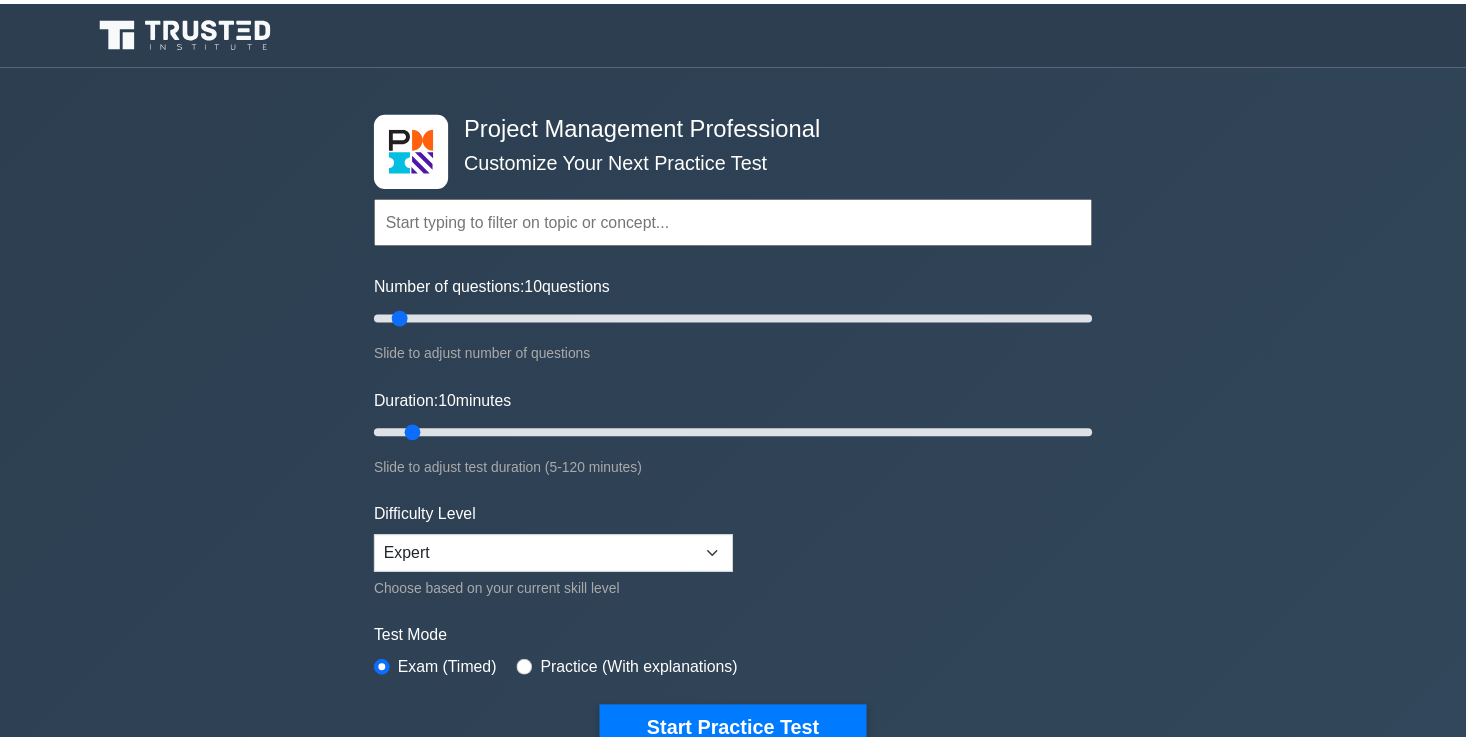 scroll, scrollTop: 0, scrollLeft: 0, axis: both 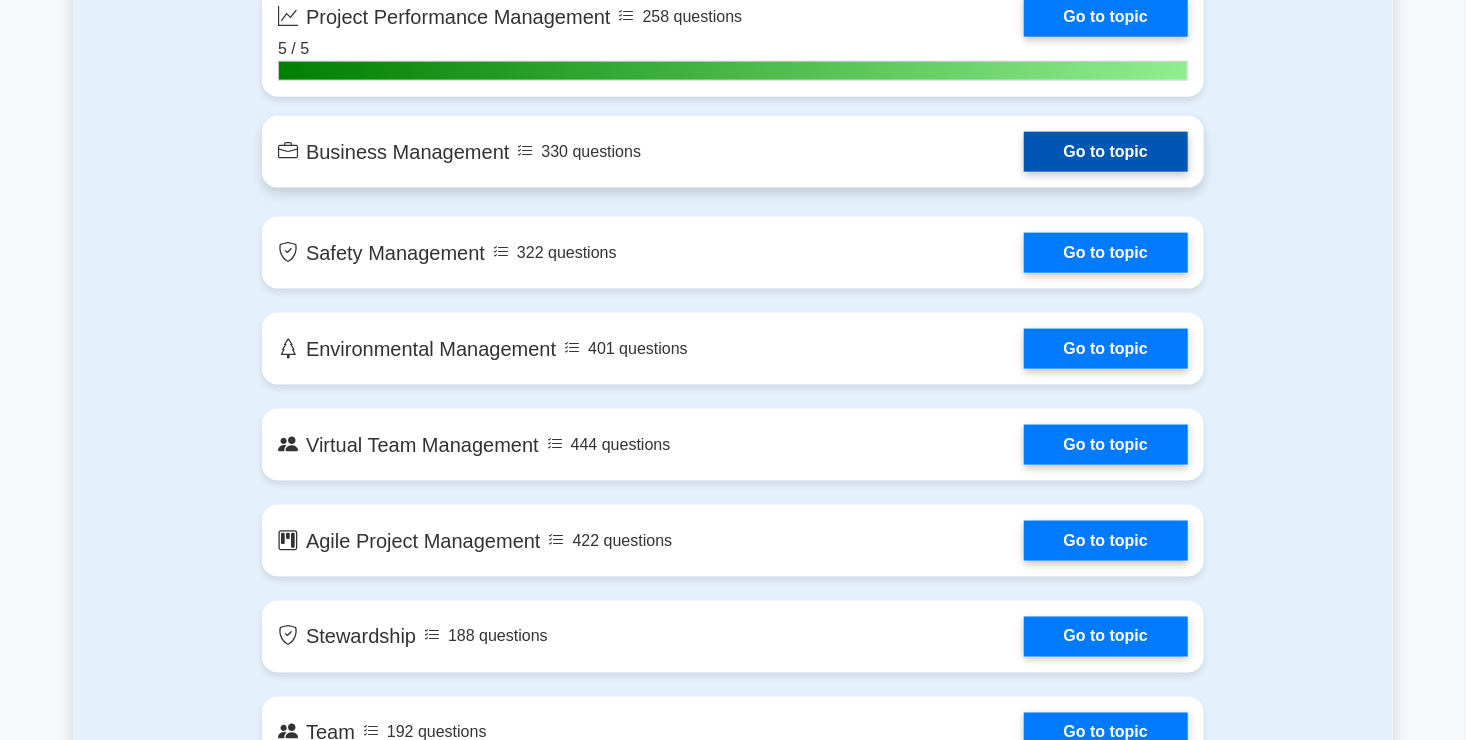 click on "Go to topic" at bounding box center (1106, 152) 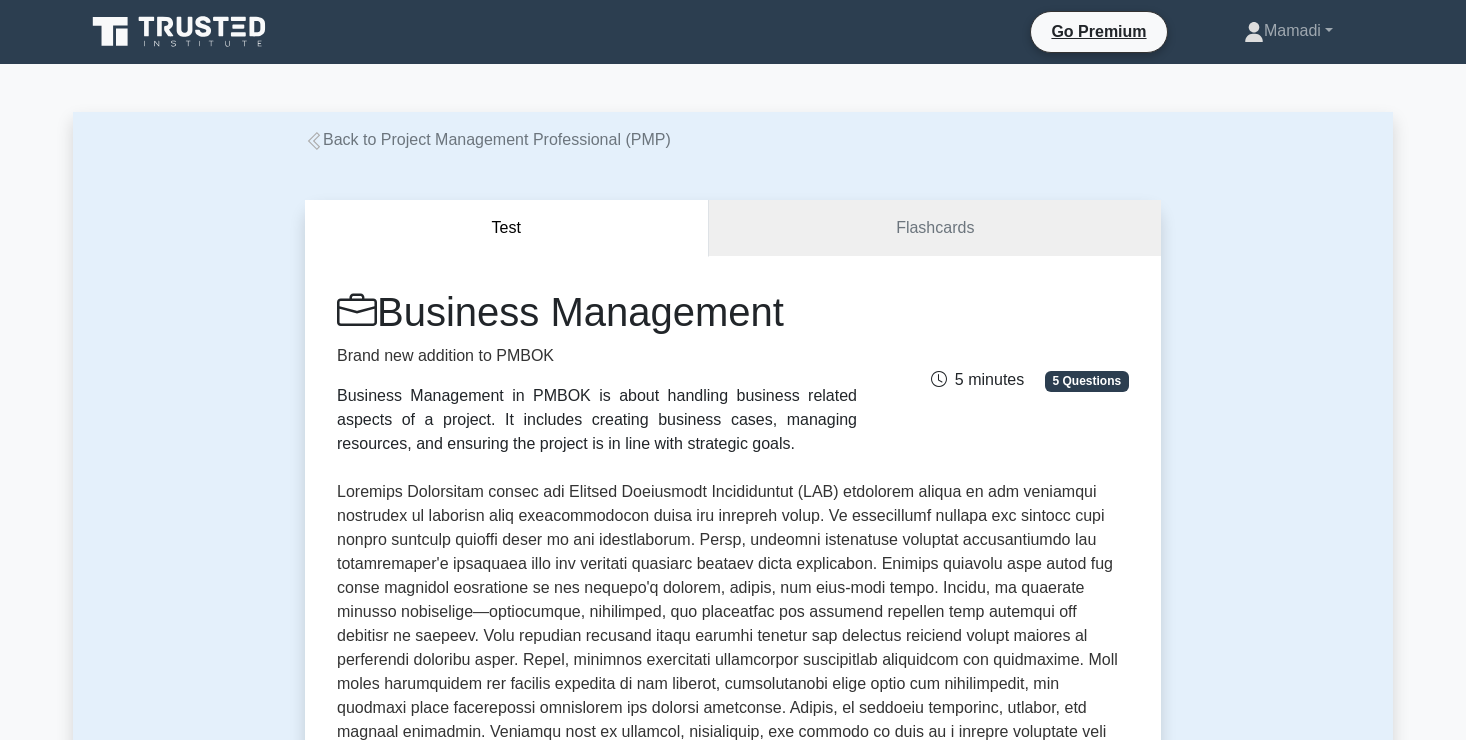 scroll, scrollTop: 0, scrollLeft: 0, axis: both 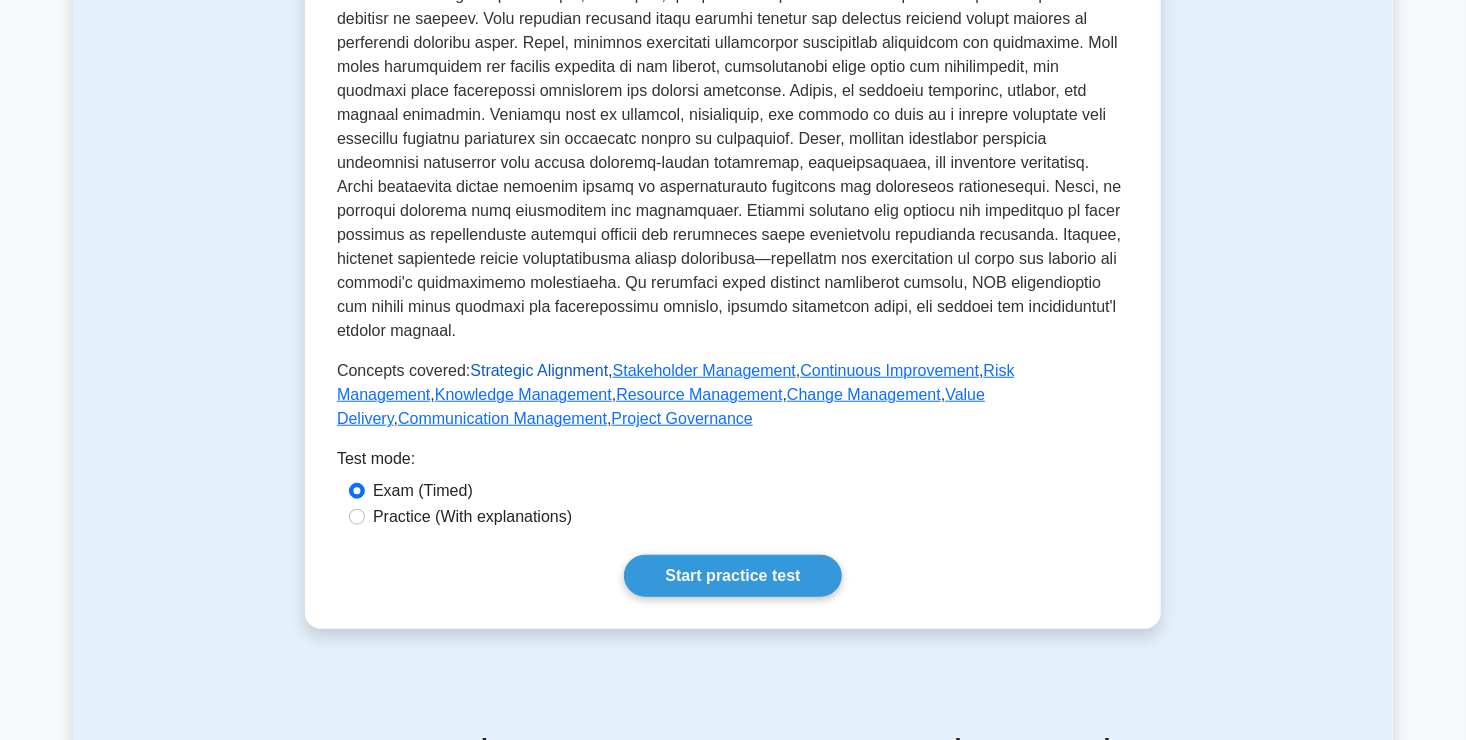click on "Strategic Alignment" at bounding box center (539, 370) 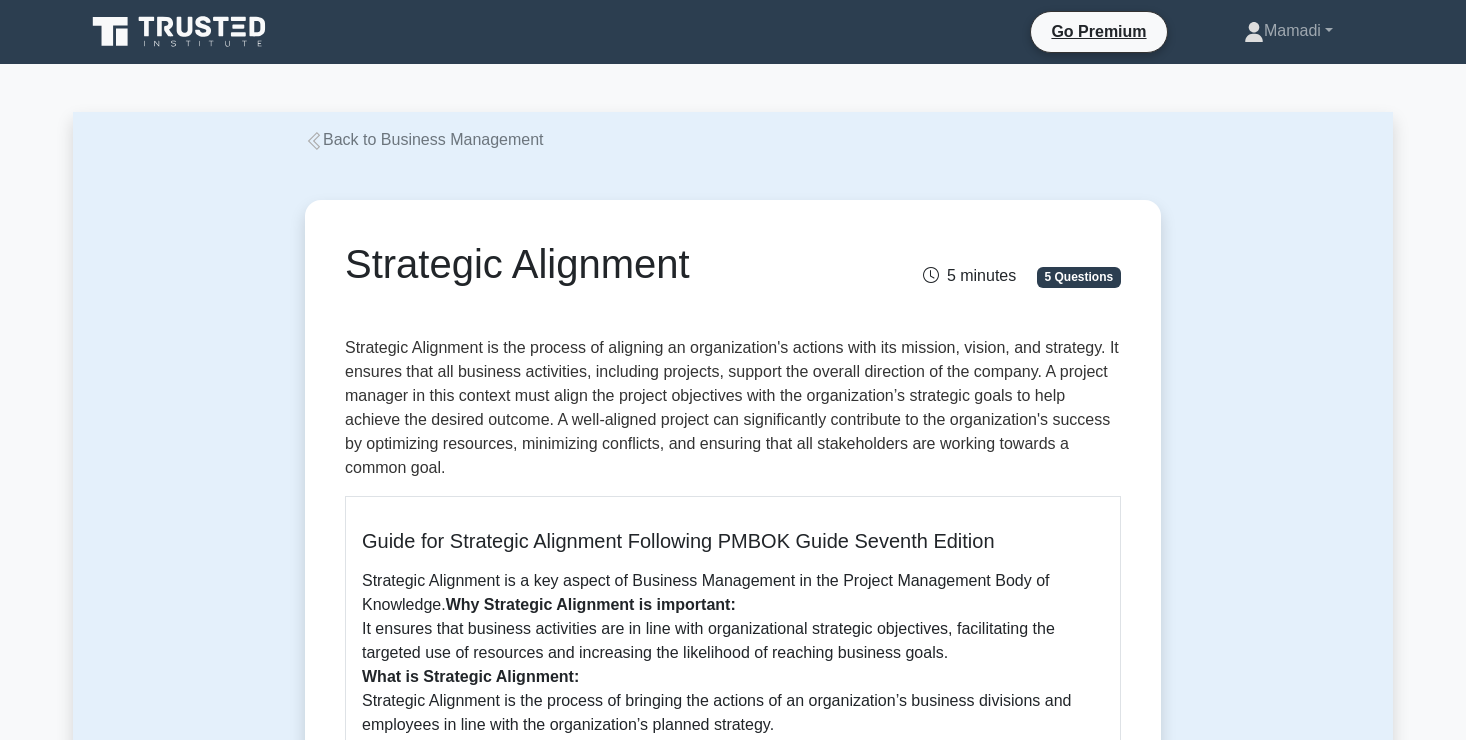scroll, scrollTop: 0, scrollLeft: 0, axis: both 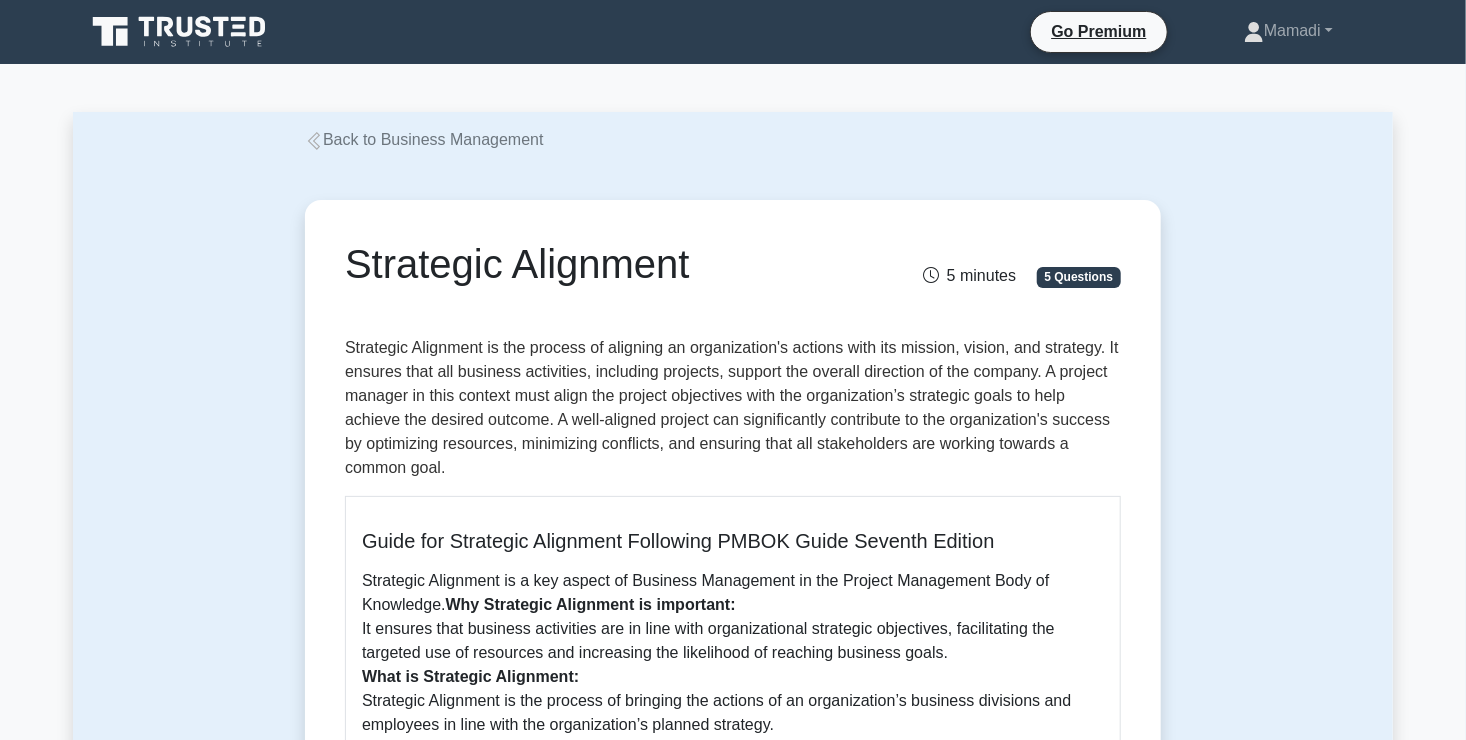 click on "Back to Business Management" at bounding box center [424, 139] 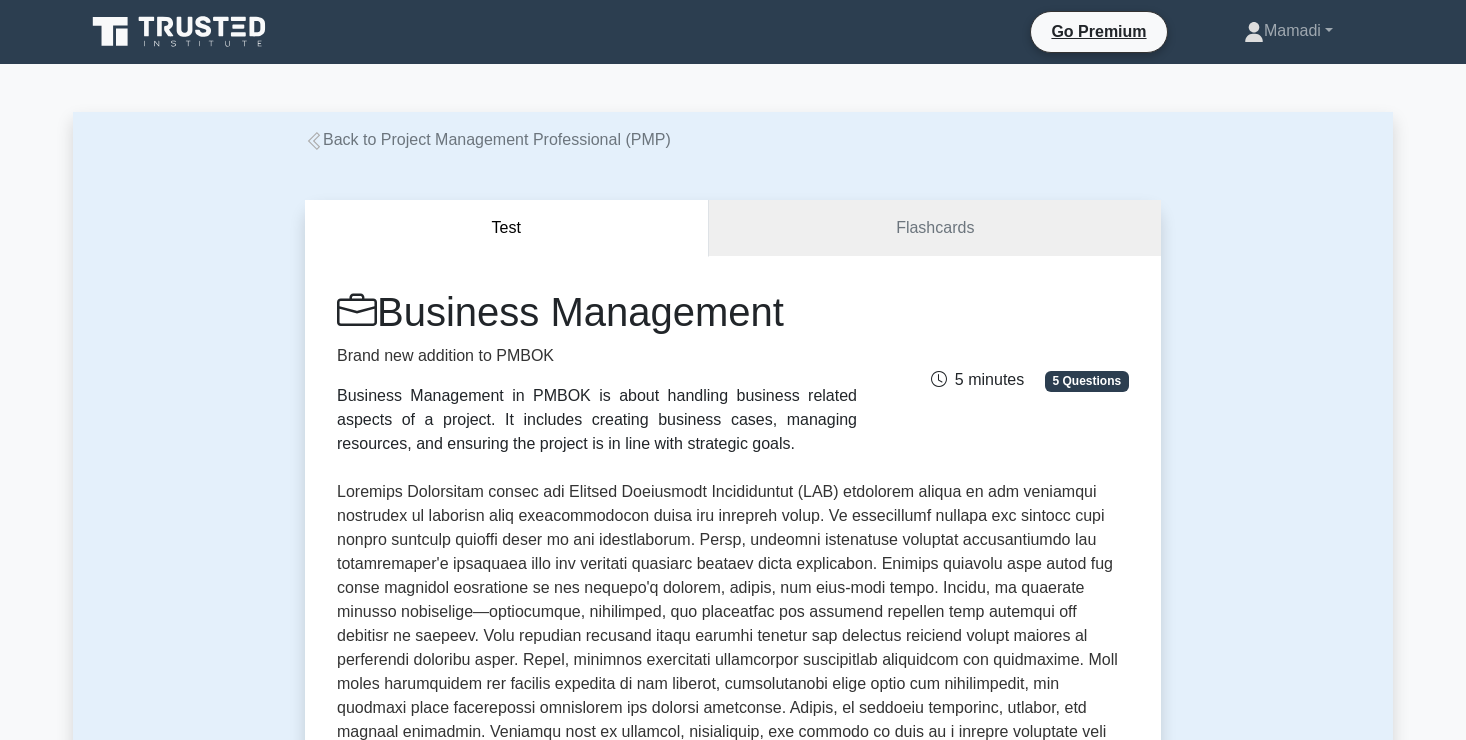 scroll, scrollTop: 0, scrollLeft: 0, axis: both 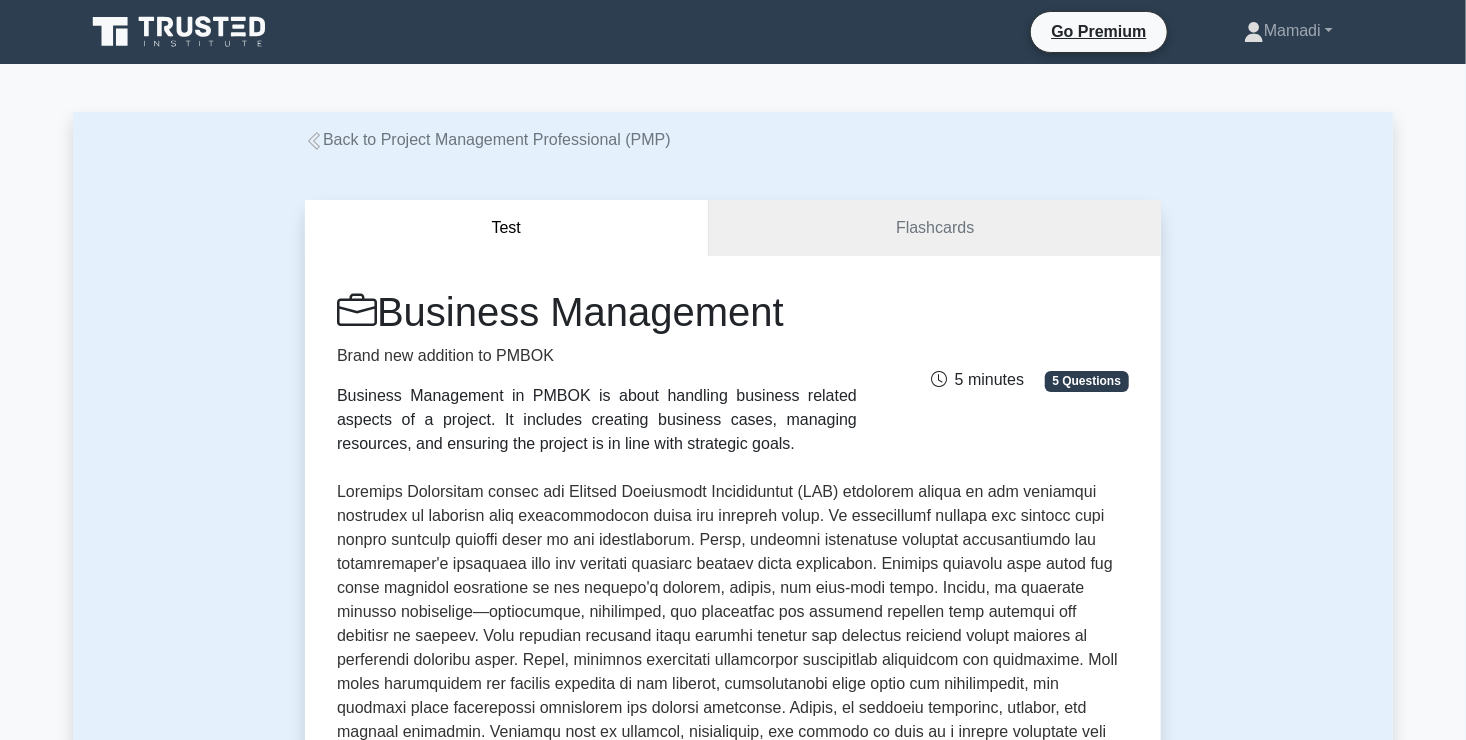 click on "Back to Project Management Professional (PMP)" at bounding box center (488, 139) 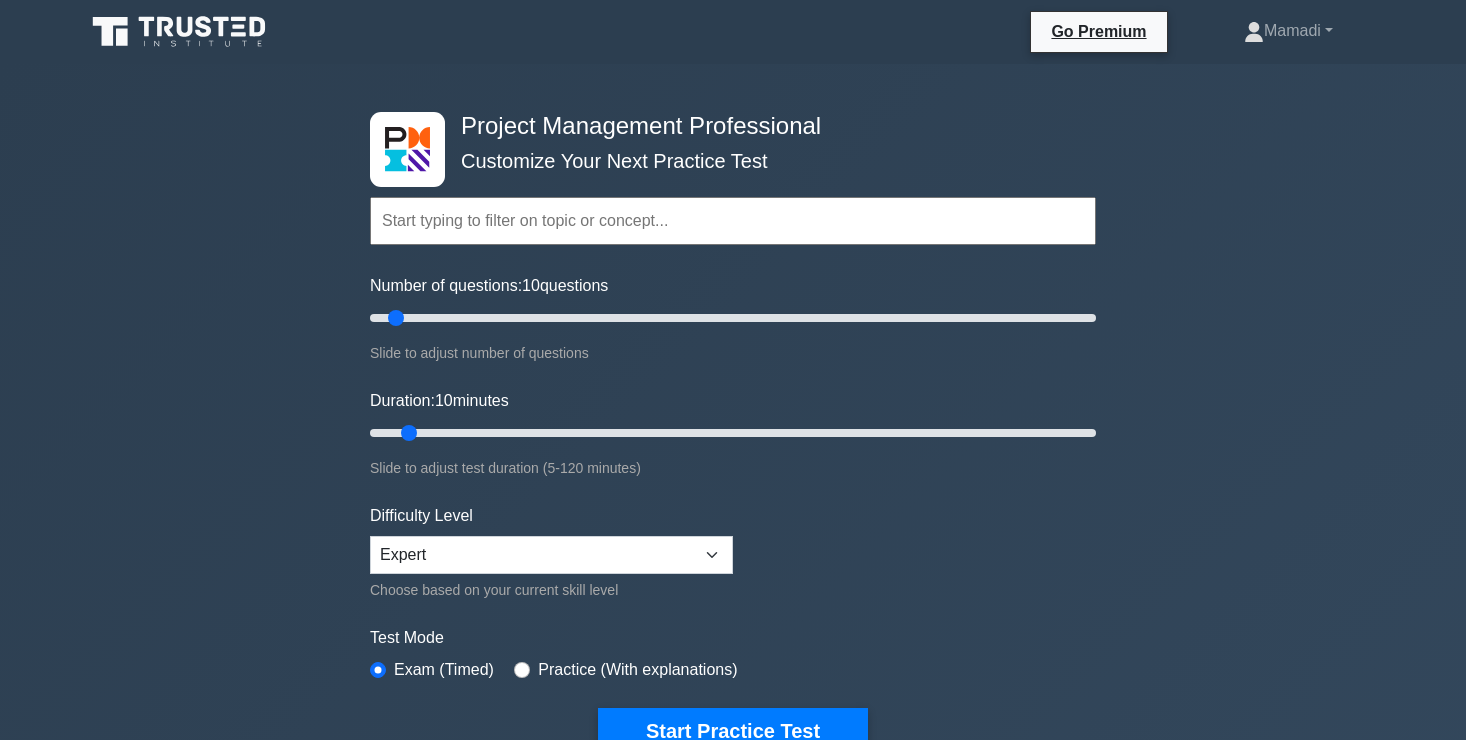 scroll, scrollTop: 0, scrollLeft: 0, axis: both 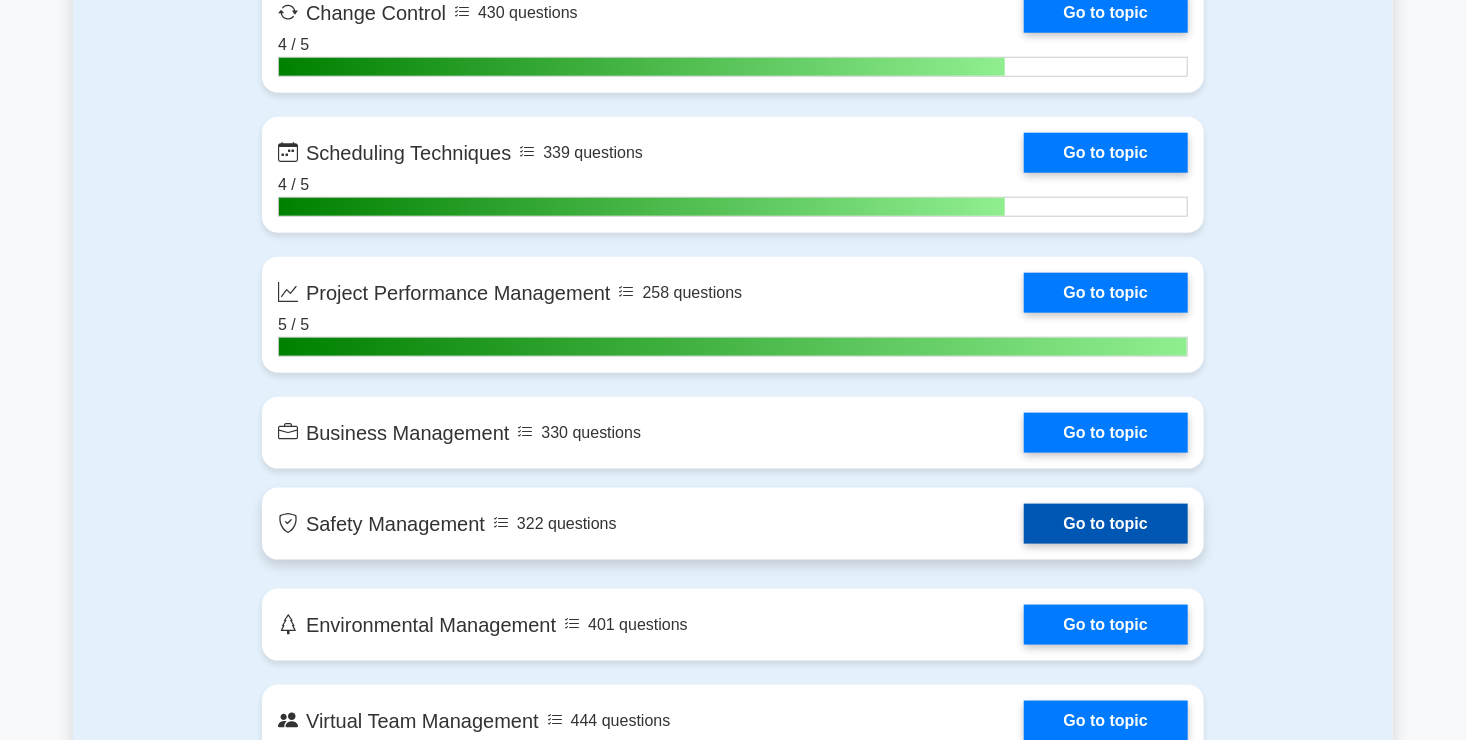 click on "Go to topic" at bounding box center (1106, 524) 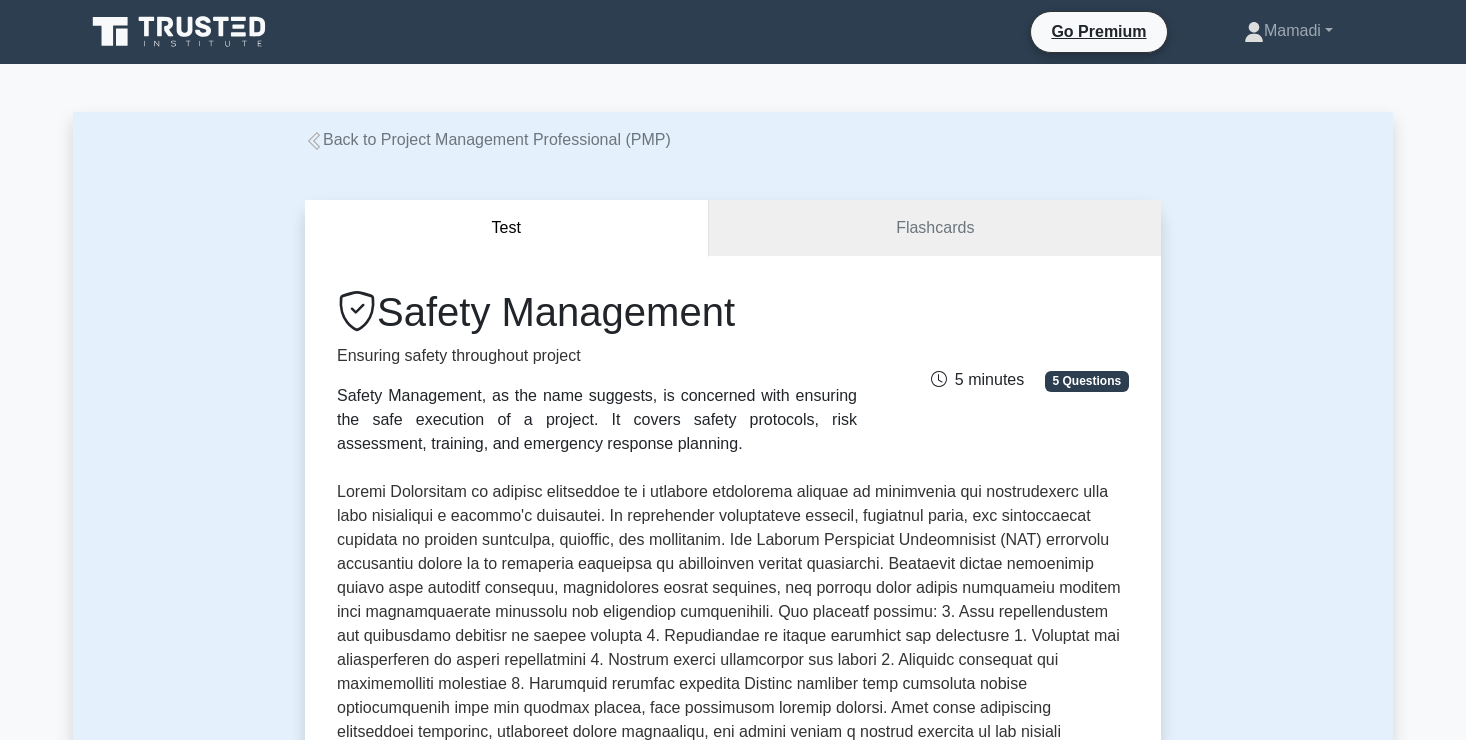 scroll, scrollTop: 0, scrollLeft: 0, axis: both 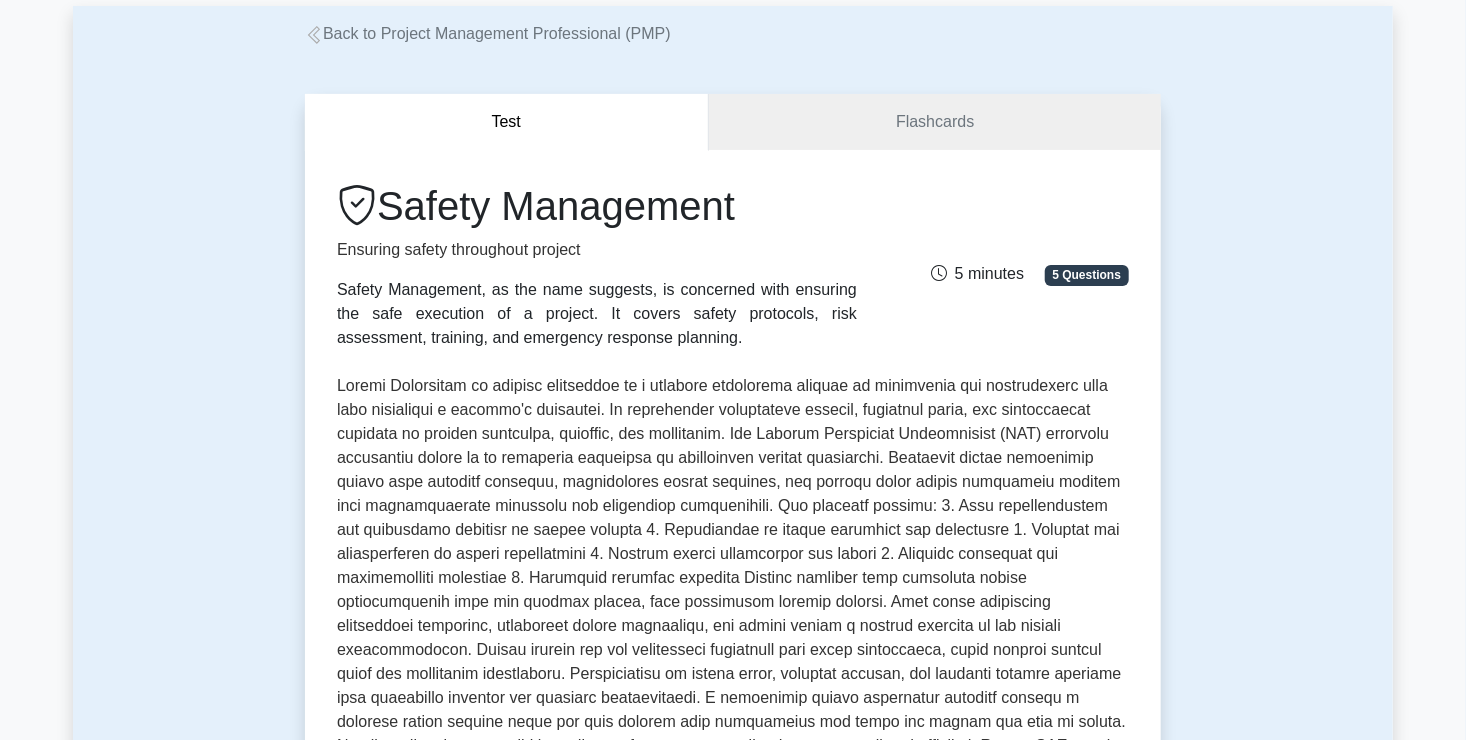 click on "Back to Project Management Professional (PMP)" at bounding box center (488, 33) 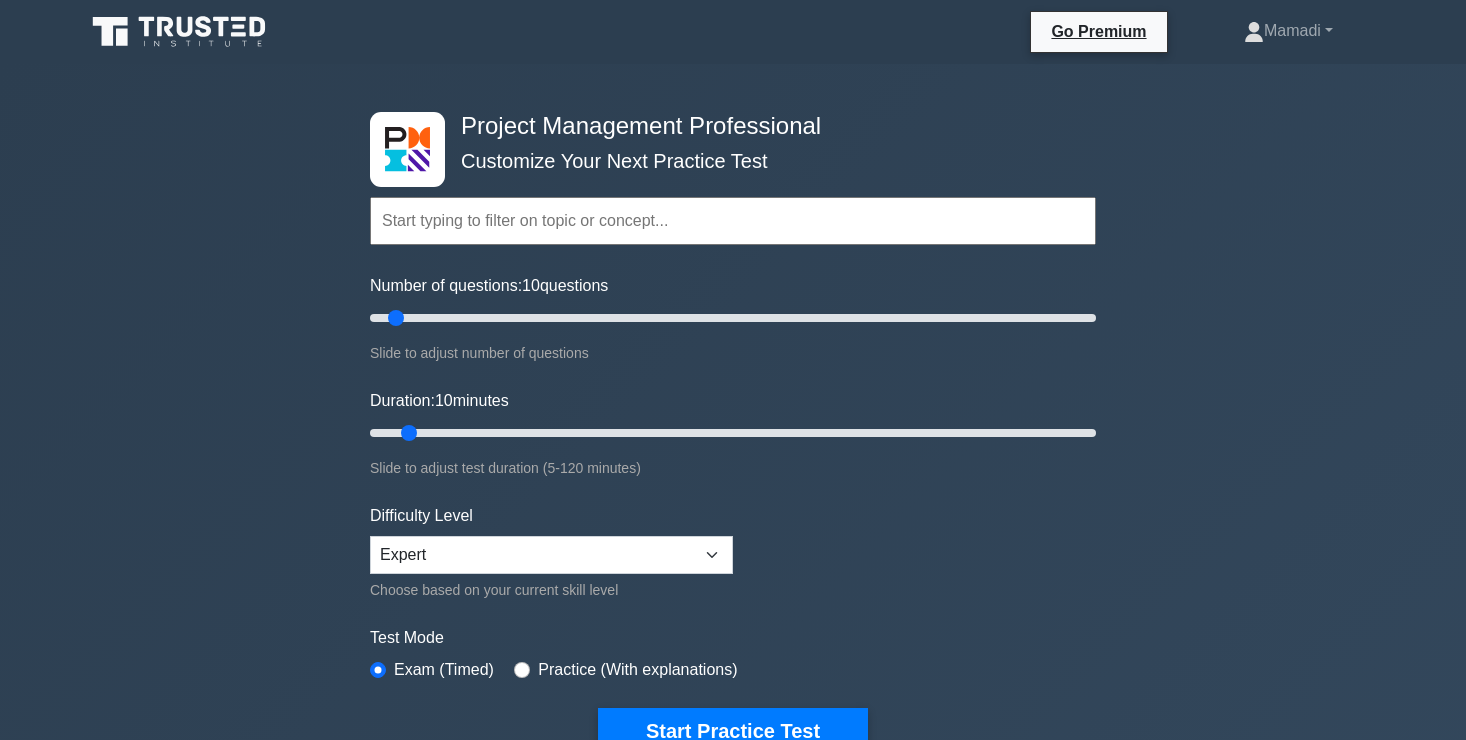 scroll, scrollTop: 268, scrollLeft: 0, axis: vertical 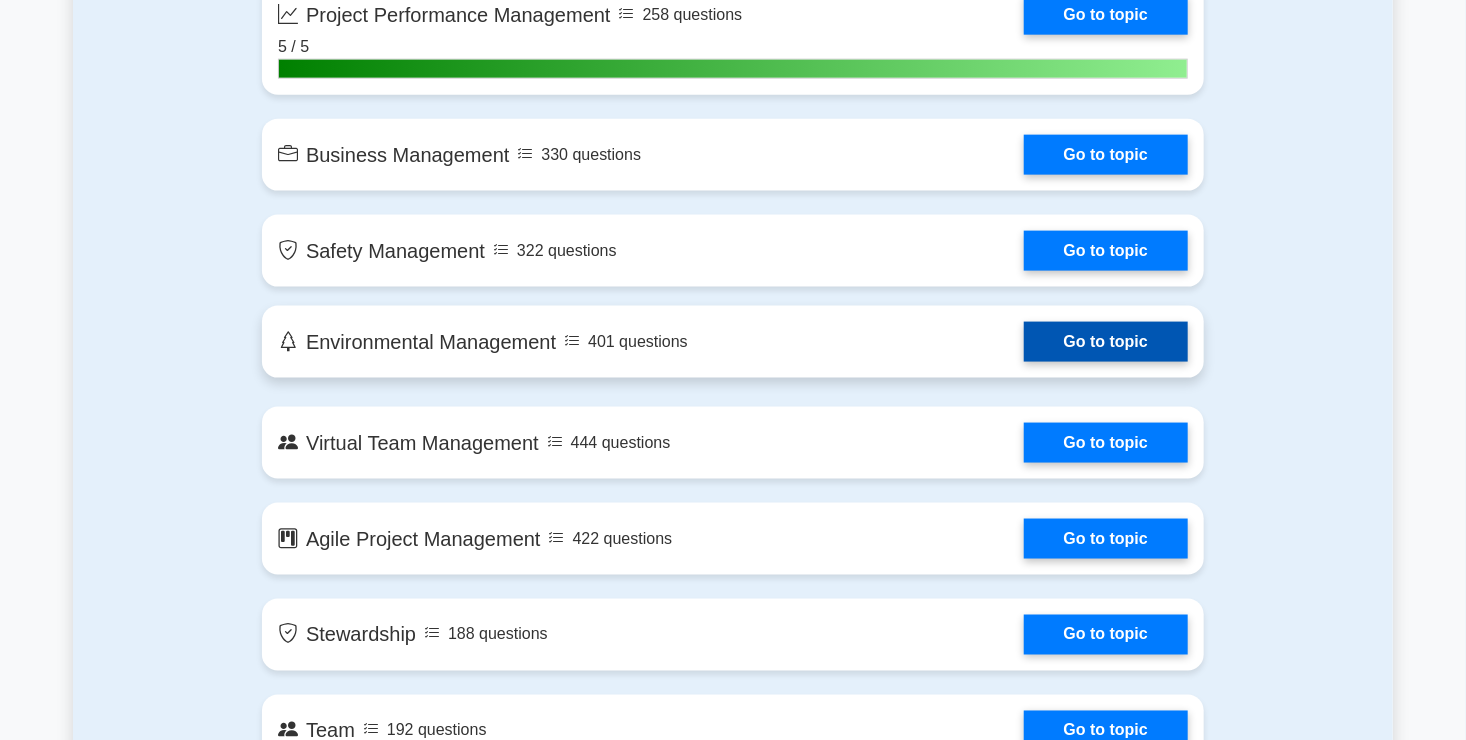 click on "Go to topic" at bounding box center (1106, 342) 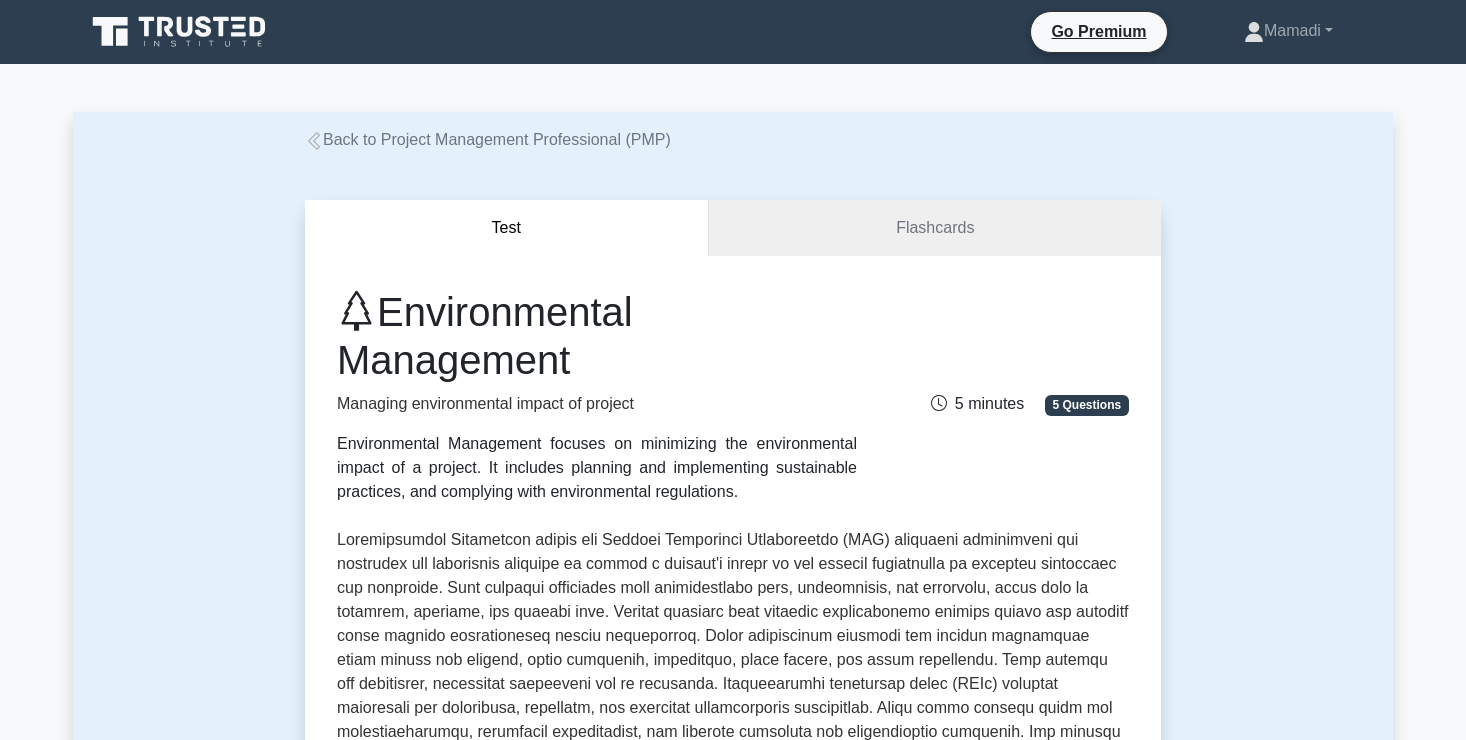 scroll, scrollTop: 0, scrollLeft: 0, axis: both 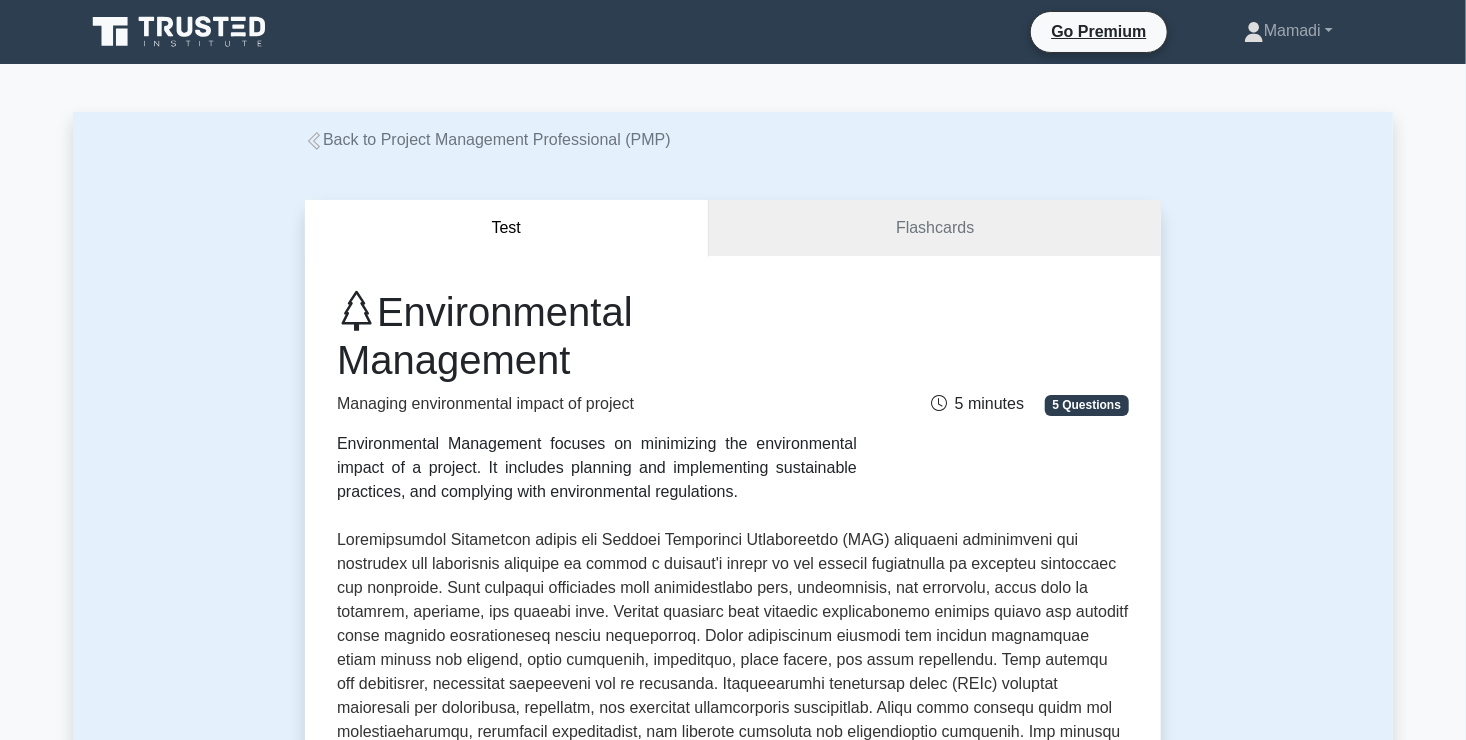 click on "Back to Project Management Professional (PMP)" at bounding box center [488, 139] 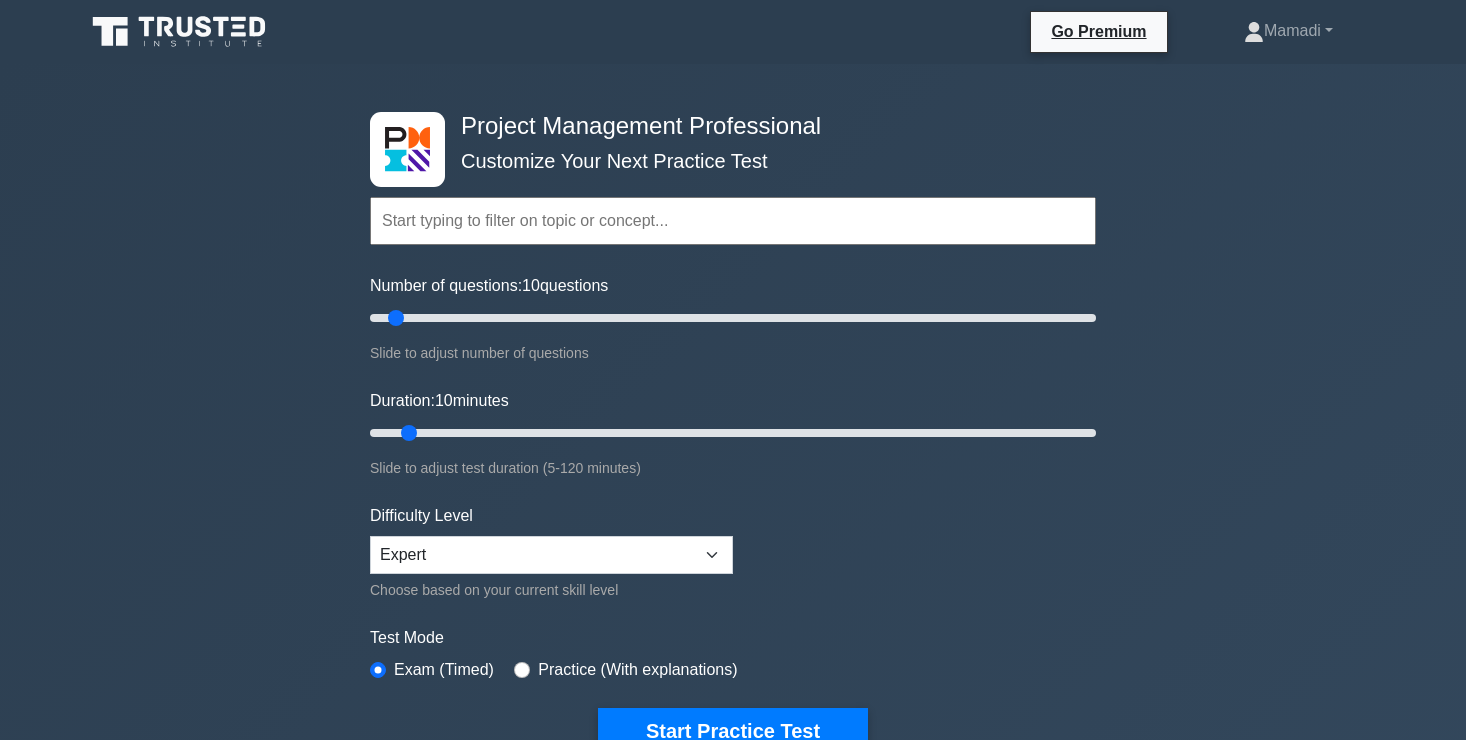 scroll, scrollTop: 0, scrollLeft: 0, axis: both 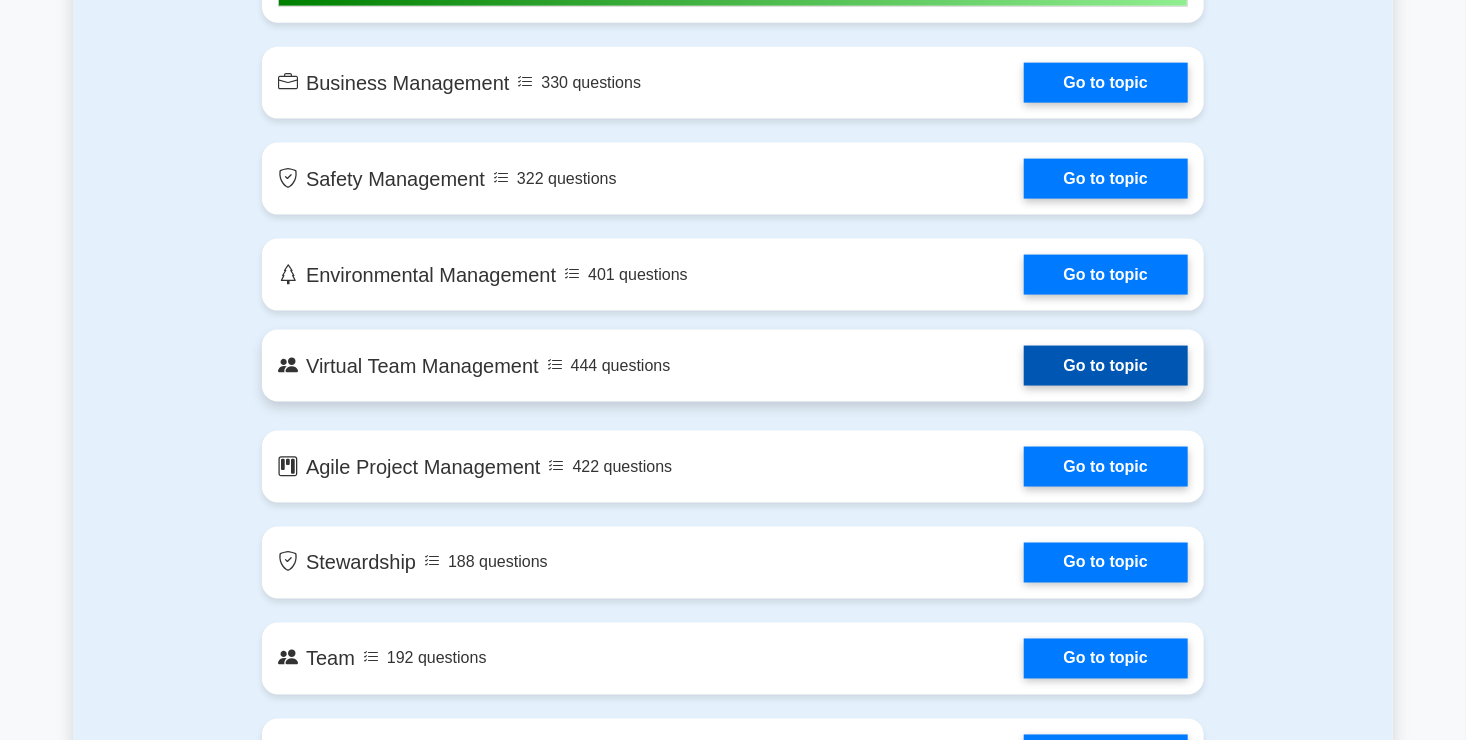 click on "Go to topic" at bounding box center [1106, 366] 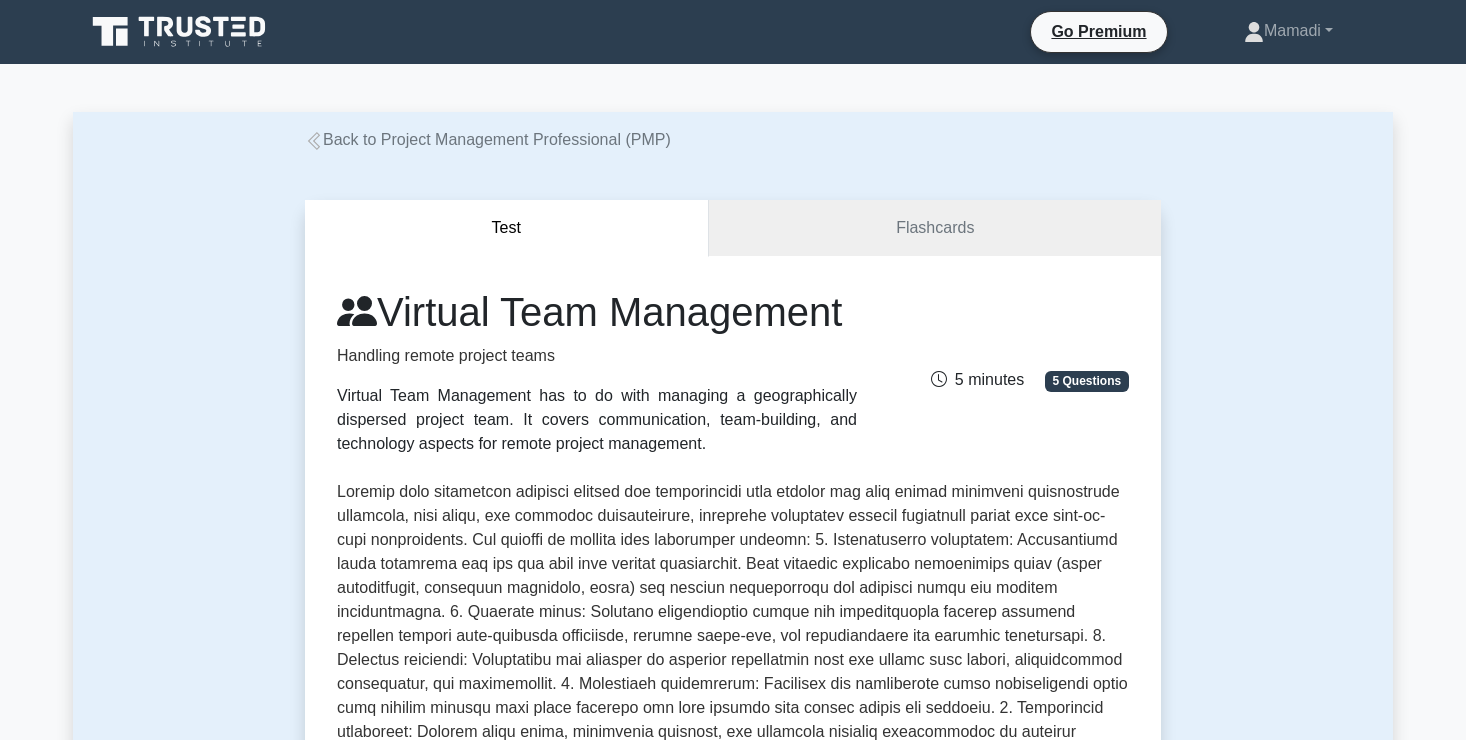 scroll, scrollTop: 0, scrollLeft: 0, axis: both 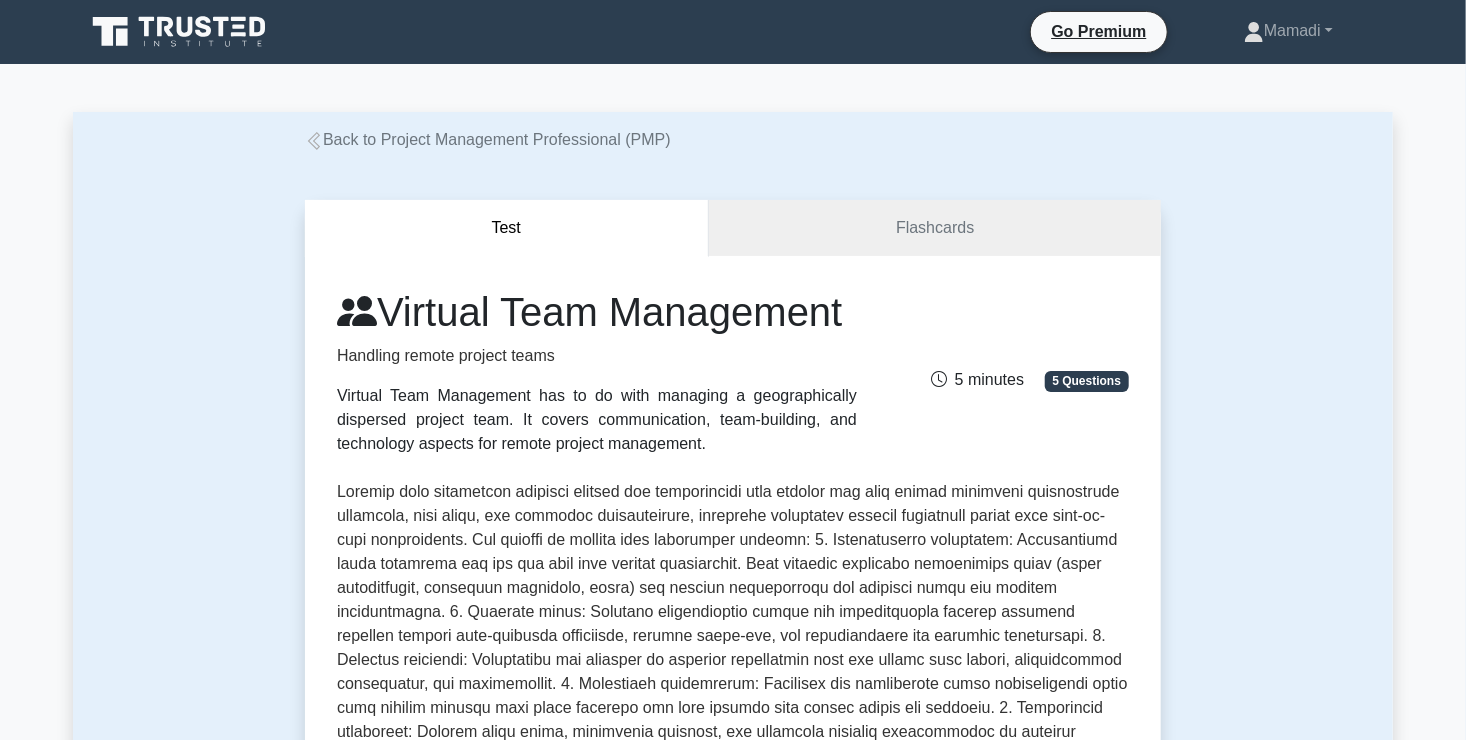 click on "Back to Project Management Professional (PMP)" at bounding box center [488, 139] 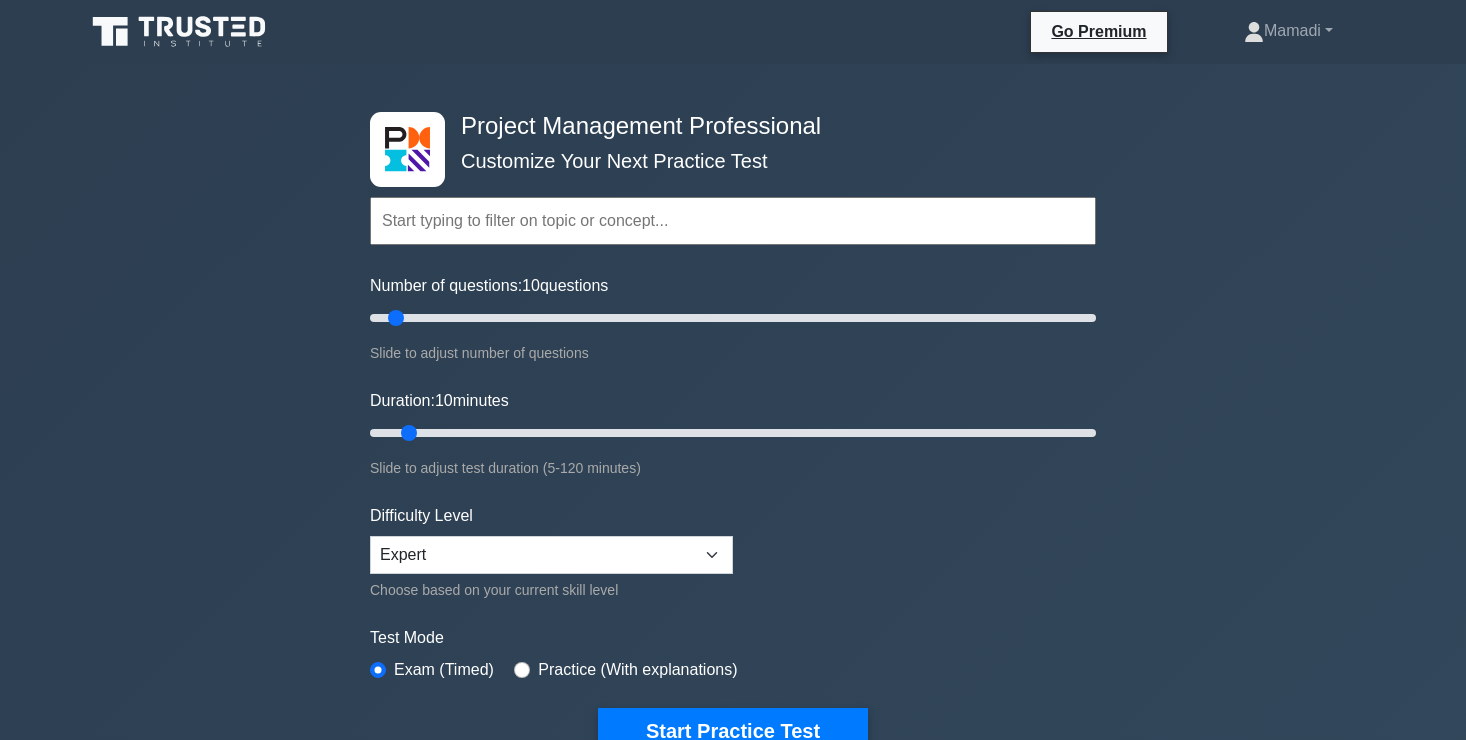 scroll, scrollTop: 450, scrollLeft: 0, axis: vertical 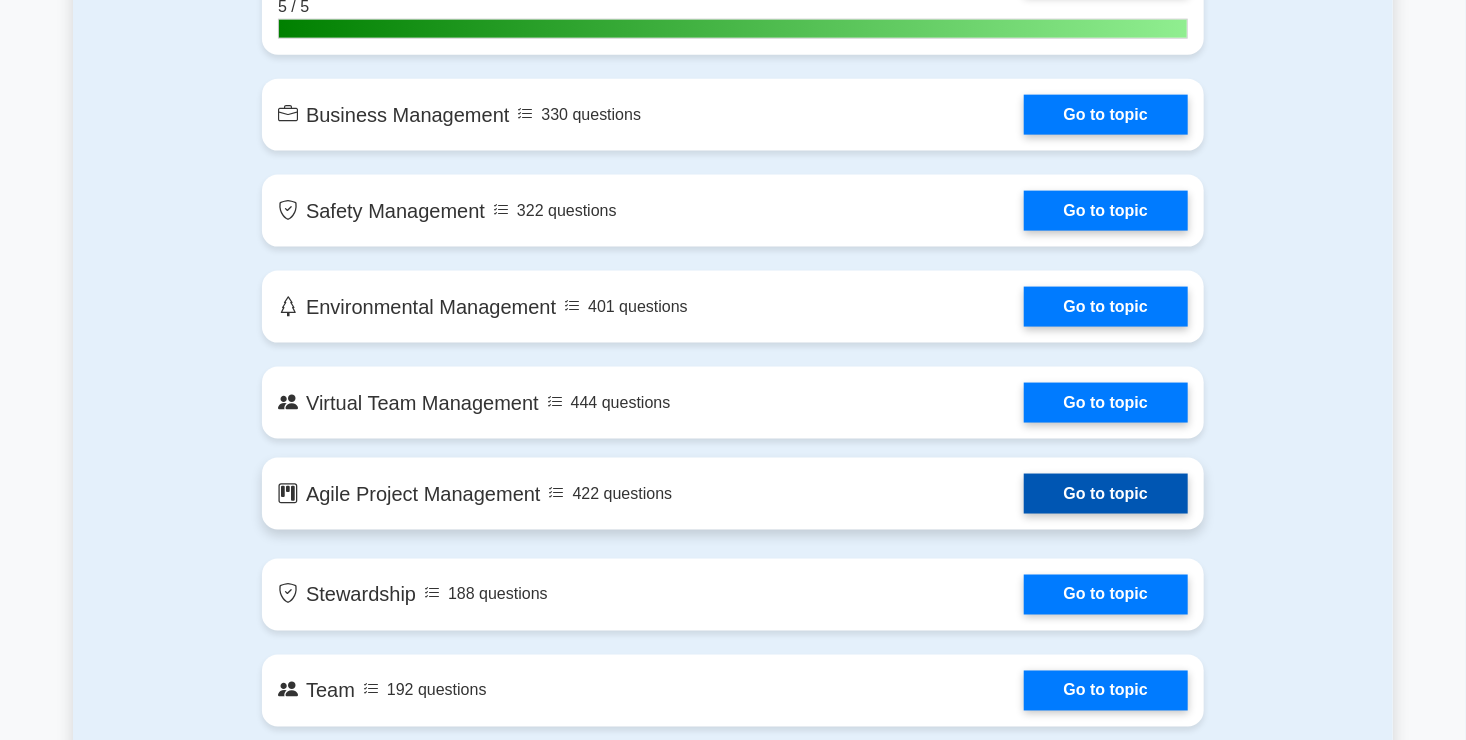 click on "Go to topic" at bounding box center (1106, 494) 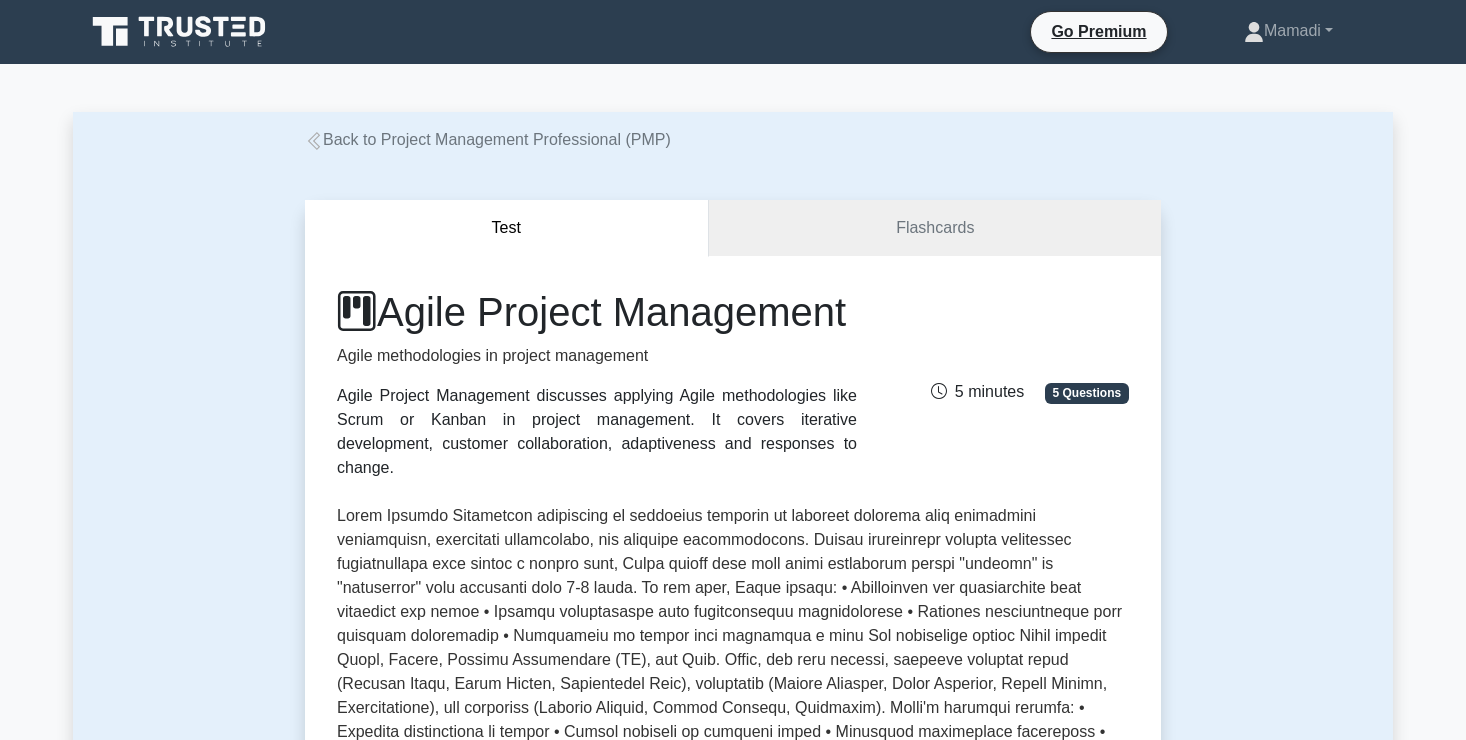 scroll, scrollTop: 0, scrollLeft: 0, axis: both 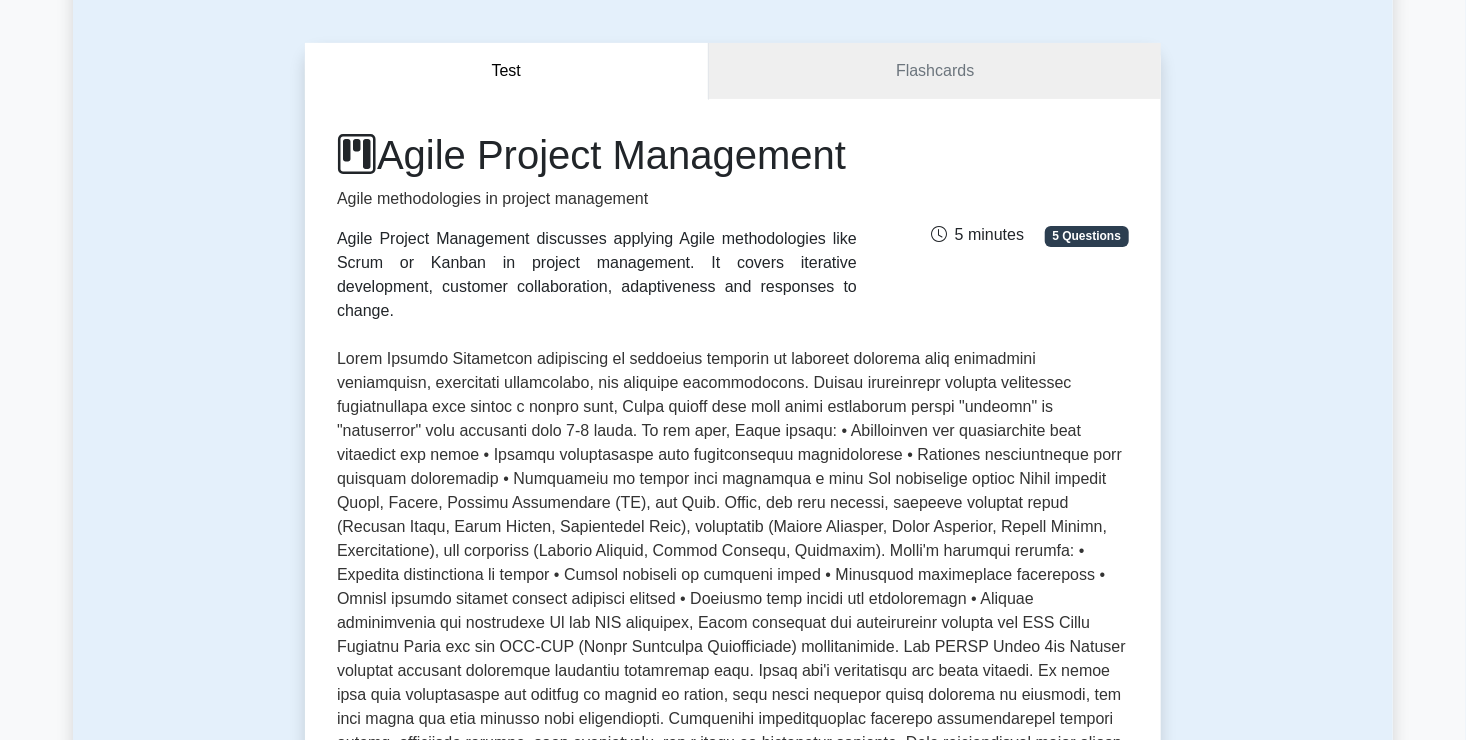 drag, startPoint x: 0, startPoint y: 0, endPoint x: 1122, endPoint y: 492, distance: 1225.1318 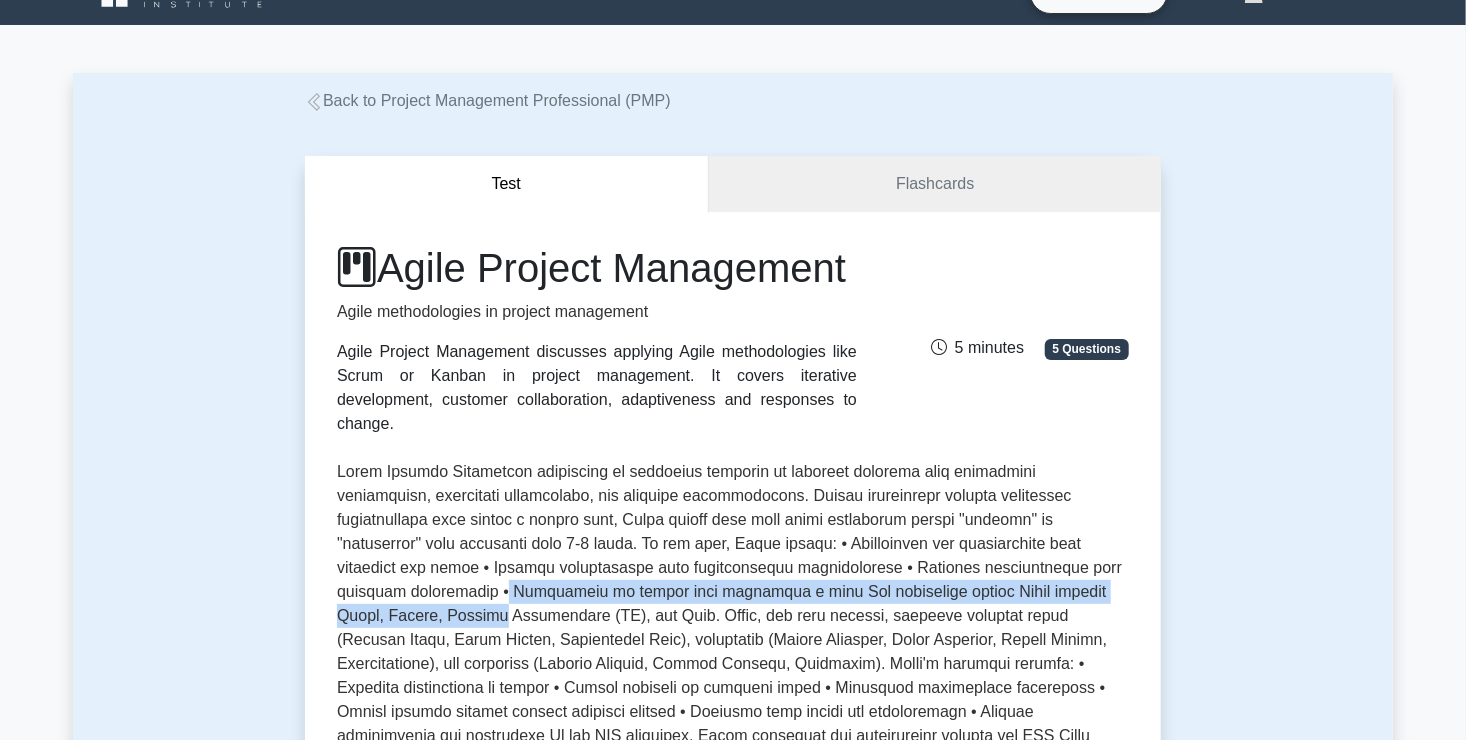 scroll, scrollTop: 0, scrollLeft: 0, axis: both 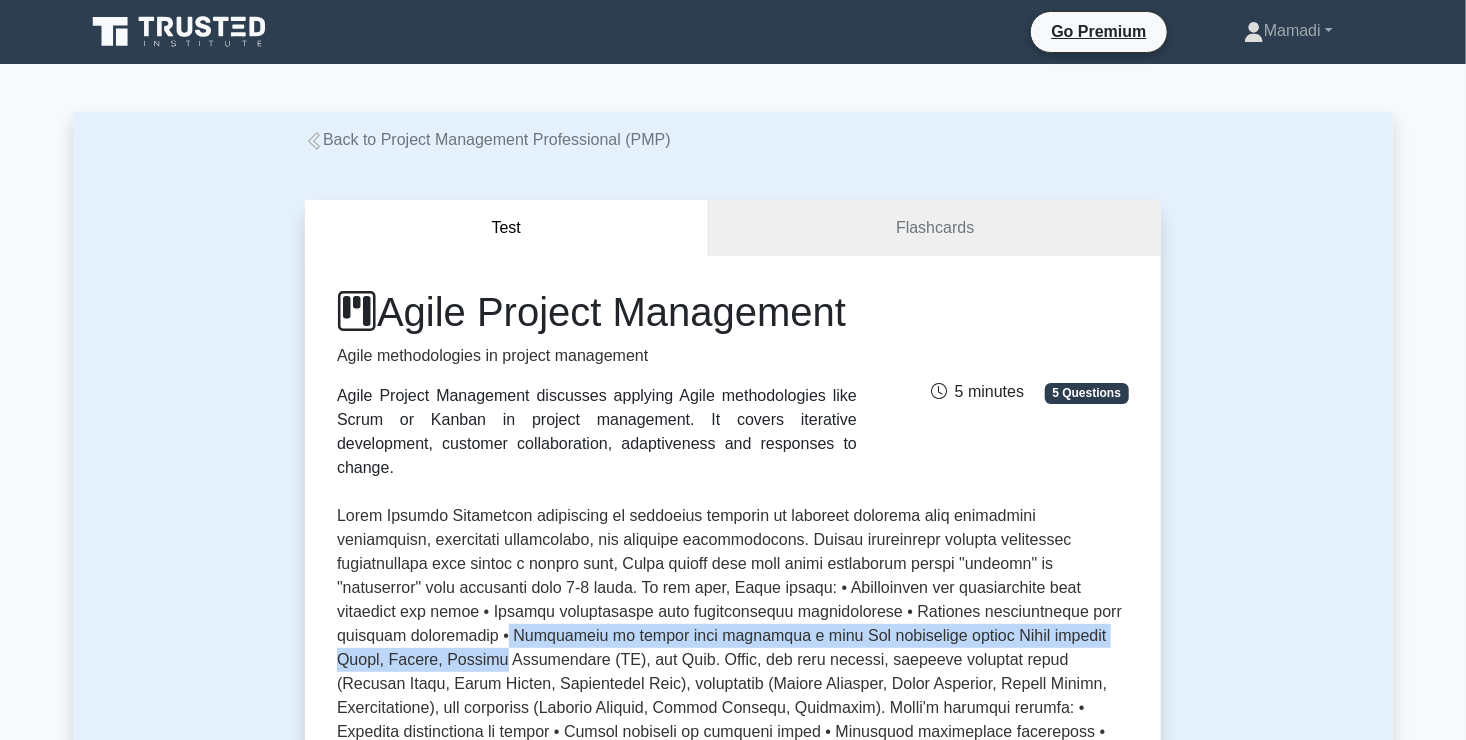 click on "Back to Project Management Professional (PMP)" at bounding box center (488, 139) 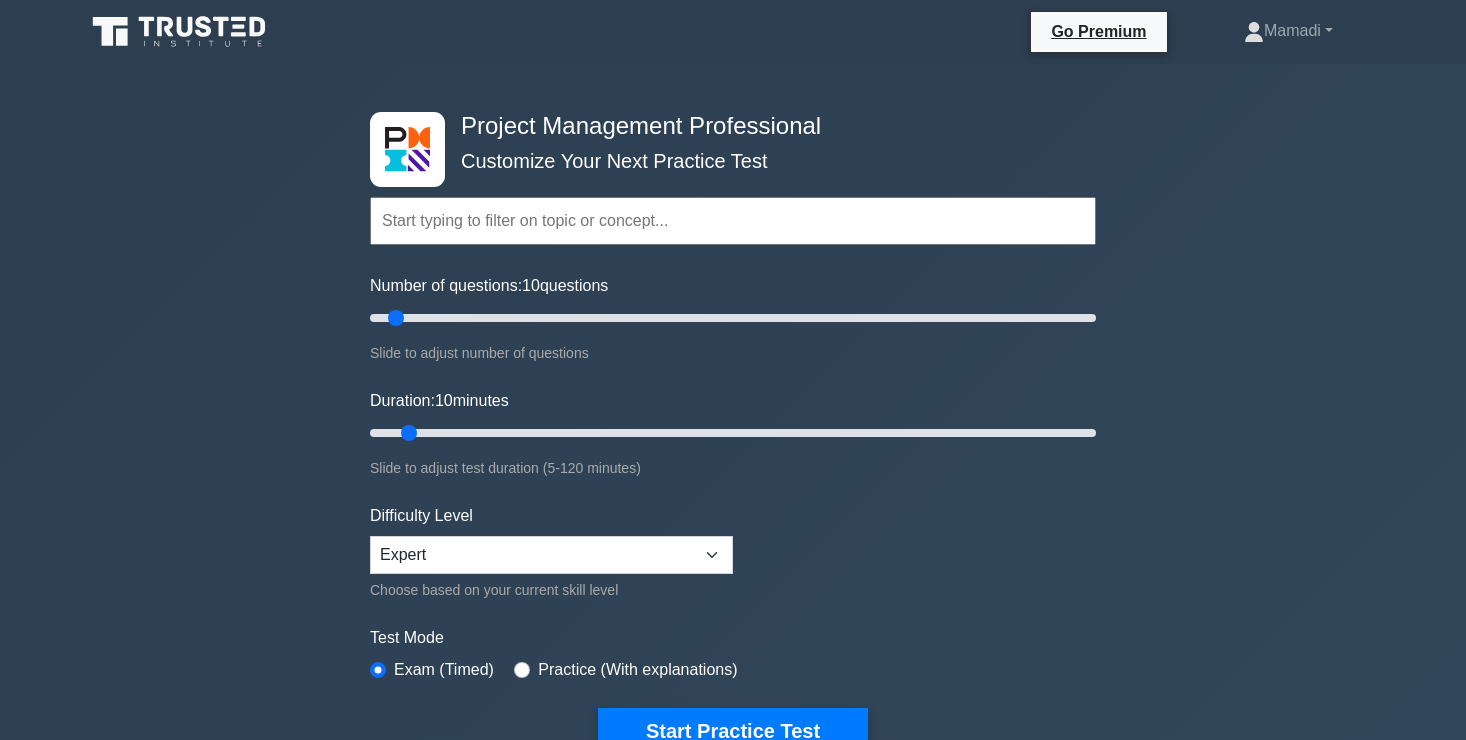 scroll, scrollTop: 0, scrollLeft: 0, axis: both 